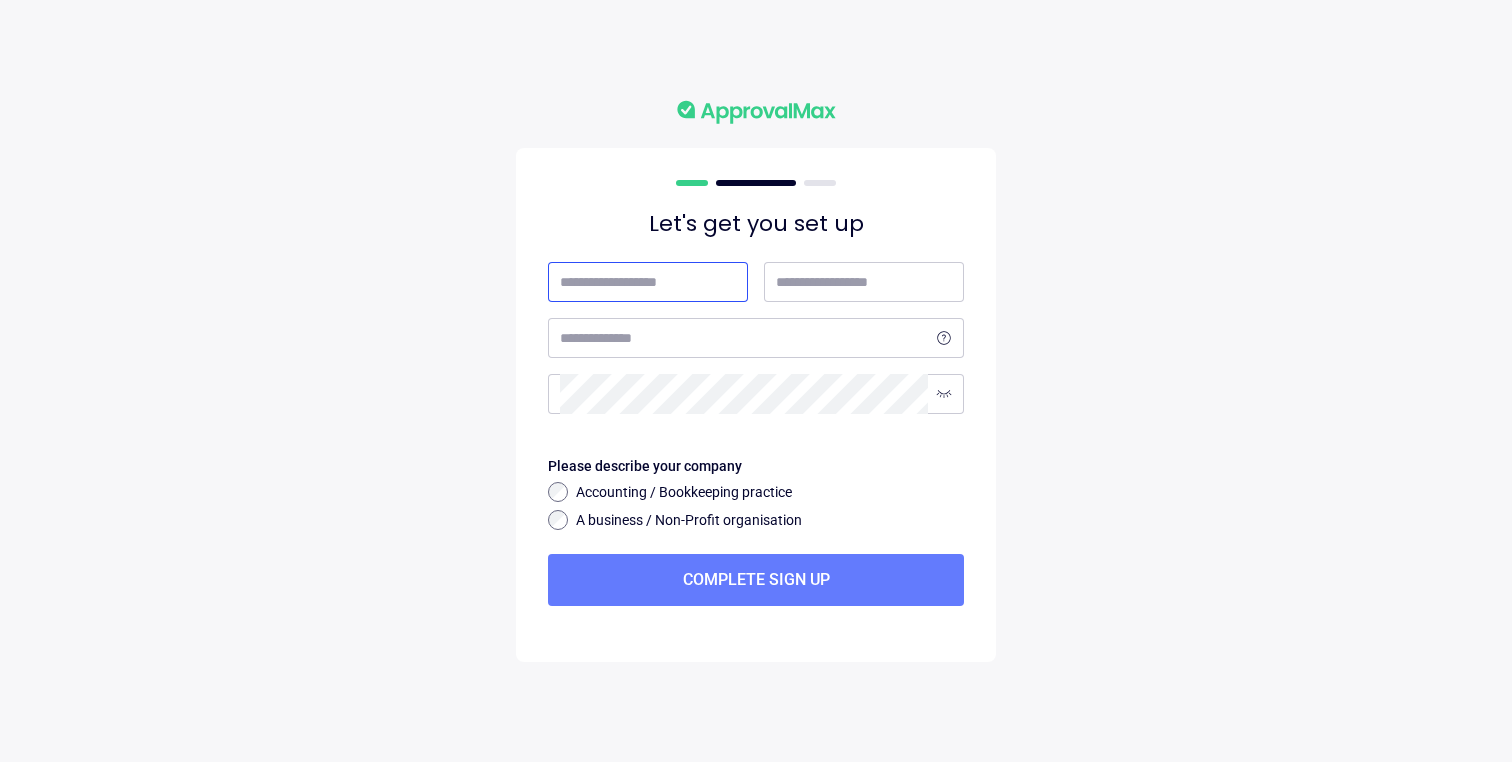 scroll, scrollTop: 0, scrollLeft: 0, axis: both 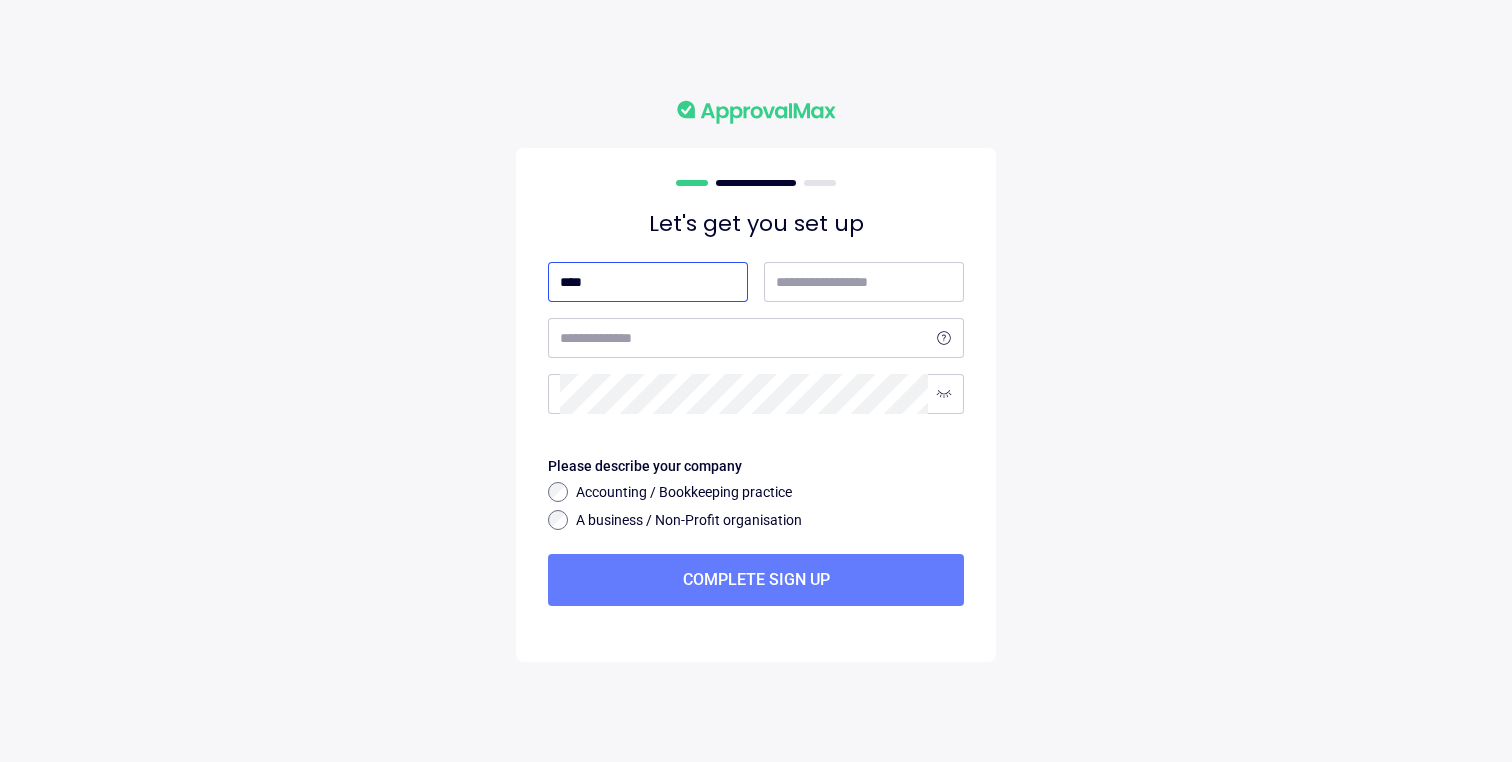 type on "****" 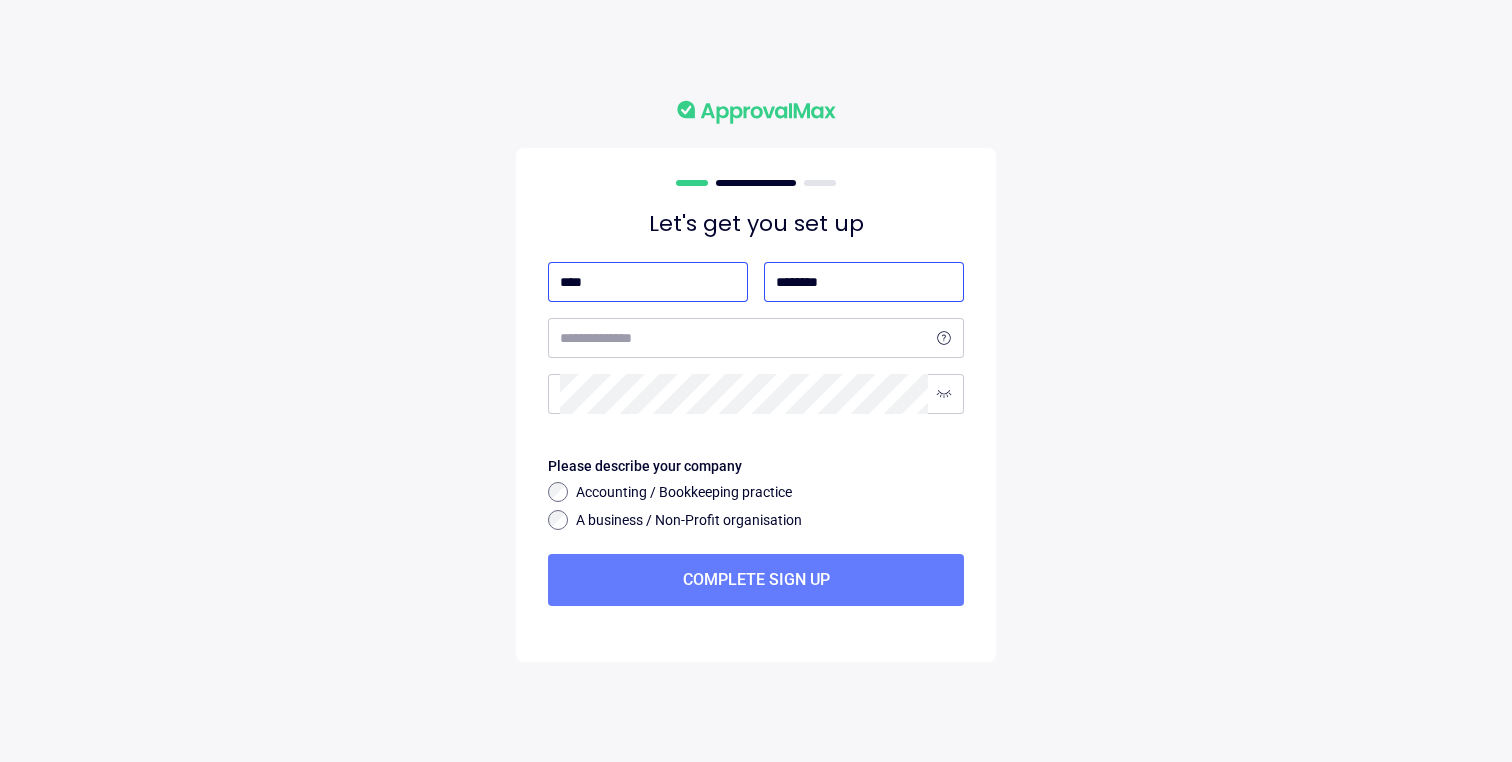 type on "********" 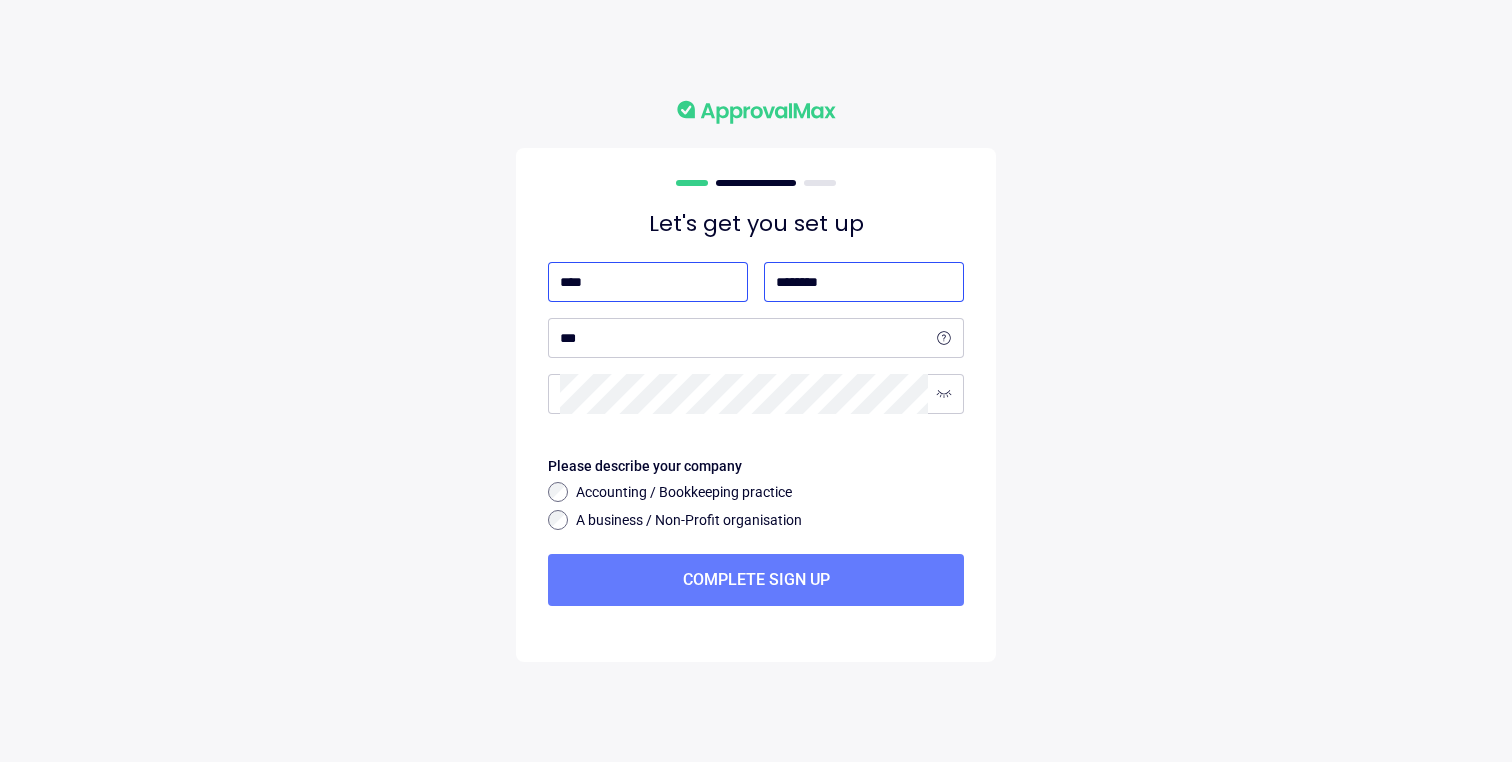 select on "**" 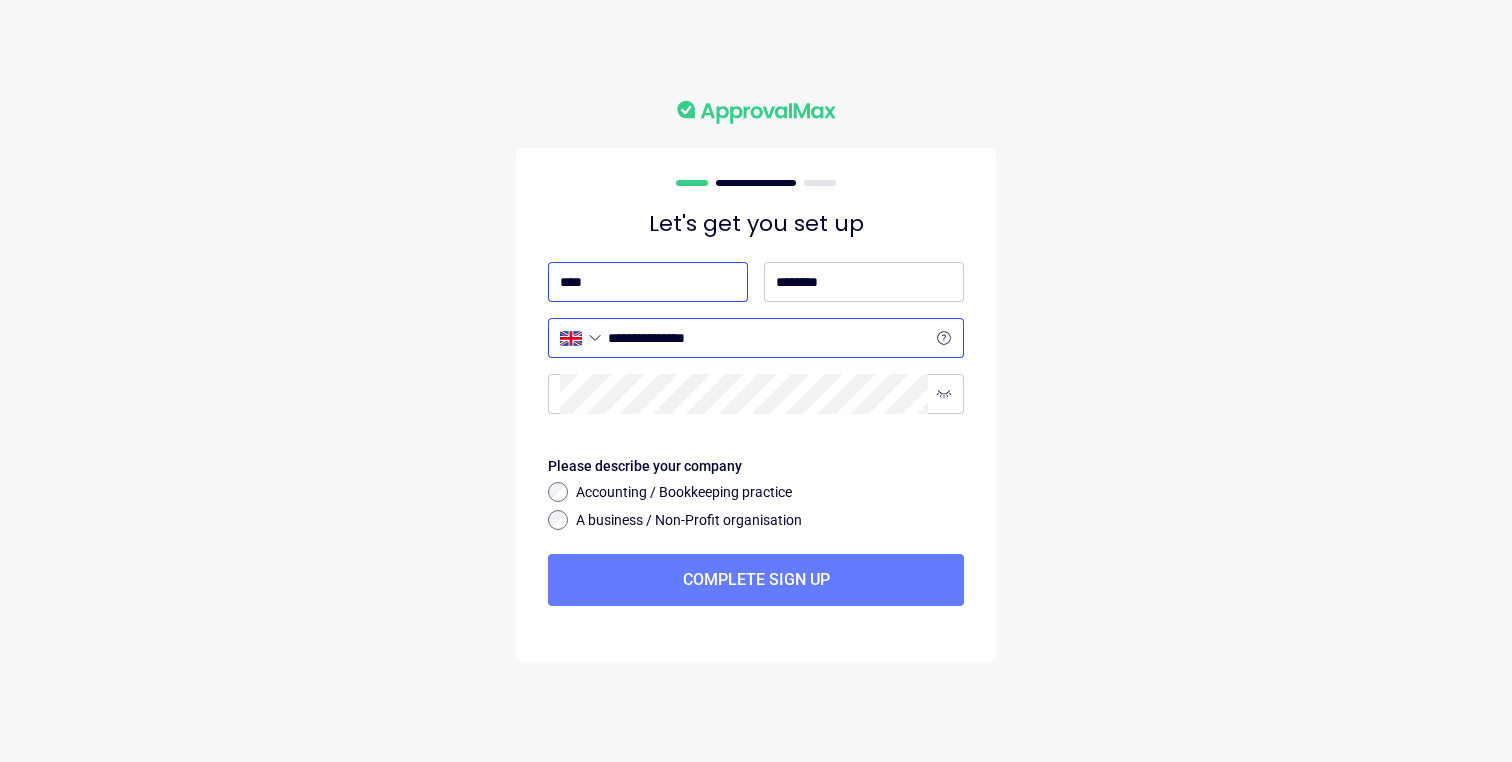 type on "**********" 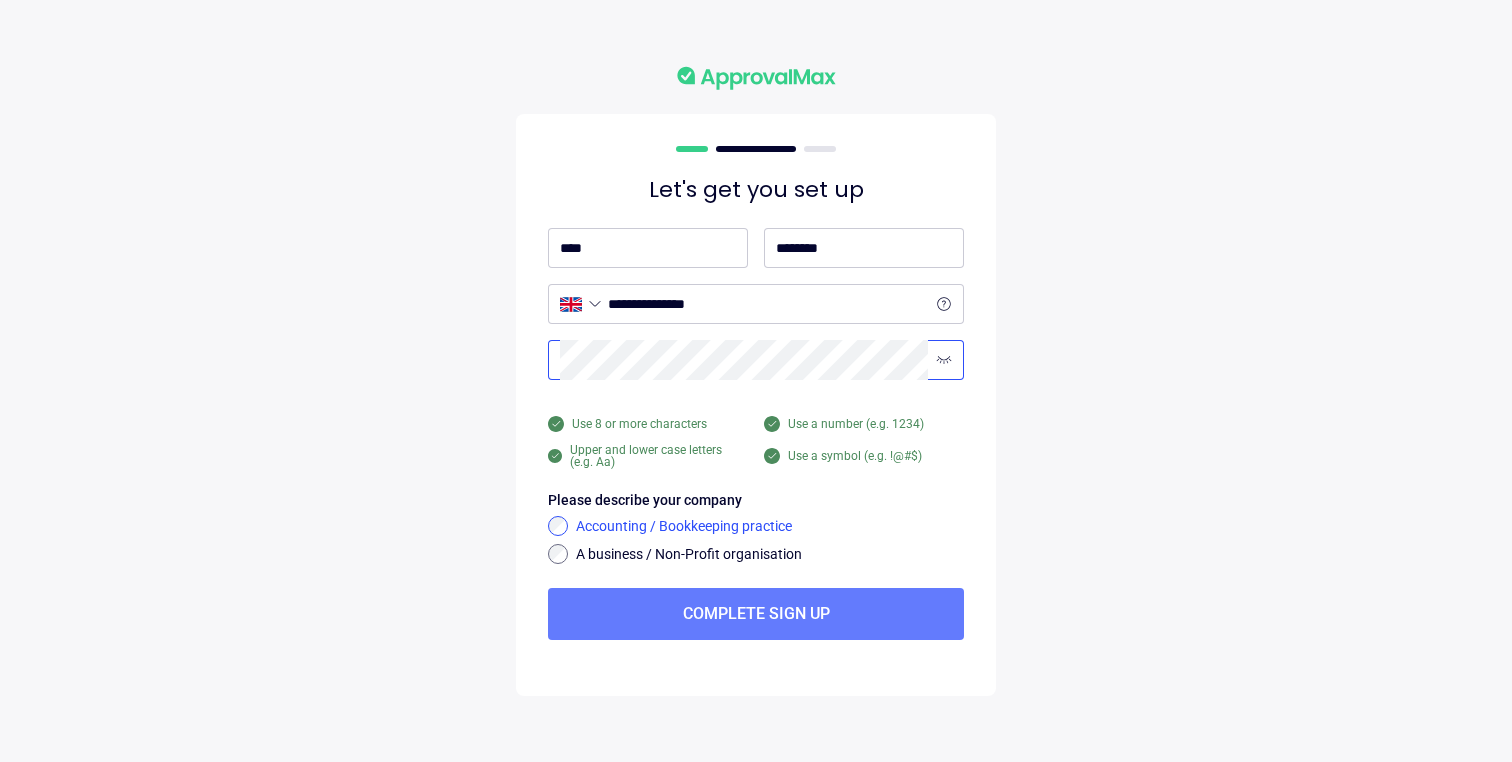 click on "Accounting / Bookkeeping practice" at bounding box center [770, 527] 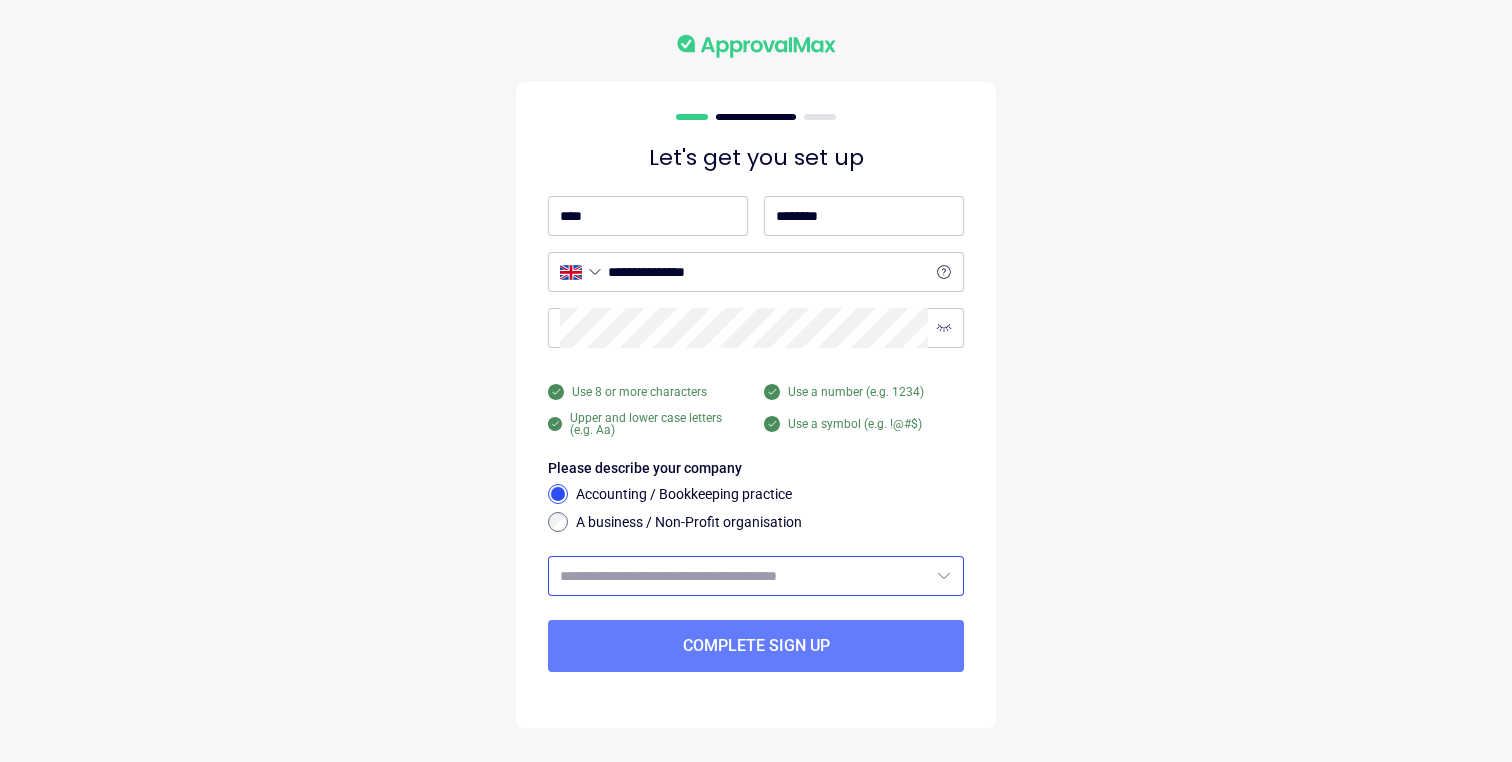 click at bounding box center (744, 576) 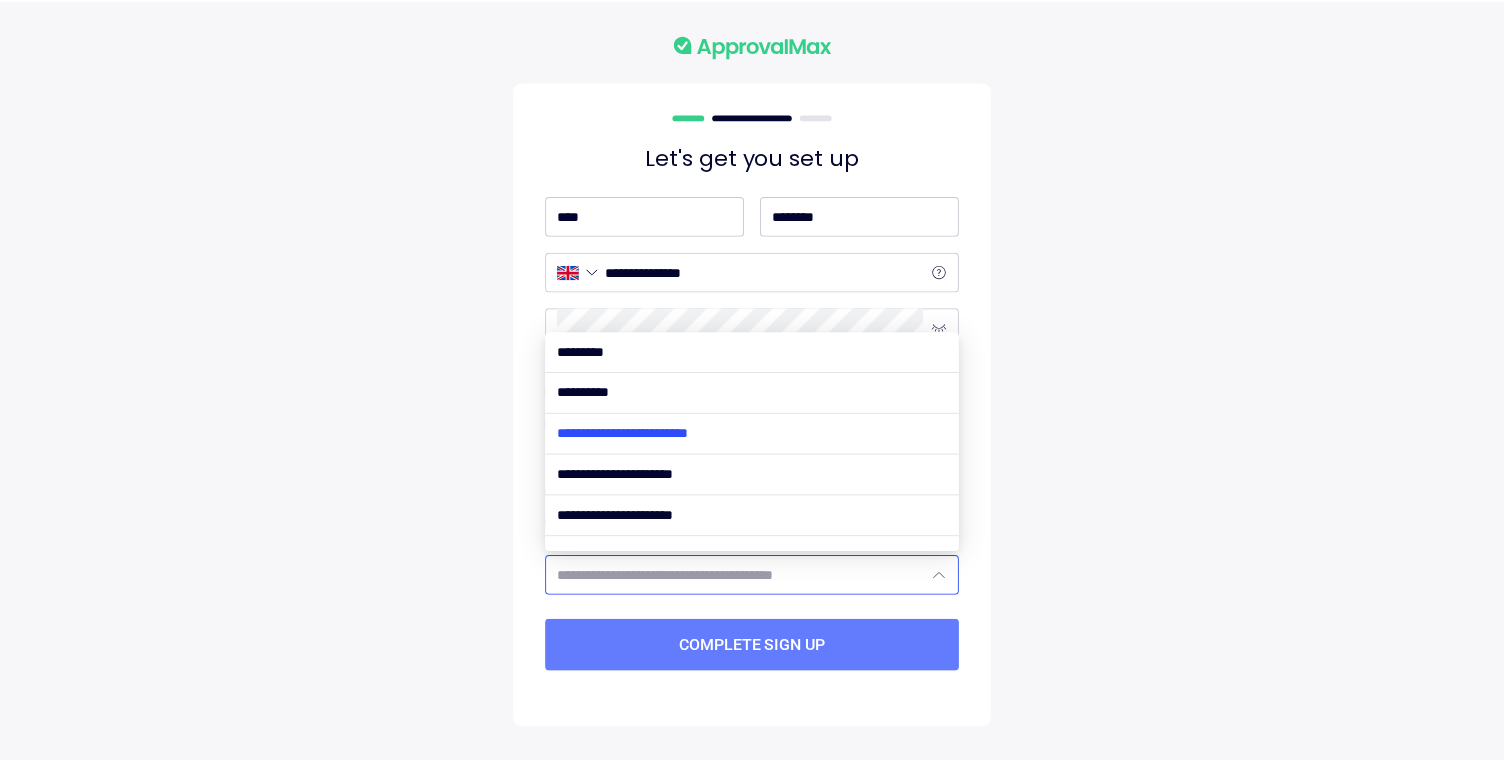 scroll, scrollTop: 51, scrollLeft: 0, axis: vertical 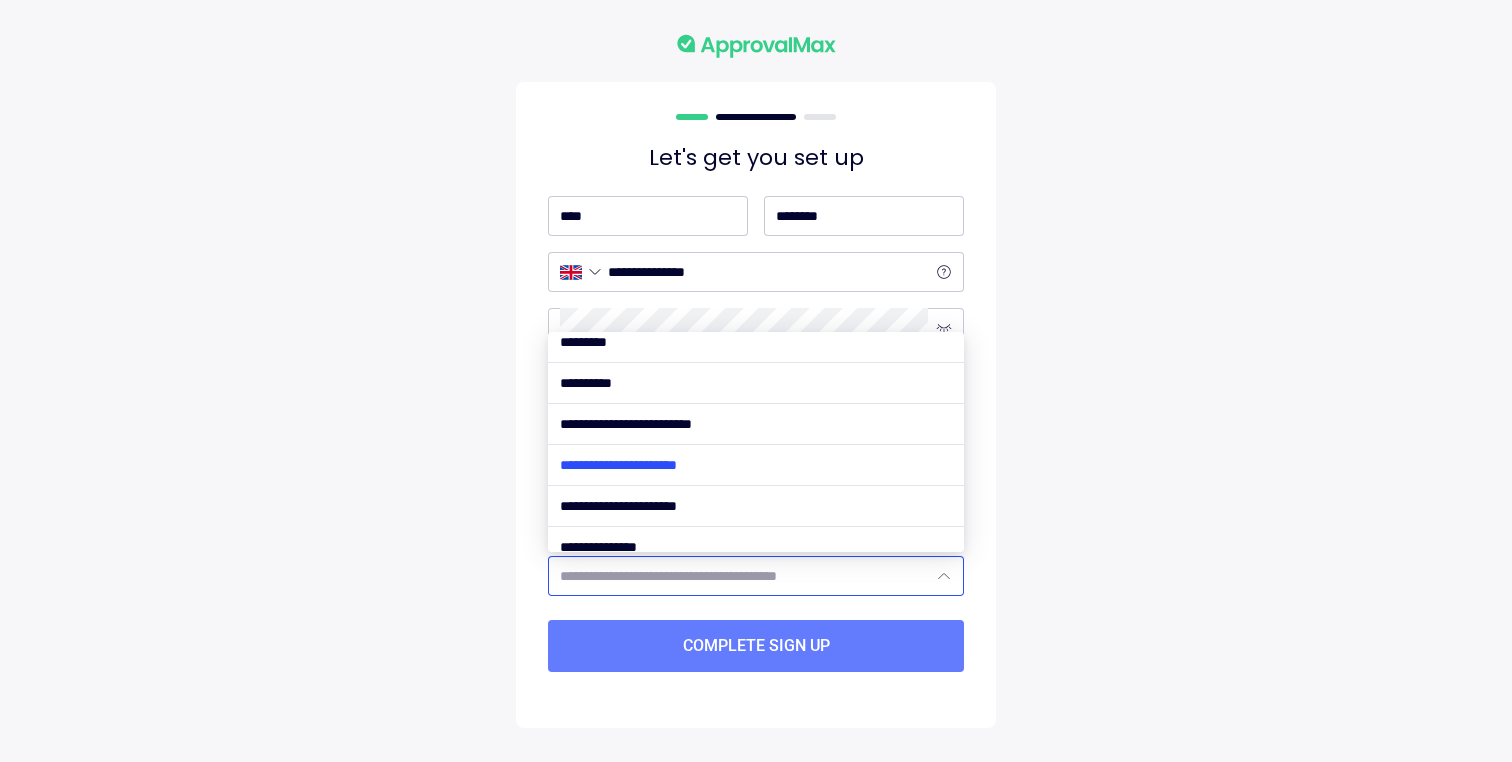 click at bounding box center (756, 465) 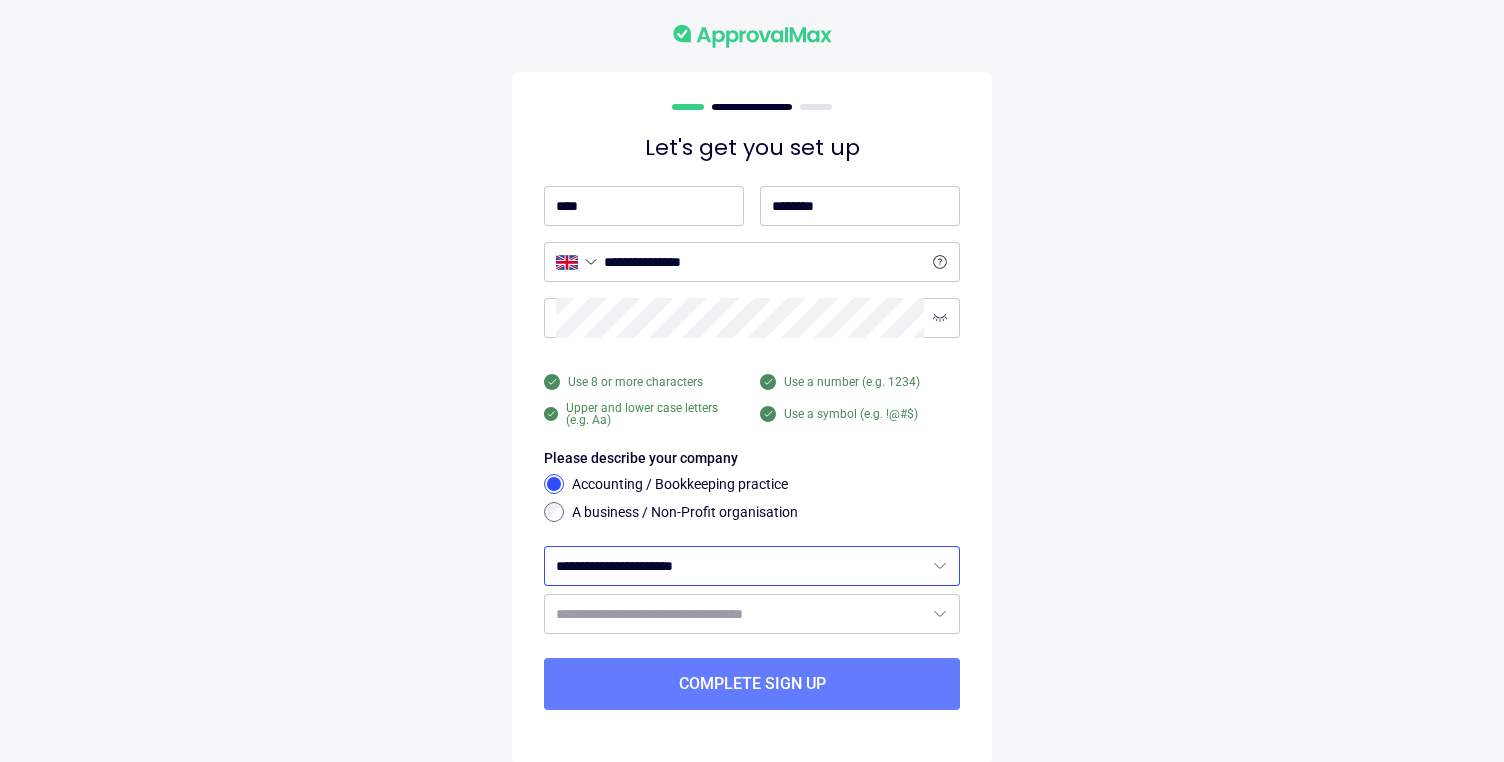 scroll, scrollTop: 28, scrollLeft: 0, axis: vertical 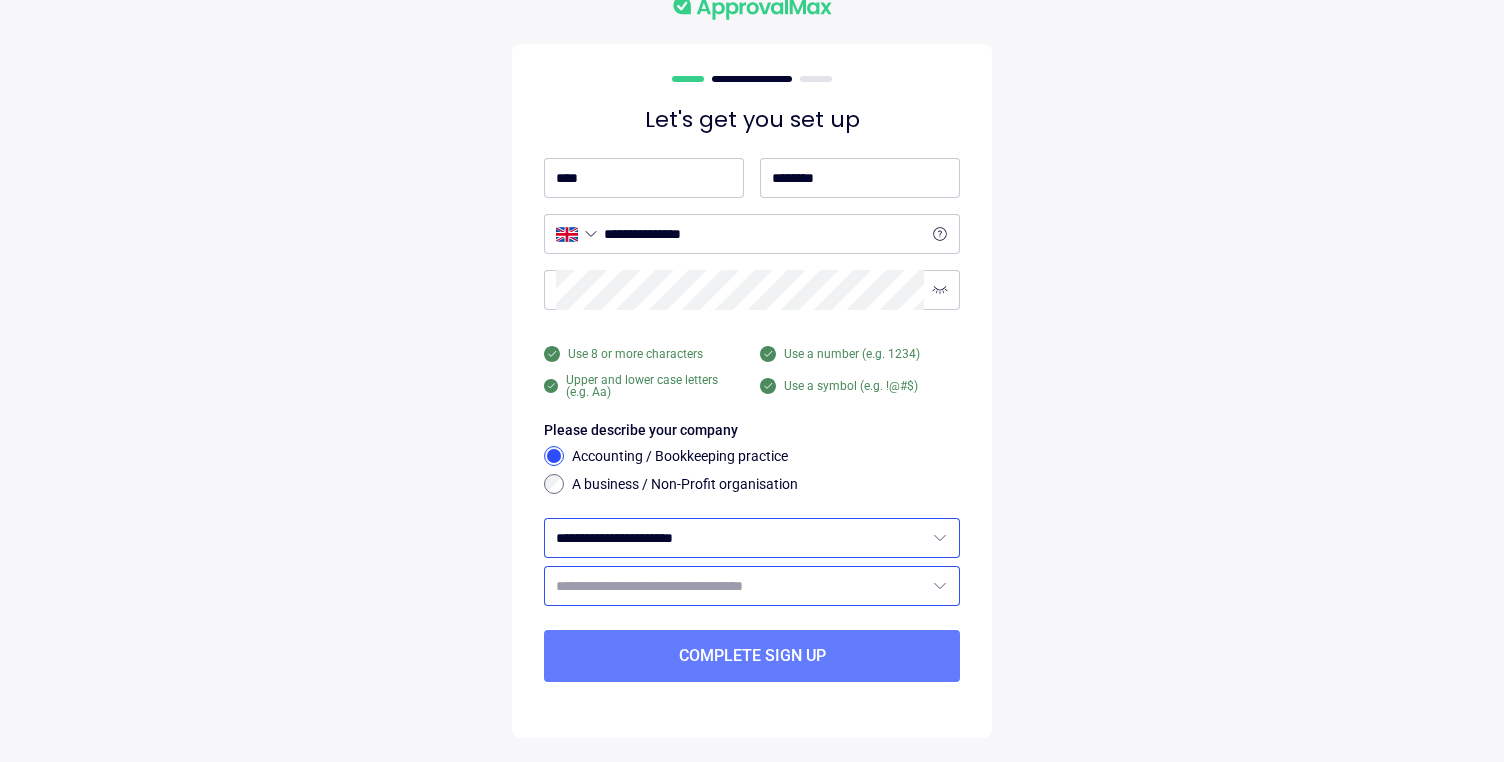 click at bounding box center (740, 586) 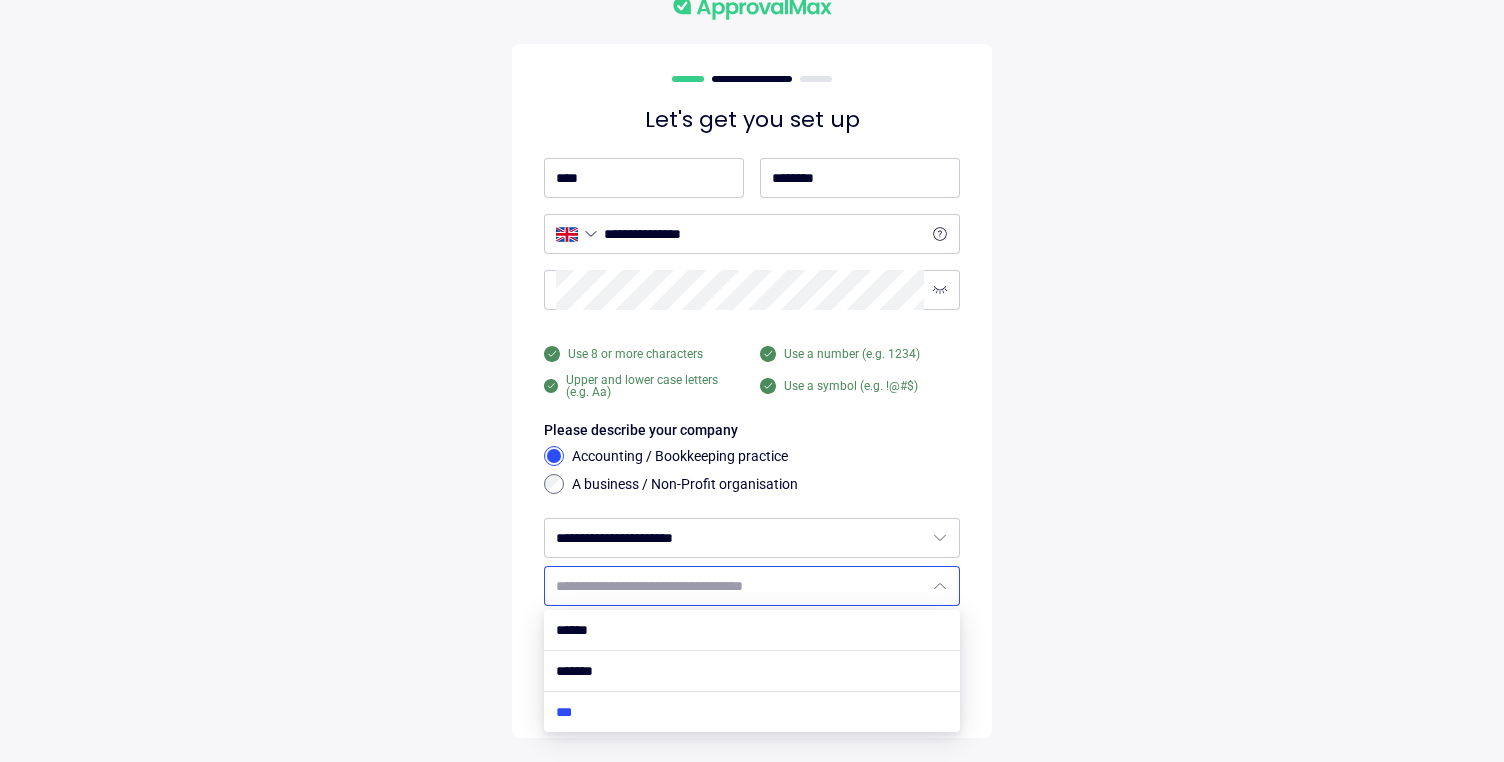 click at bounding box center [752, 712] 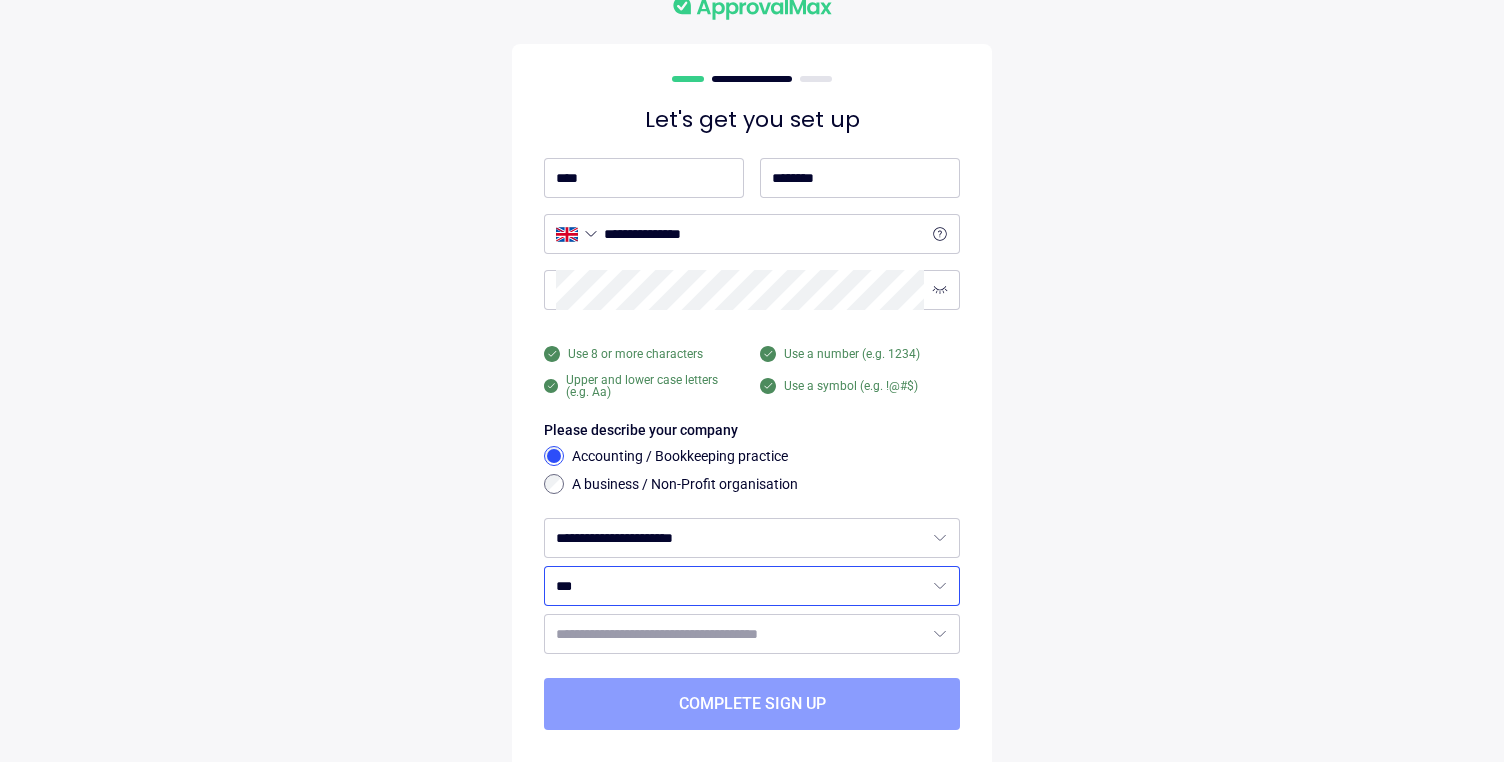 click on "Complete sign up" at bounding box center [752, 704] 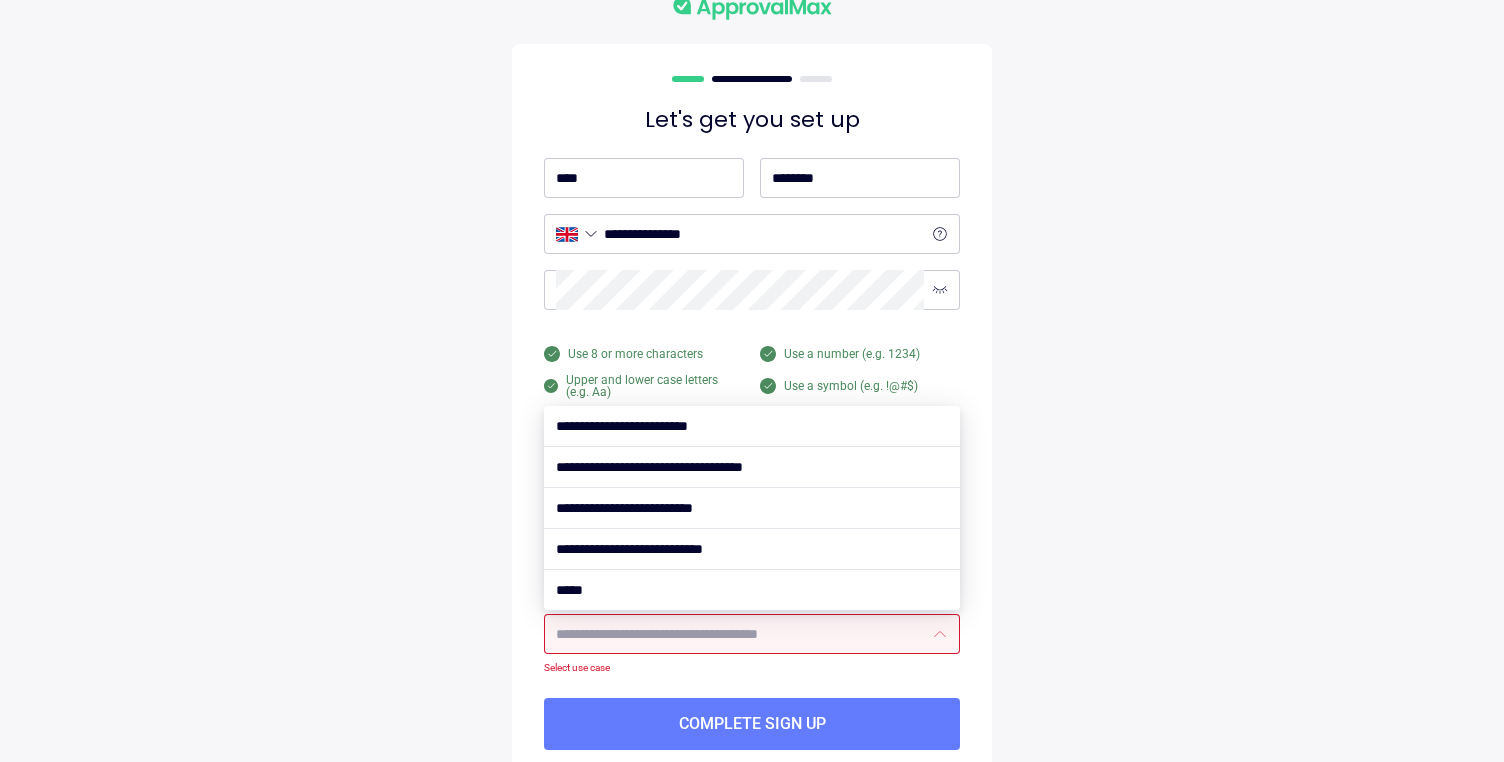click at bounding box center [740, 634] 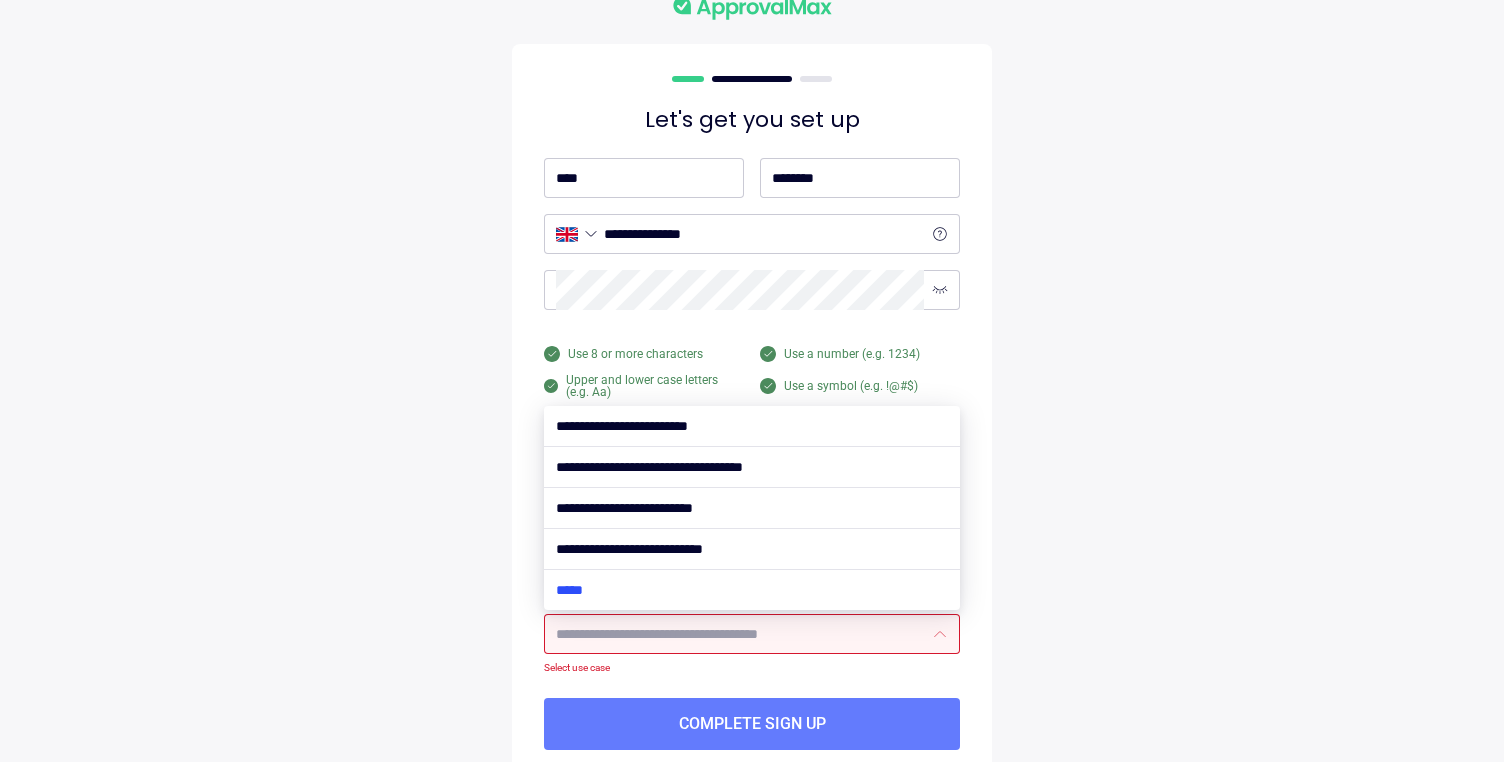 click at bounding box center [752, 590] 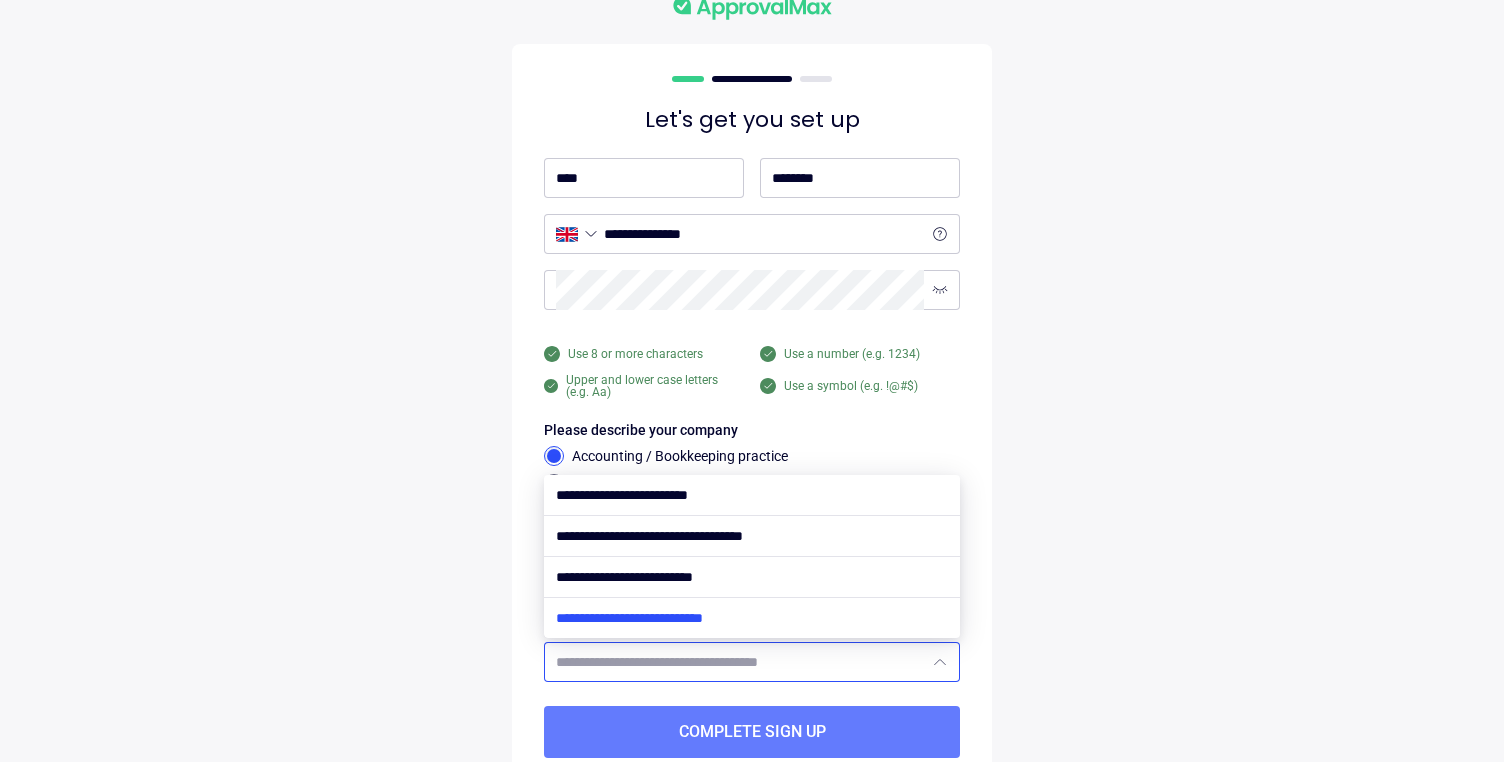 scroll, scrollTop: 104, scrollLeft: 0, axis: vertical 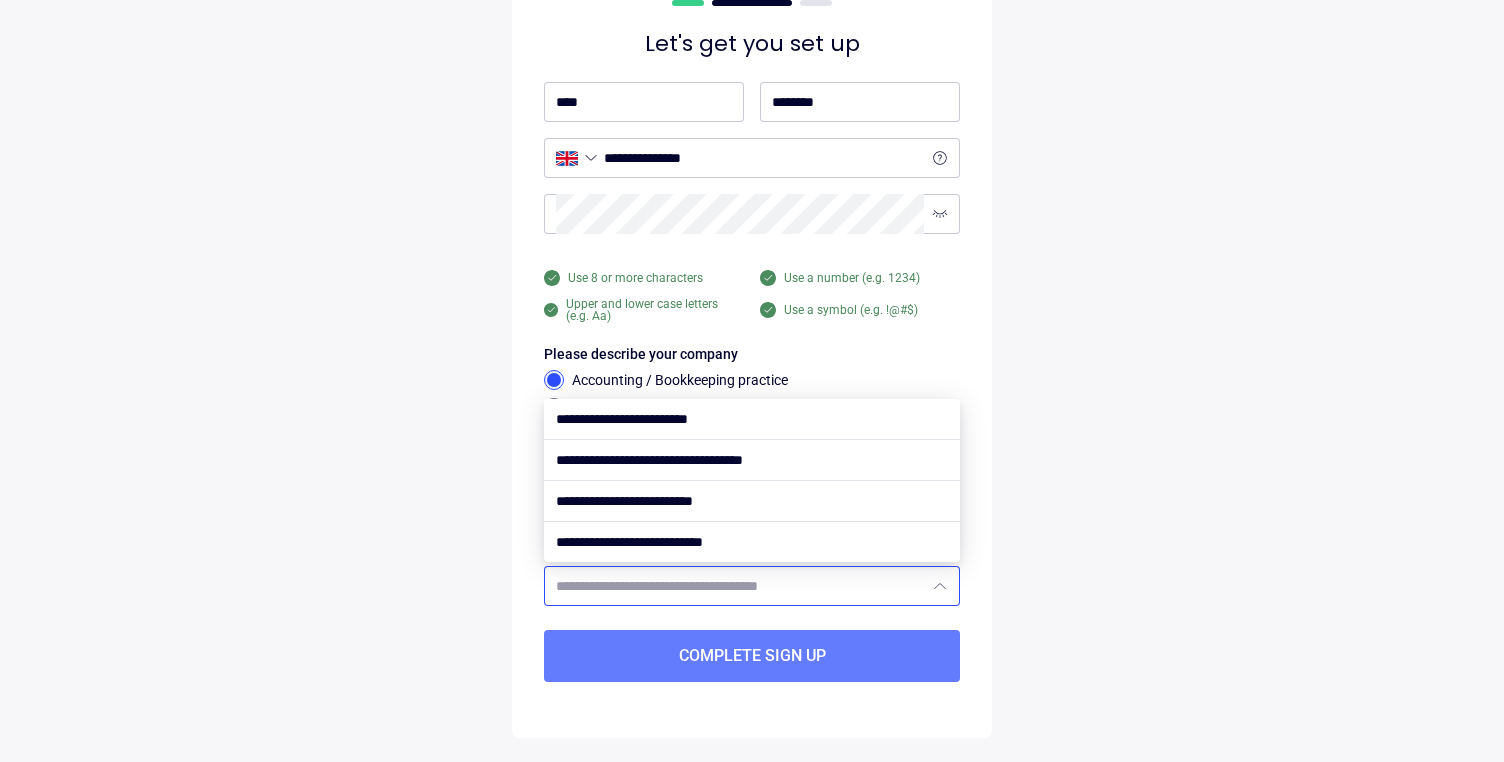 click on "**********" at bounding box center (752, 329) 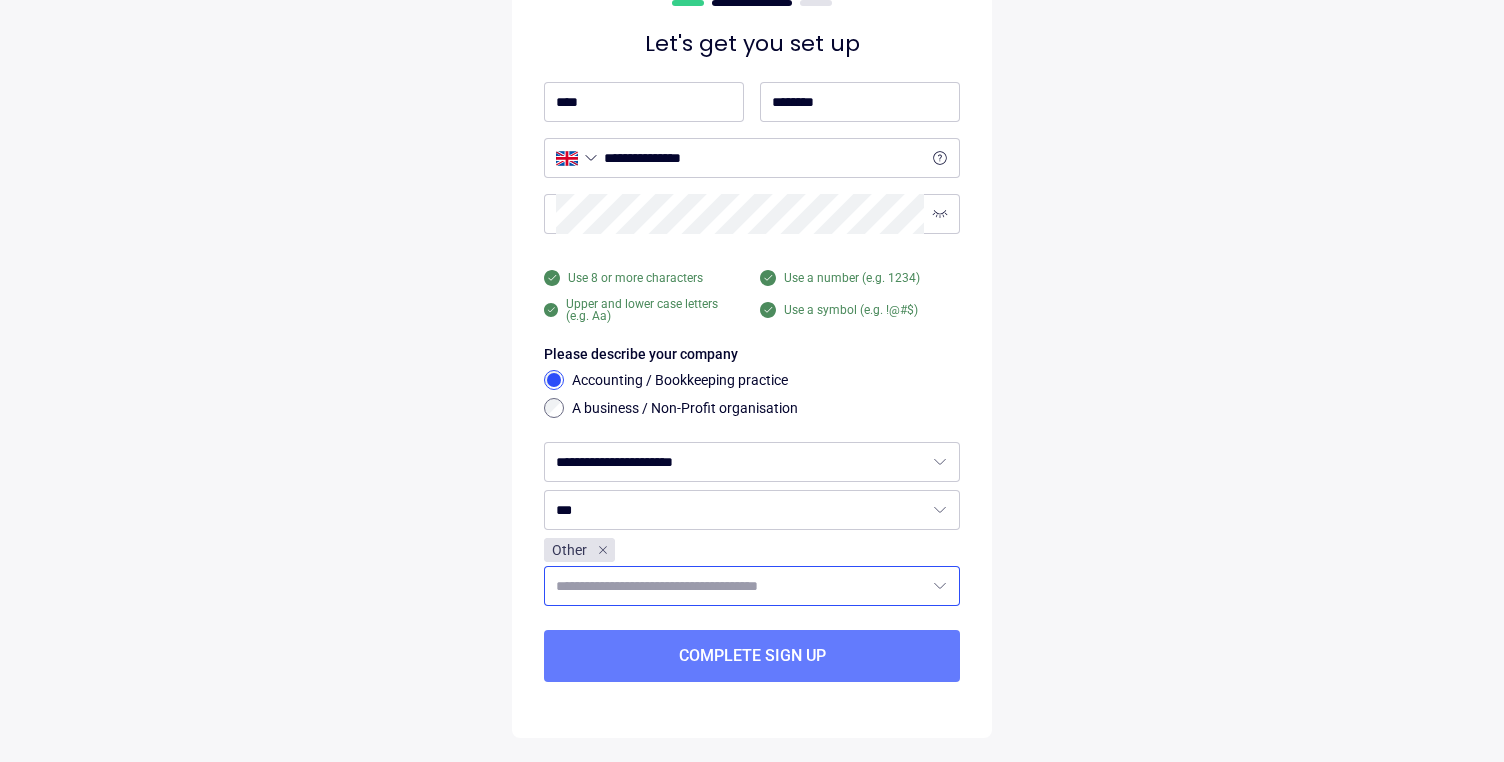 click at bounding box center (740, 586) 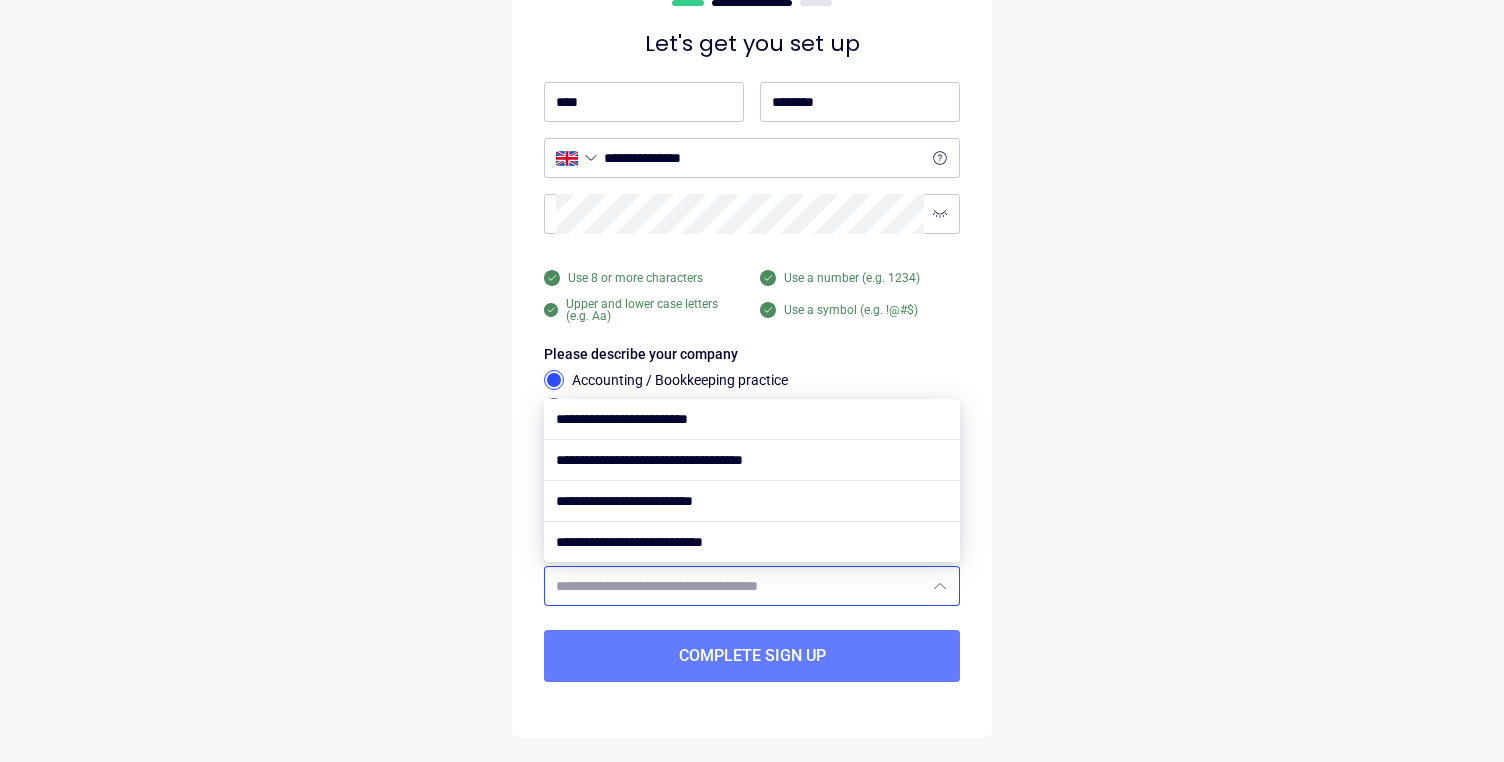 click on "**********" at bounding box center (752, 329) 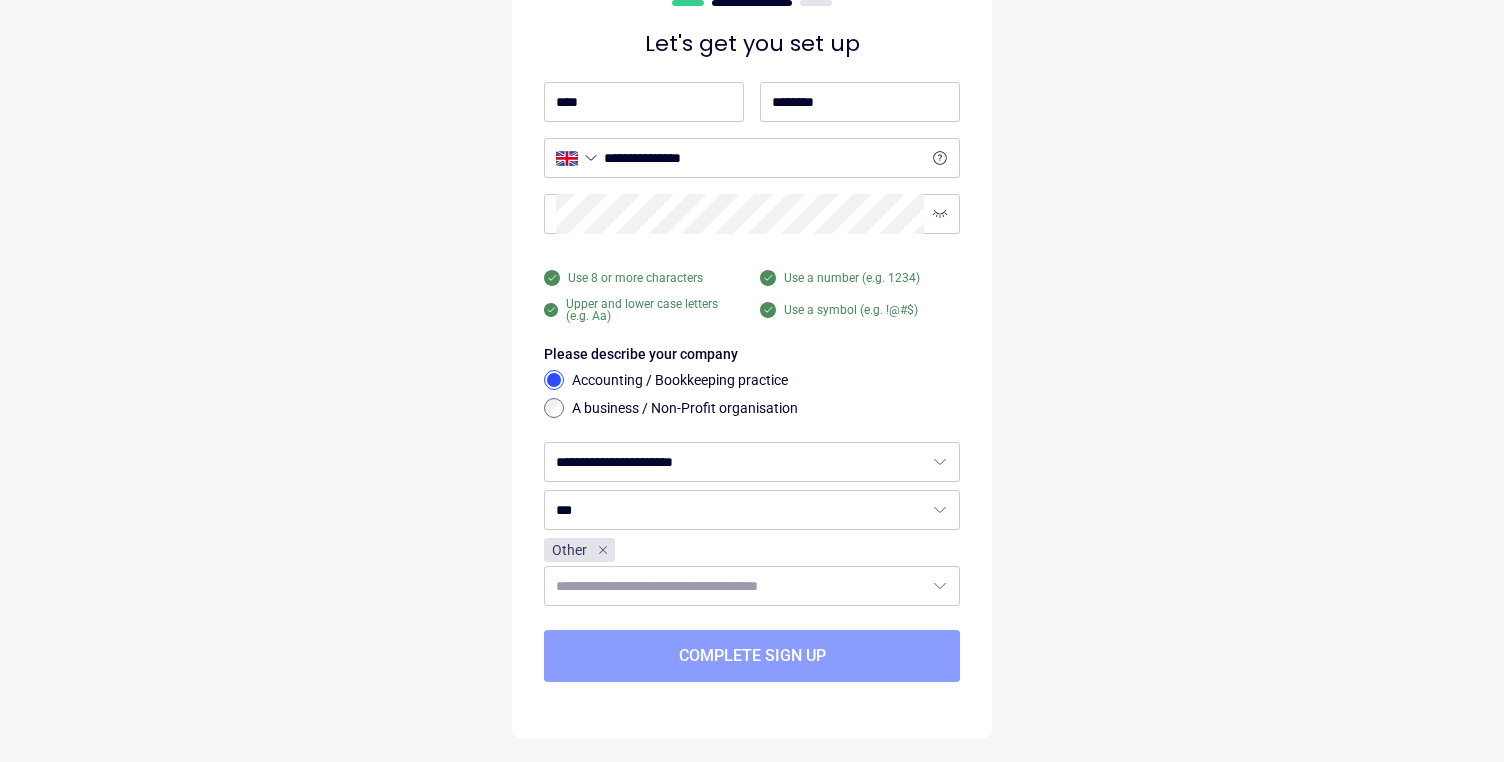 click on "Complete sign up" at bounding box center (752, 656) 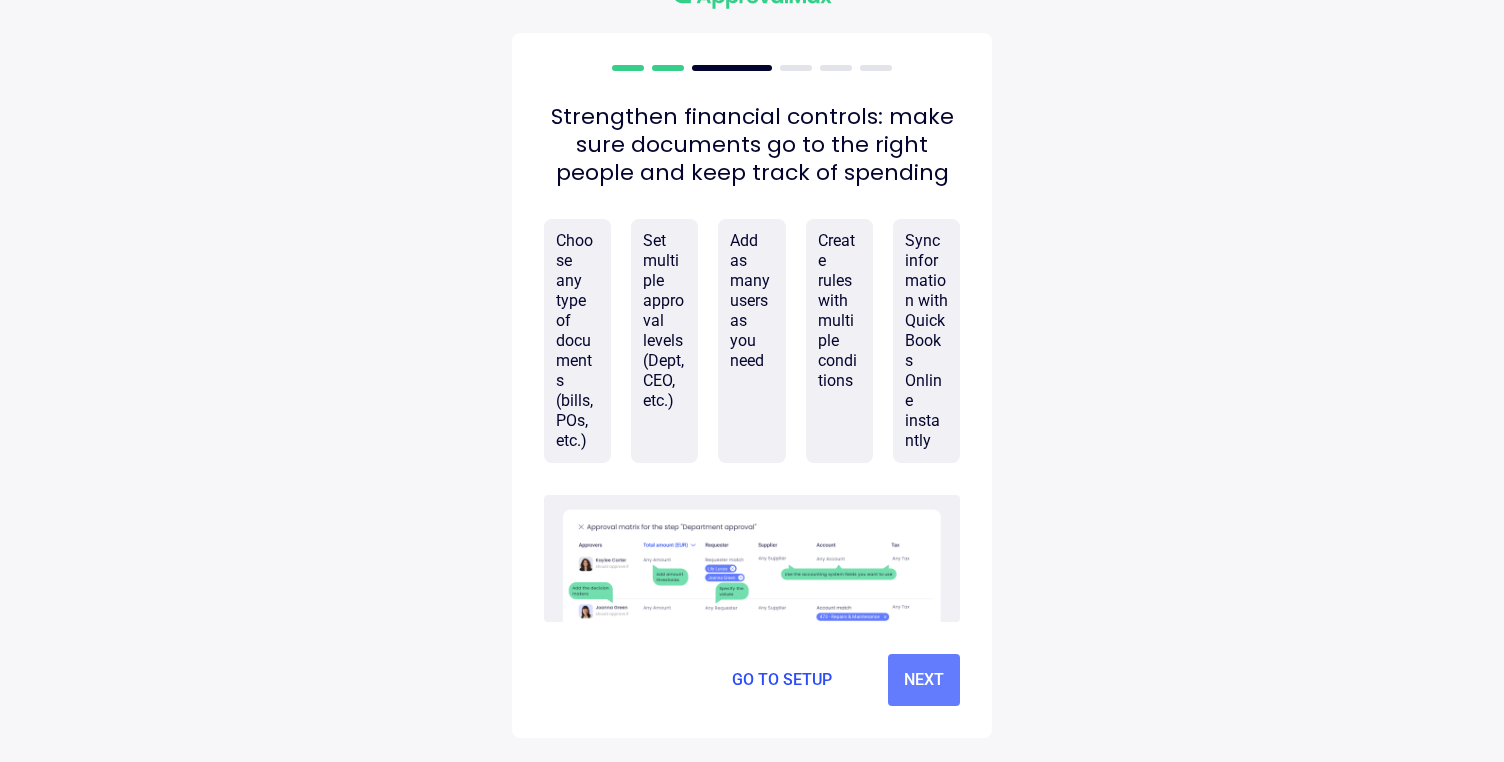 scroll, scrollTop: 0, scrollLeft: 0, axis: both 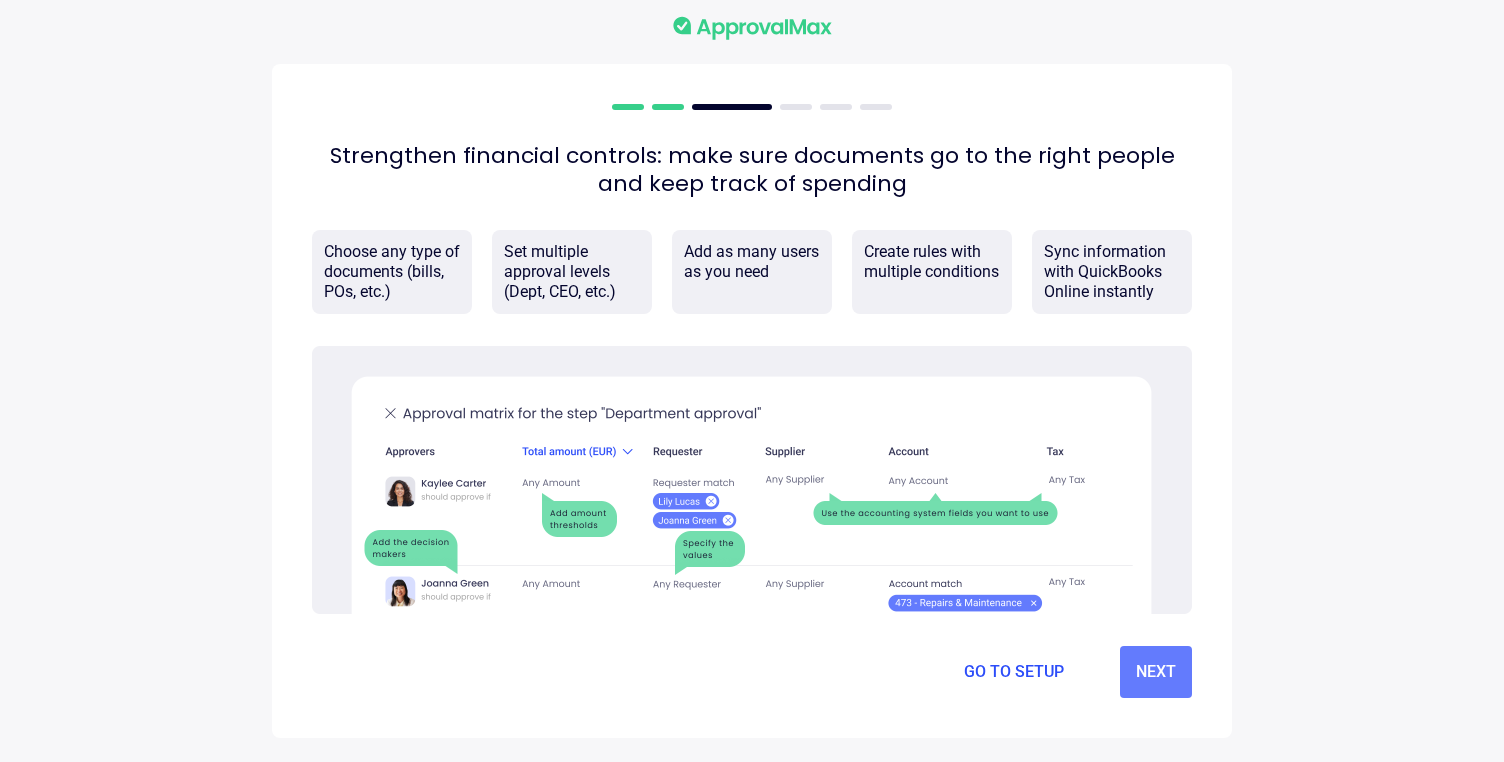 click on "Set multiple approval levels (Dept, CEO, etc.)" at bounding box center [572, 272] 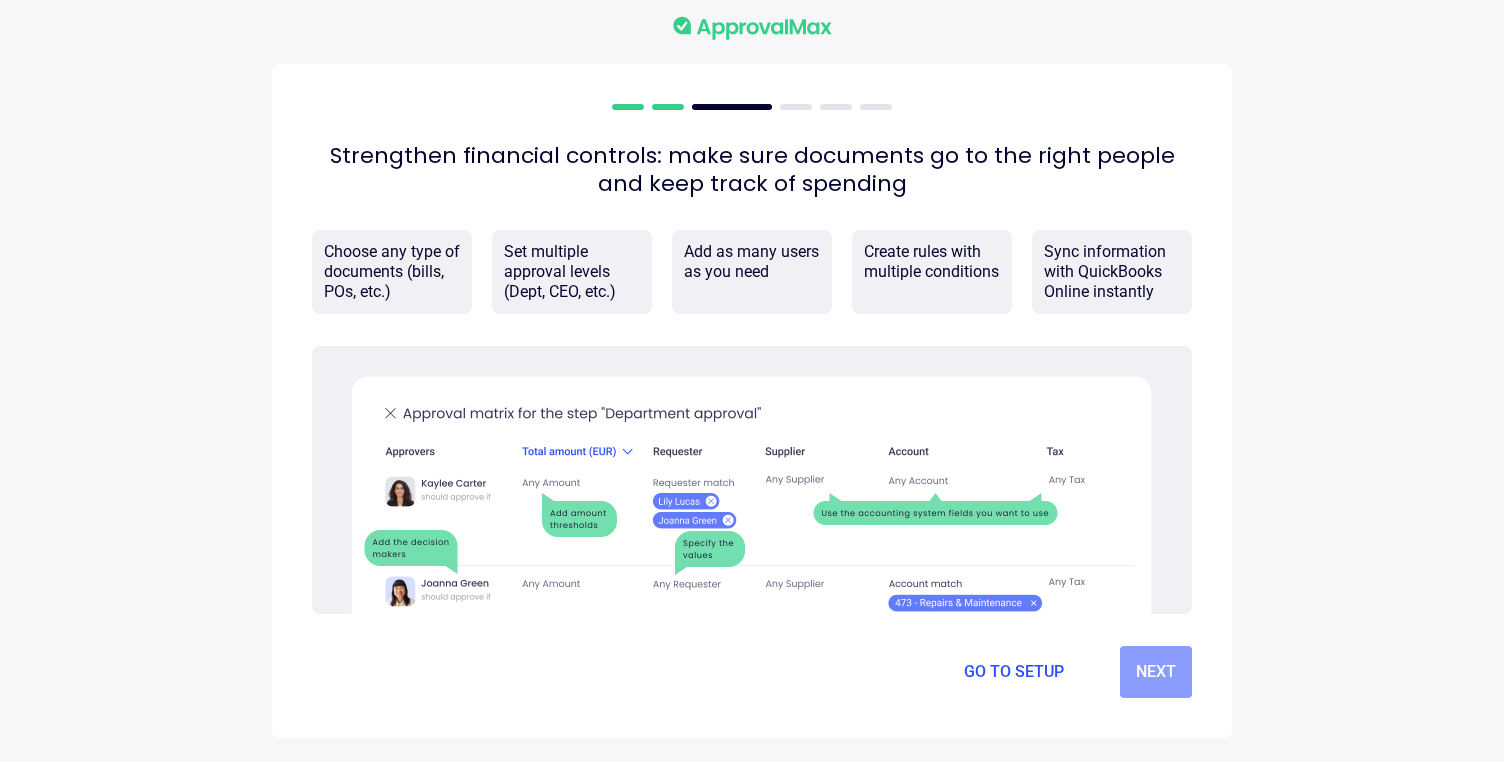 click on "Next" at bounding box center [1156, 672] 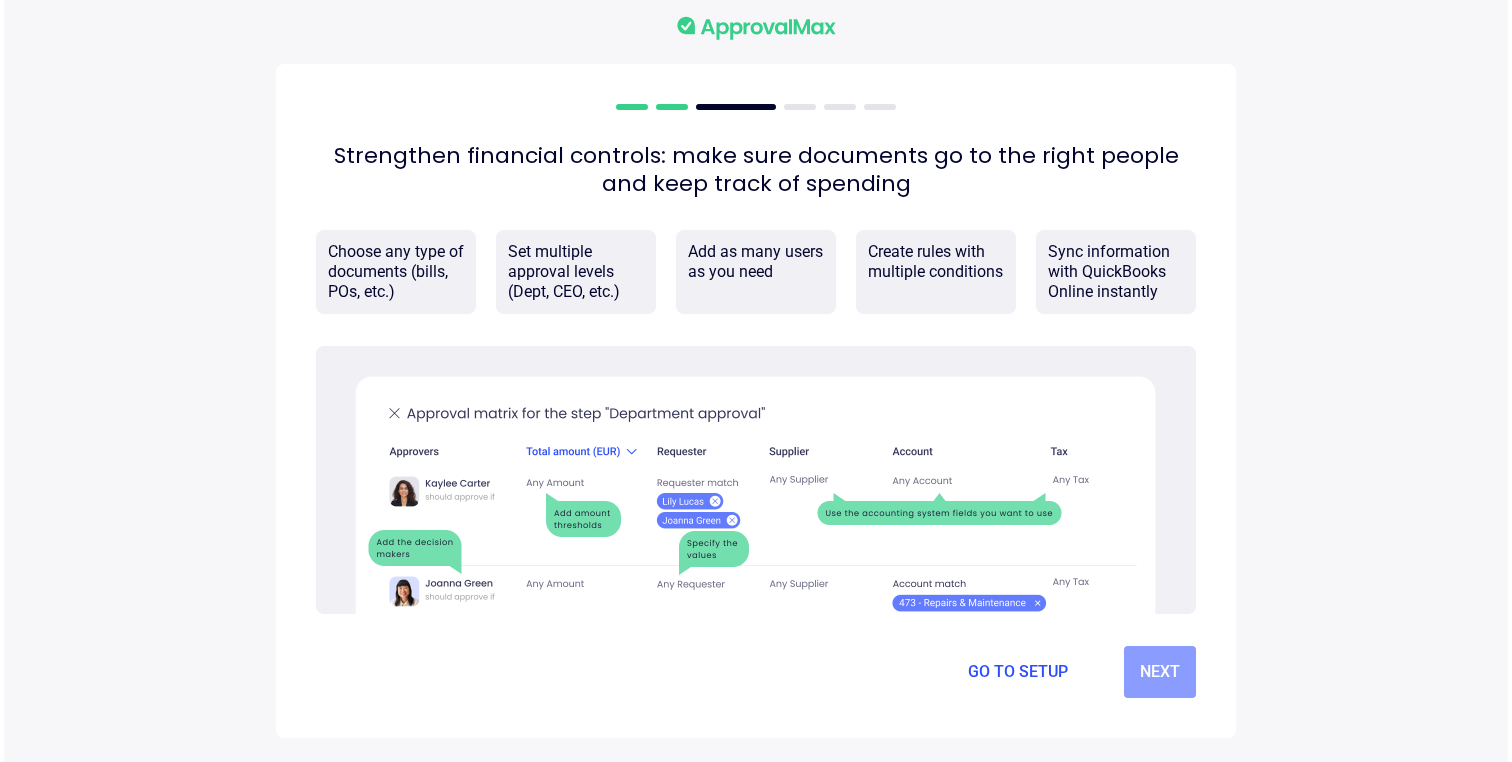scroll, scrollTop: 0, scrollLeft: 0, axis: both 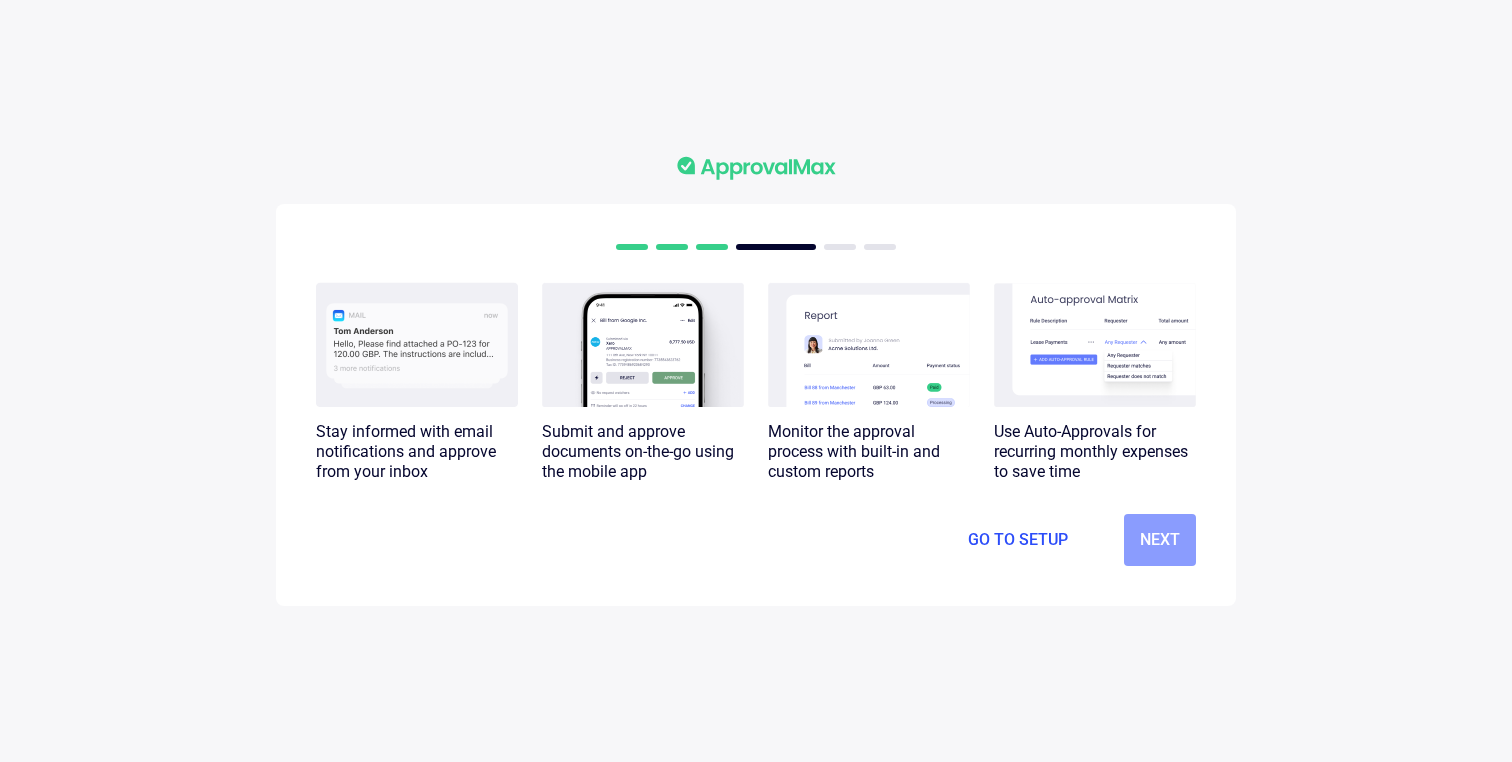 click on "Next" at bounding box center (1160, 540) 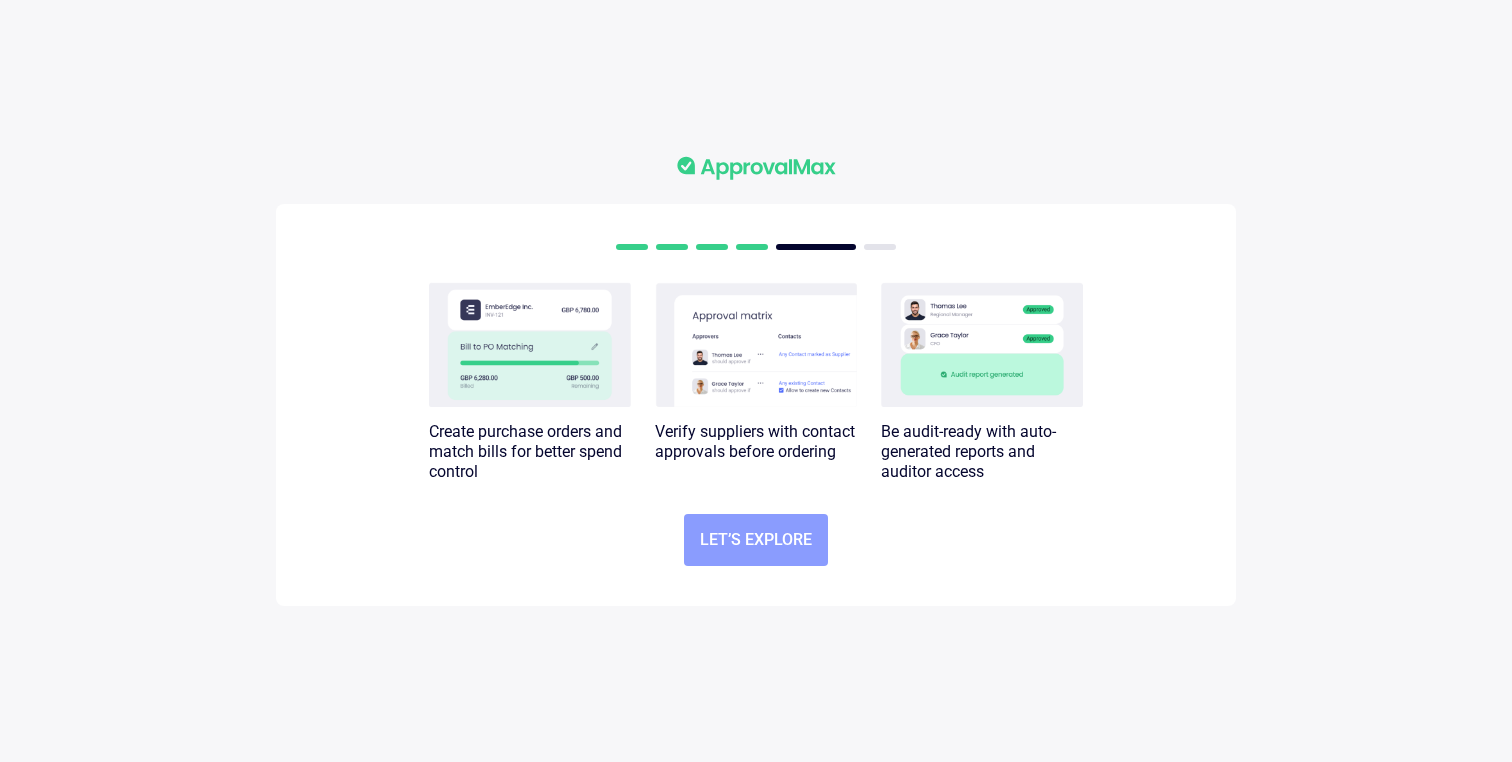 click on "Let’s explore" at bounding box center [756, 540] 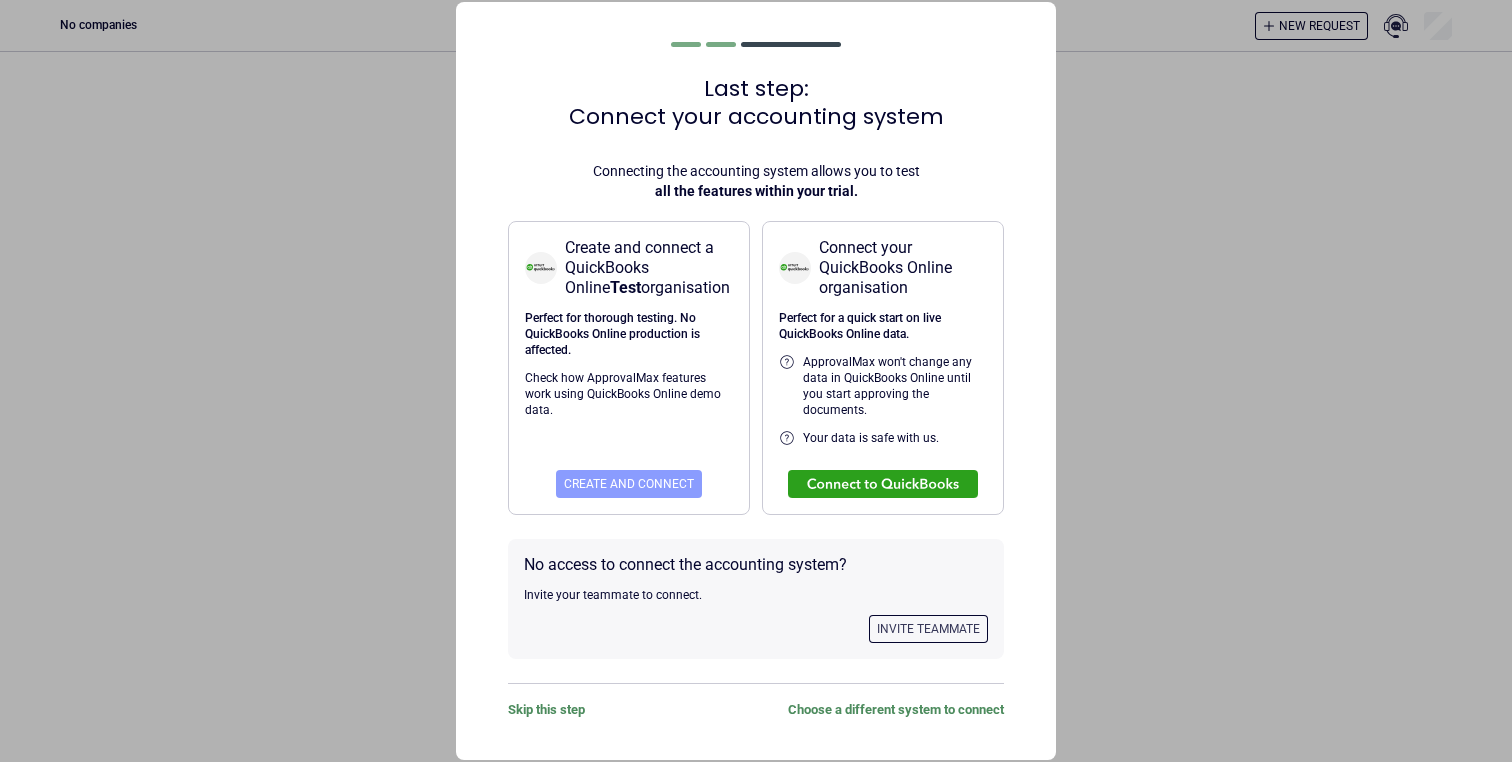 click on "Create and connect" at bounding box center (629, 484) 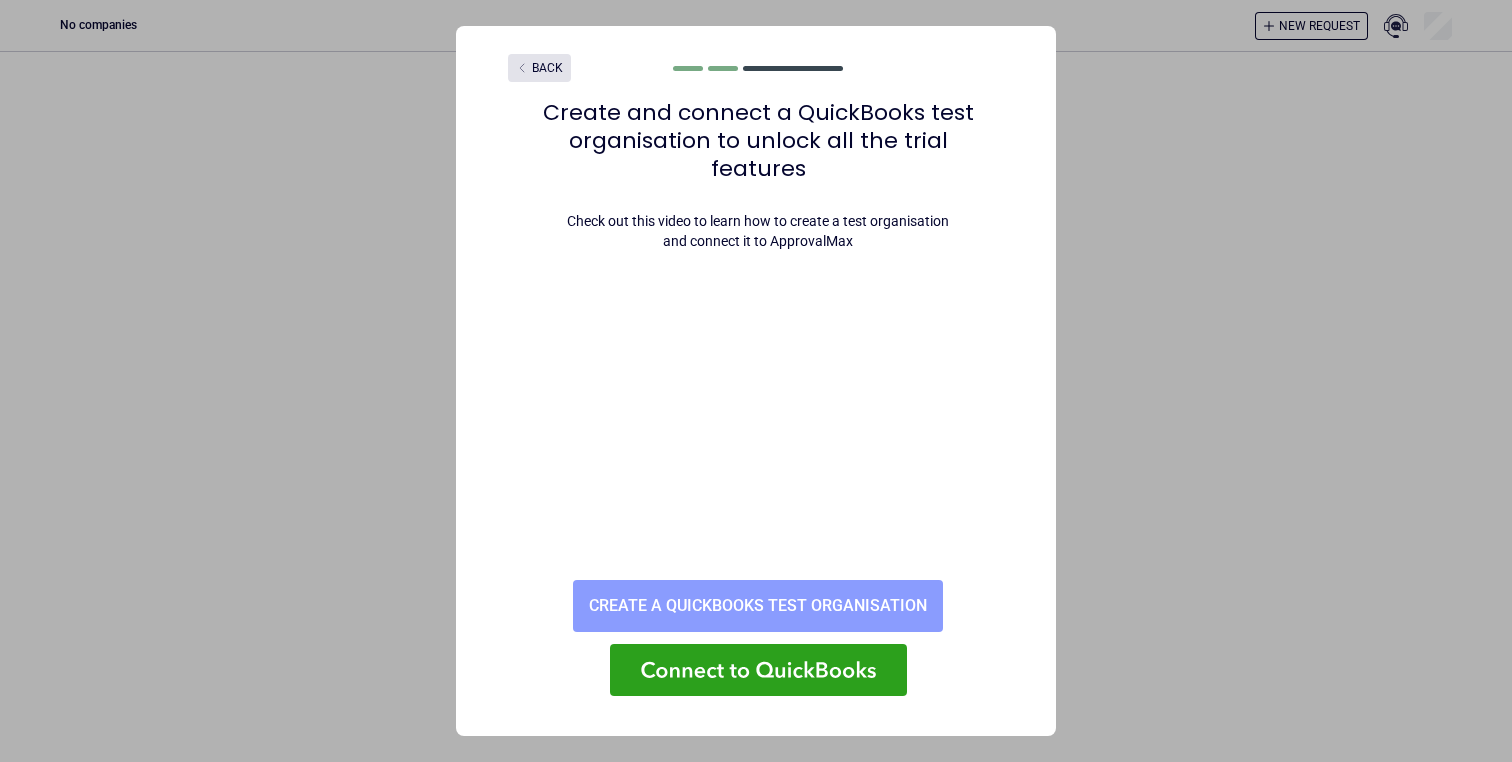 click on "Create a QuickBooks test organisation" at bounding box center (758, 606) 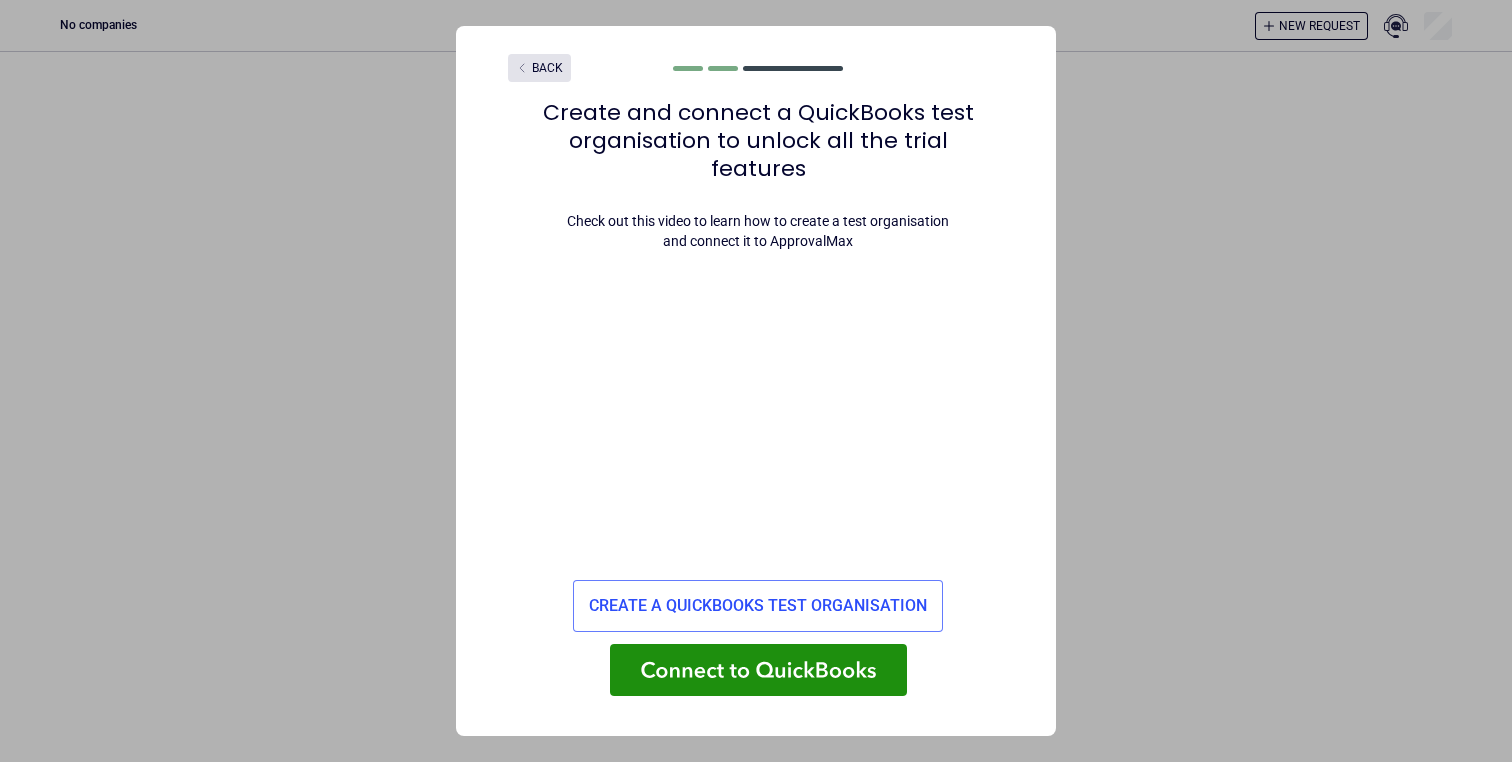 click at bounding box center [758, 670] 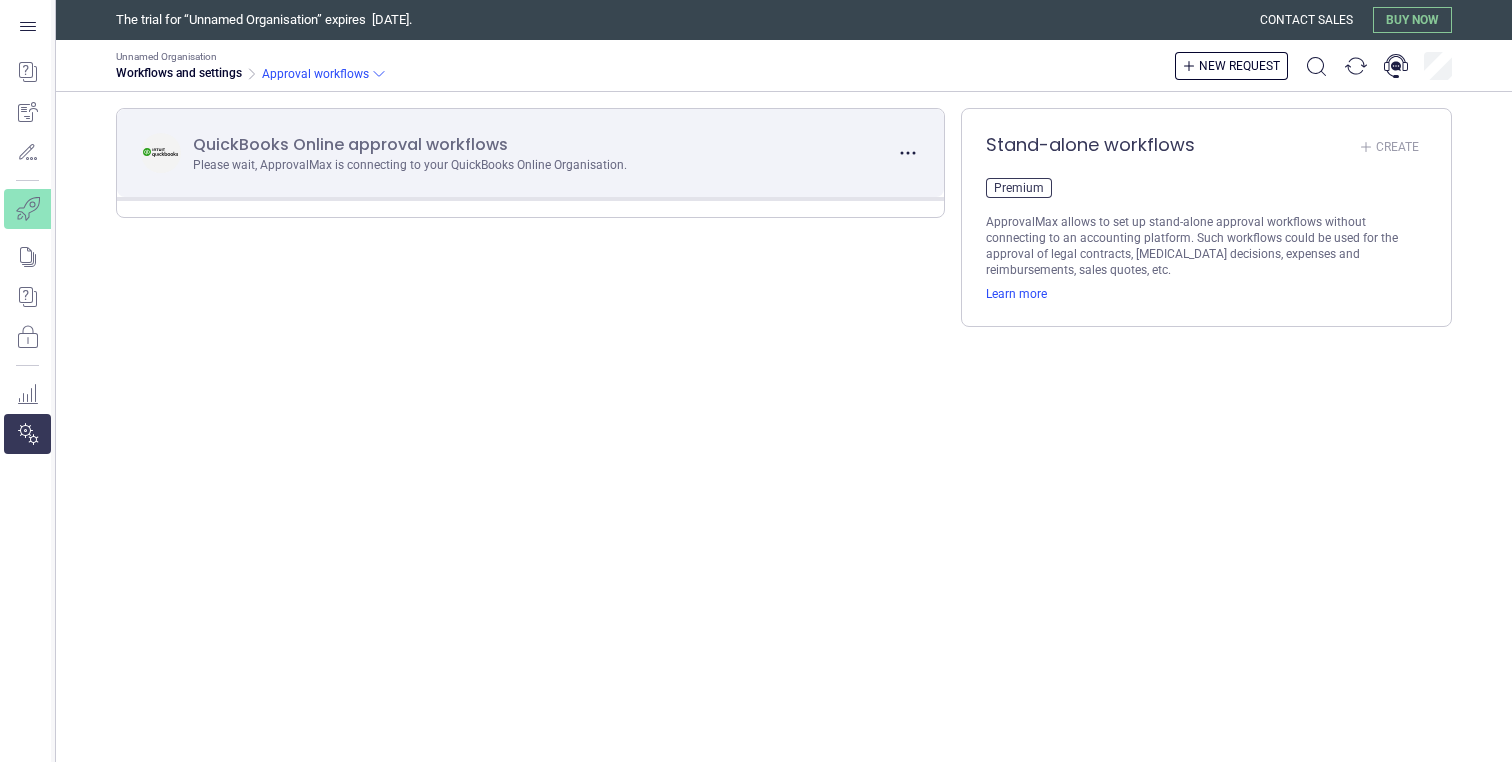 scroll, scrollTop: 0, scrollLeft: 0, axis: both 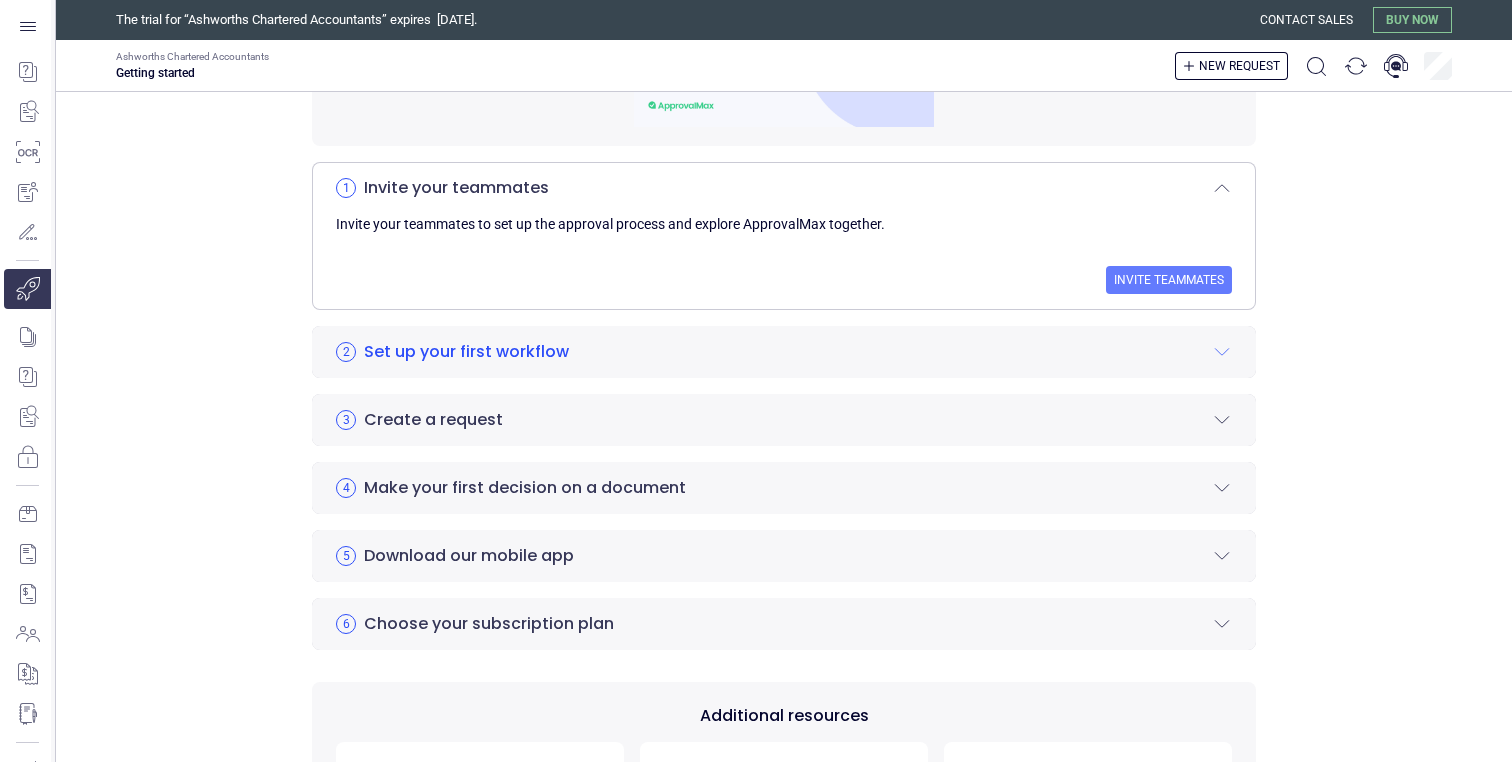 click on "2 Set up your first workflow" at bounding box center (784, 352) 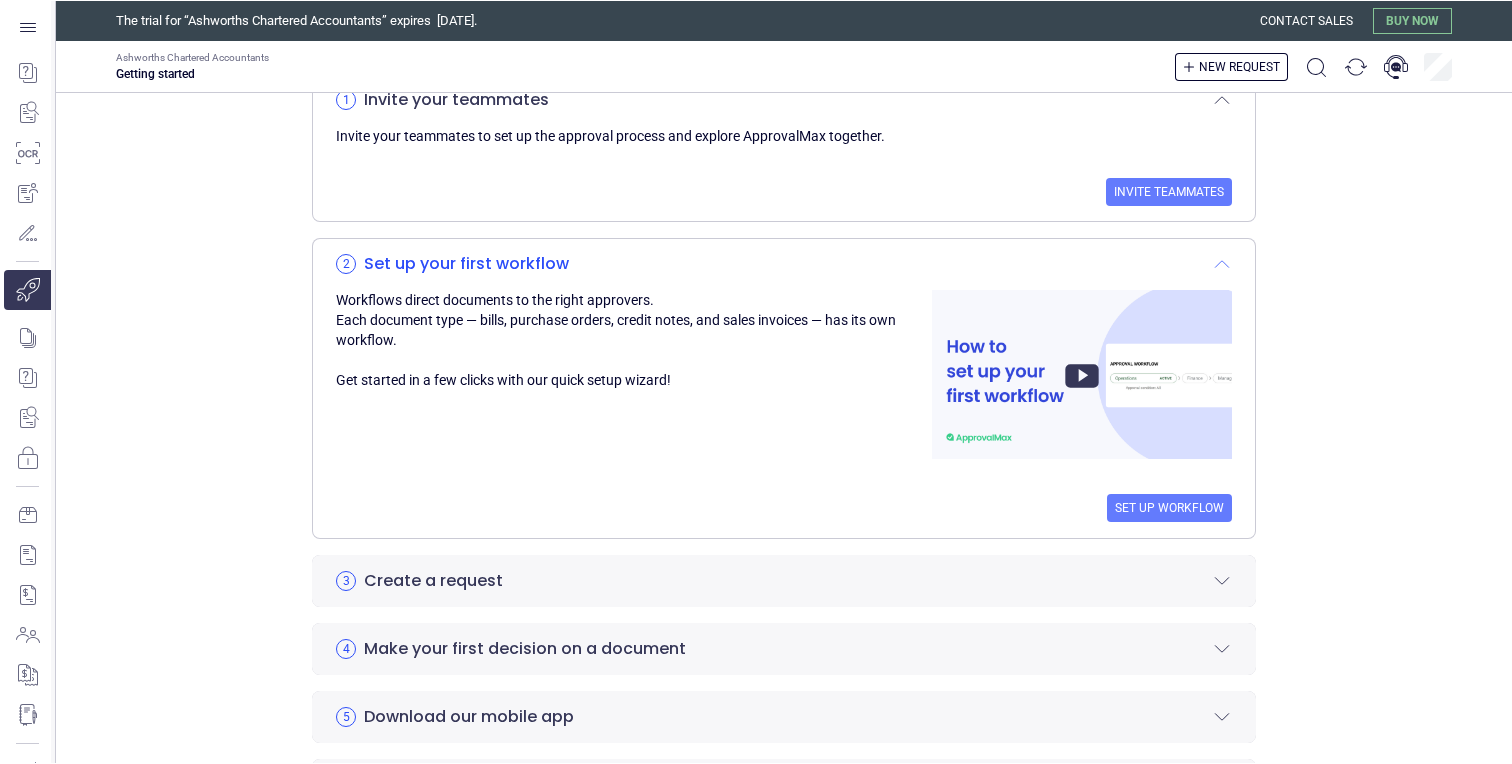 scroll, scrollTop: 446, scrollLeft: 0, axis: vertical 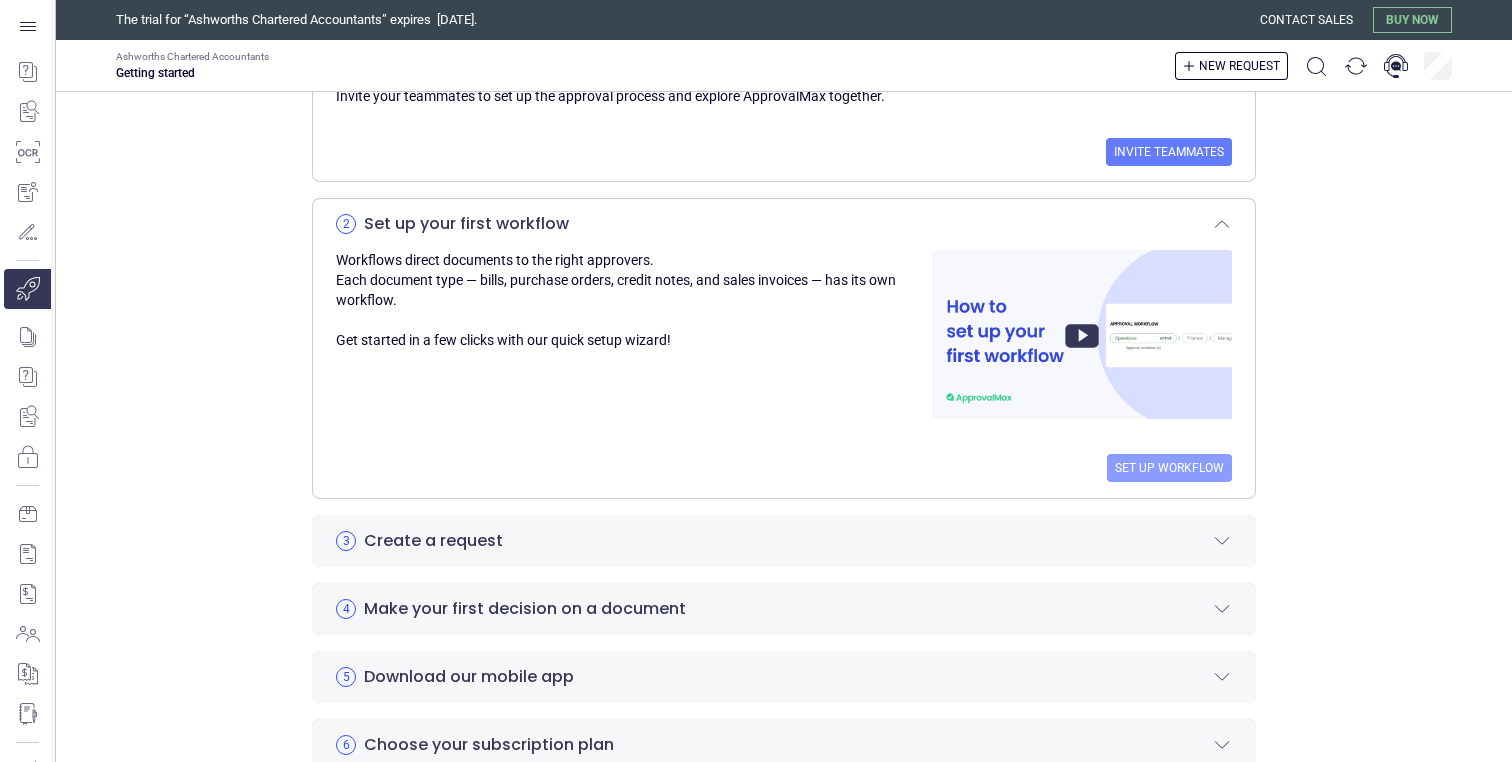 click on "Set up workflow" at bounding box center (1169, 468) 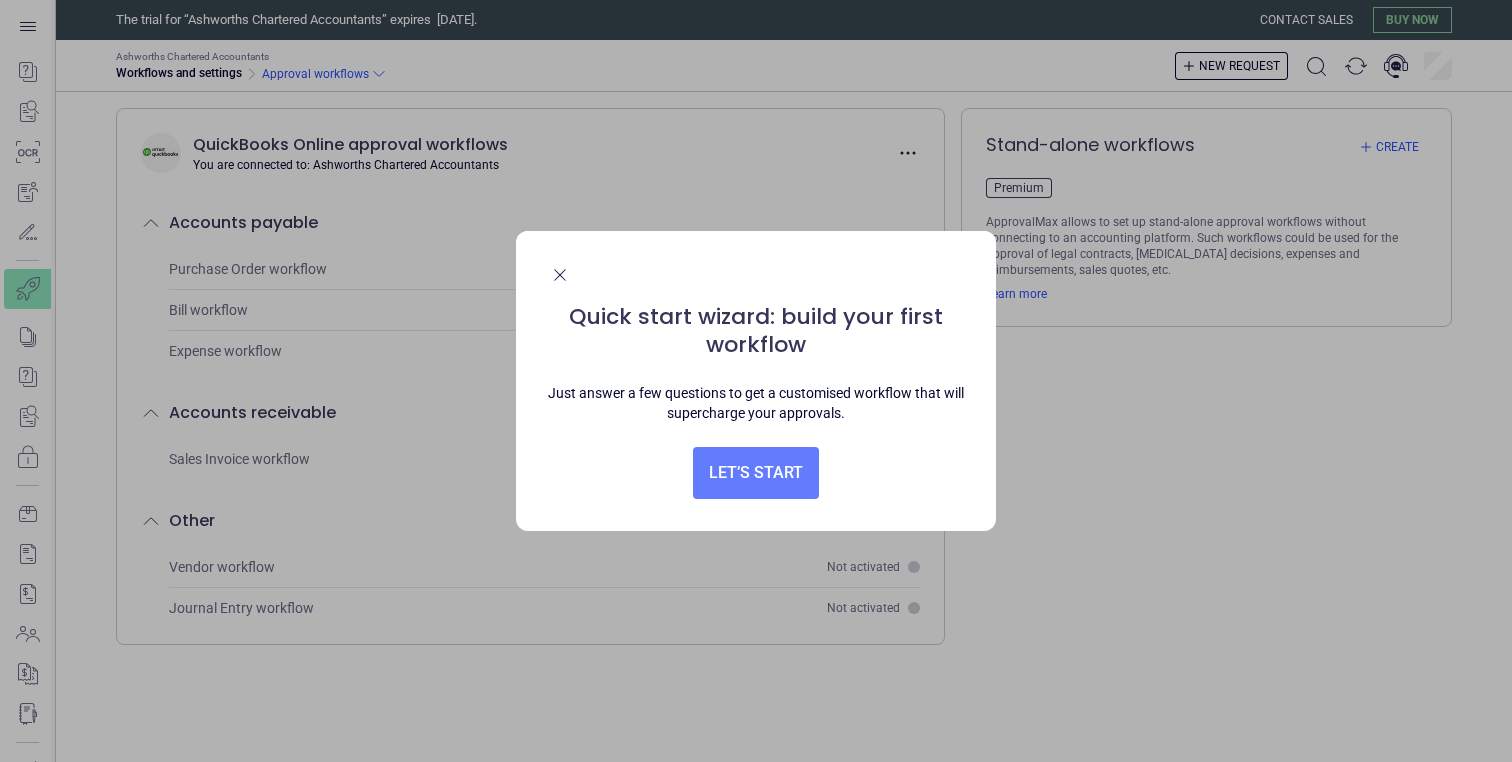 scroll, scrollTop: 0, scrollLeft: 0, axis: both 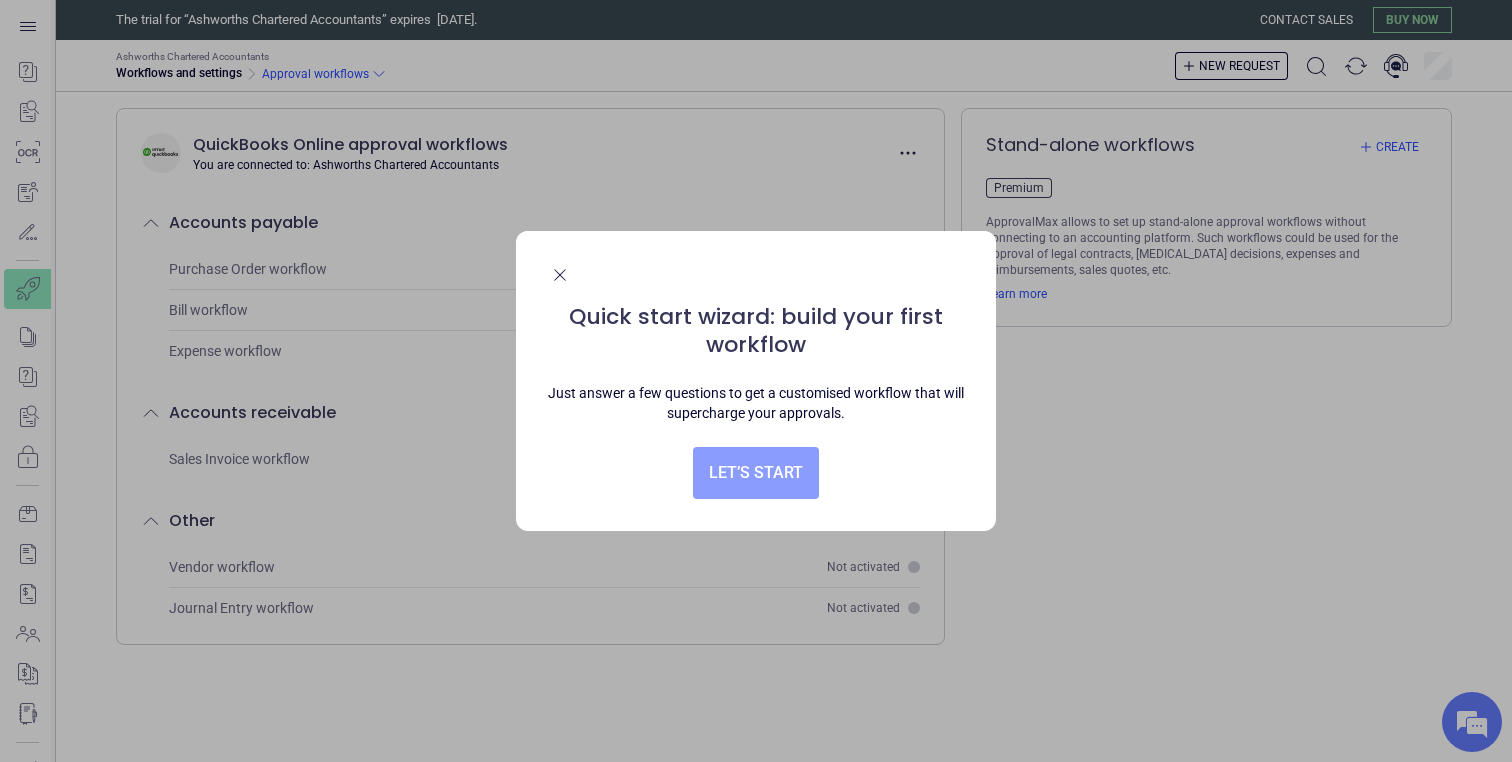 click on "Let’s start" at bounding box center [756, 473] 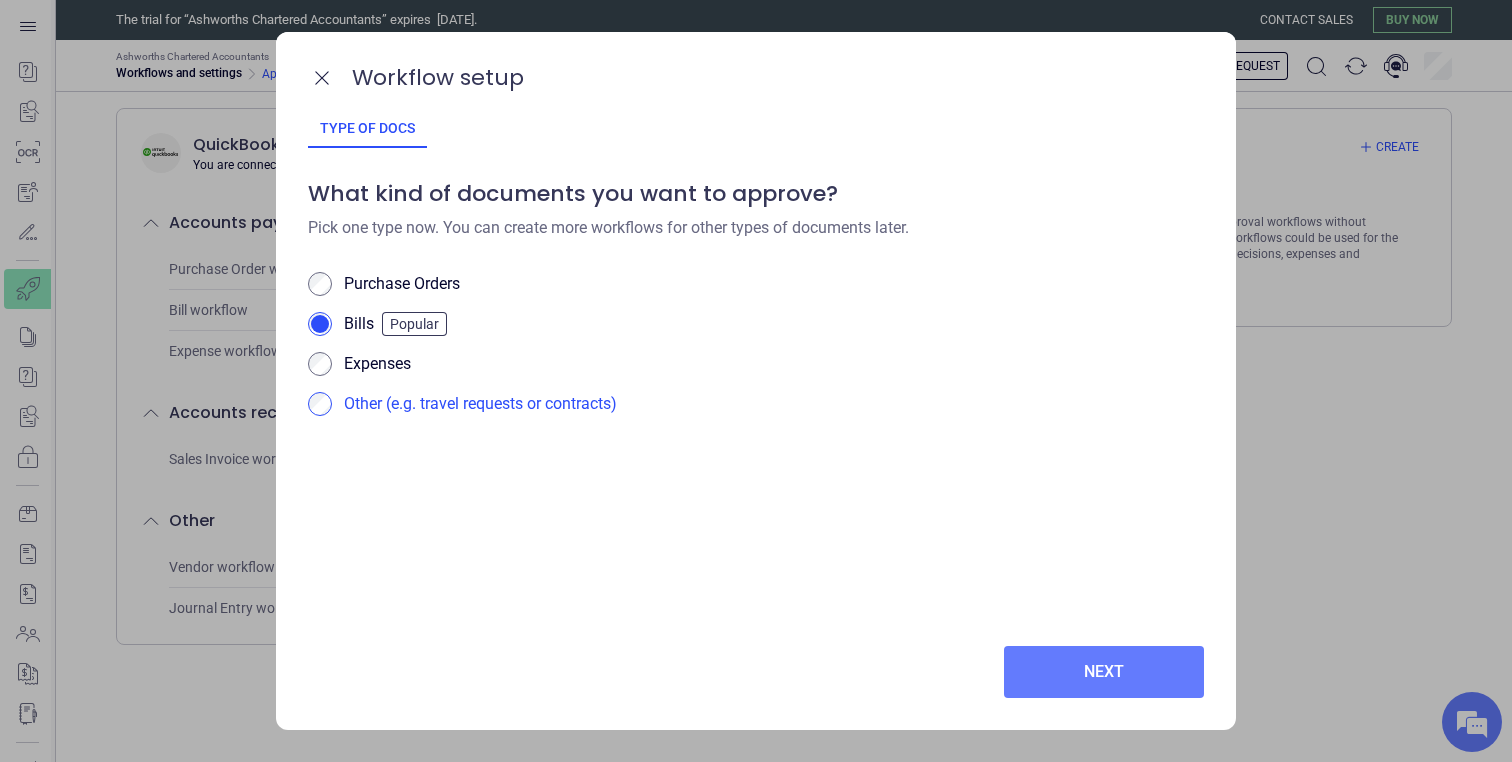 scroll, scrollTop: 0, scrollLeft: 0, axis: both 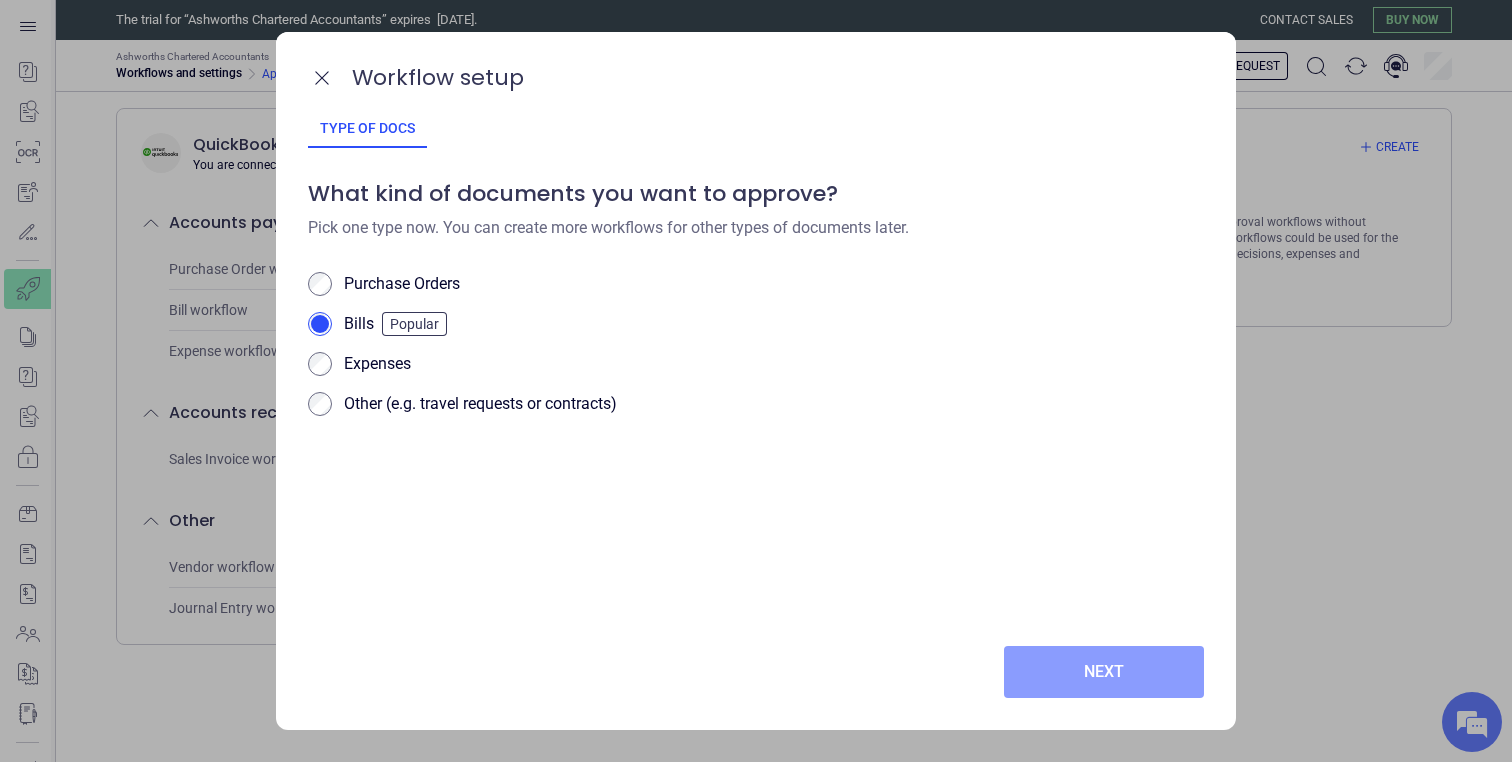 click on "Next" at bounding box center (1104, 672) 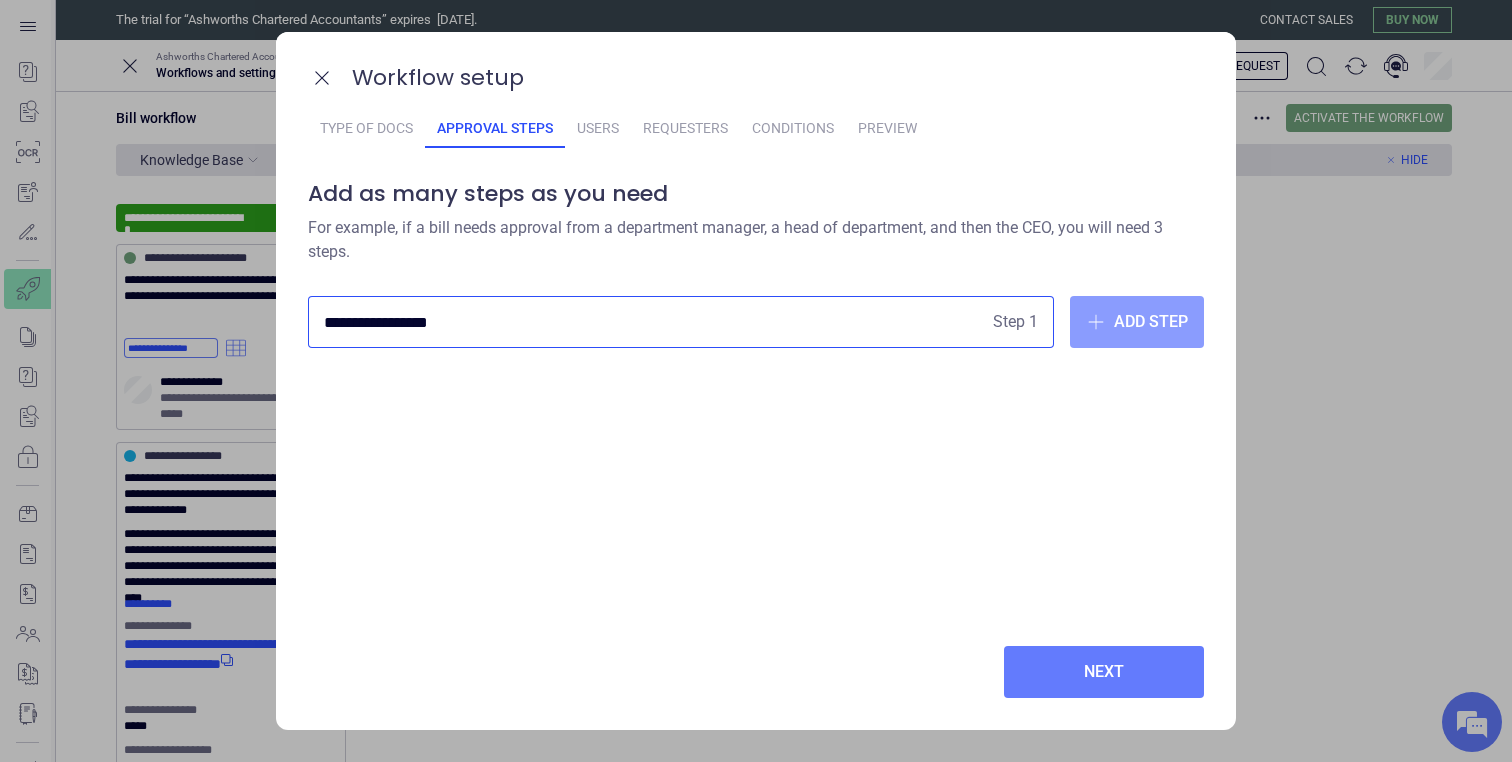 type on "**********" 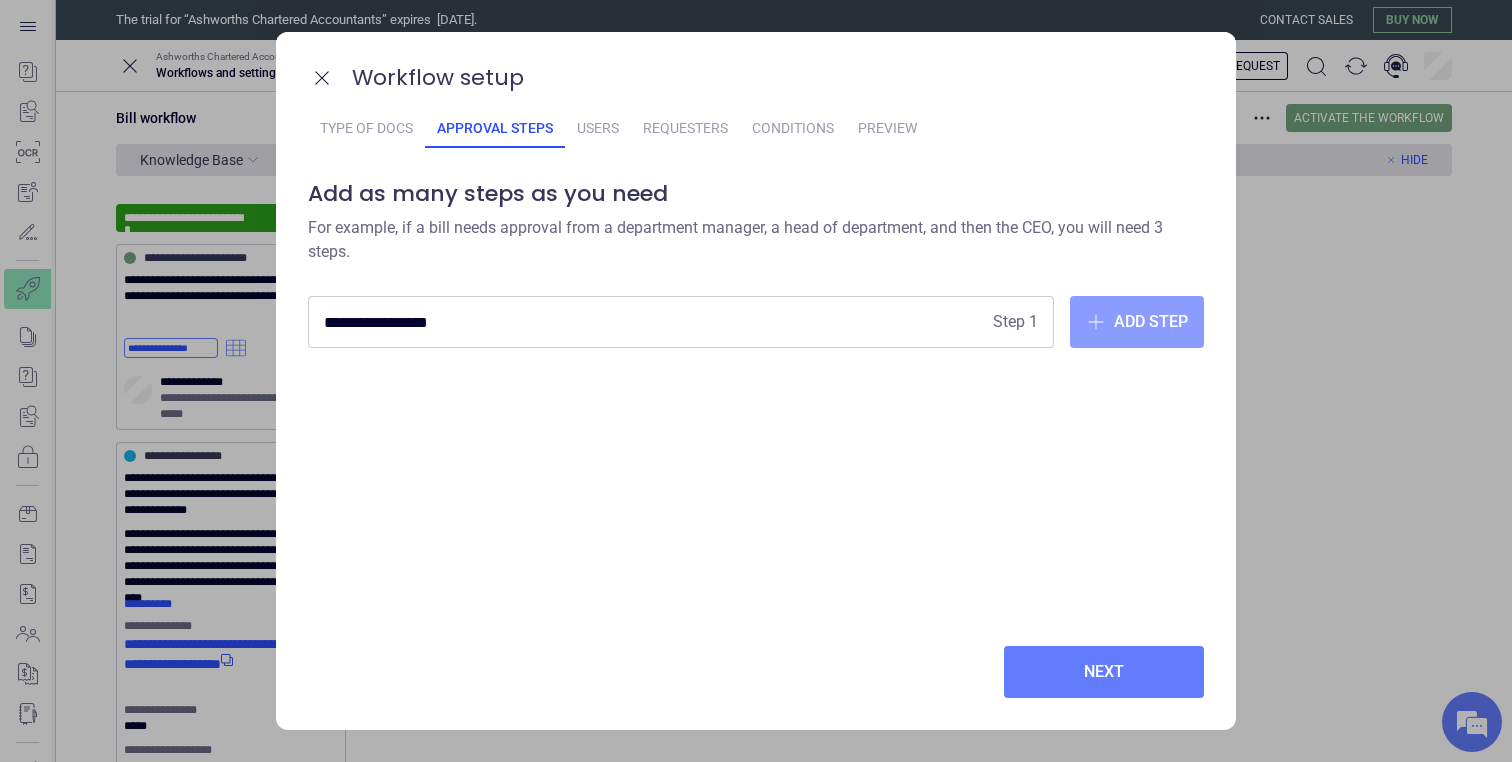click on "Add step" at bounding box center [1151, 322] 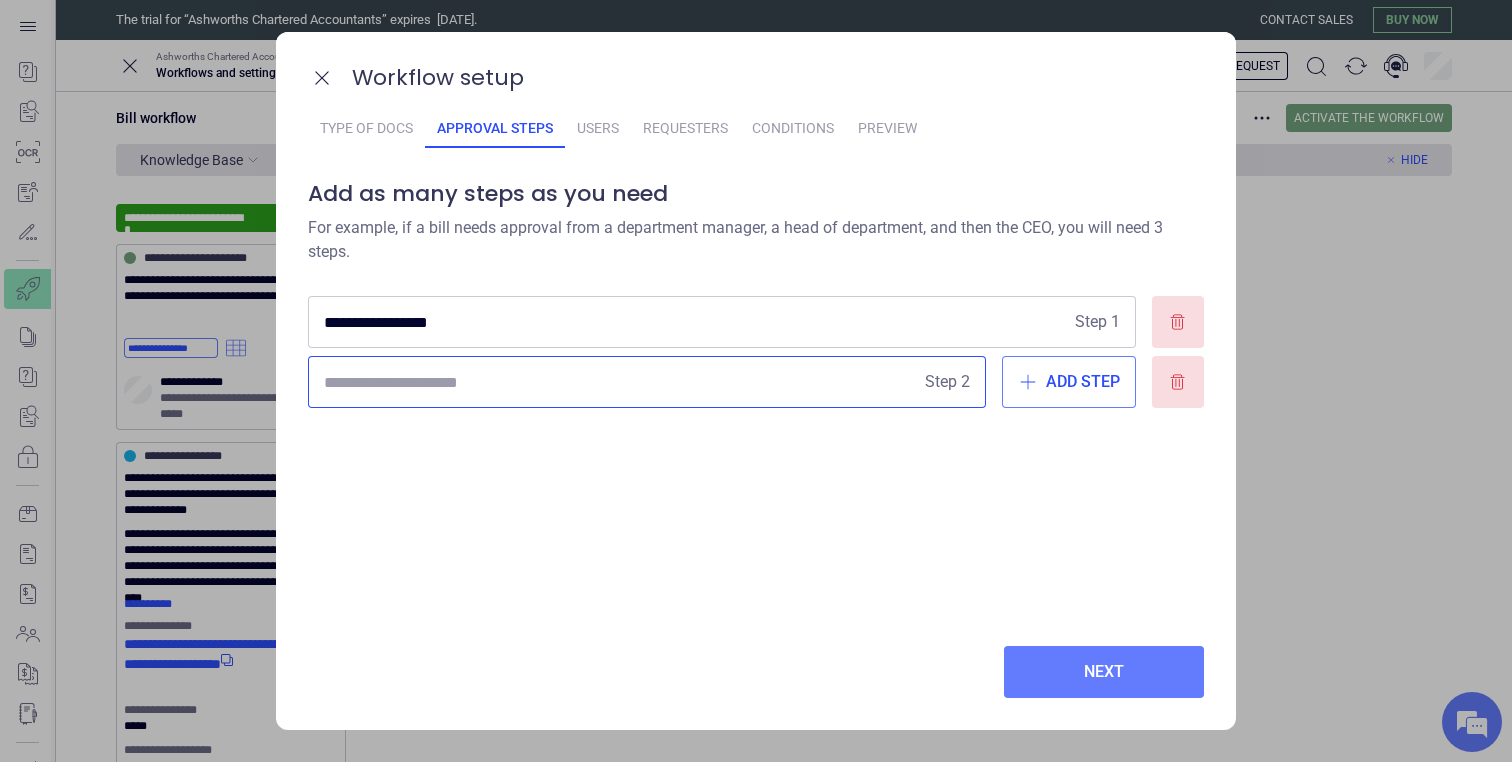click at bounding box center (620, 382) 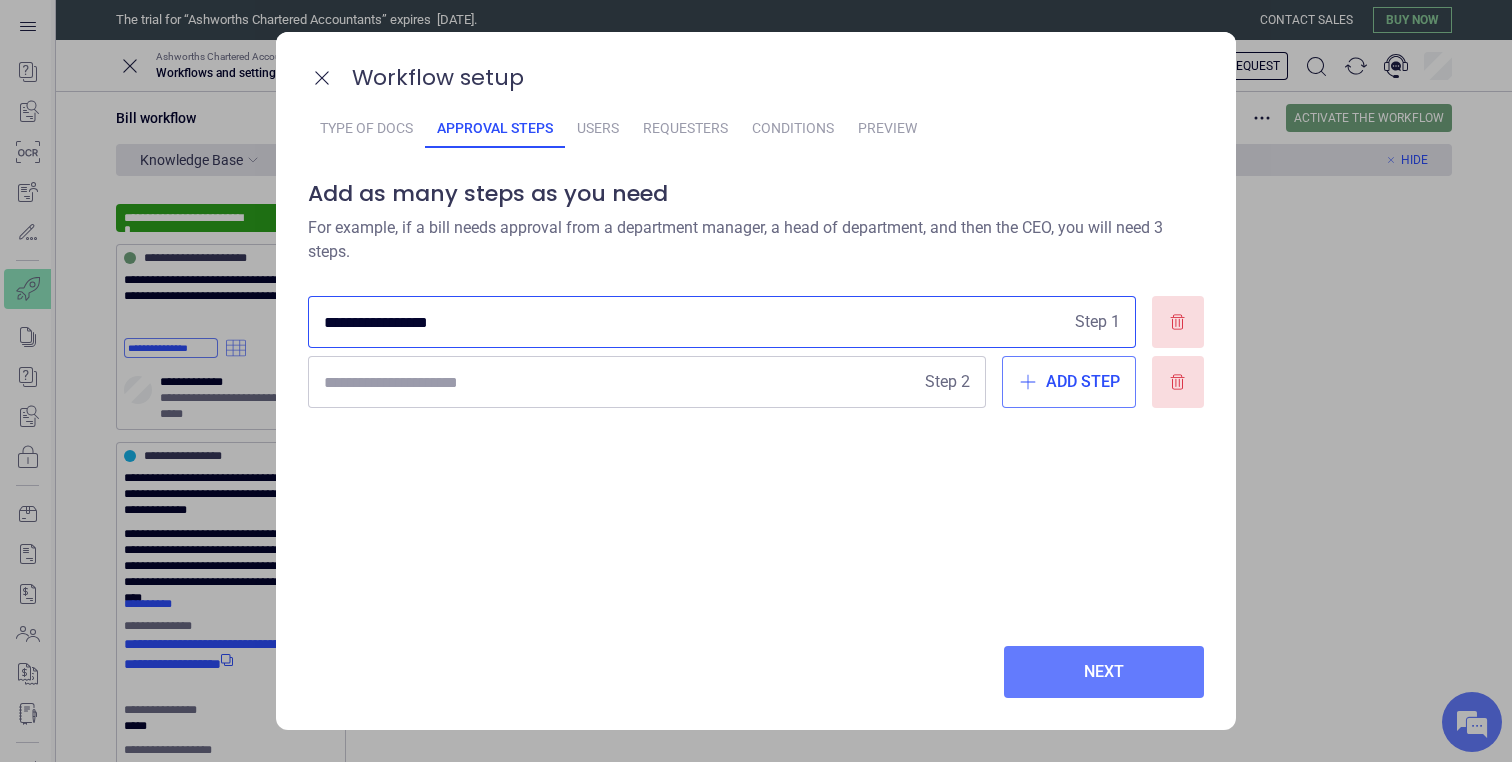 drag, startPoint x: 541, startPoint y: 329, endPoint x: 235, endPoint y: 317, distance: 306.2352 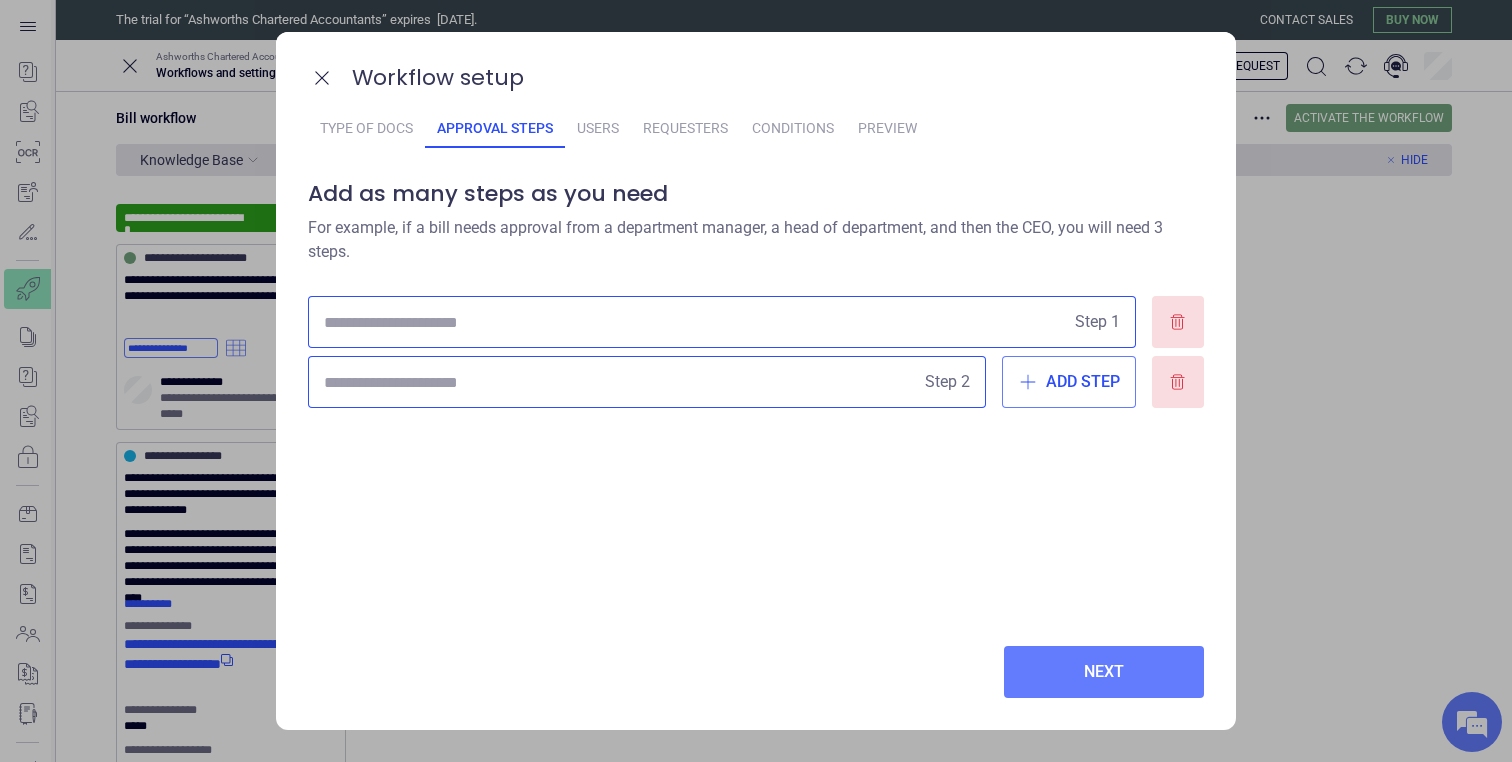 type 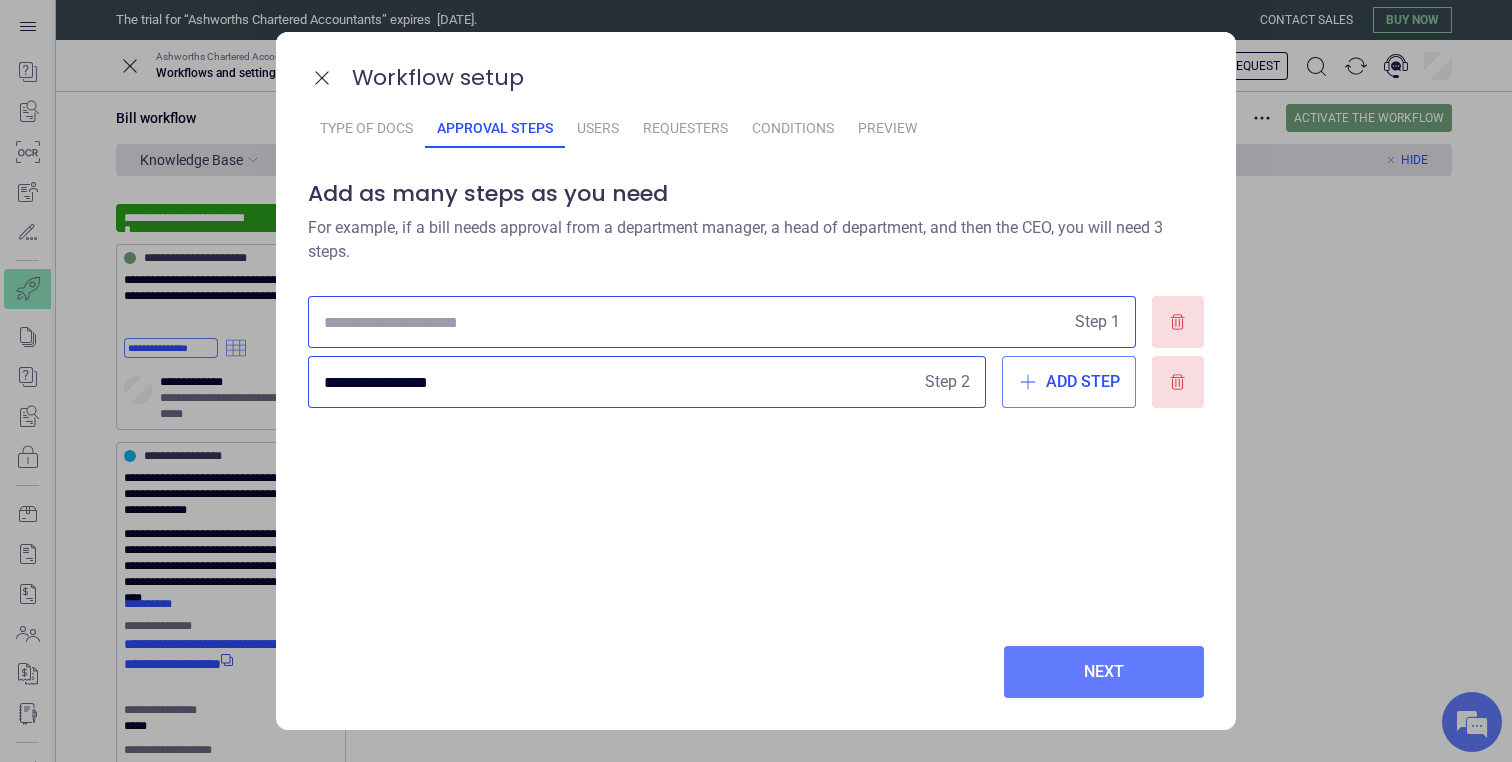 type on "**********" 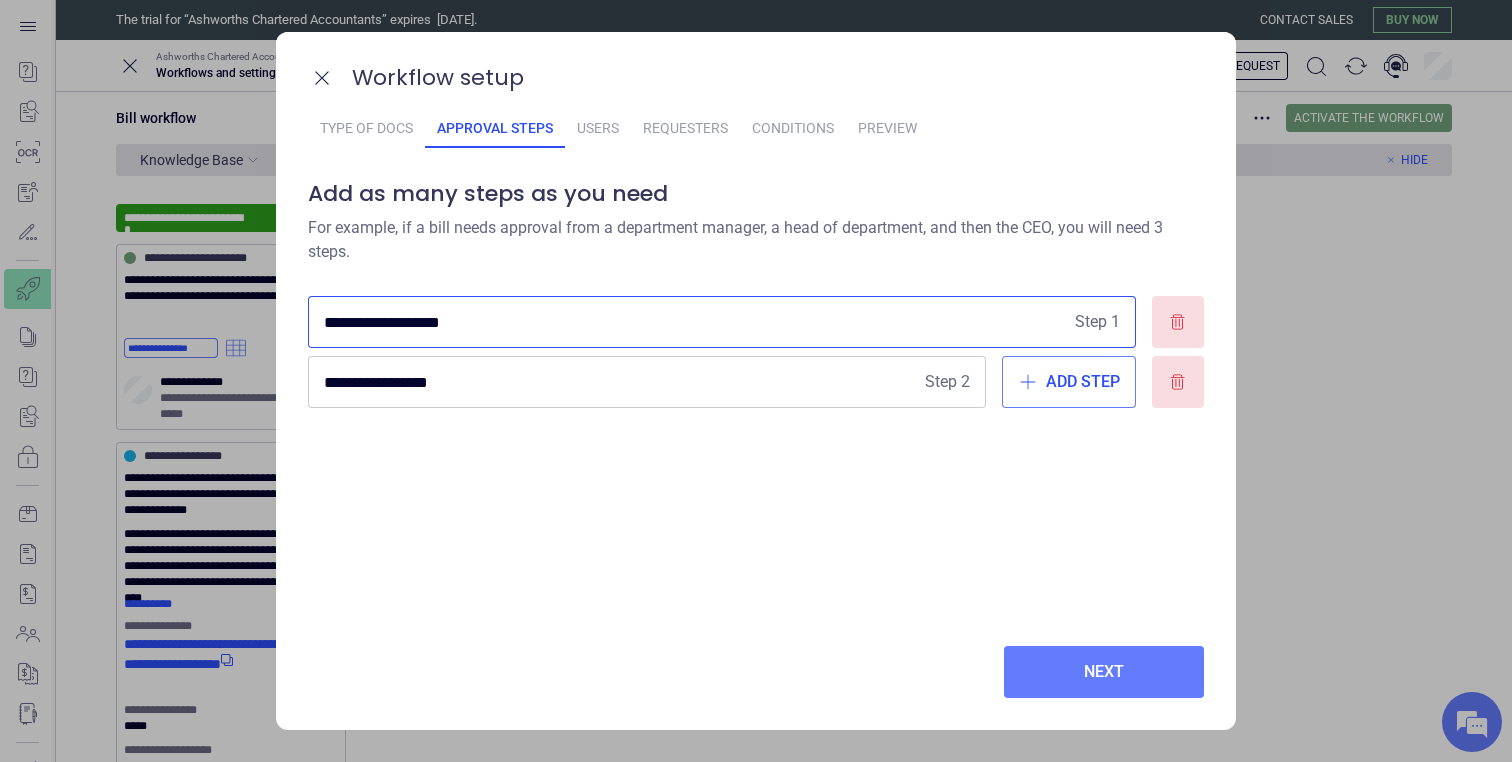 type on "**********" 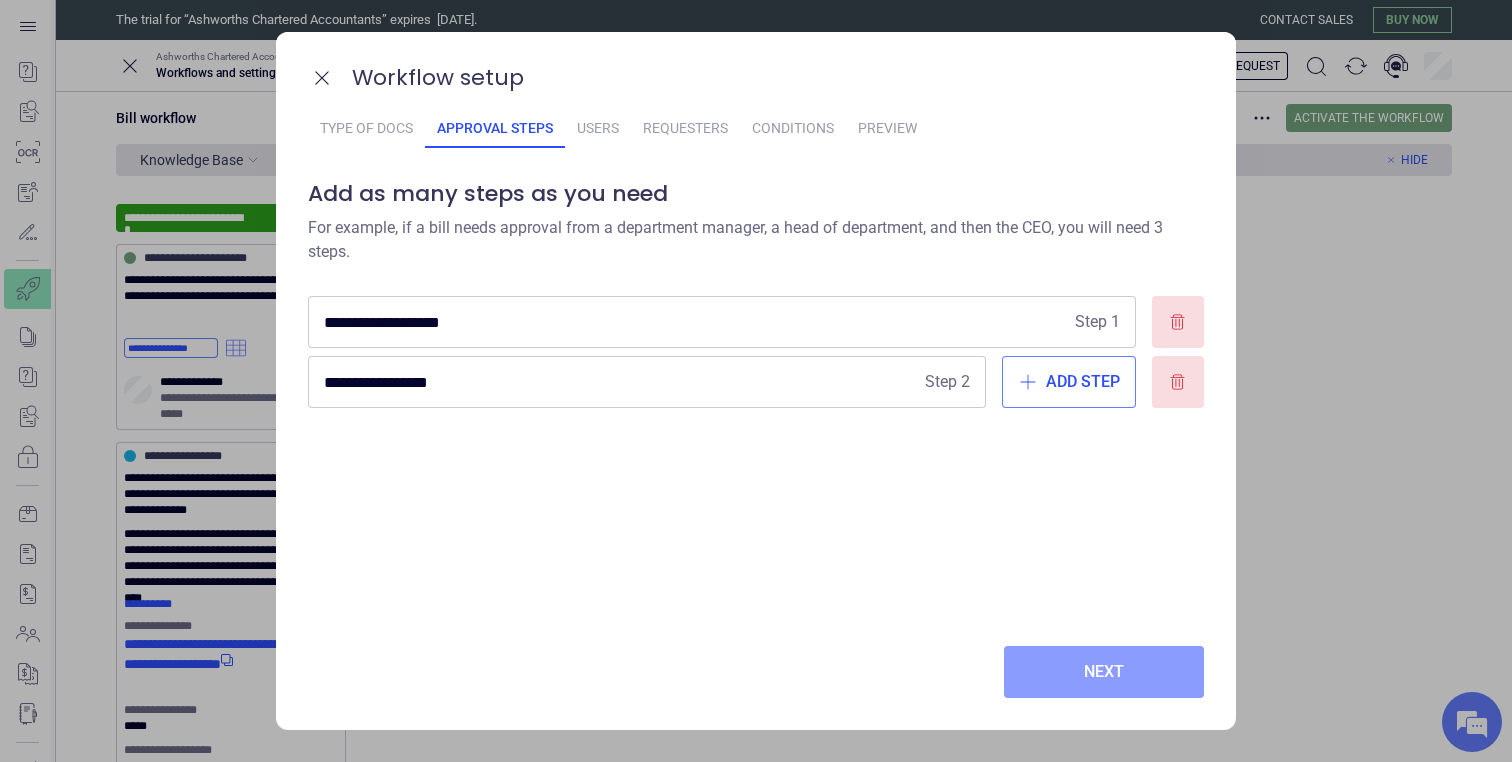 click on "Next" at bounding box center (1104, 672) 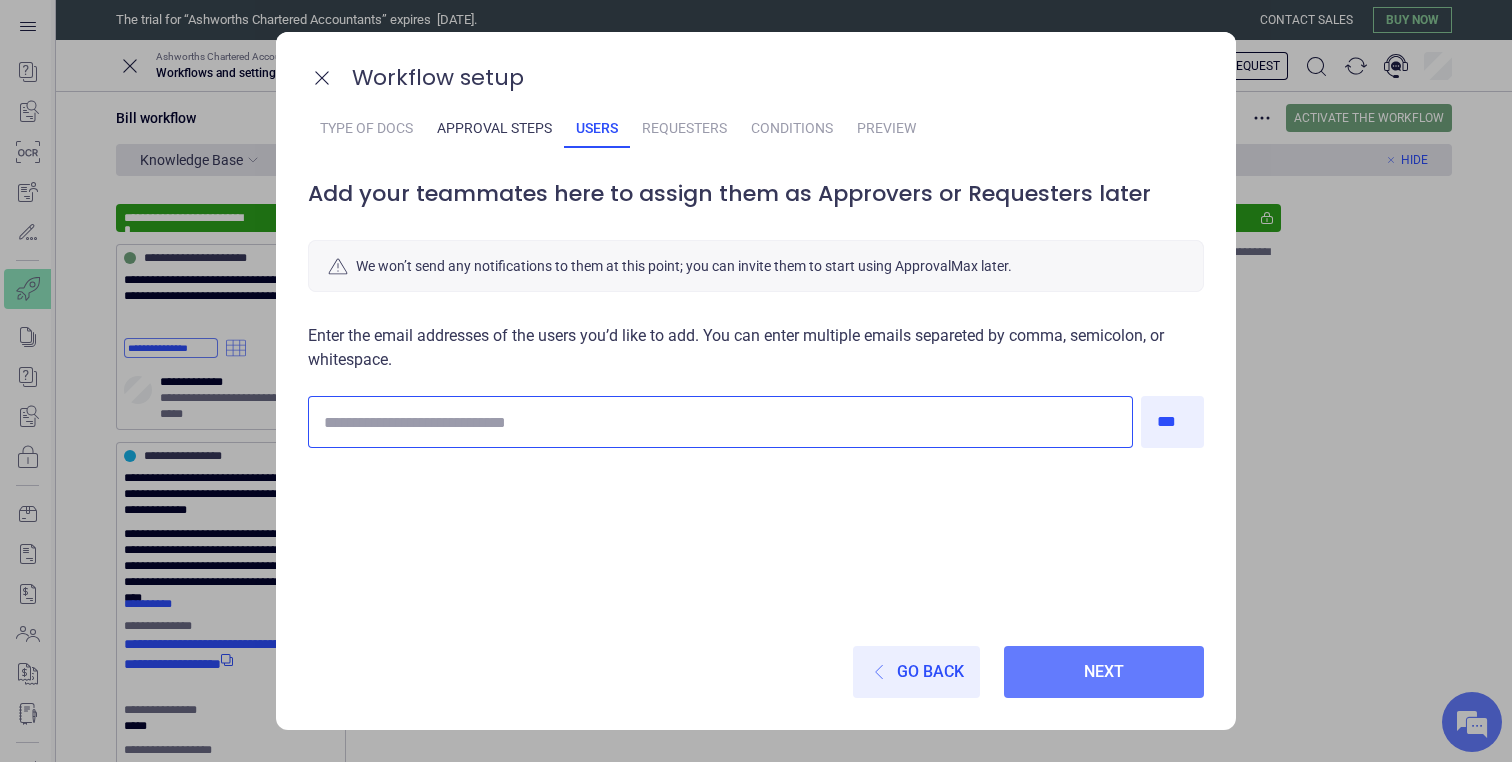 click at bounding box center (720, 422) 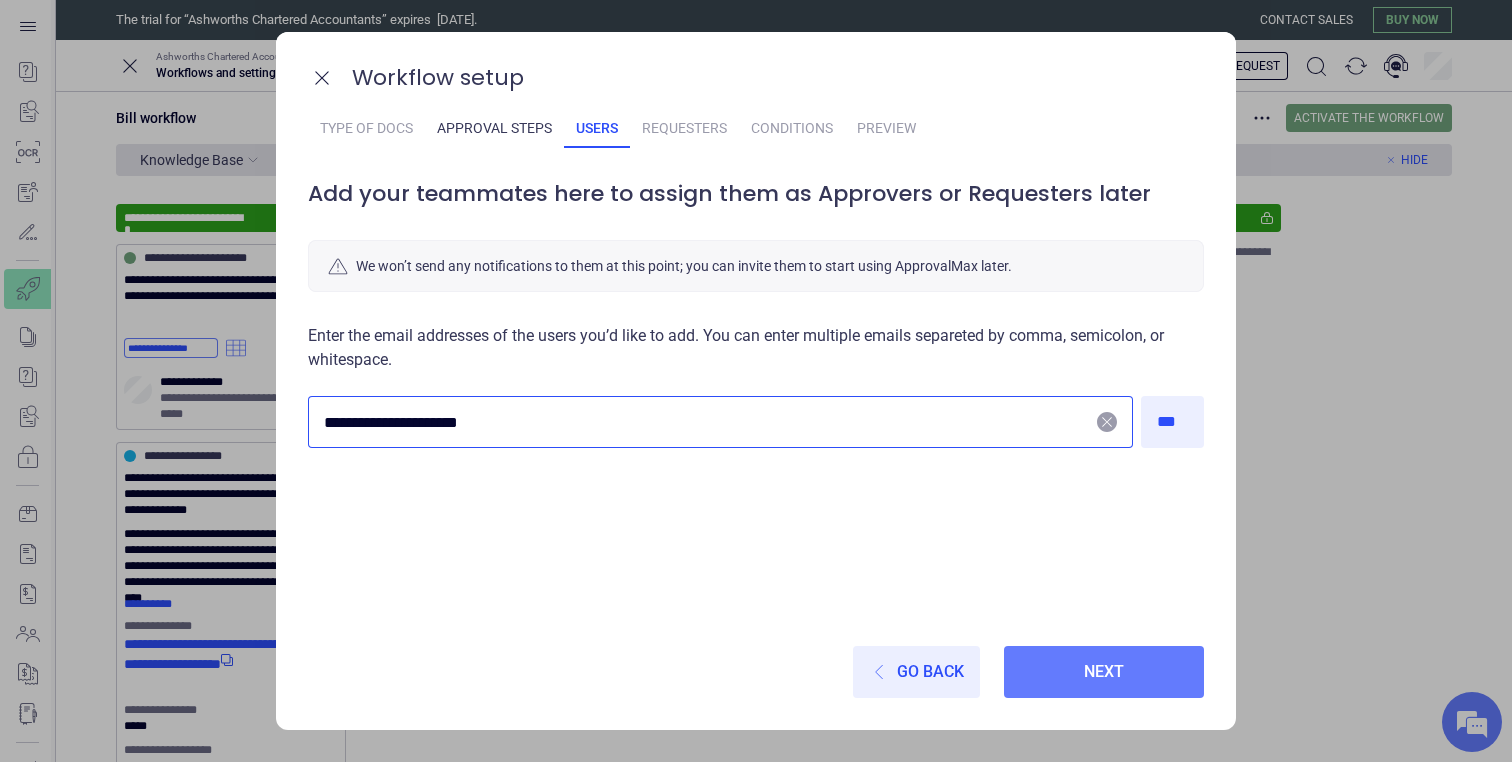 type on "**********" 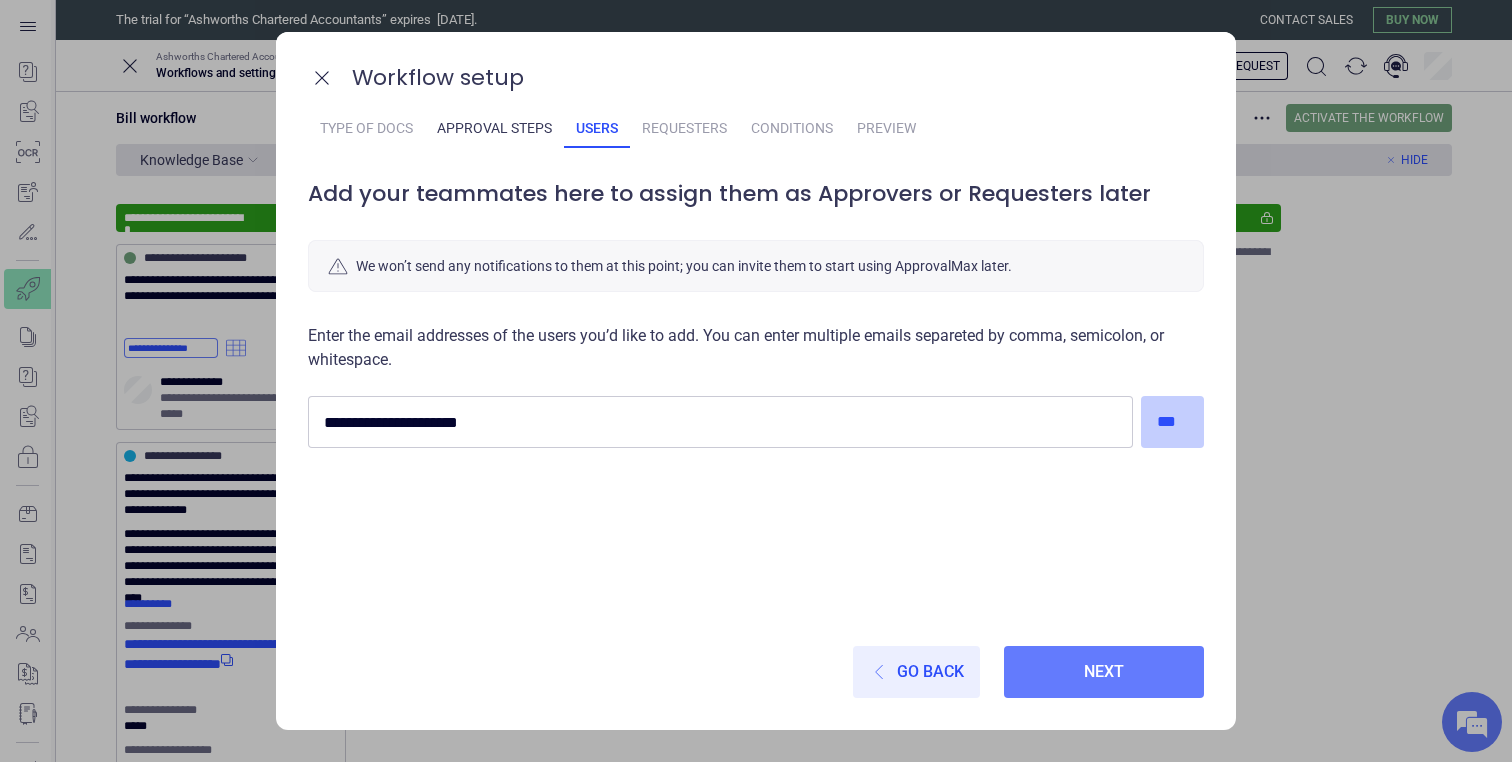 click on "***" at bounding box center (1173, 422) 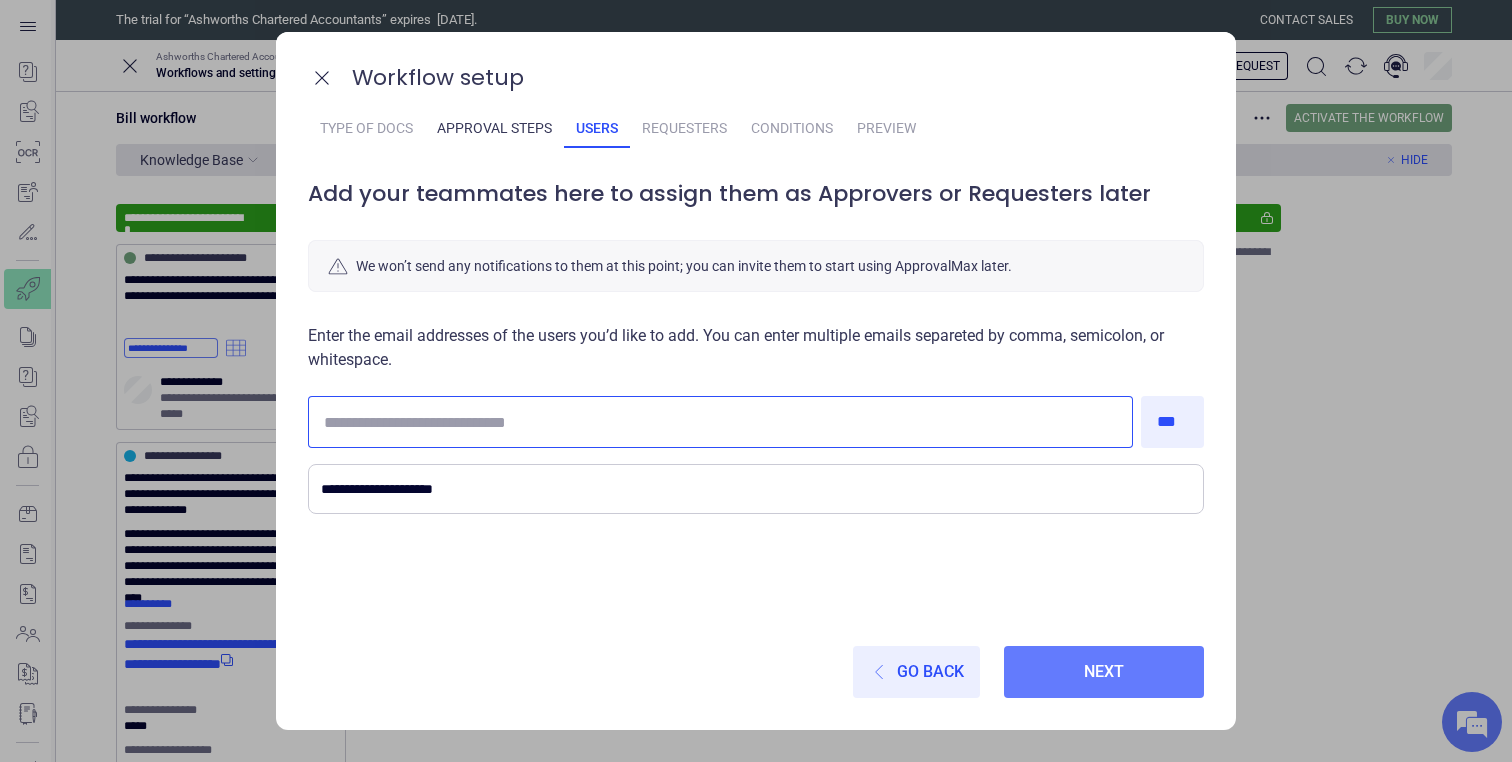 click at bounding box center [720, 422] 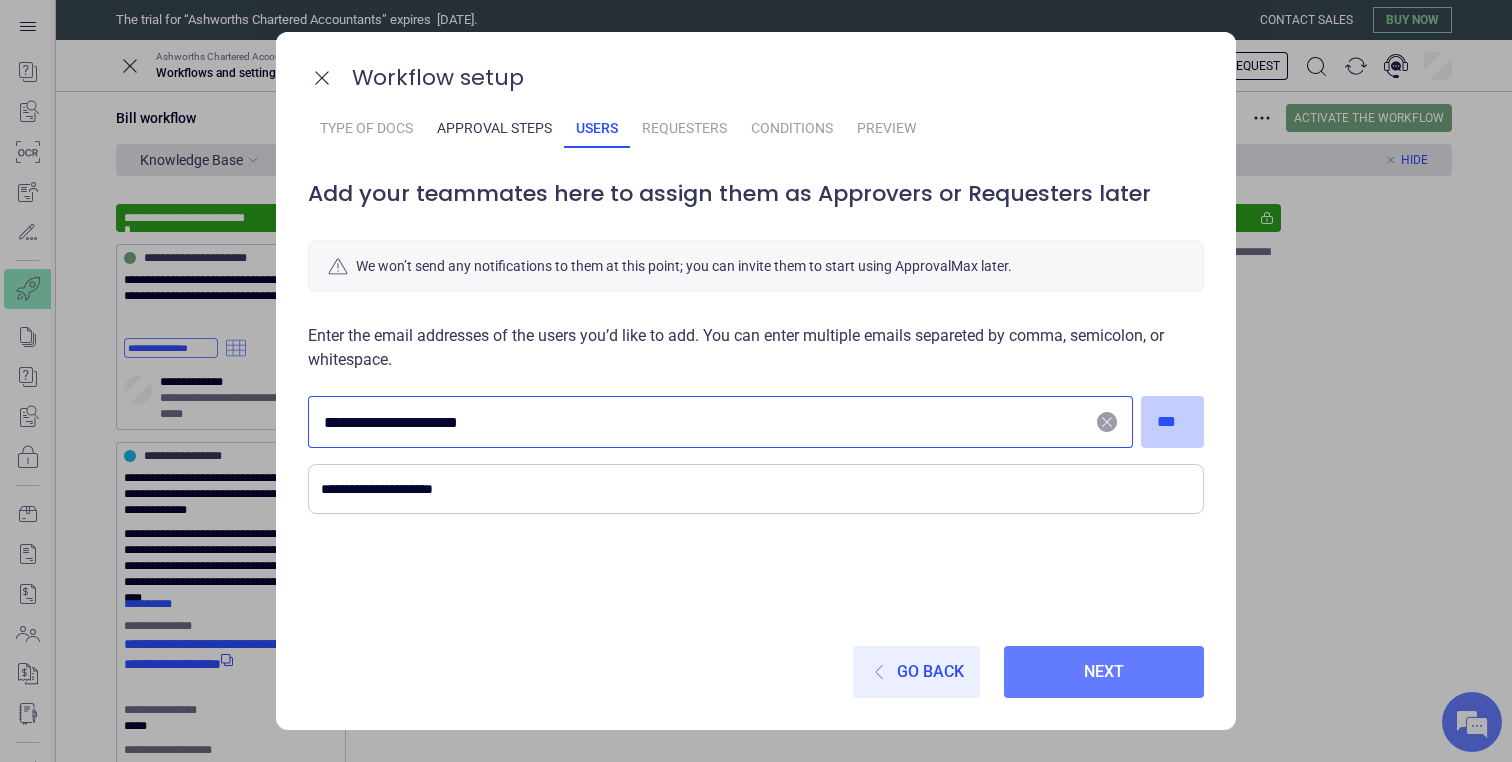 type on "**********" 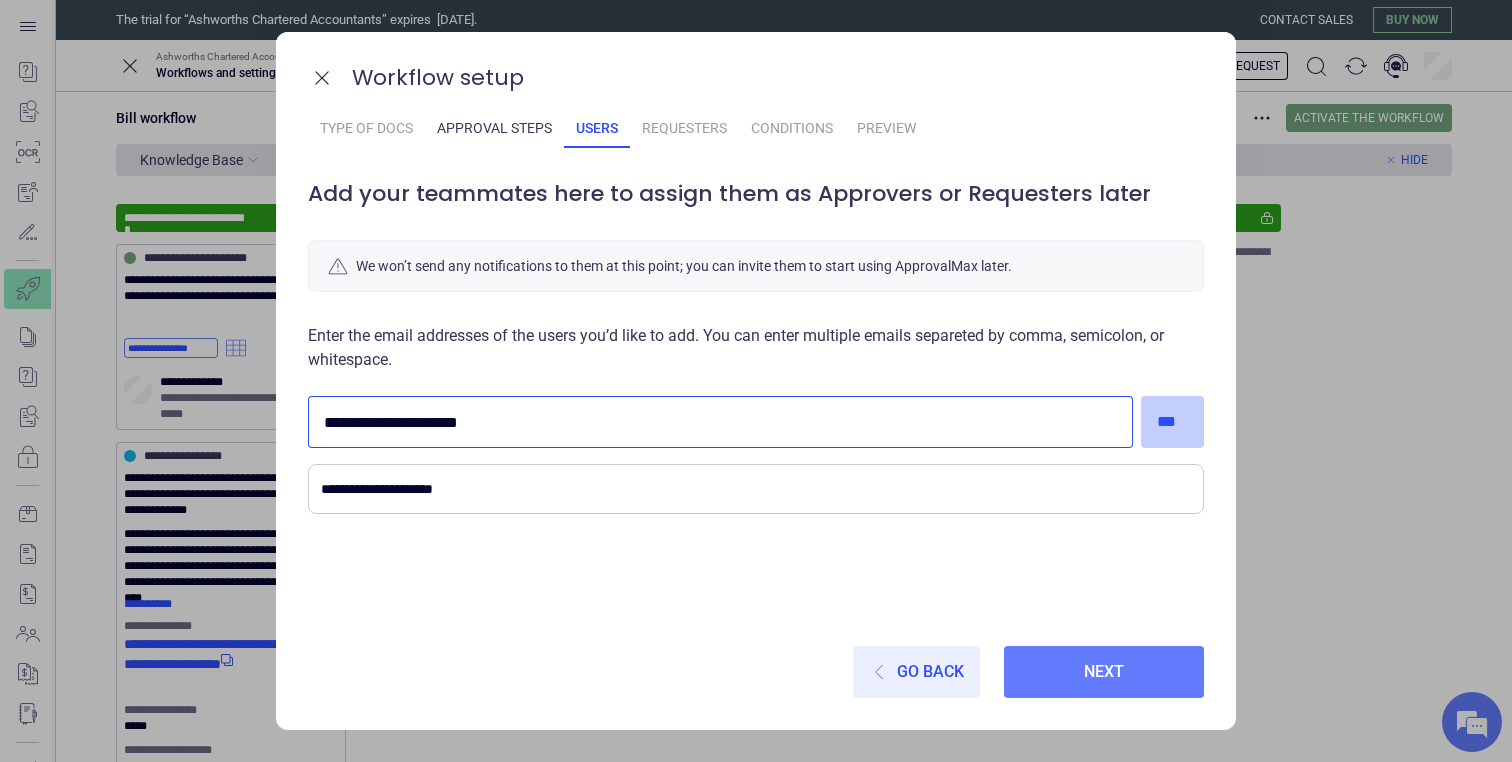 click on "***" at bounding box center [1173, 422] 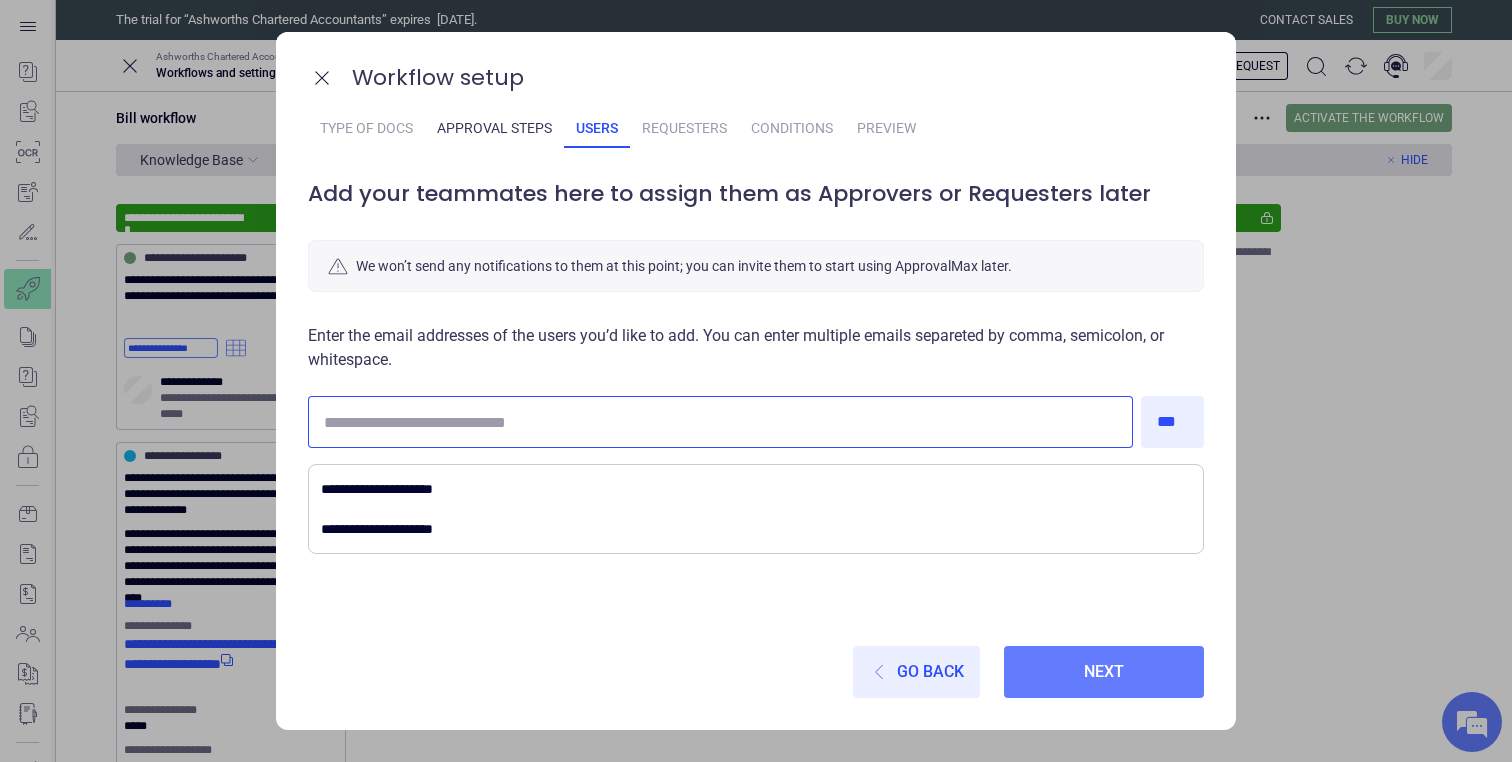 click at bounding box center (720, 422) 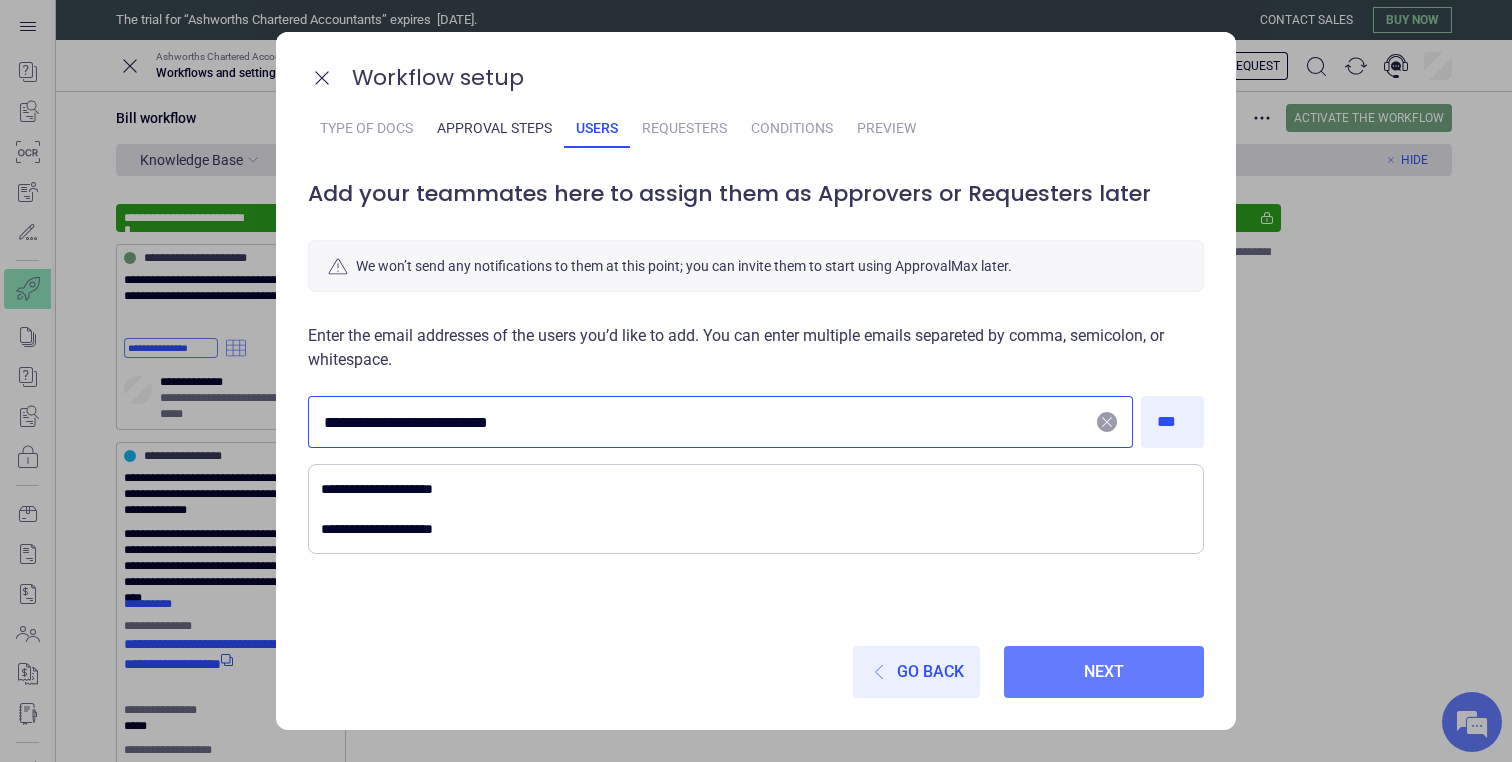 drag, startPoint x: 605, startPoint y: 429, endPoint x: 210, endPoint y: 419, distance: 395.12656 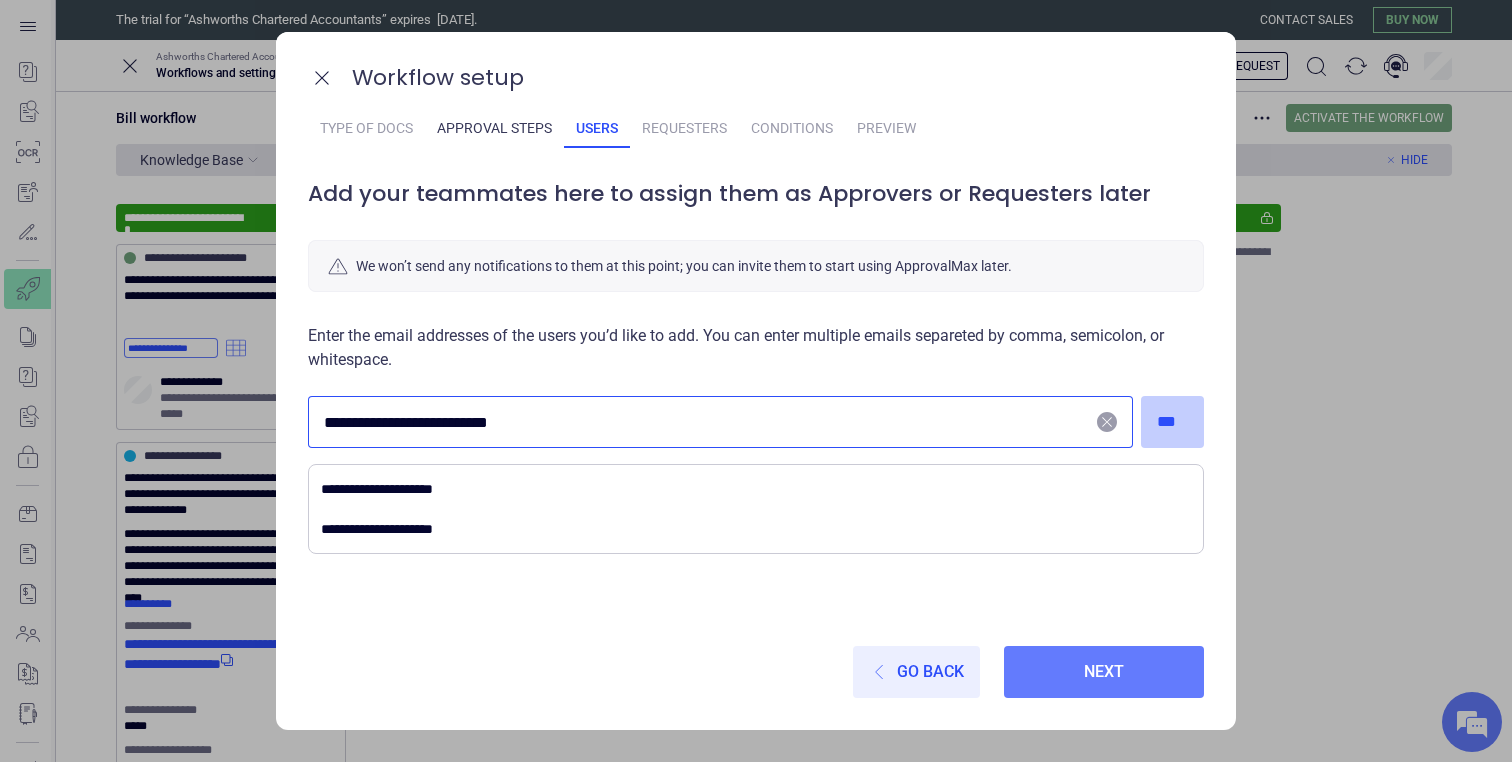 type on "**********" 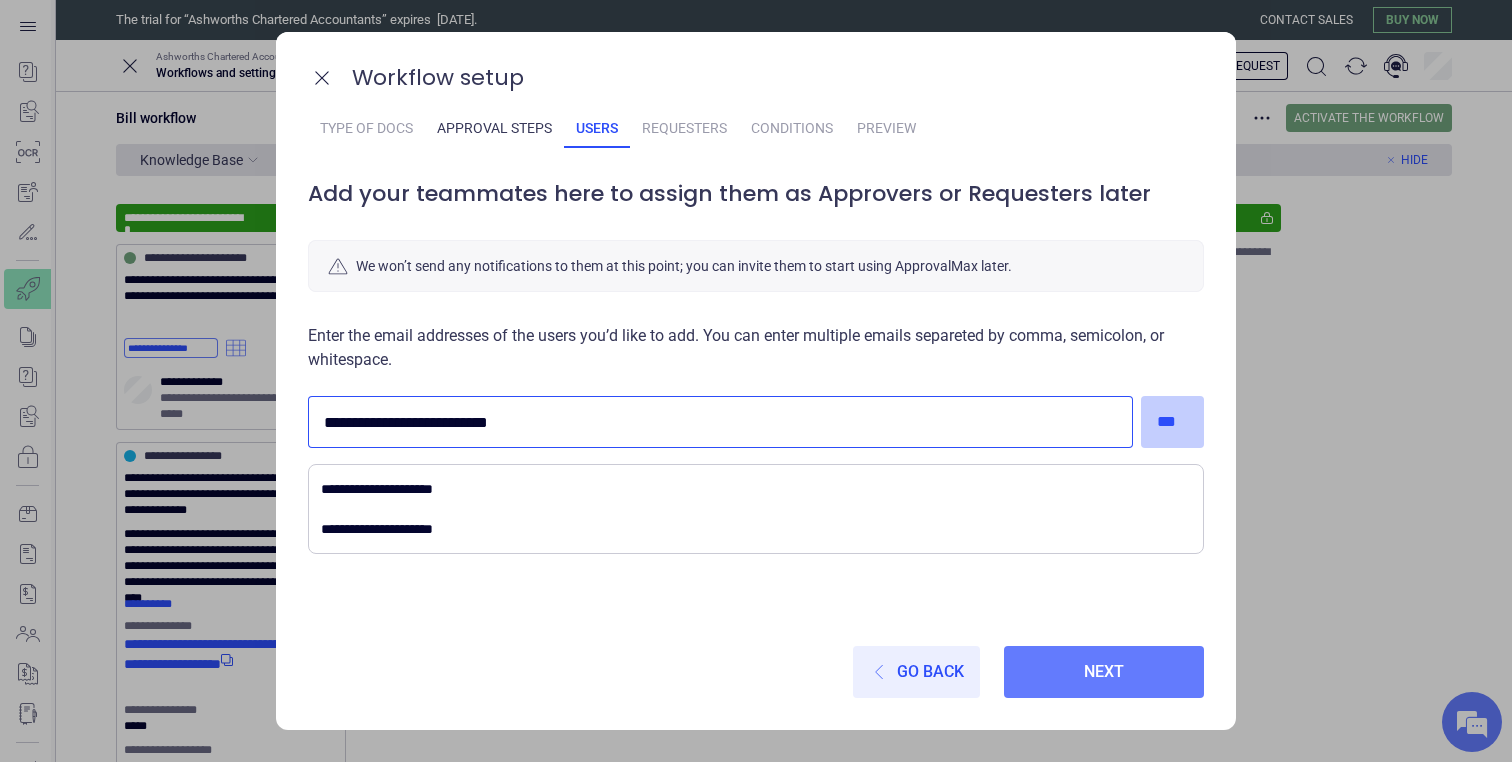 click on "***" at bounding box center [1173, 422] 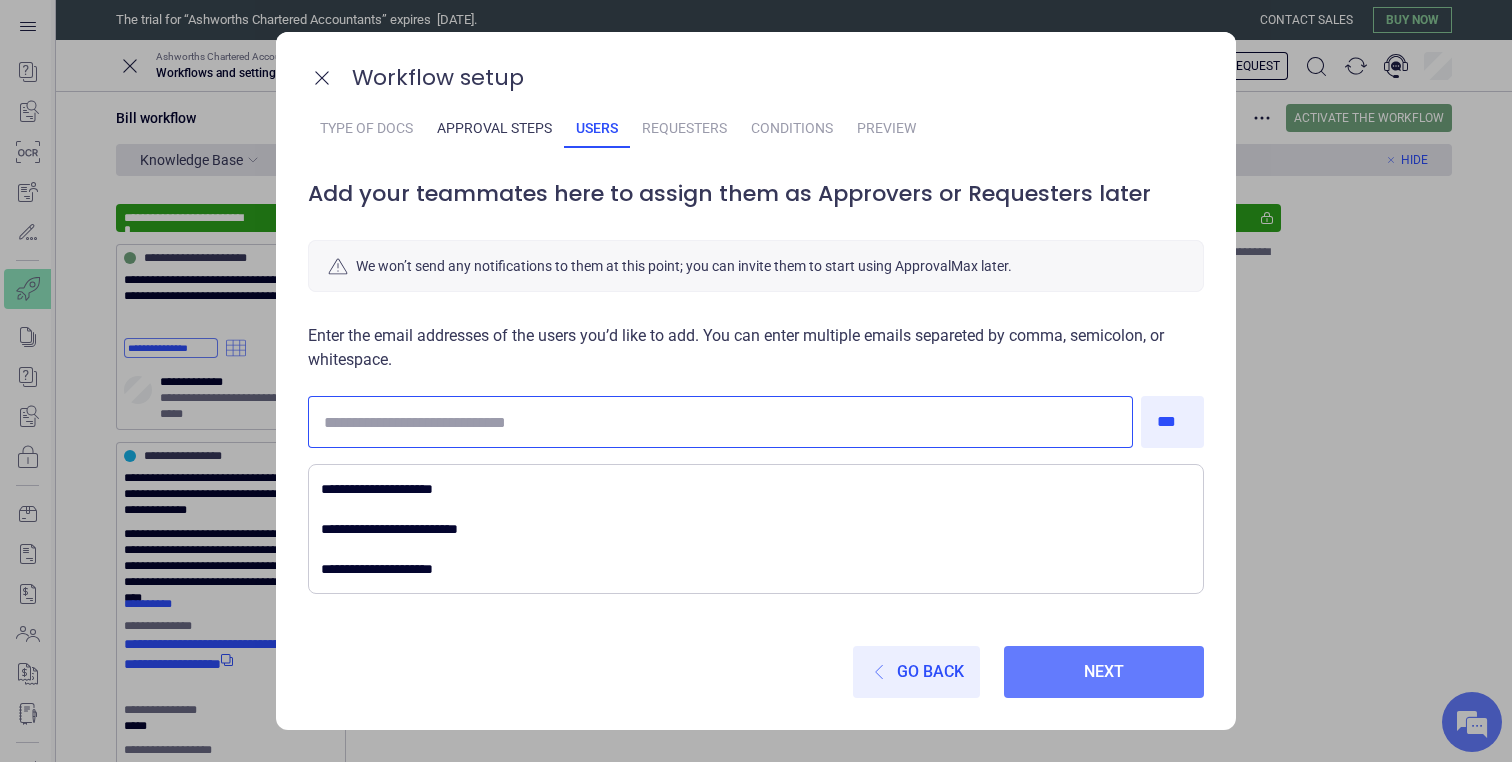 click at bounding box center [720, 422] 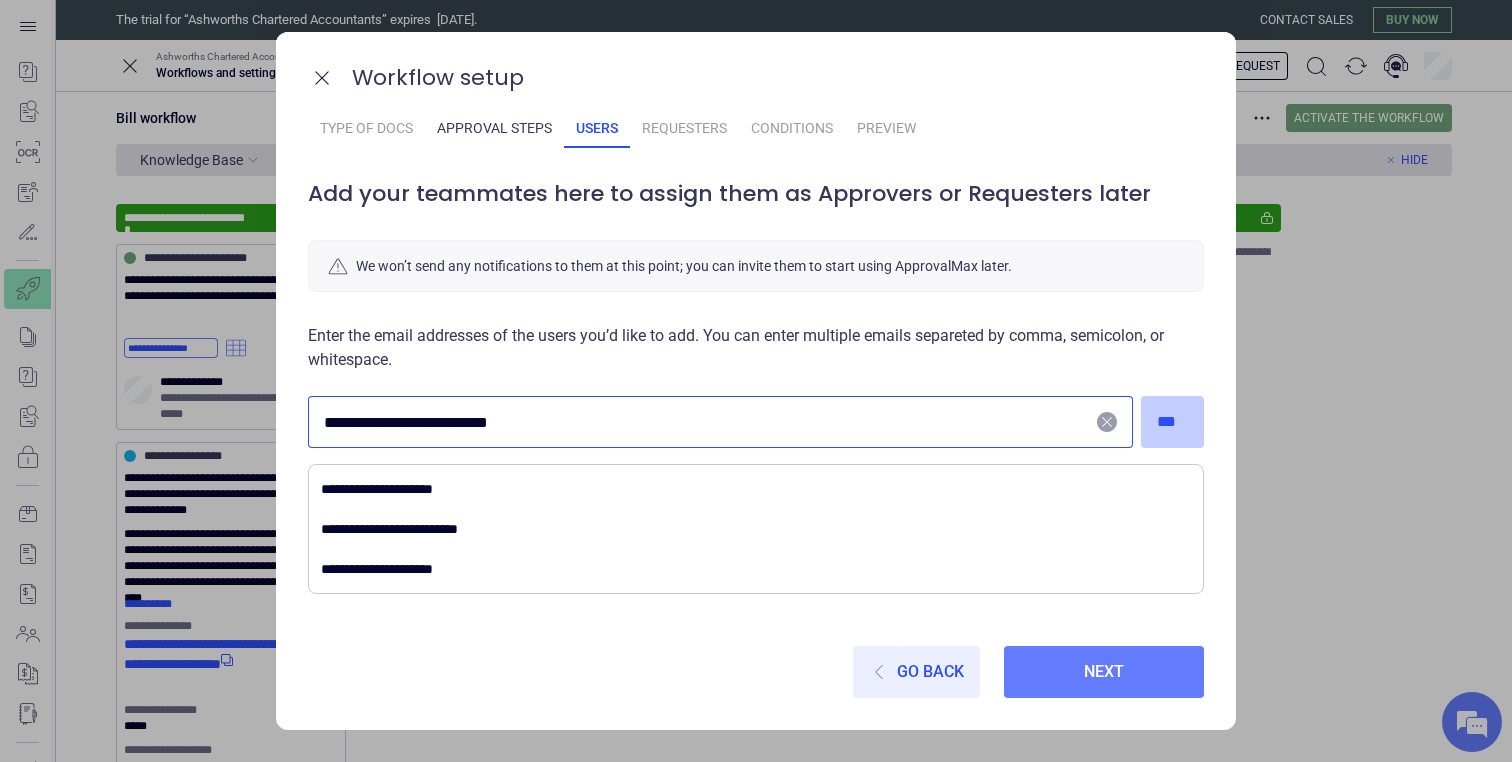 type on "**********" 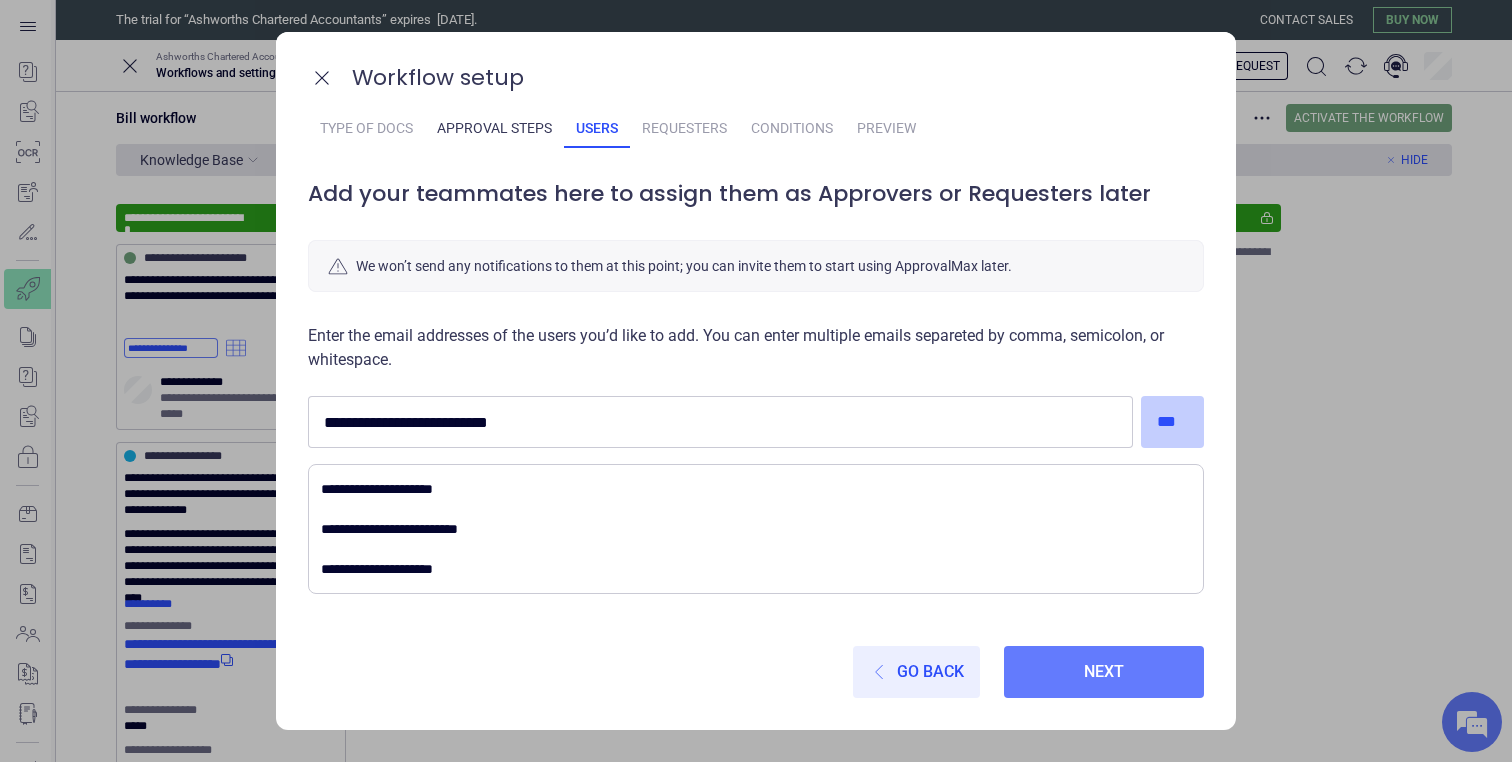 click on "***" at bounding box center [1173, 422] 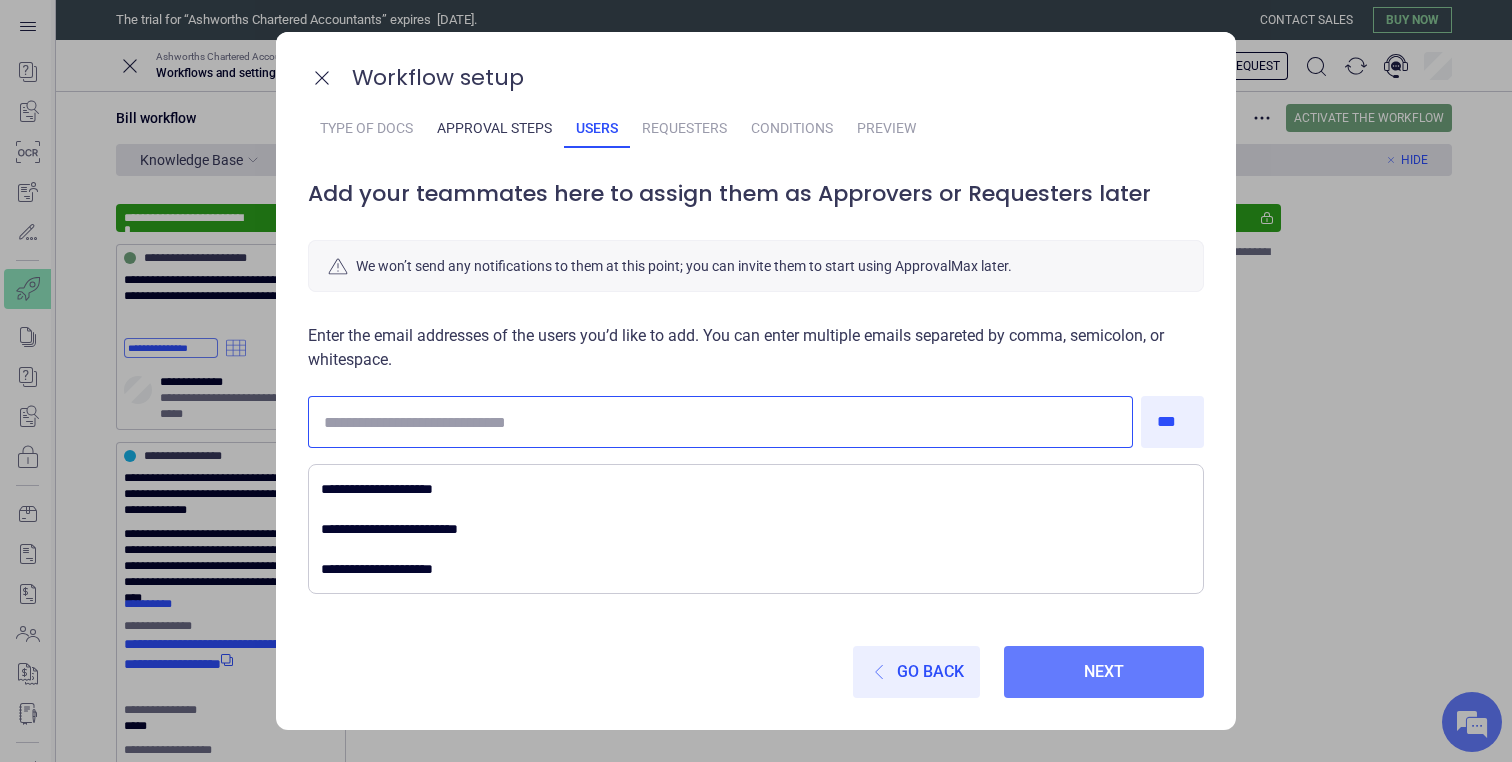 click at bounding box center [720, 422] 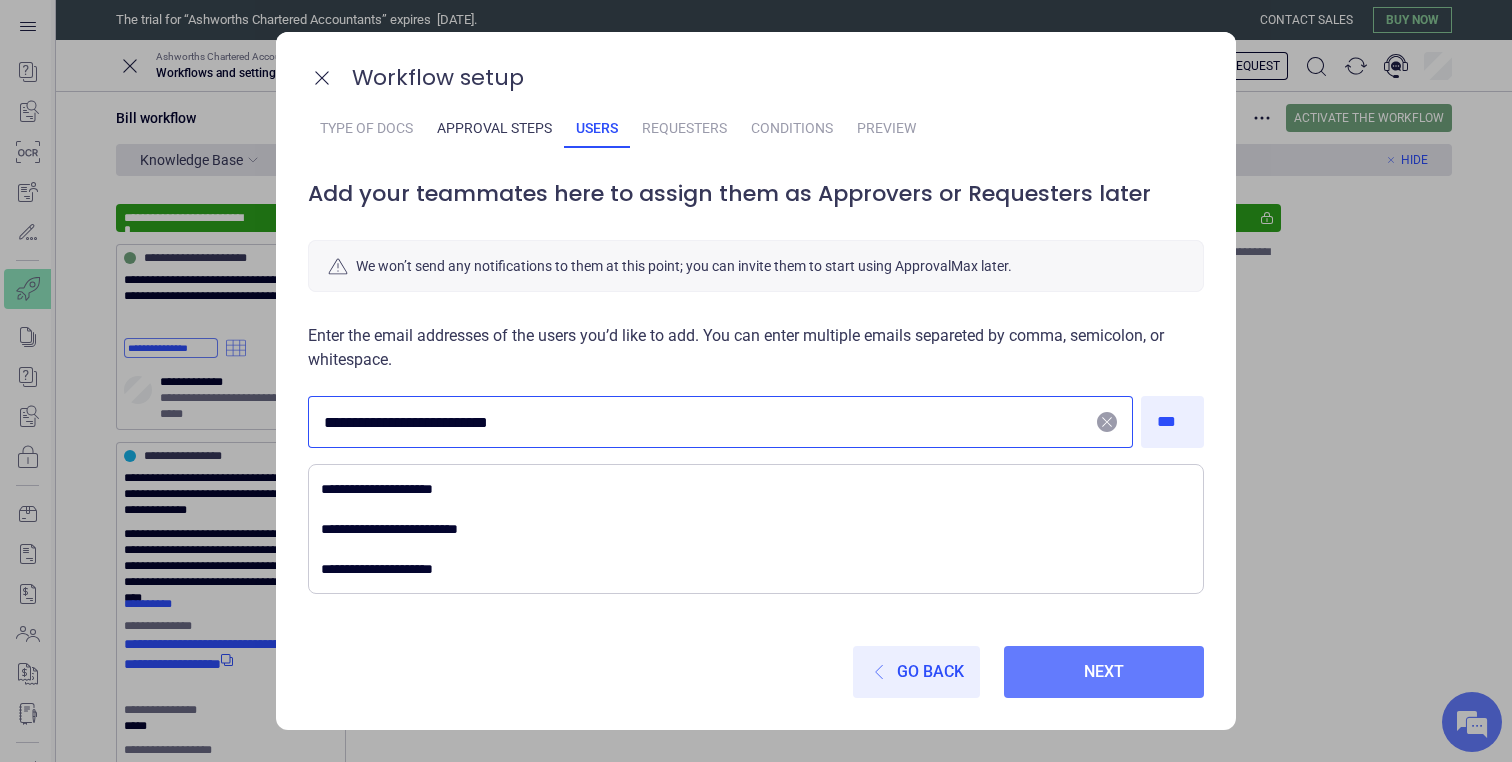 click on "**********" at bounding box center [706, 422] 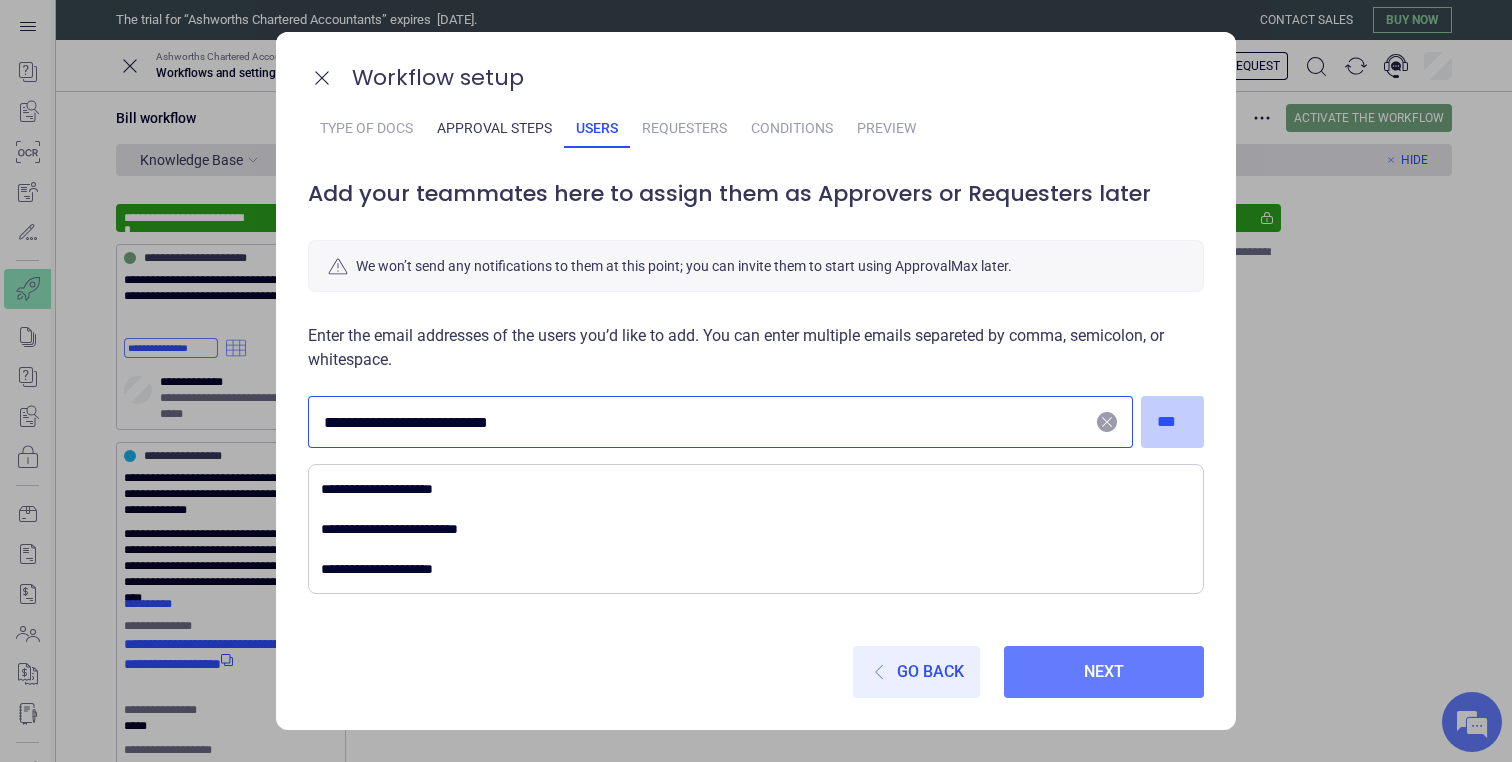 type on "**********" 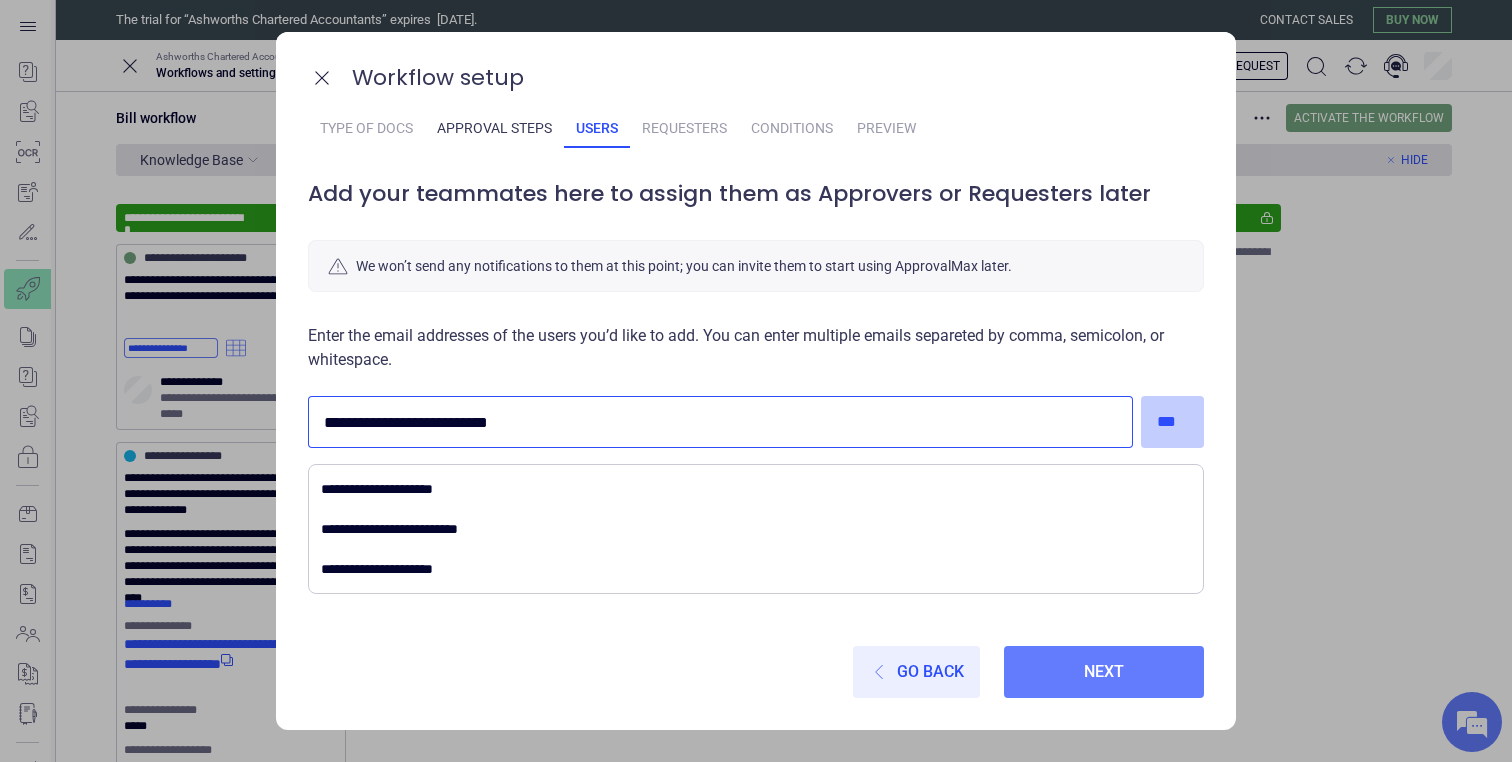 click on "***" at bounding box center (1173, 422) 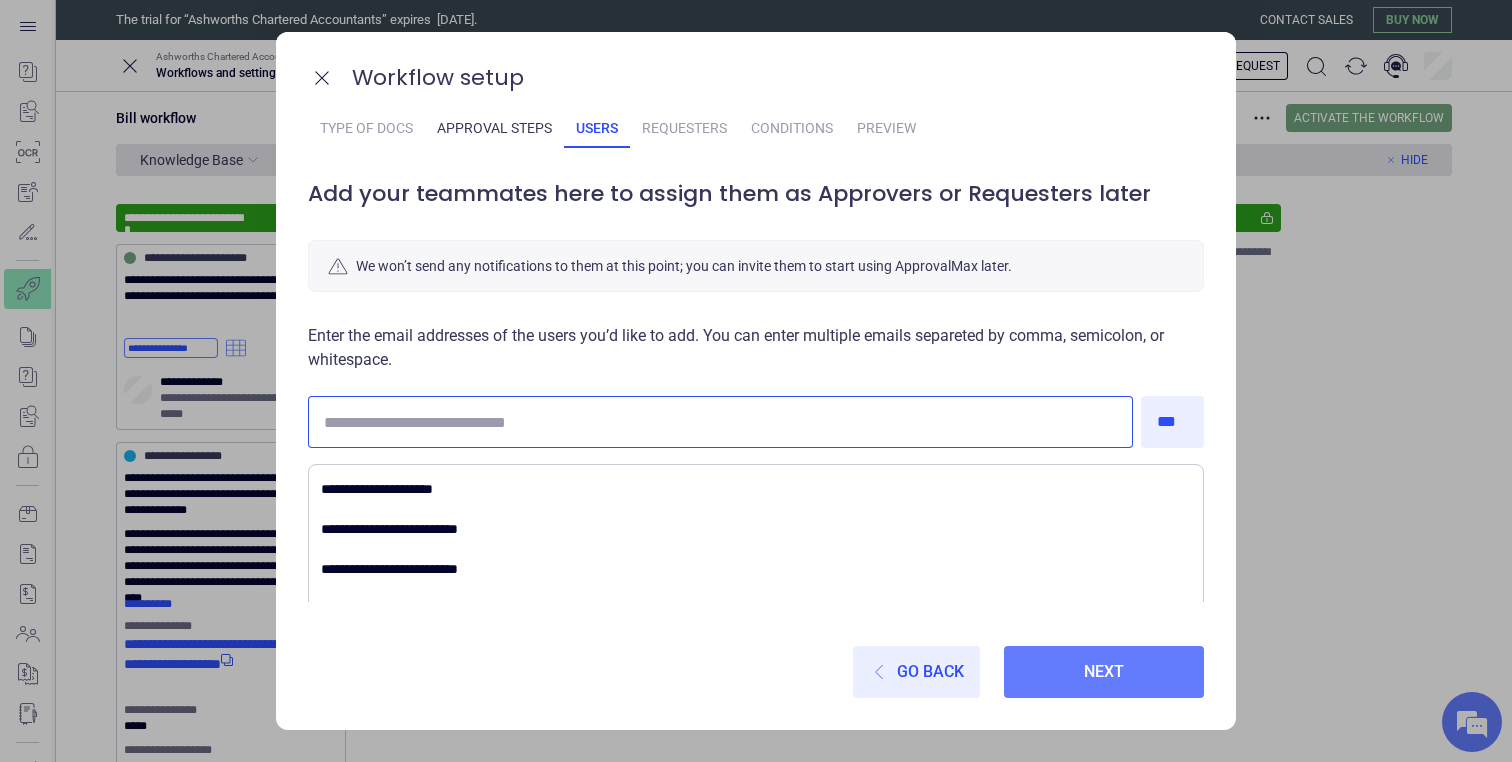 click at bounding box center [720, 422] 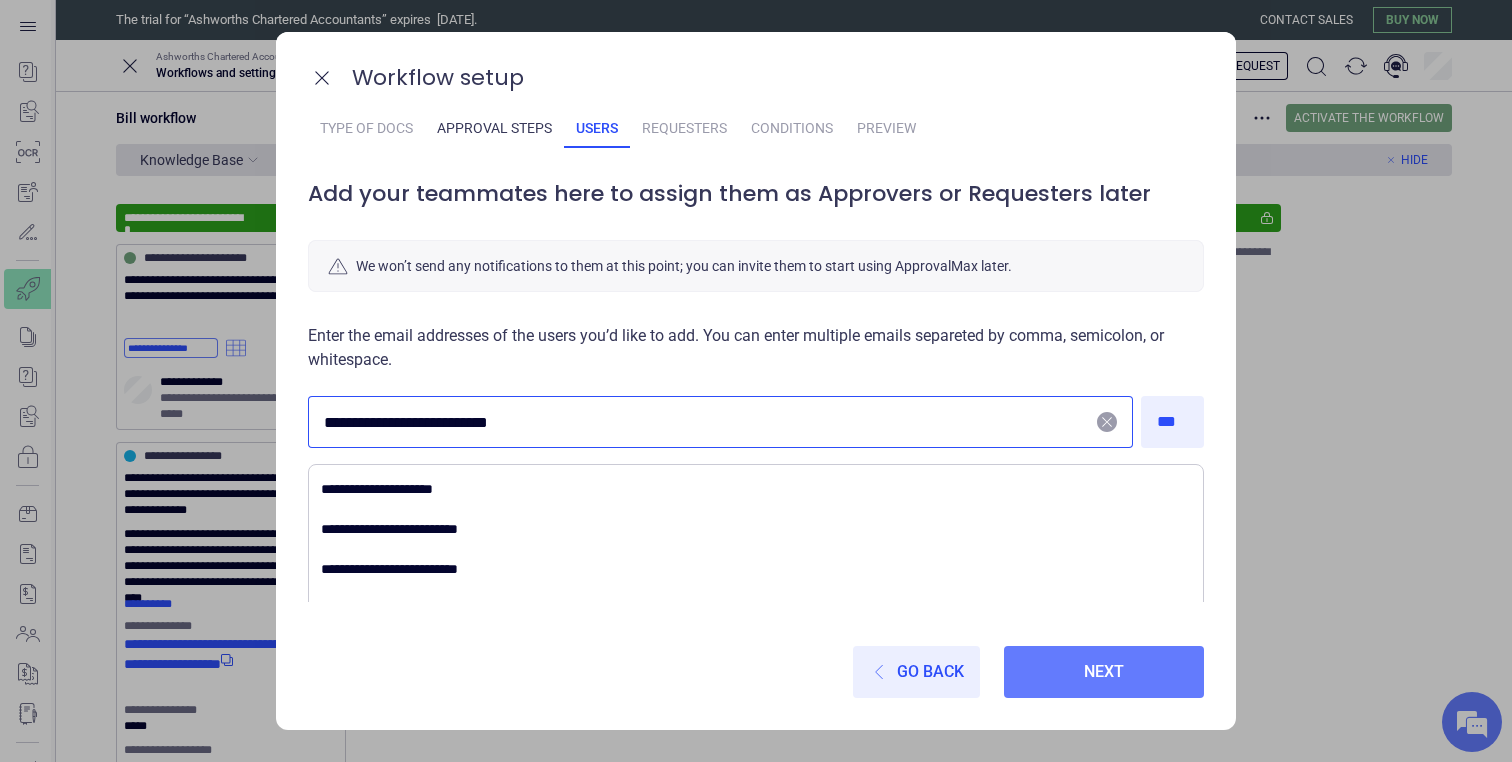 click on "**********" at bounding box center (706, 422) 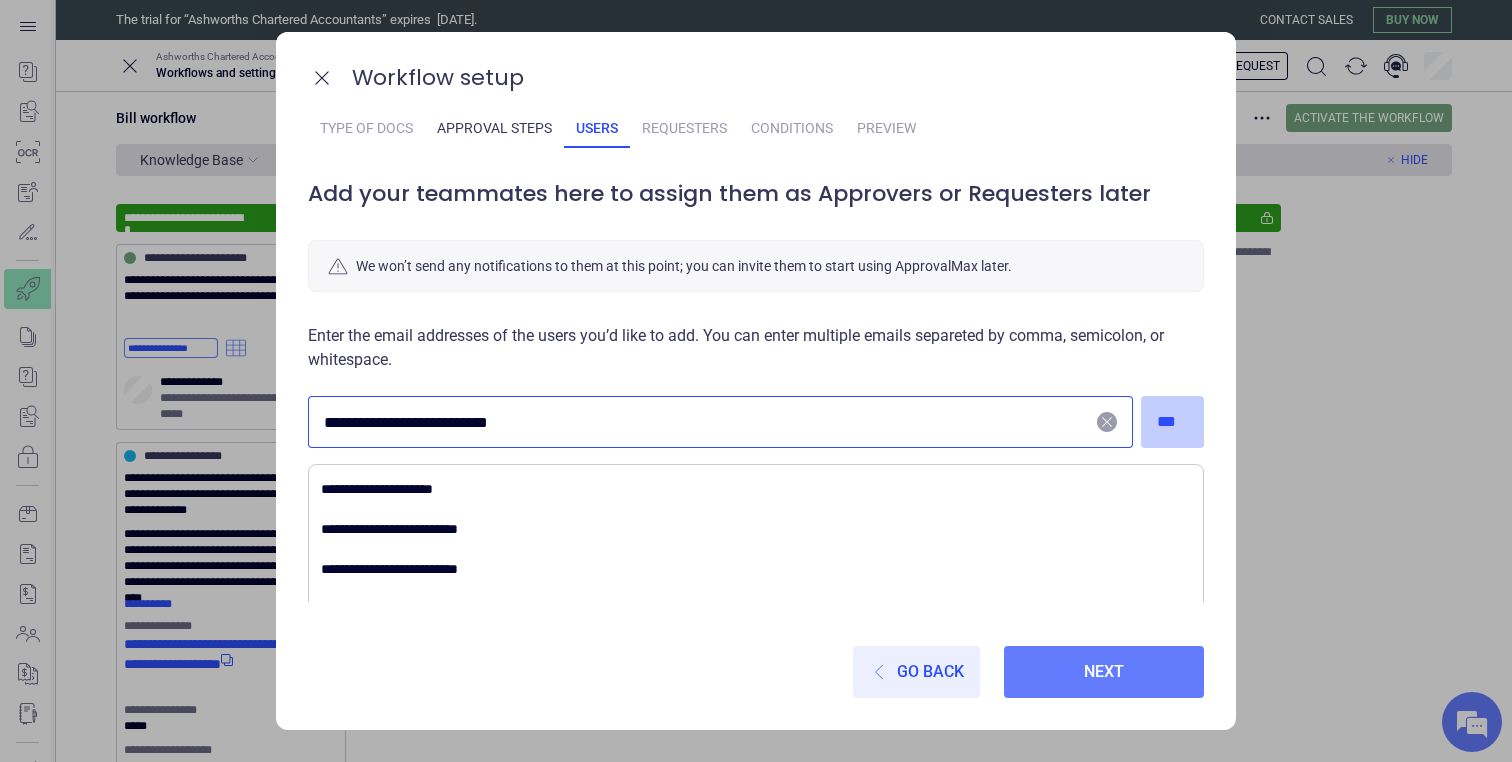 type on "**********" 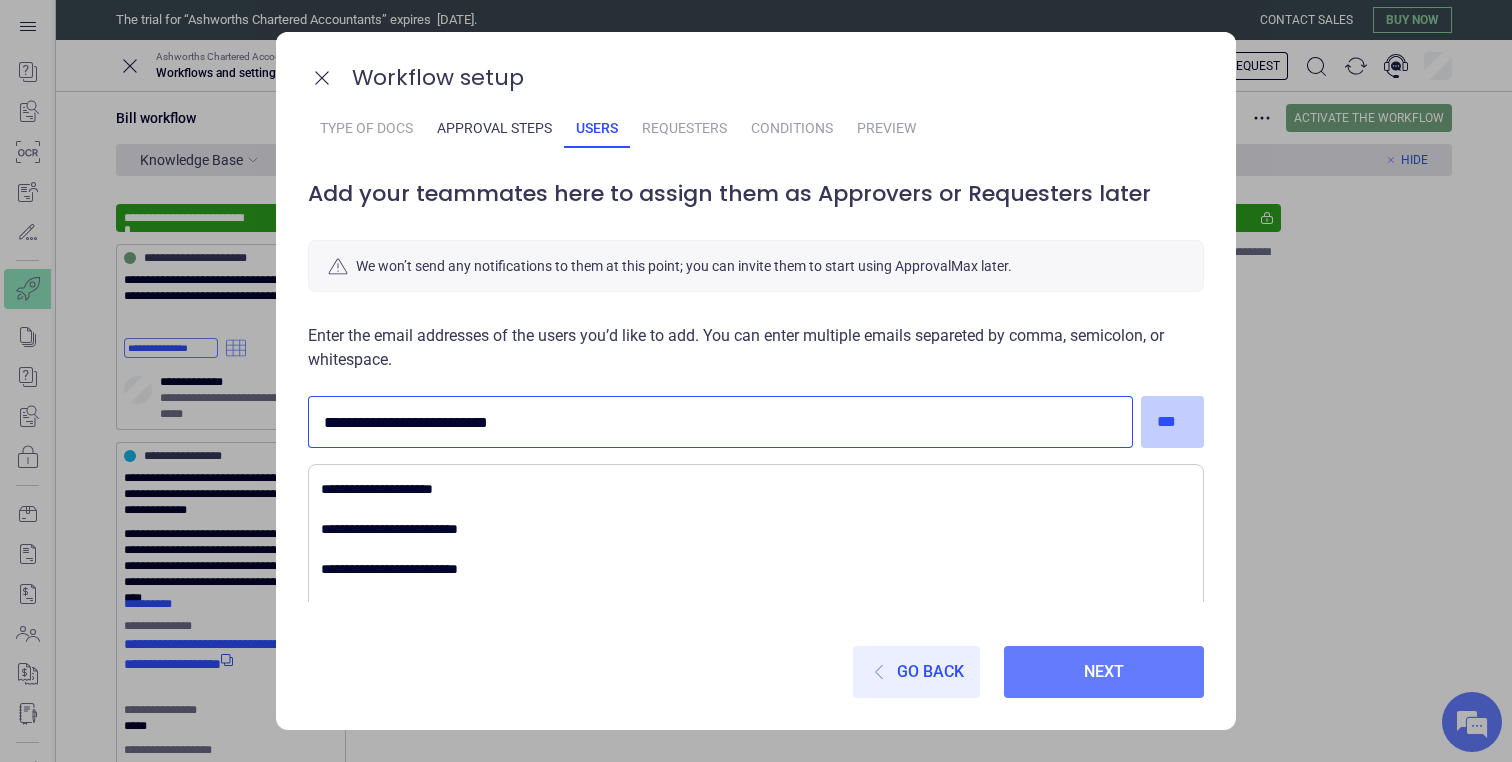 click on "***" at bounding box center (1173, 422) 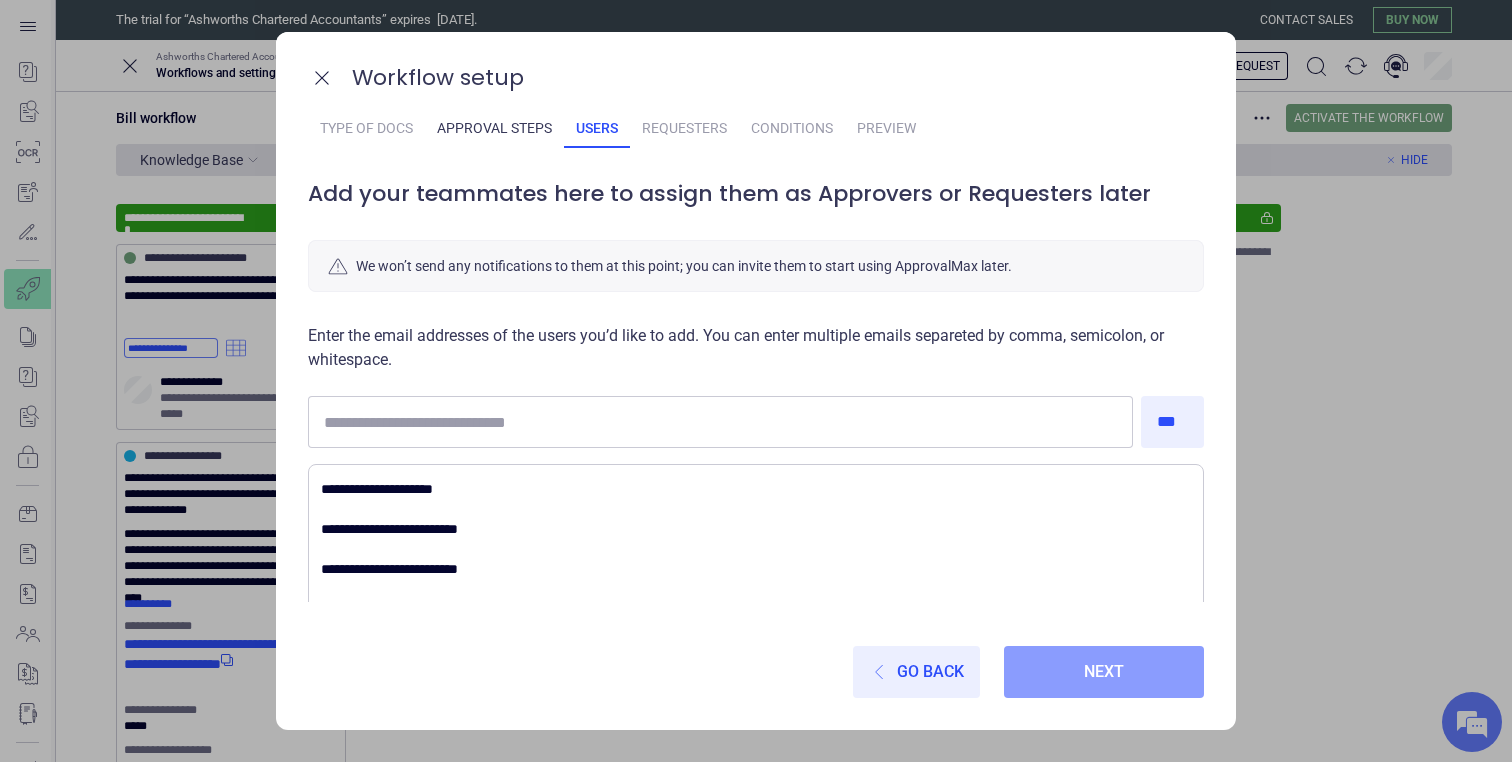 click on "Next" at bounding box center [1104, 672] 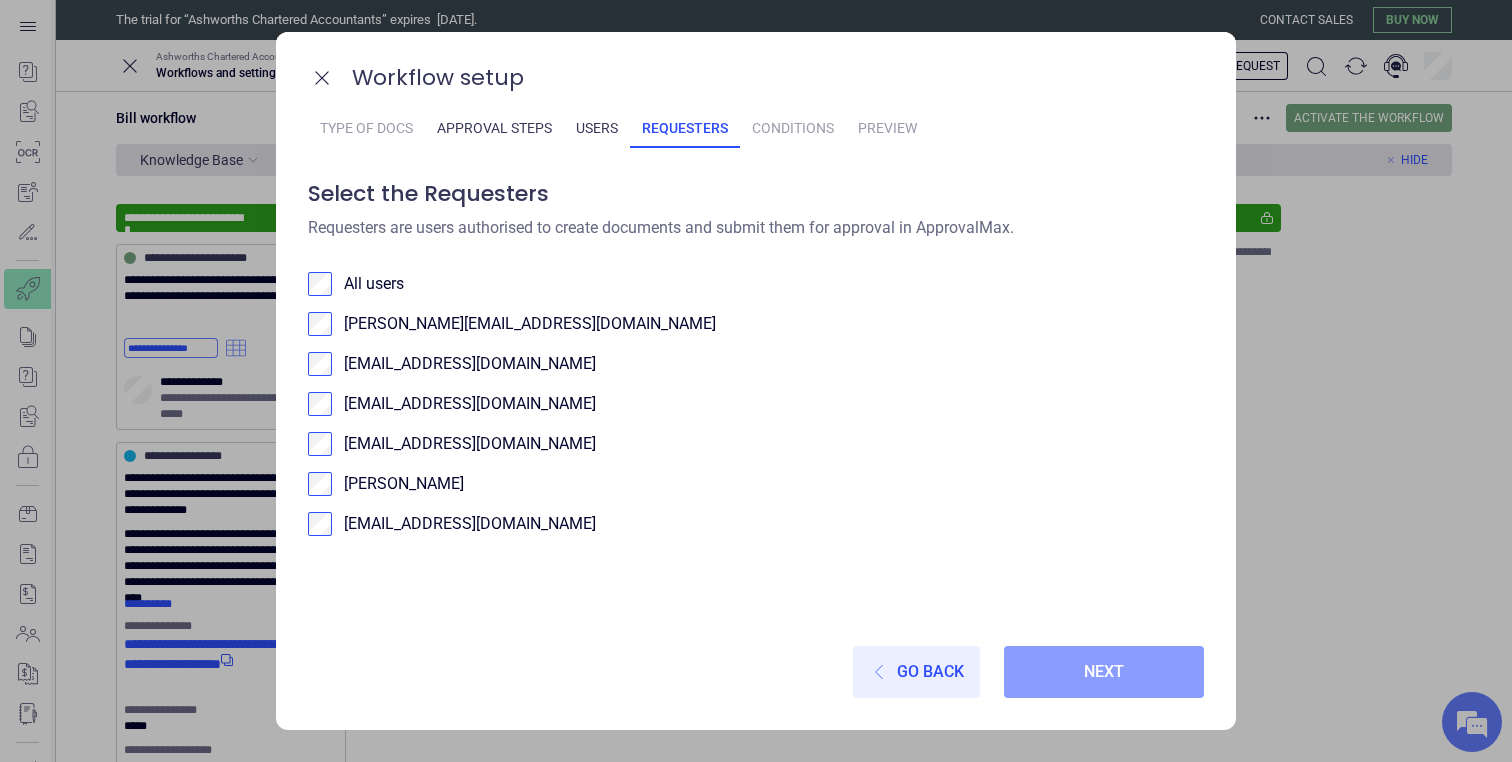 click on "Next" at bounding box center [1104, 672] 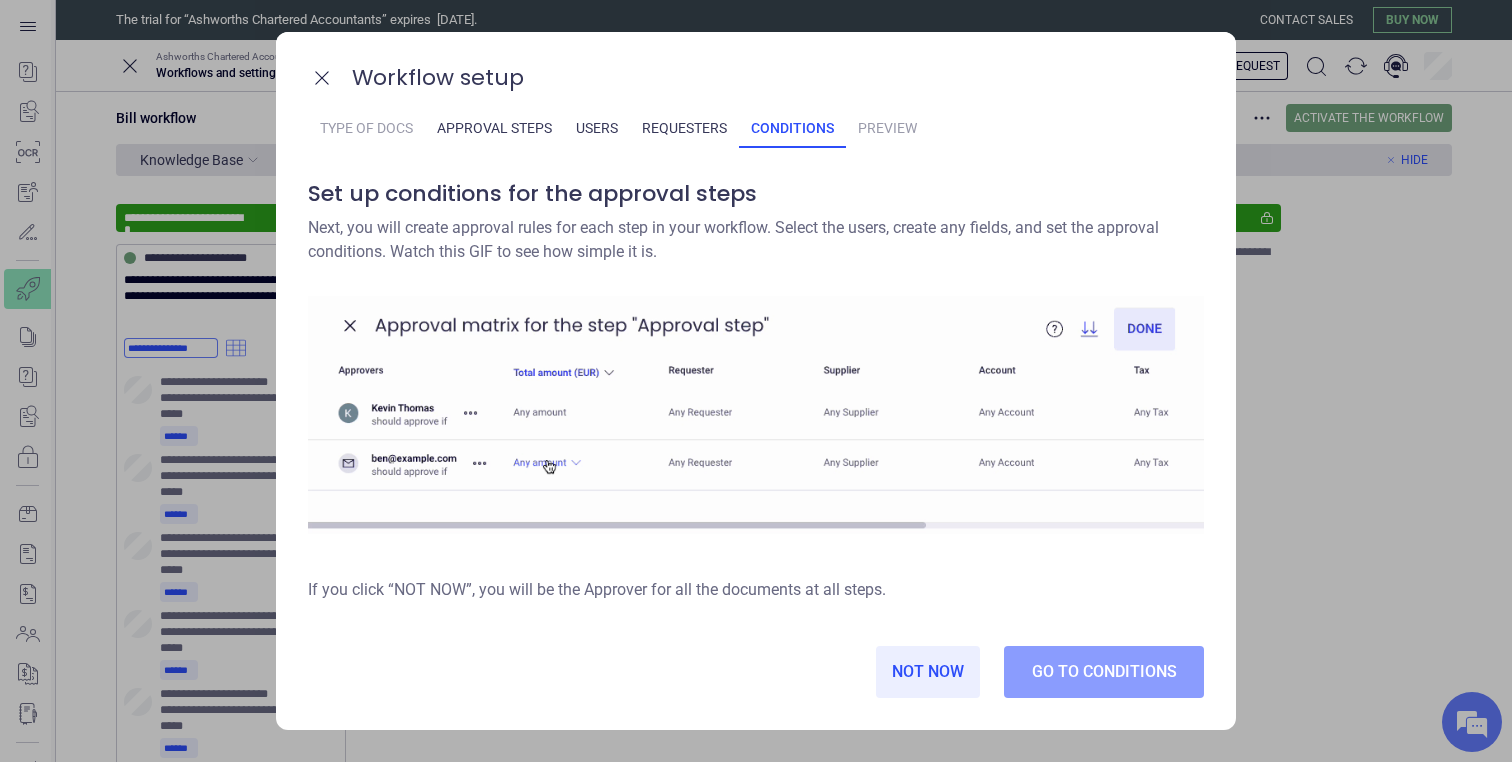 click on "Go to conditions" at bounding box center [1104, 672] 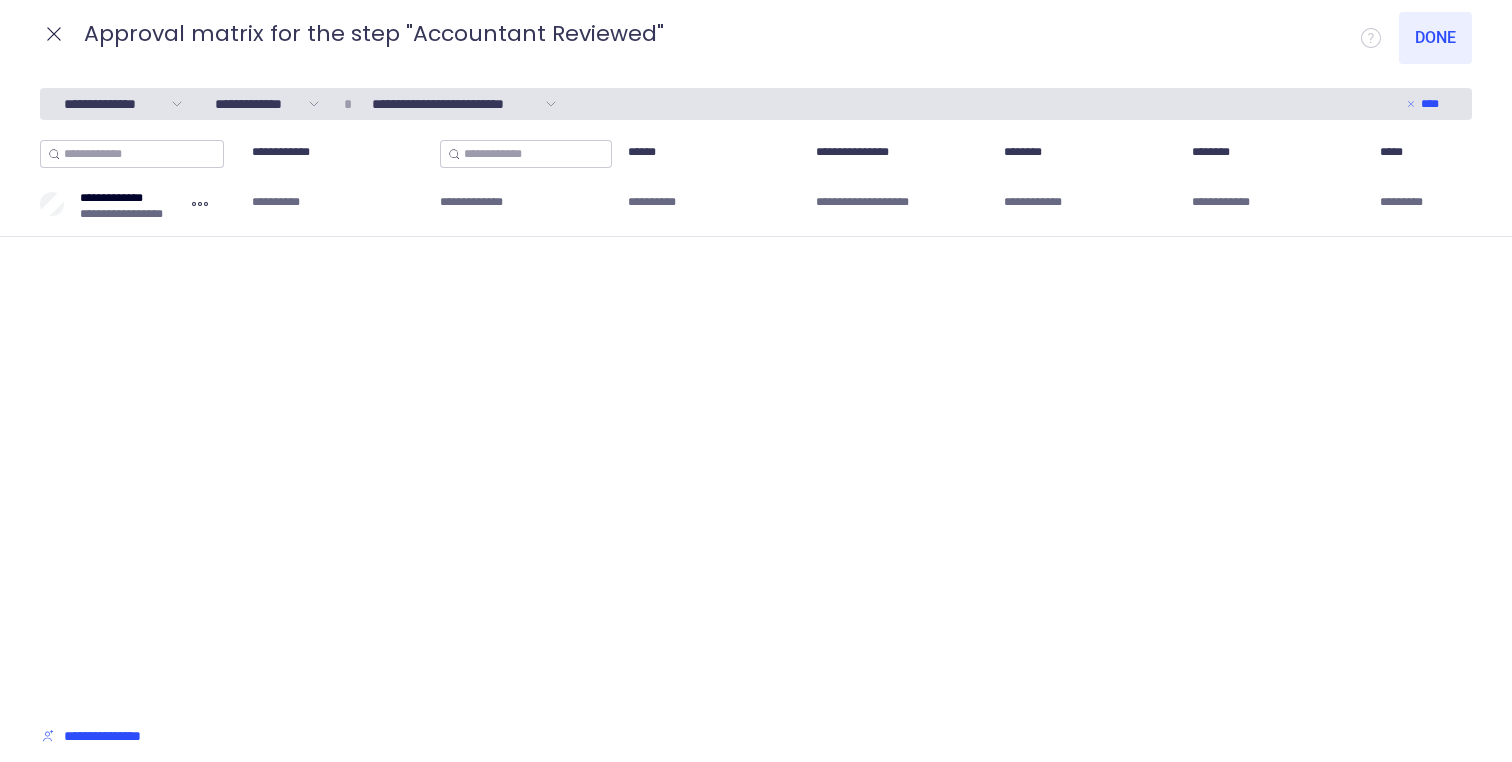 click 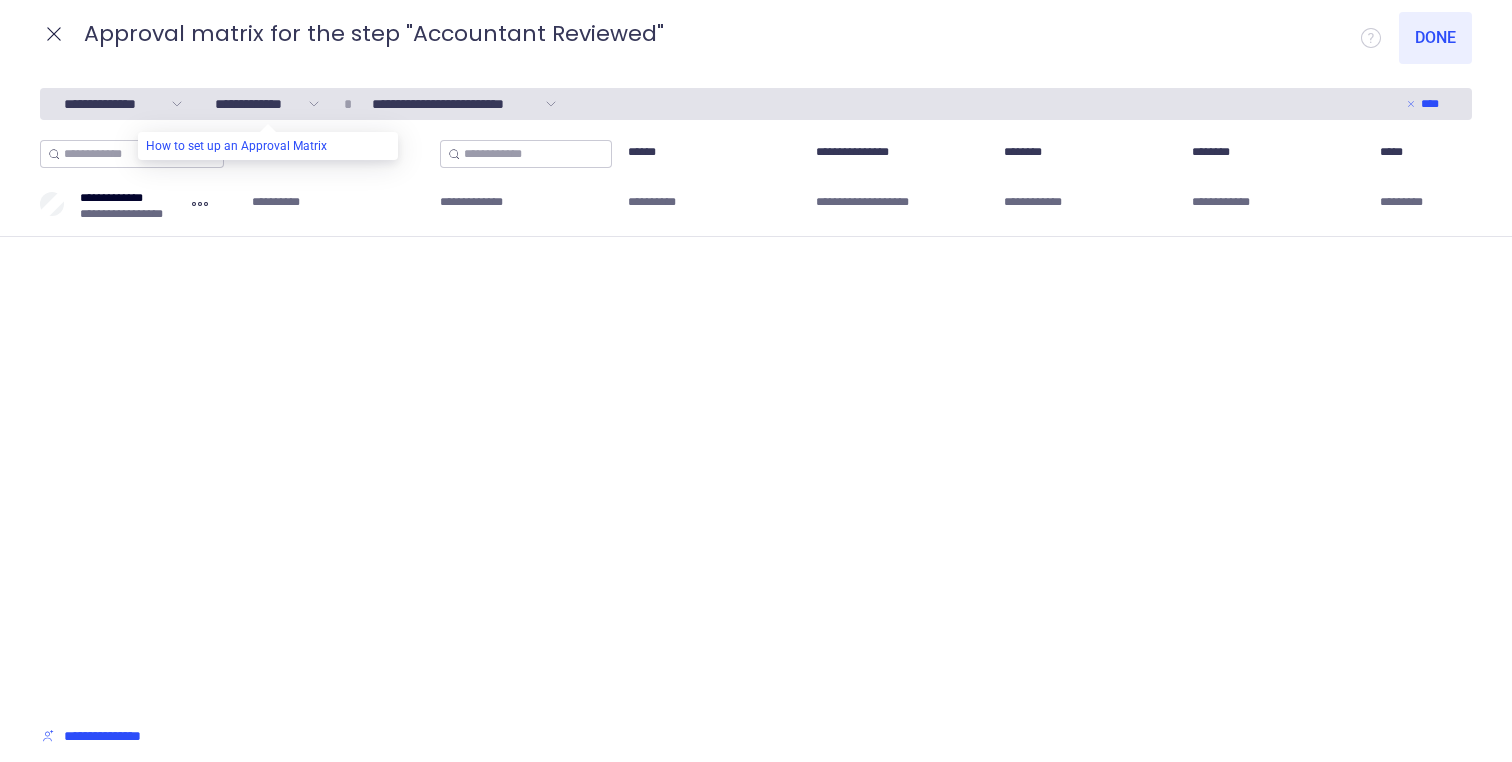 click at bounding box center [268, 146] 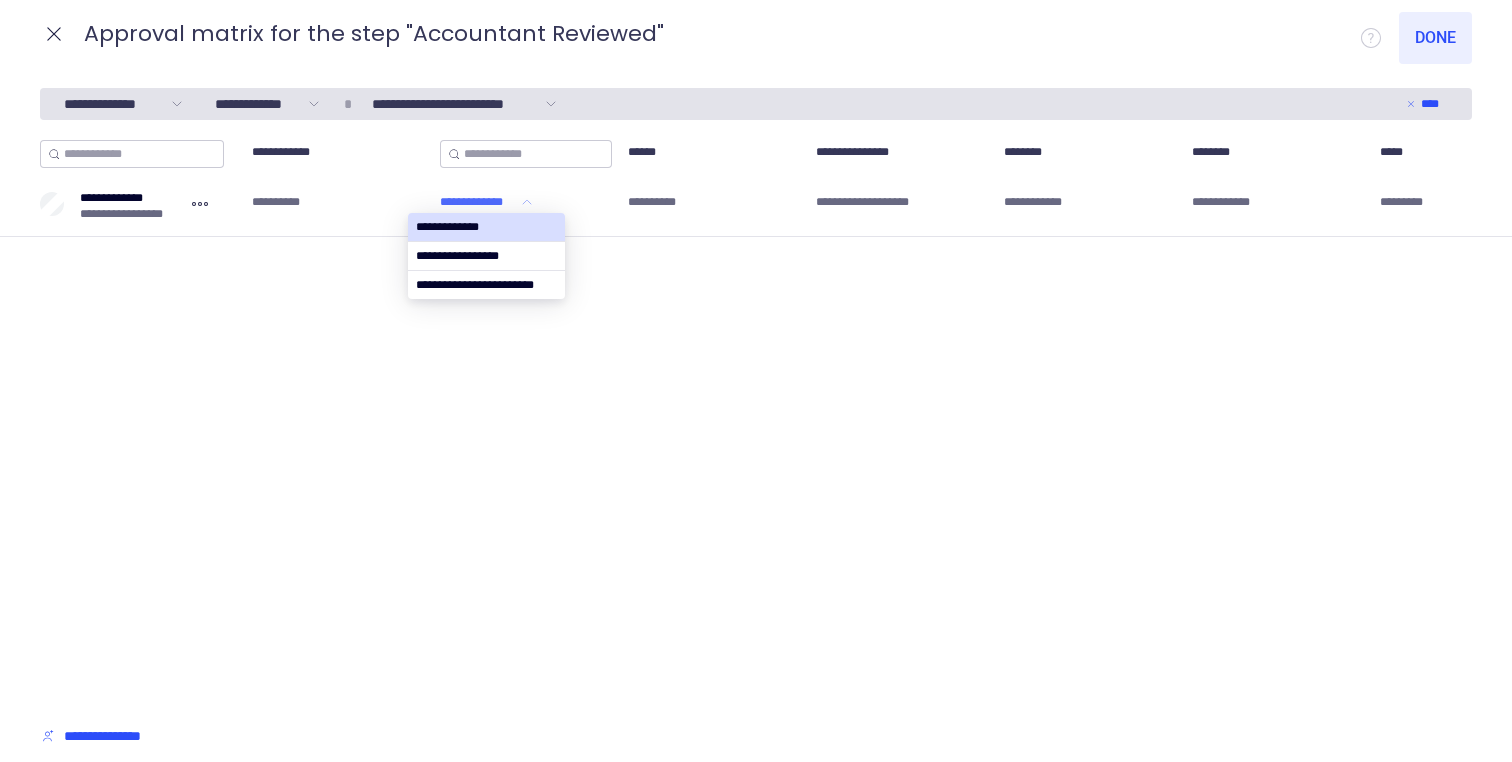 click on "**********" at bounding box center [478, 202] 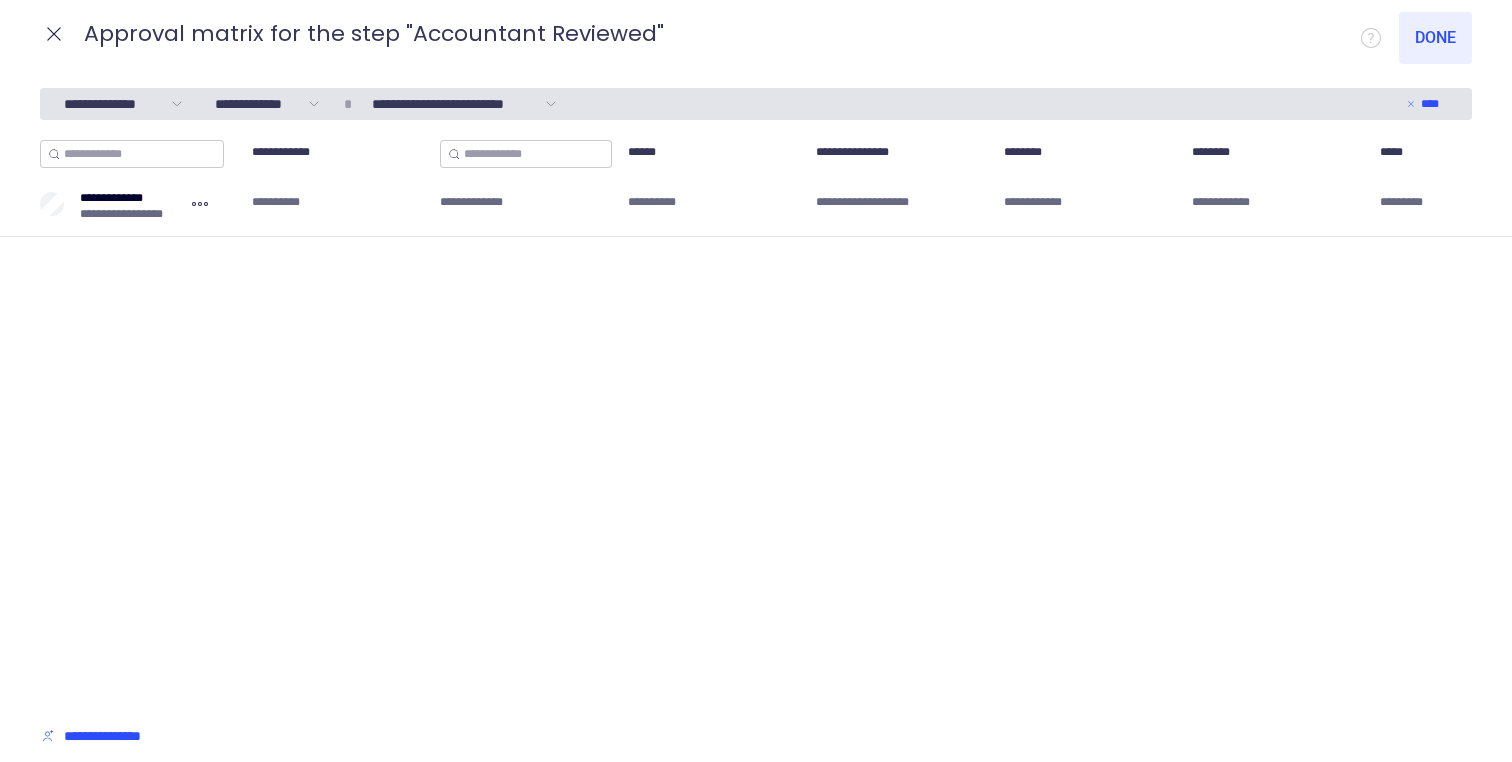 click on "**********" at bounding box center [756, 421] 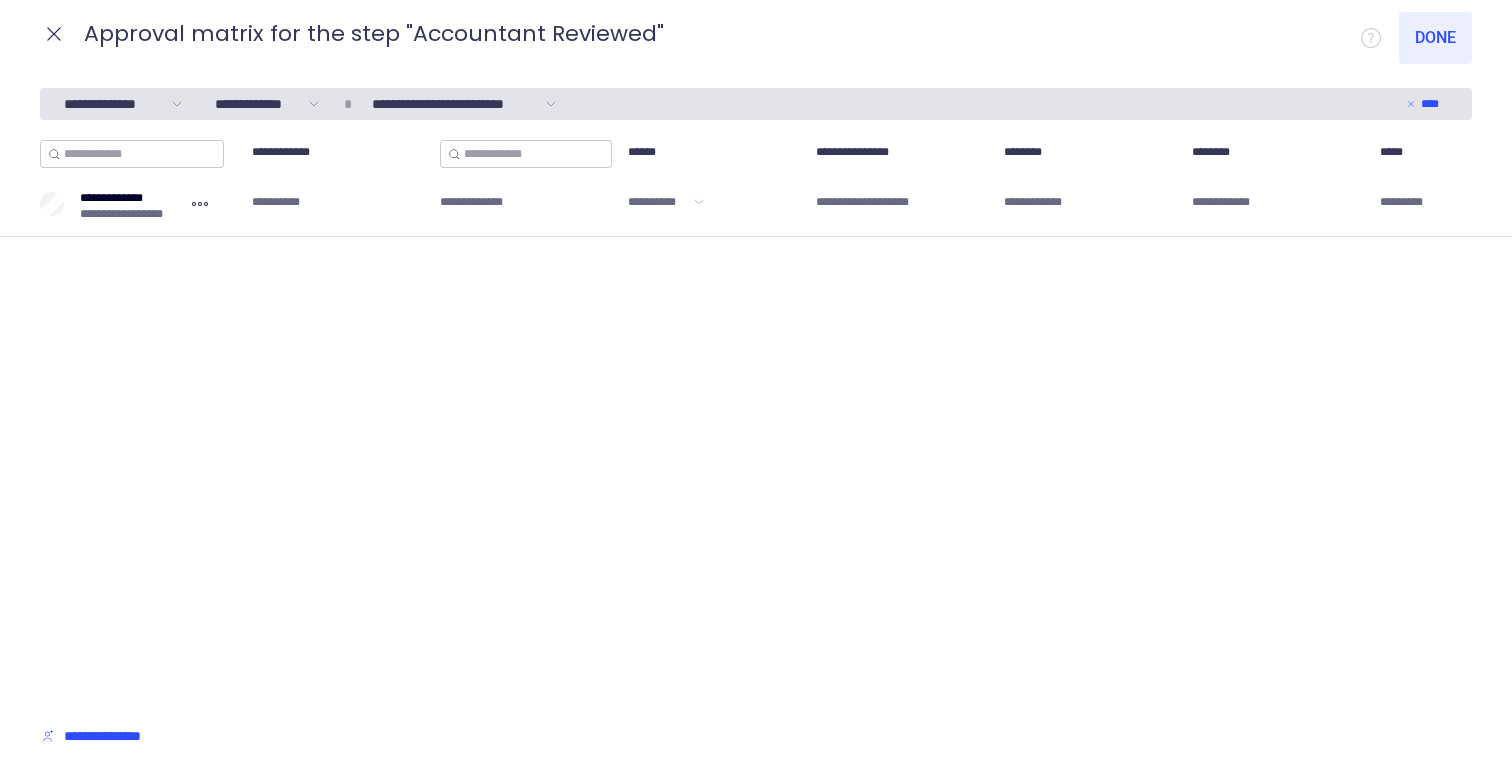 click on "**********" at bounding box center [714, 202] 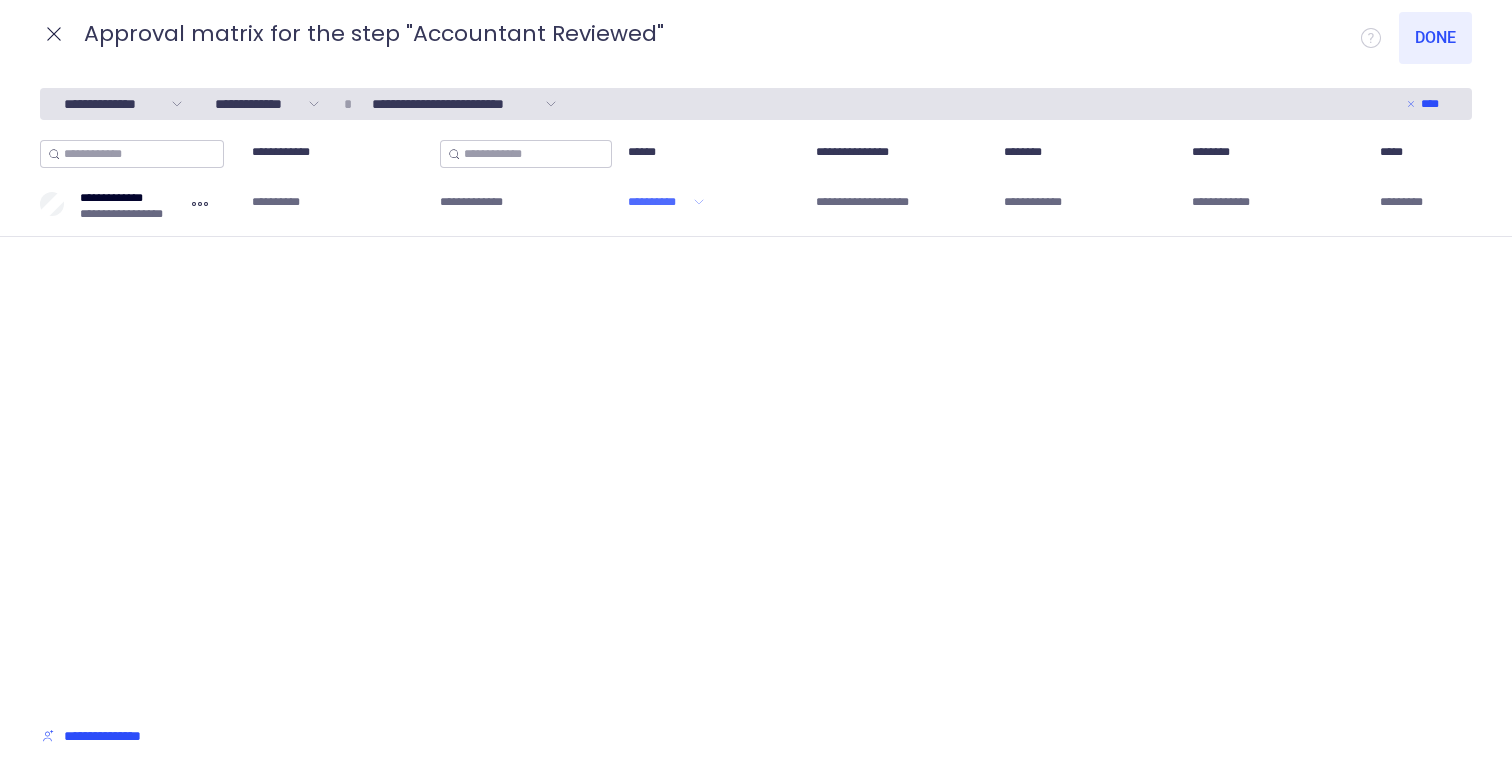 click on "**********" at bounding box center (658, 202) 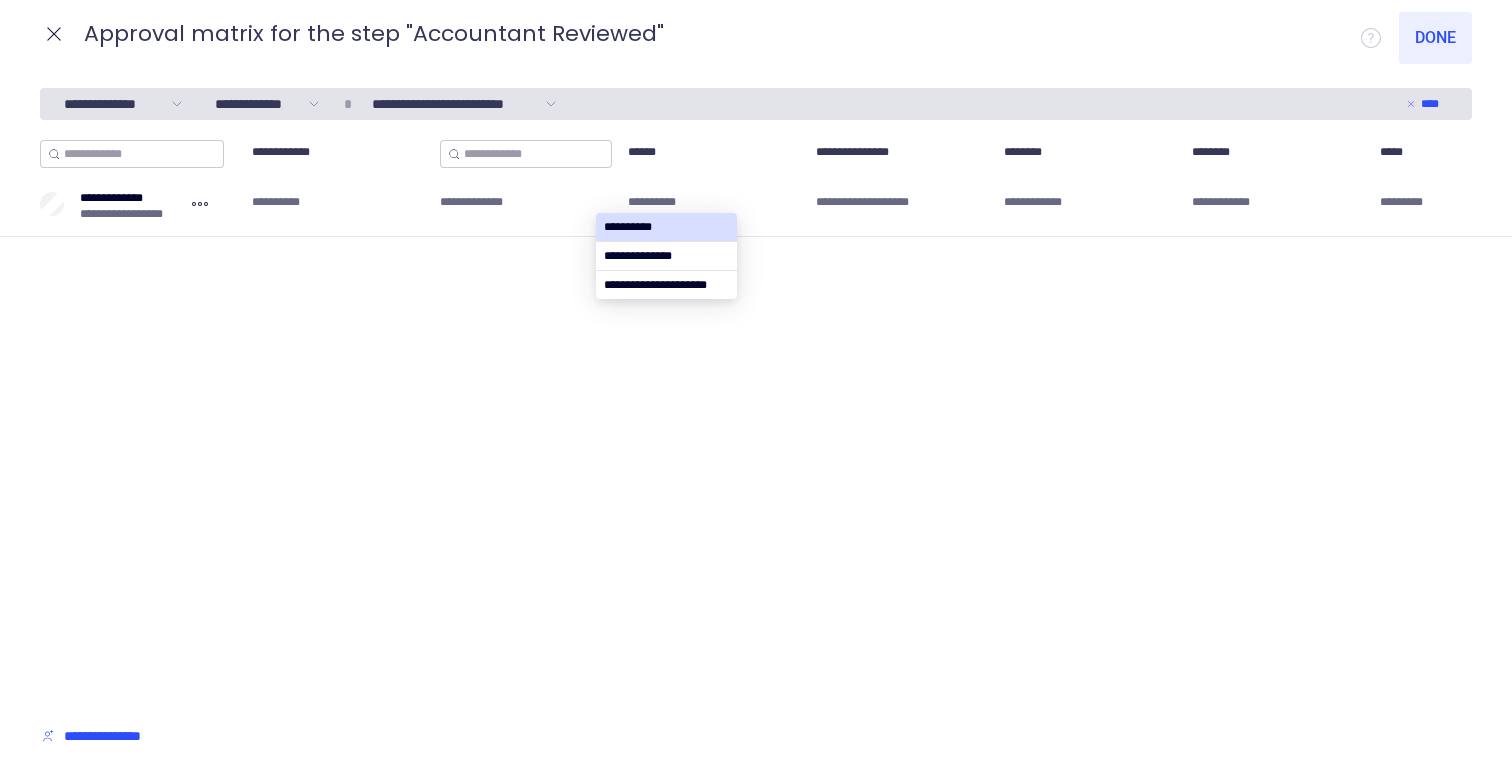 click on "**********" at bounding box center [756, 421] 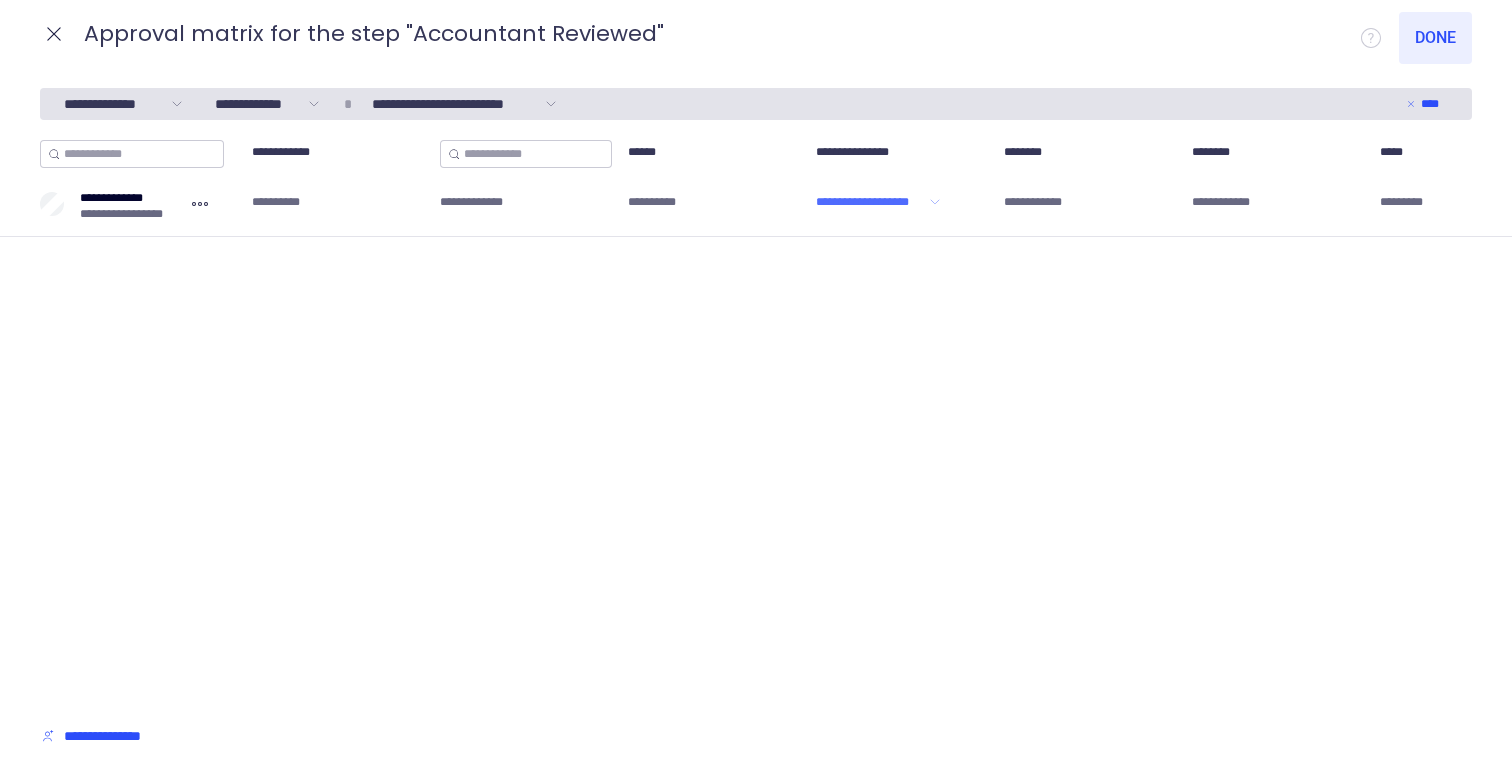 click on "**********" at bounding box center [870, 202] 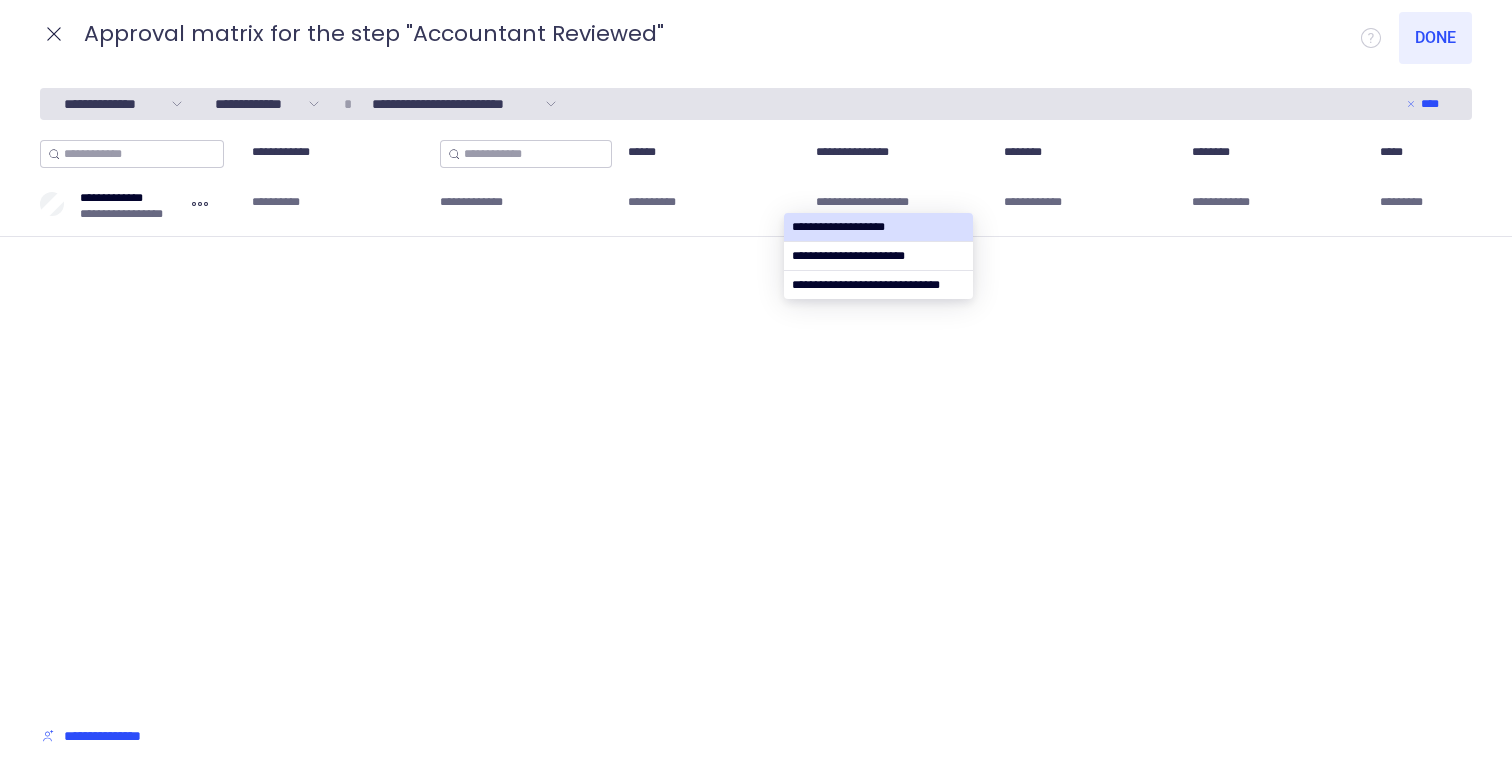 click on "**********" at bounding box center (756, 421) 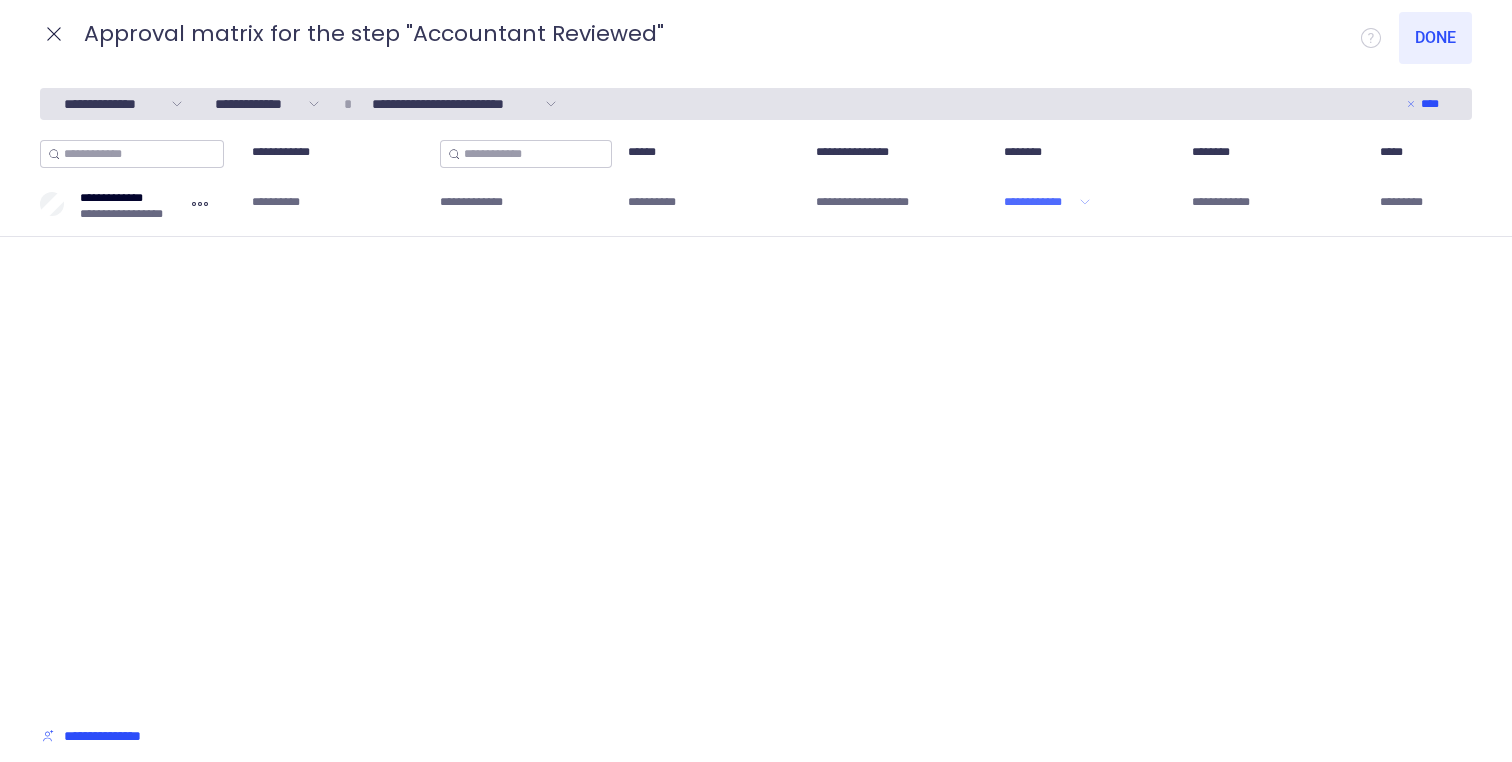 click on "**********" at bounding box center [1039, 202] 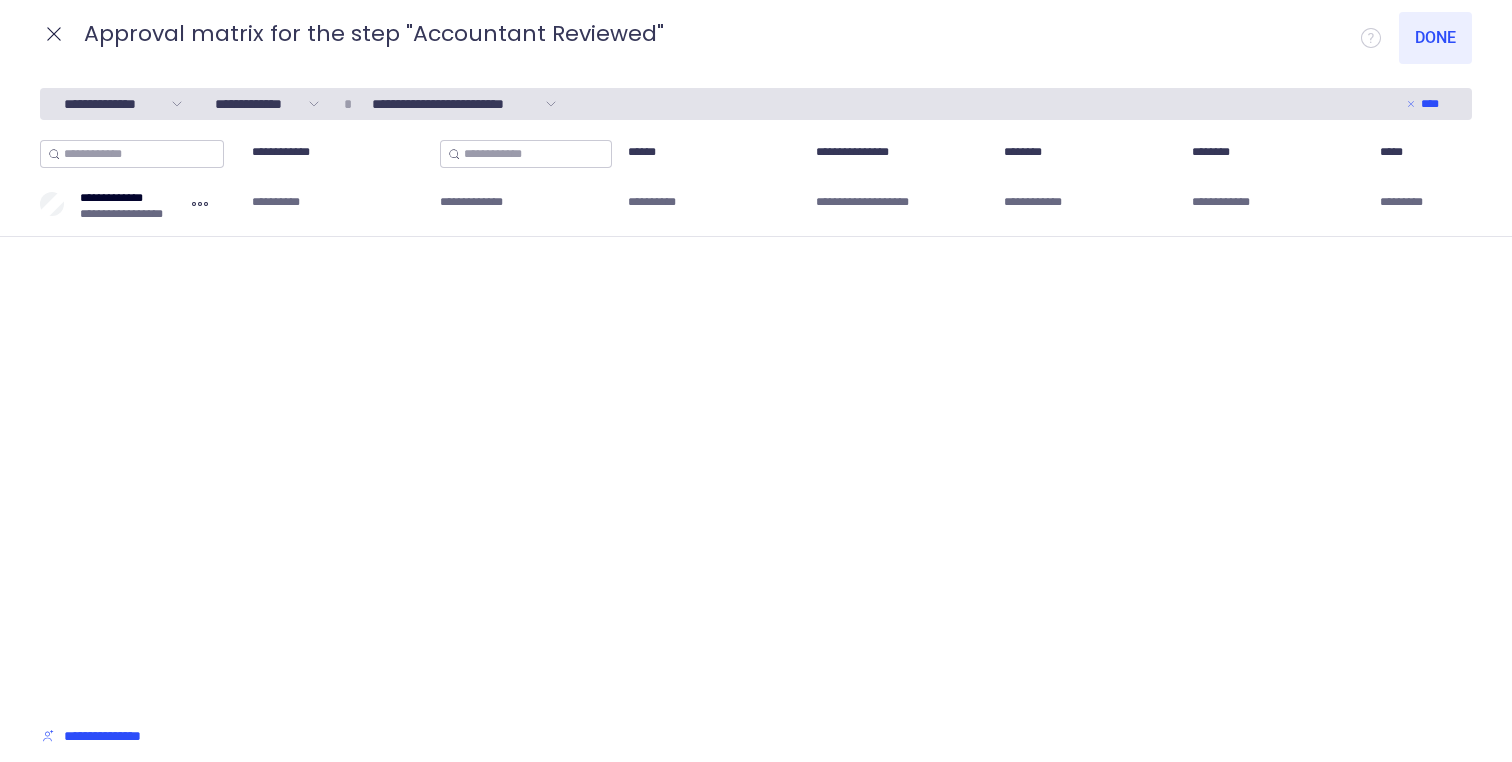 click on "**********" at bounding box center [756, 421] 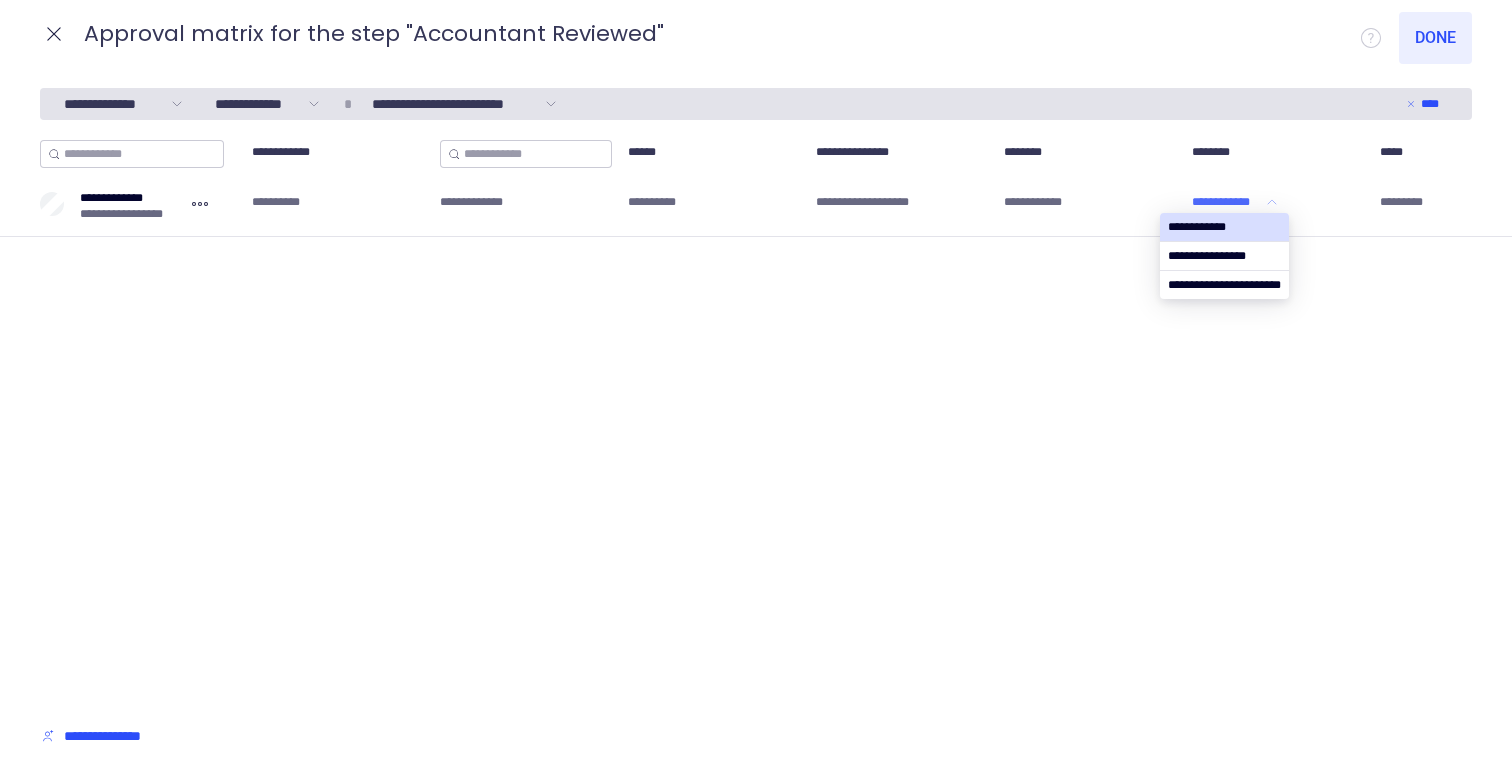 click on "**********" at bounding box center [1227, 202] 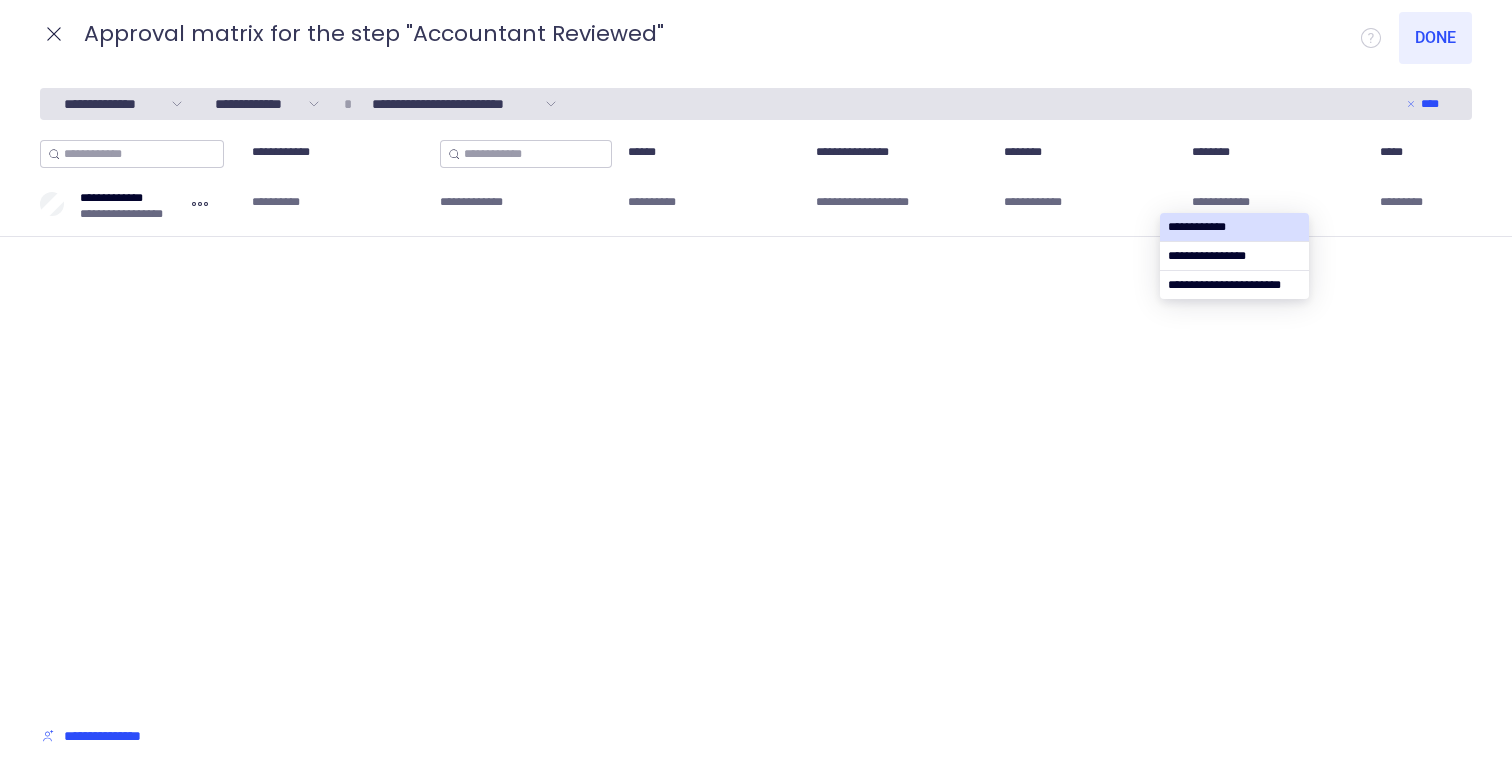 click on "**********" at bounding box center [756, 421] 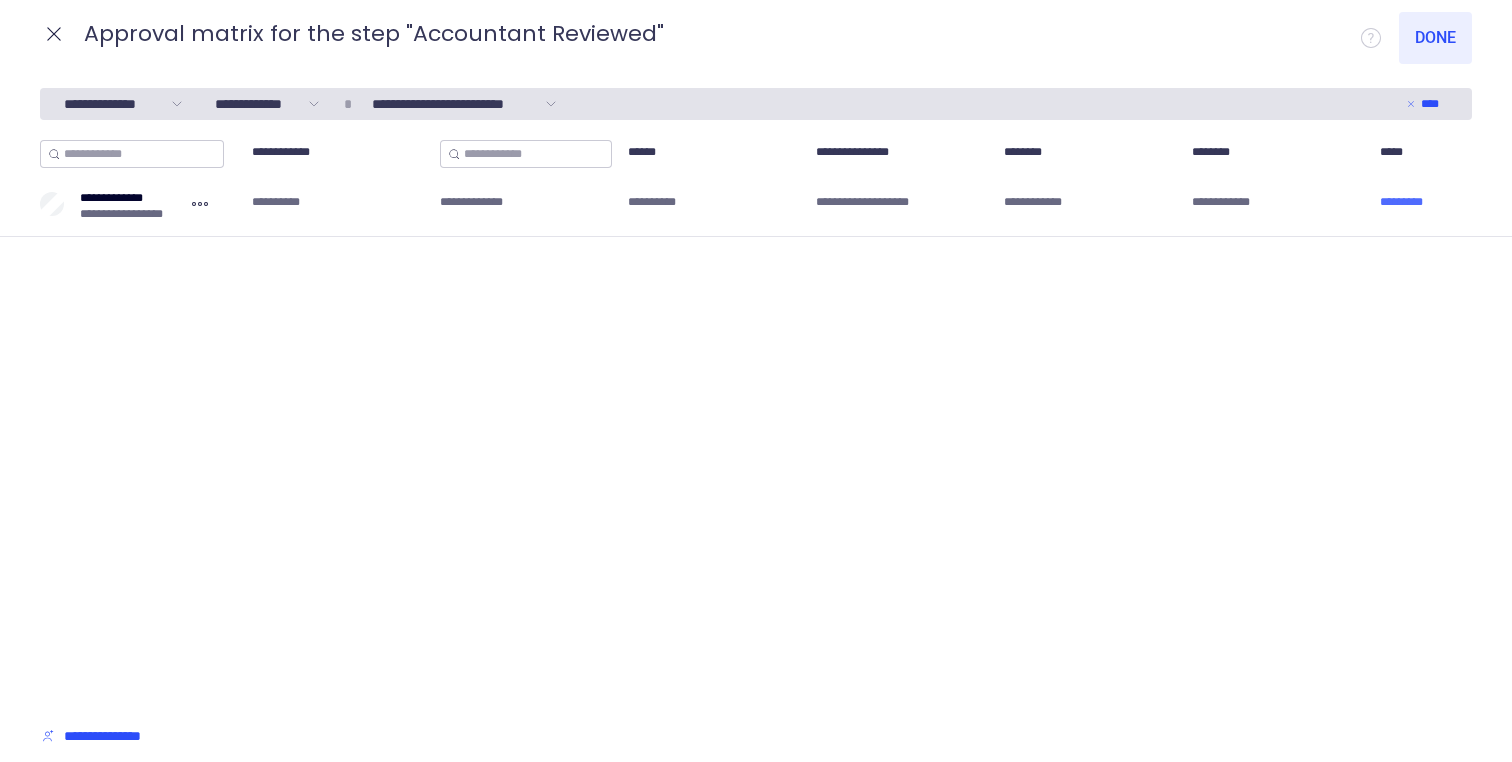 click on "*********" at bounding box center (1406, 202) 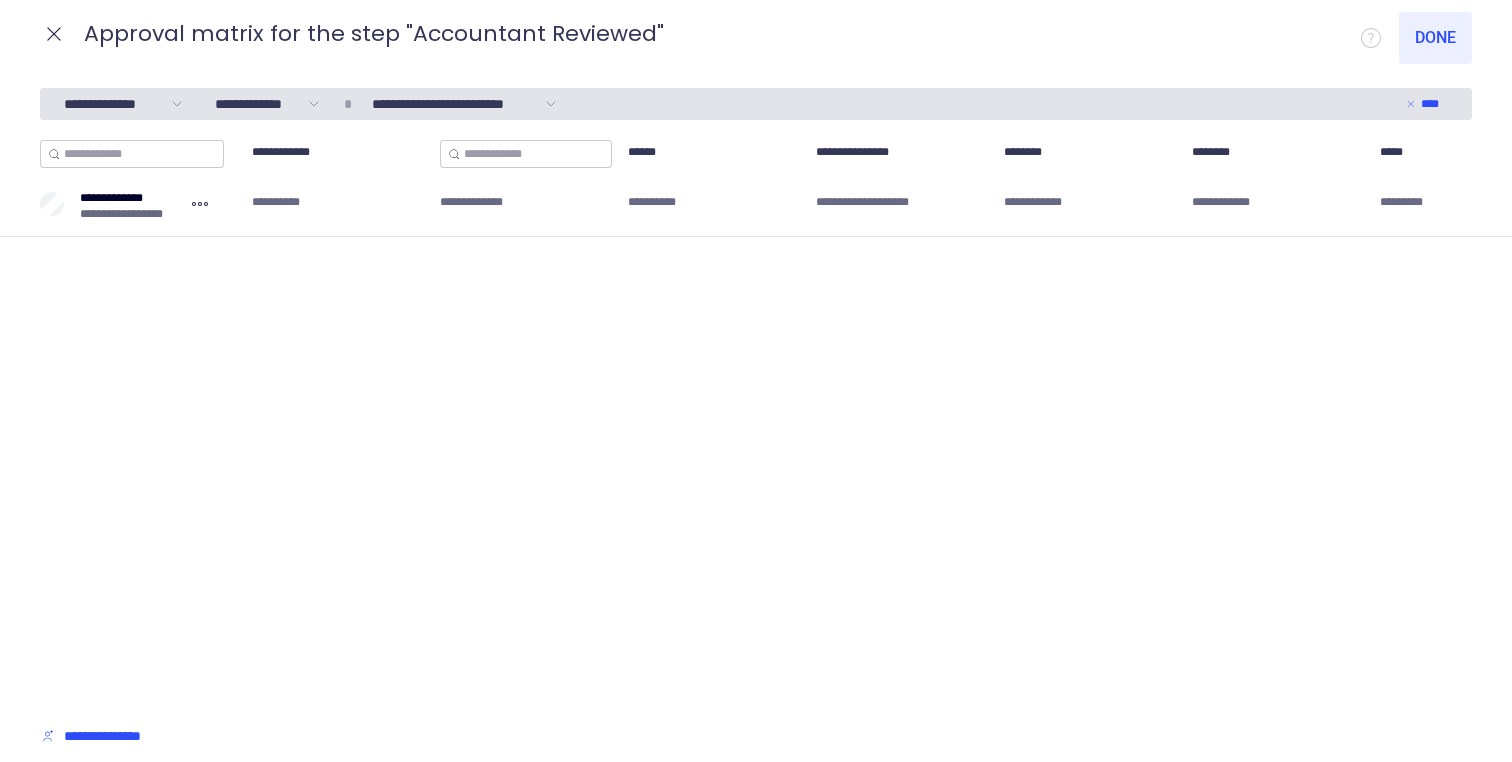 click on "**********" at bounding box center (756, 421) 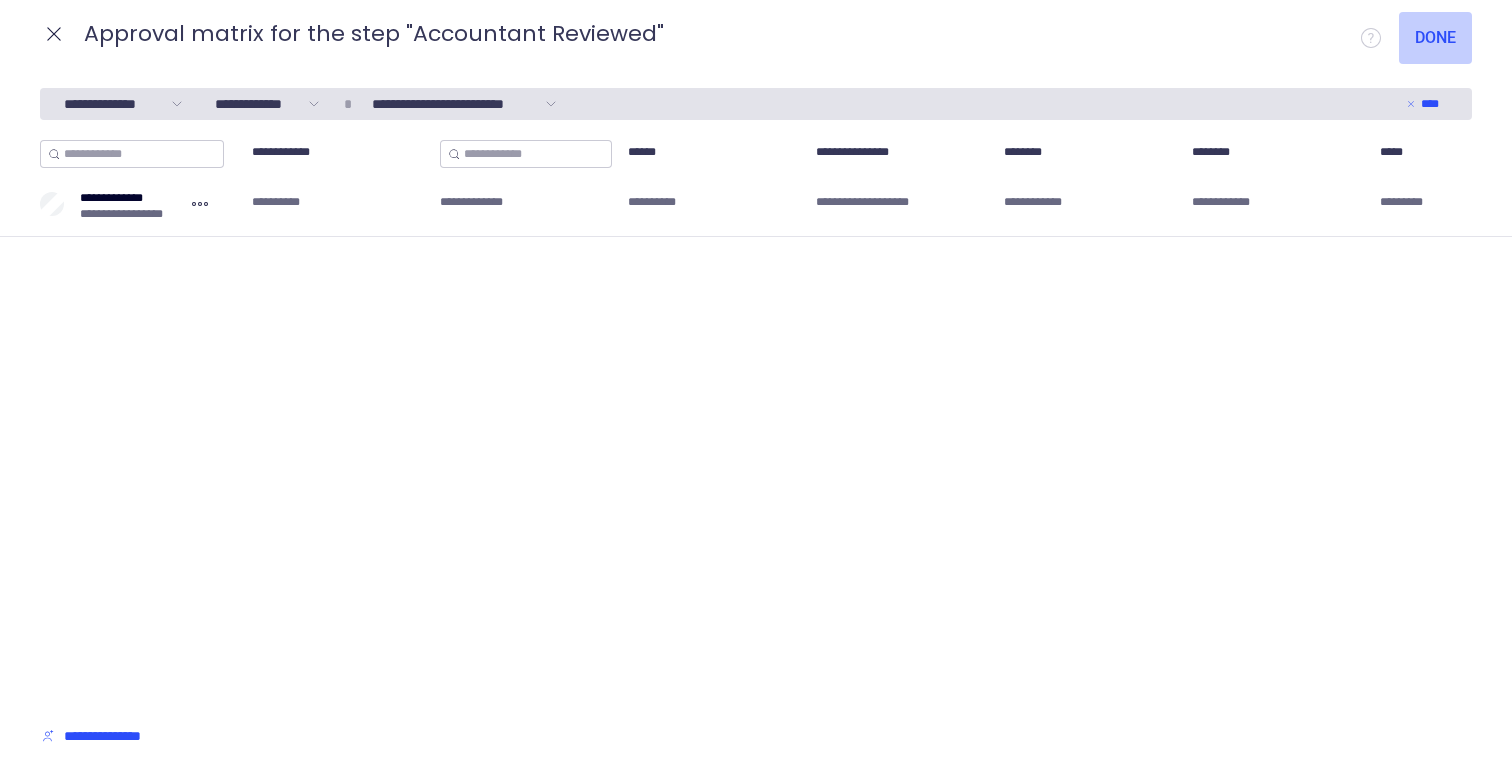 click on "Done" at bounding box center [1435, 38] 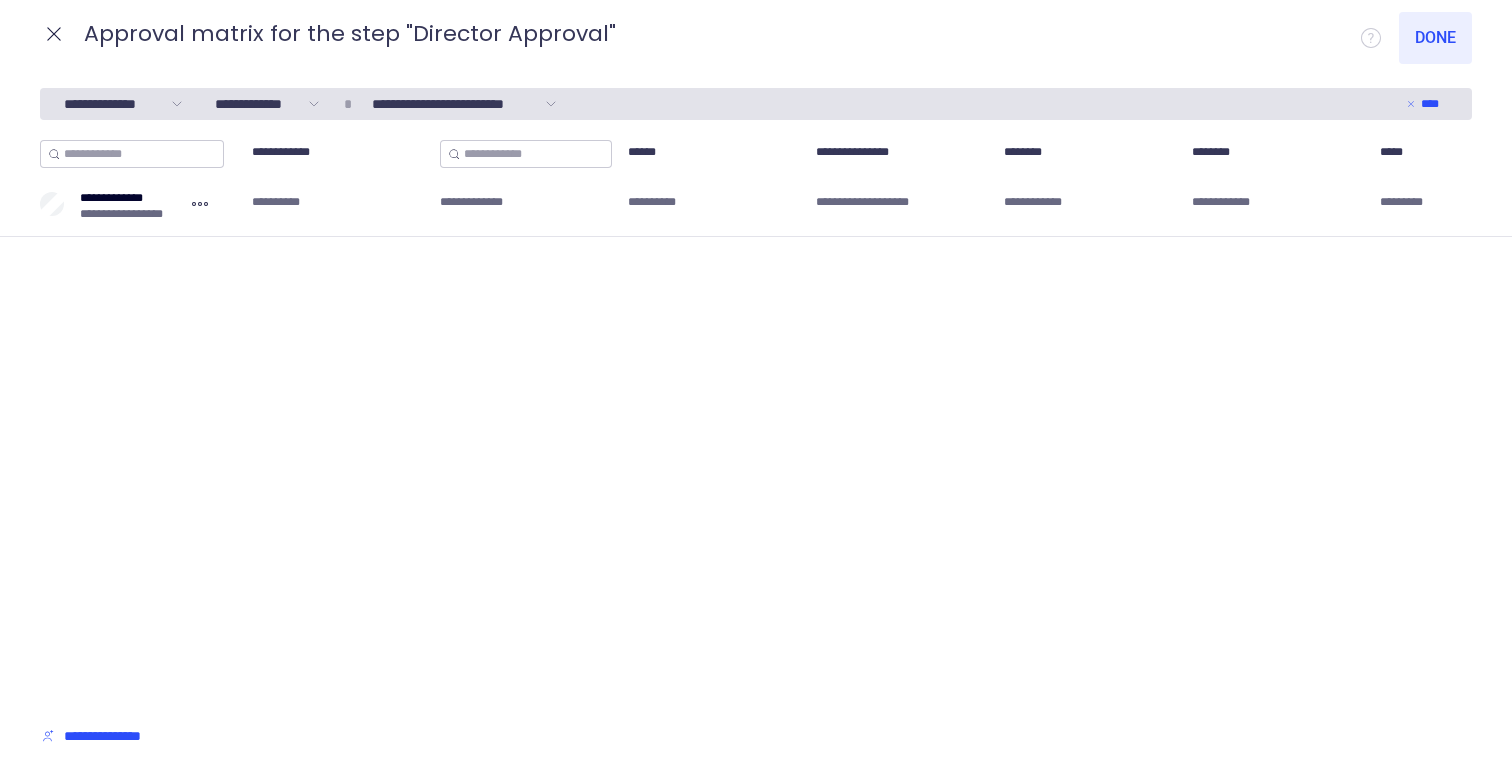 click on "**********" at bounding box center [126, 736] 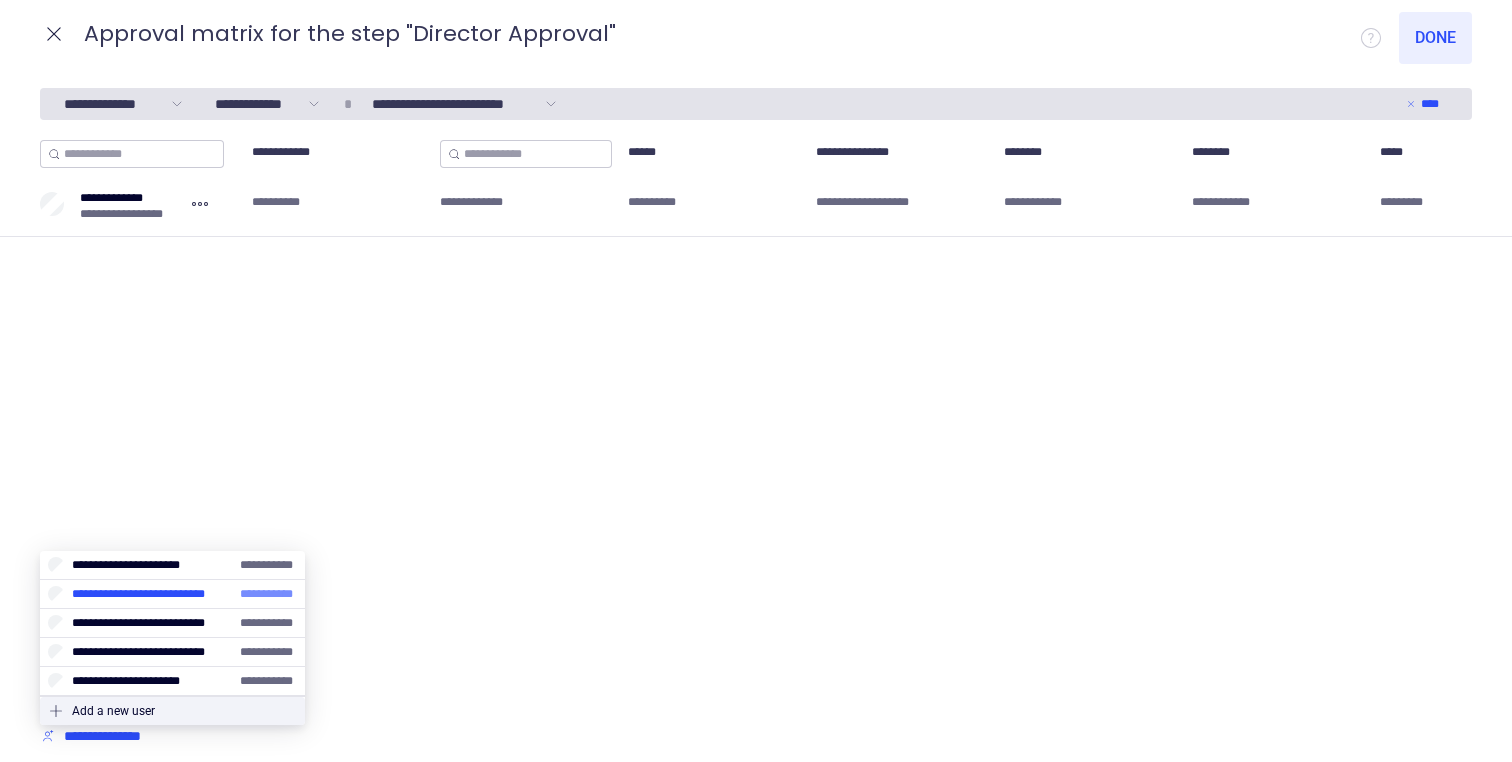 click at bounding box center [172, 594] 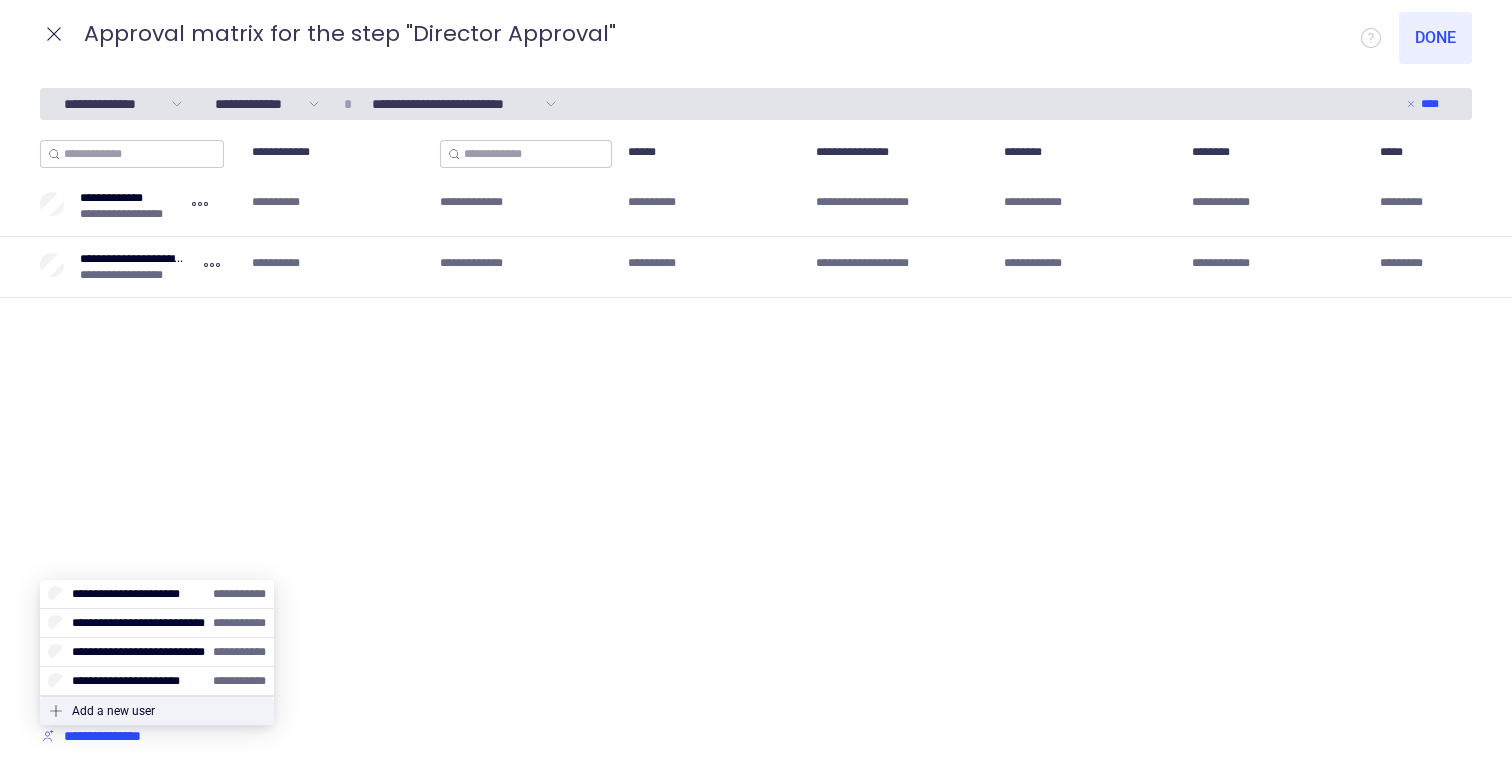 click on "**********" at bounding box center (126, 736) 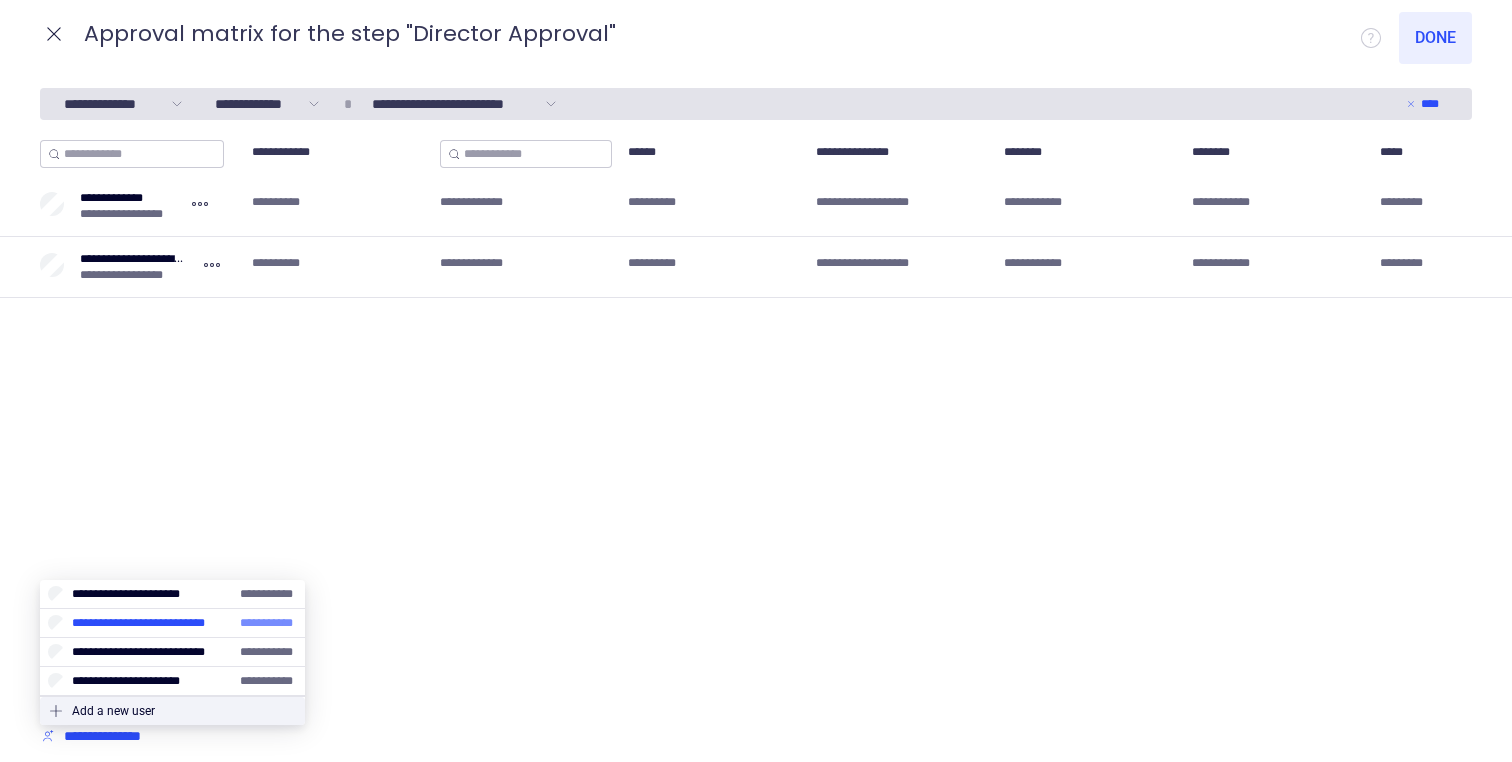 click at bounding box center (172, 623) 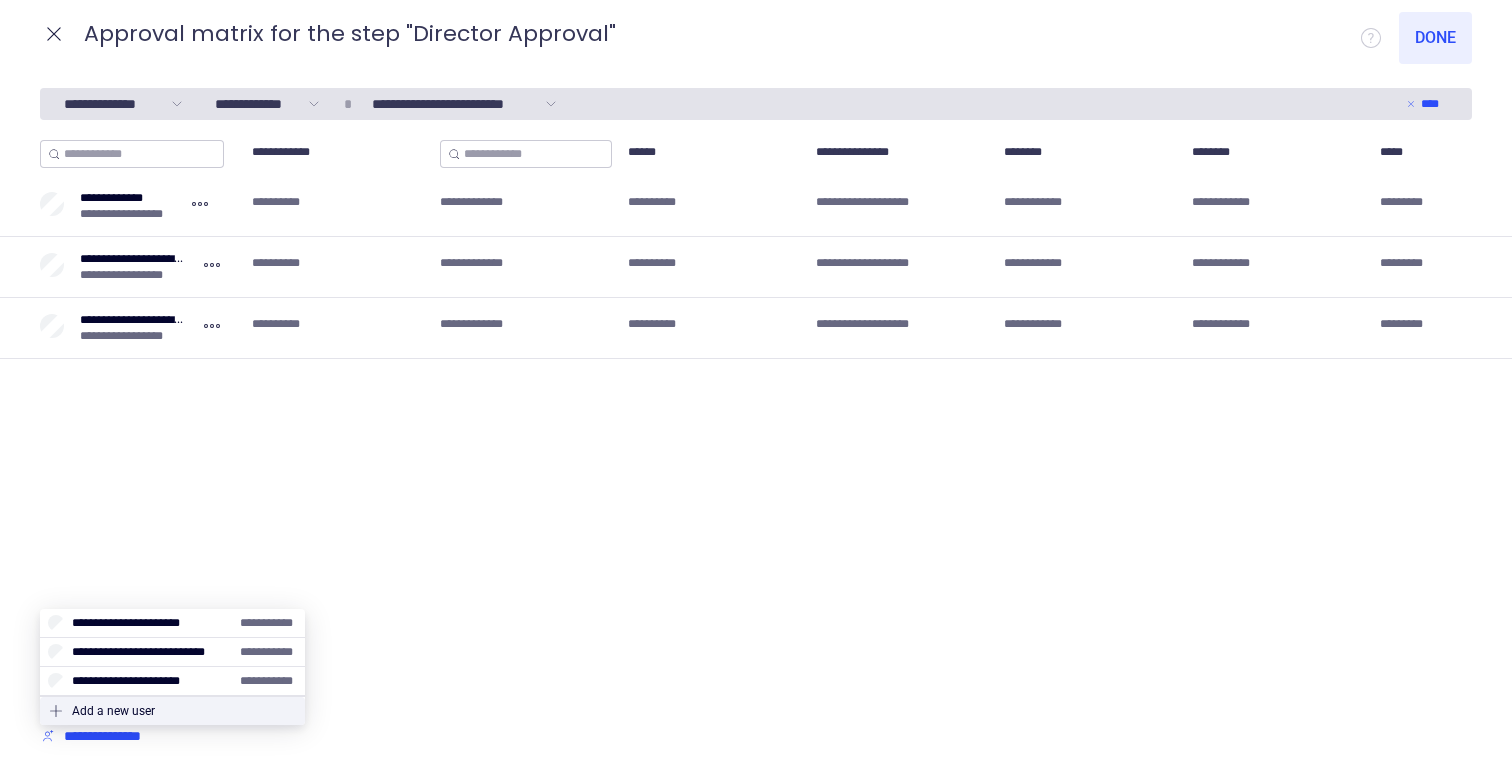 click on "**********" at bounding box center (756, 762) 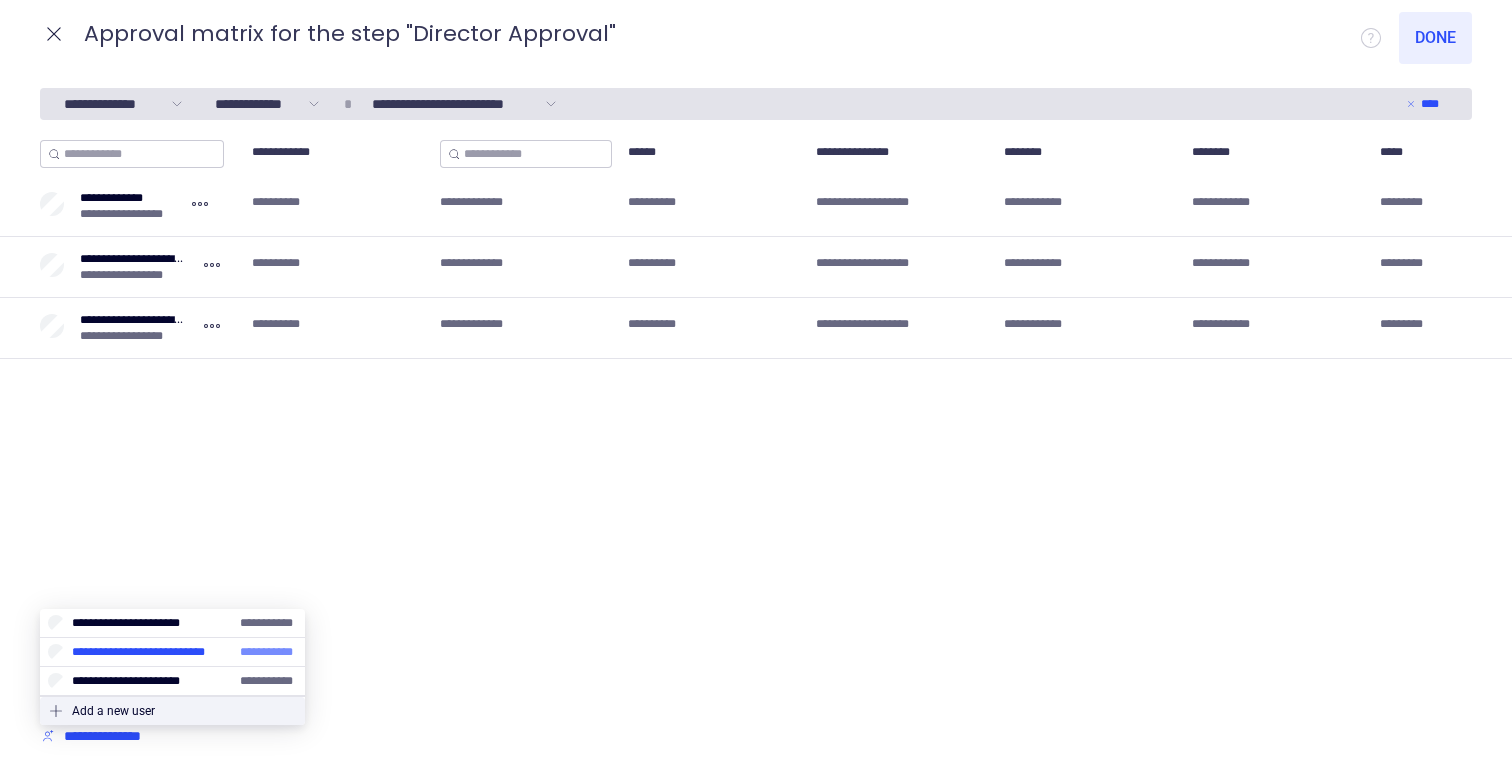 click at bounding box center (172, 652) 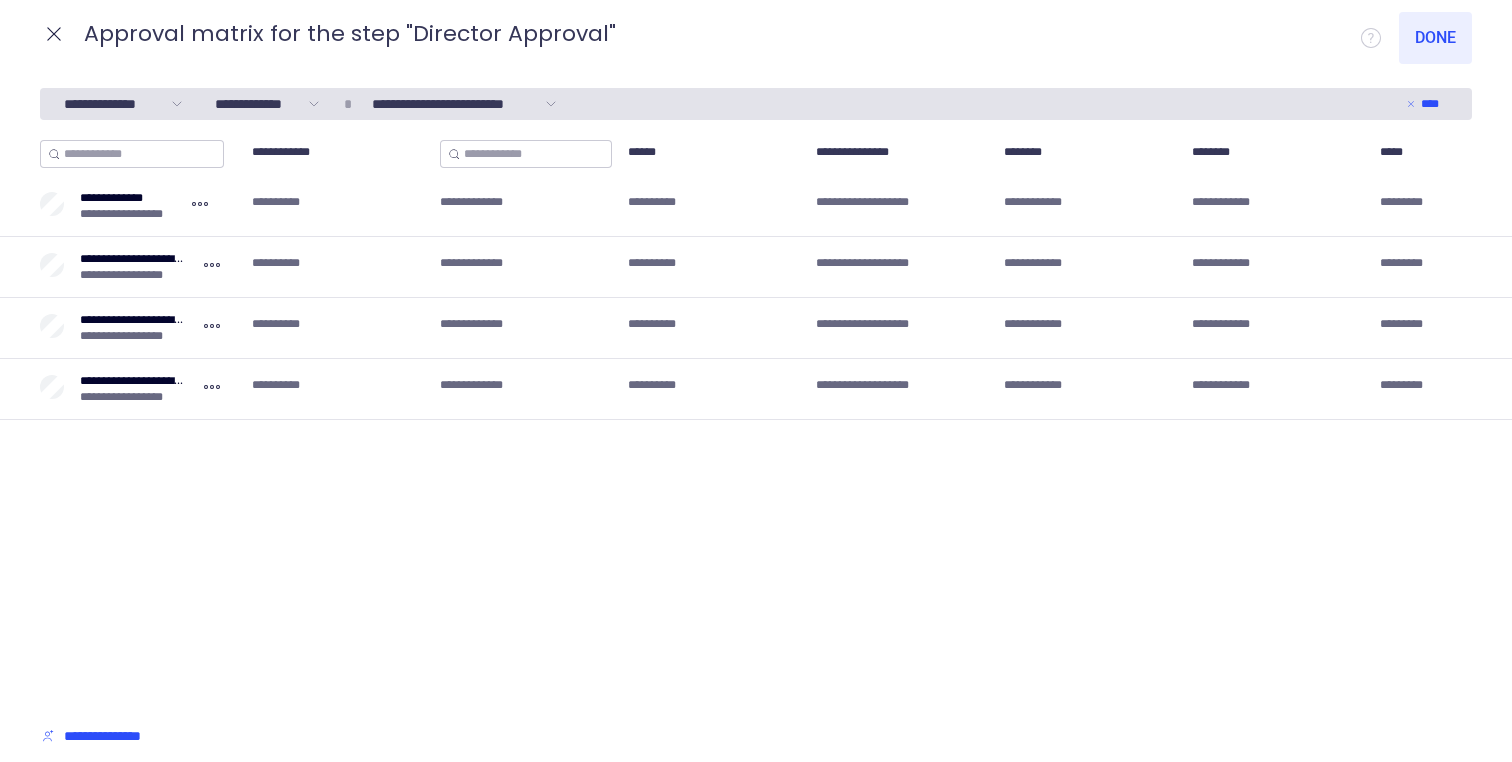click 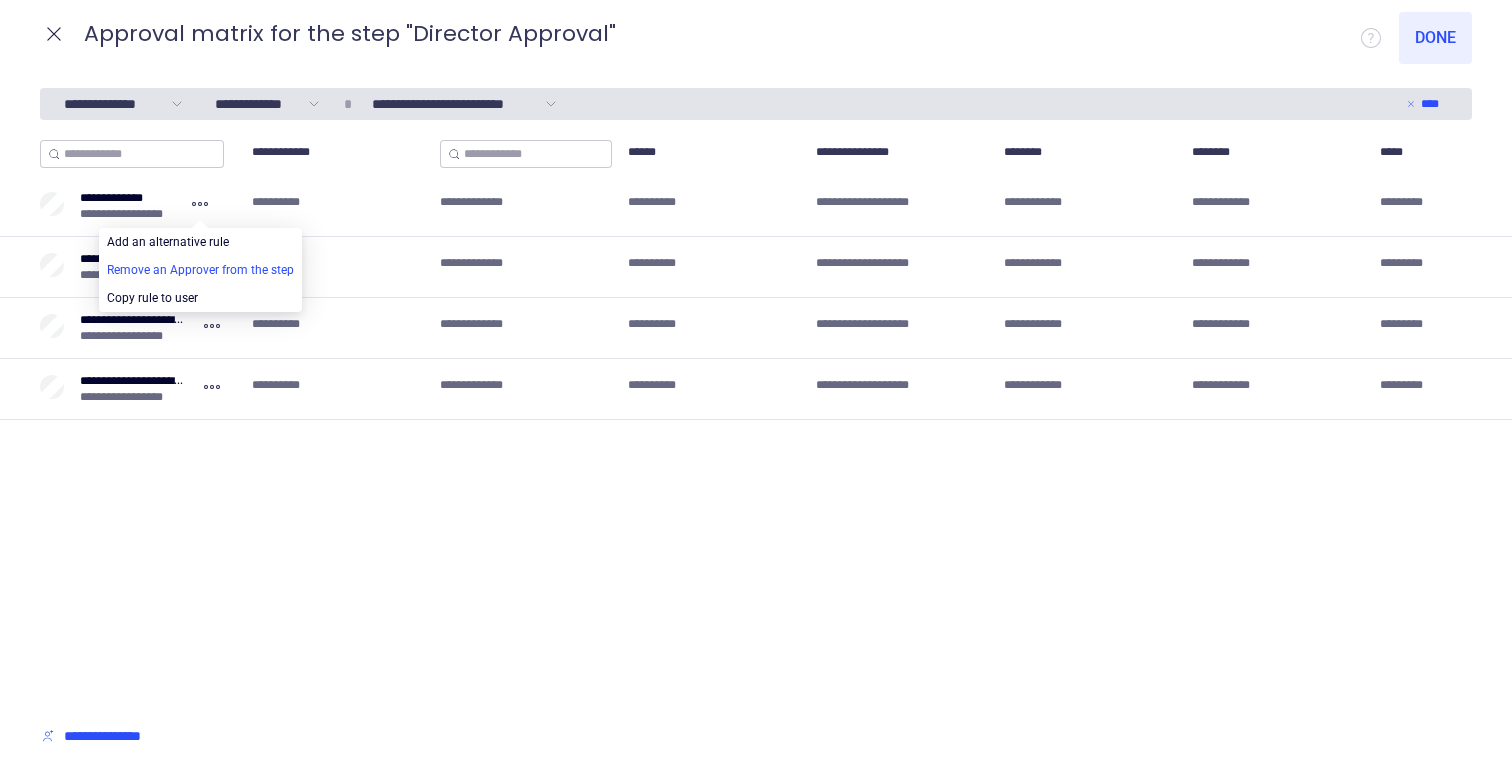 click at bounding box center (200, 270) 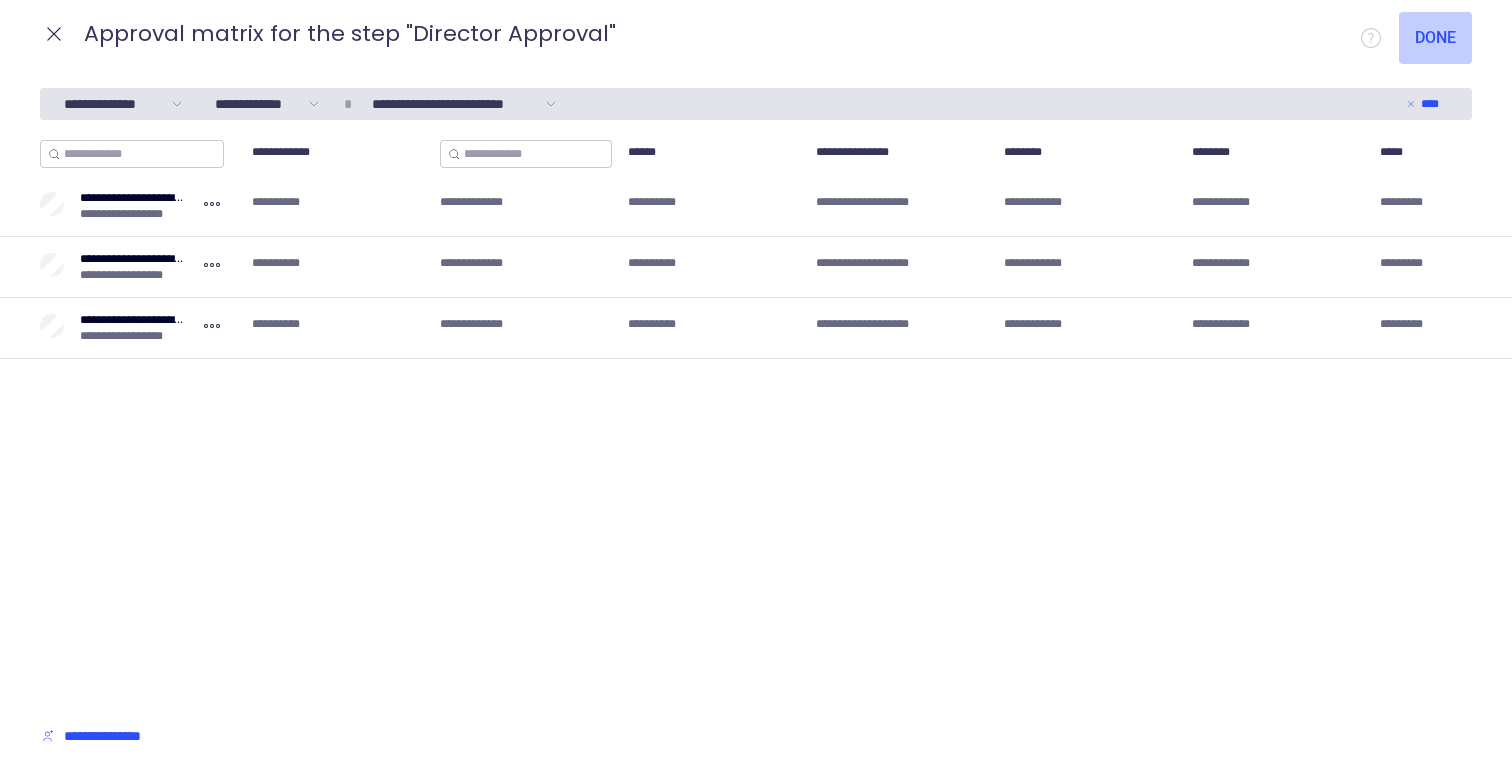 click on "Done" at bounding box center (1435, 38) 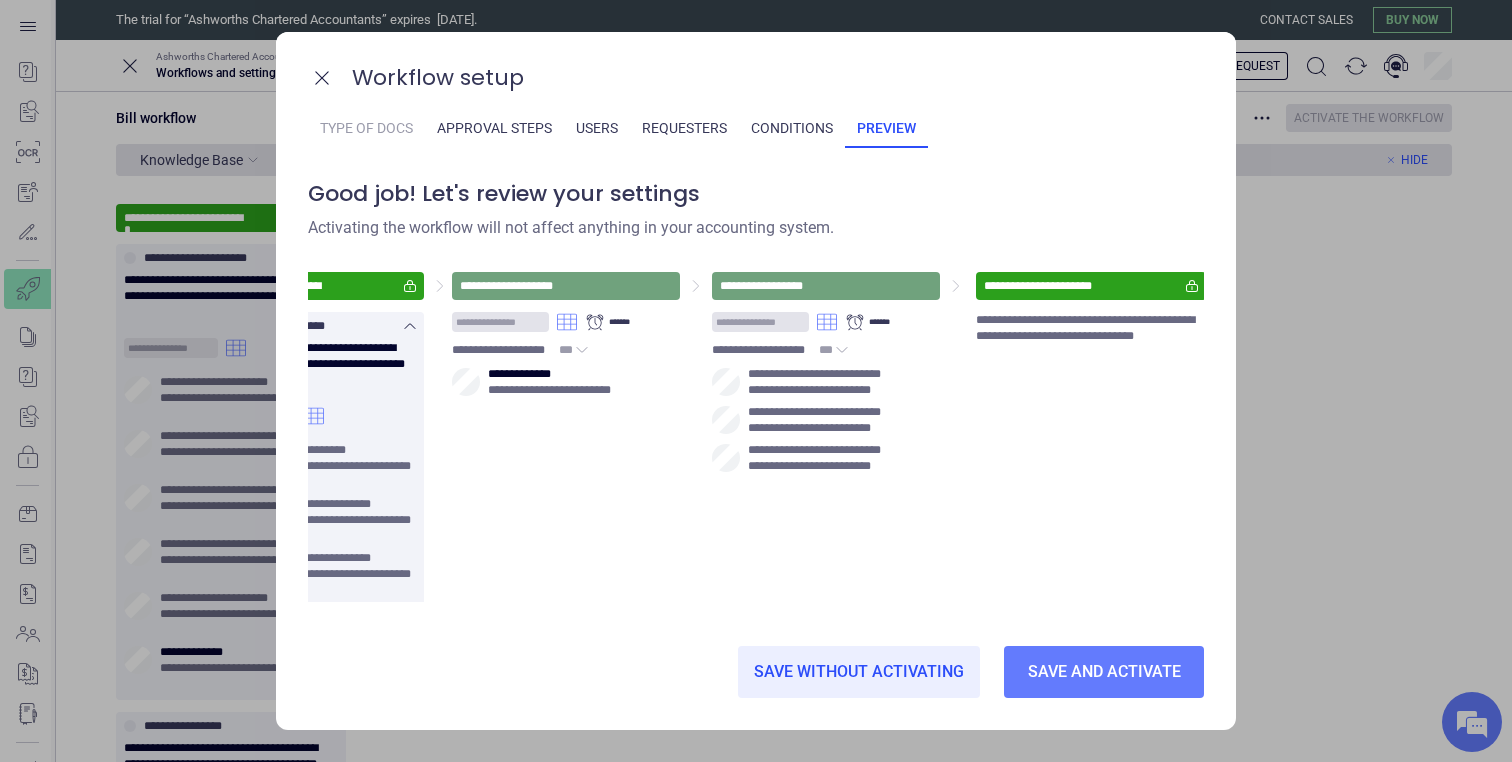 scroll, scrollTop: 0, scrollLeft: 124, axis: horizontal 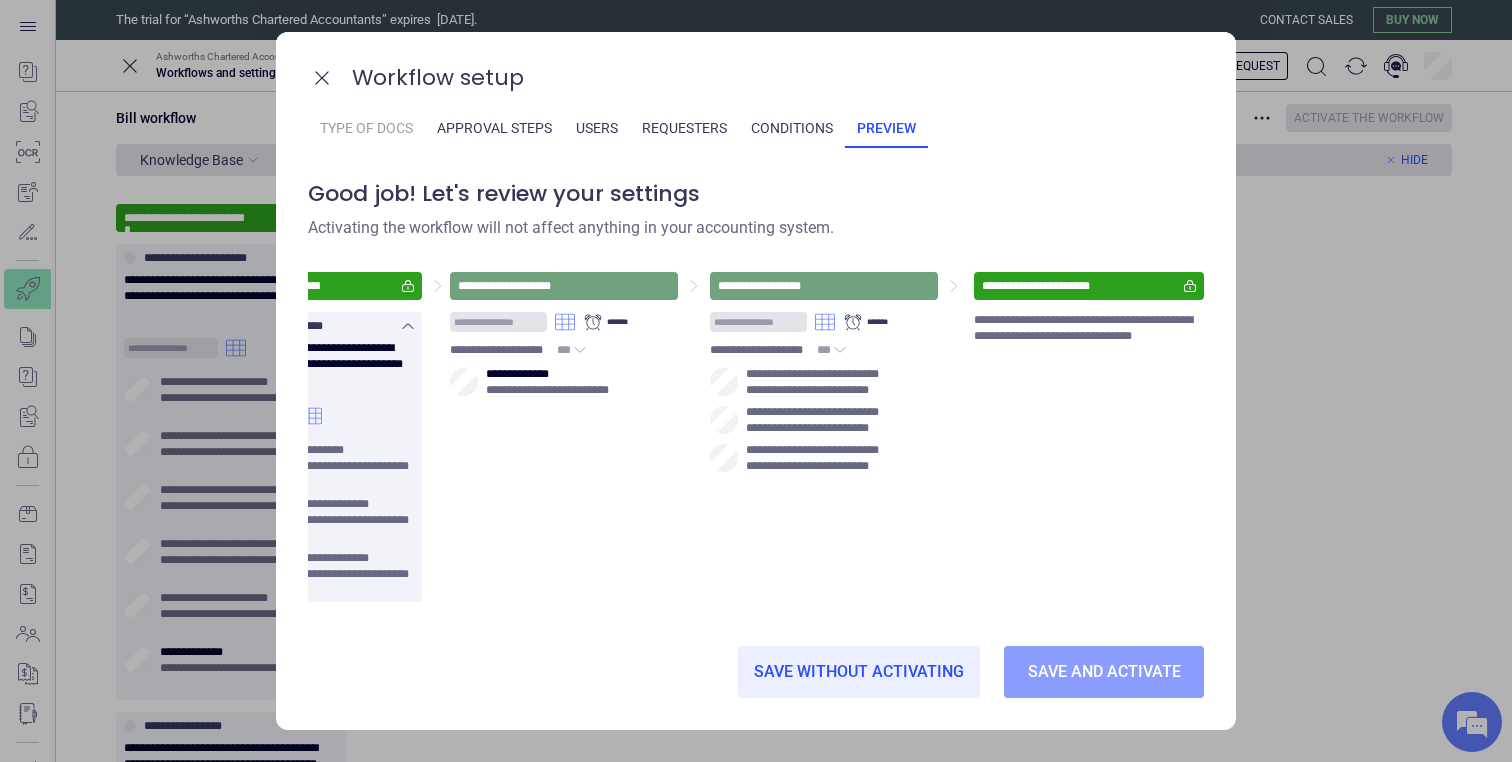 click on "Save and activate" at bounding box center (1104, 672) 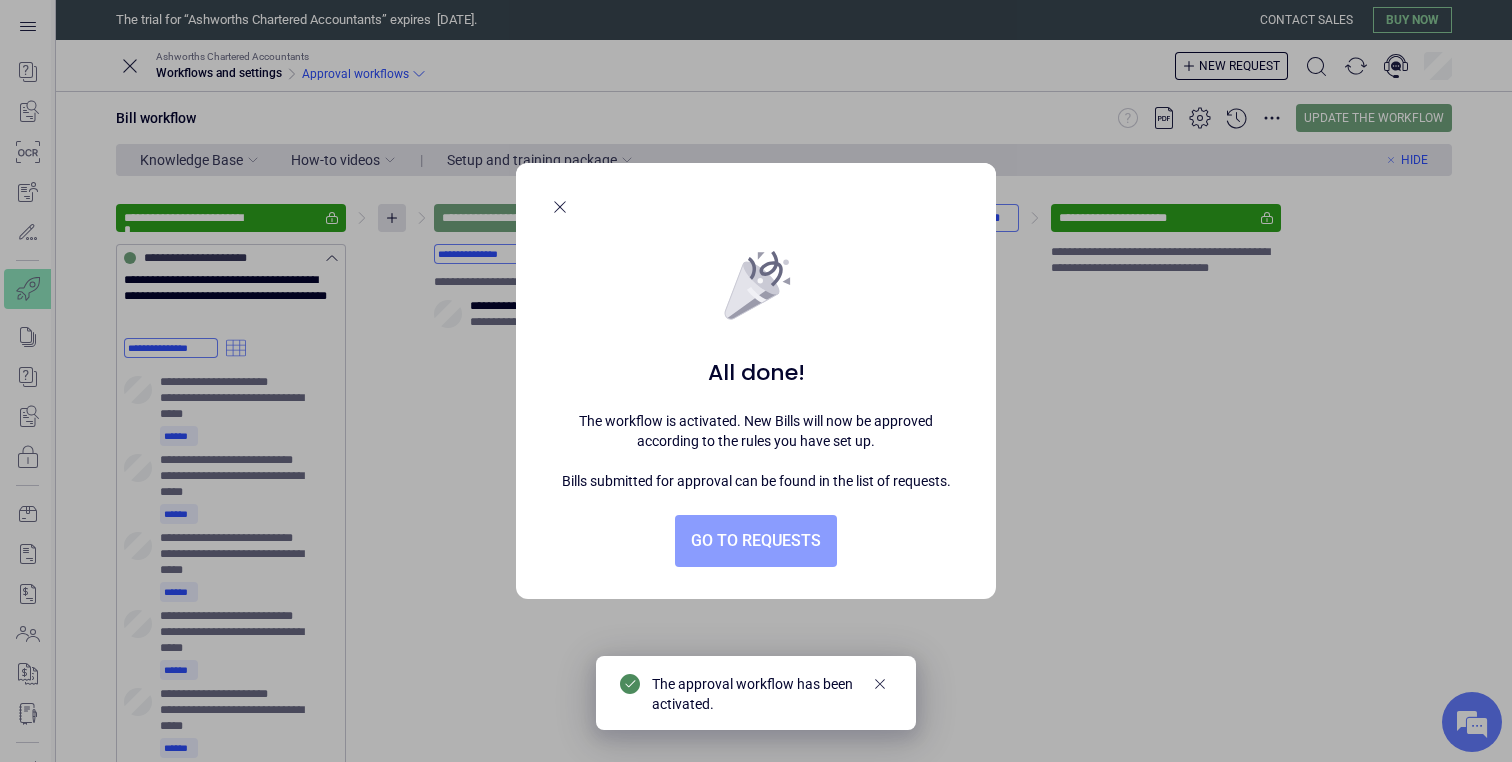 click on "Go to requests" at bounding box center (756, 541) 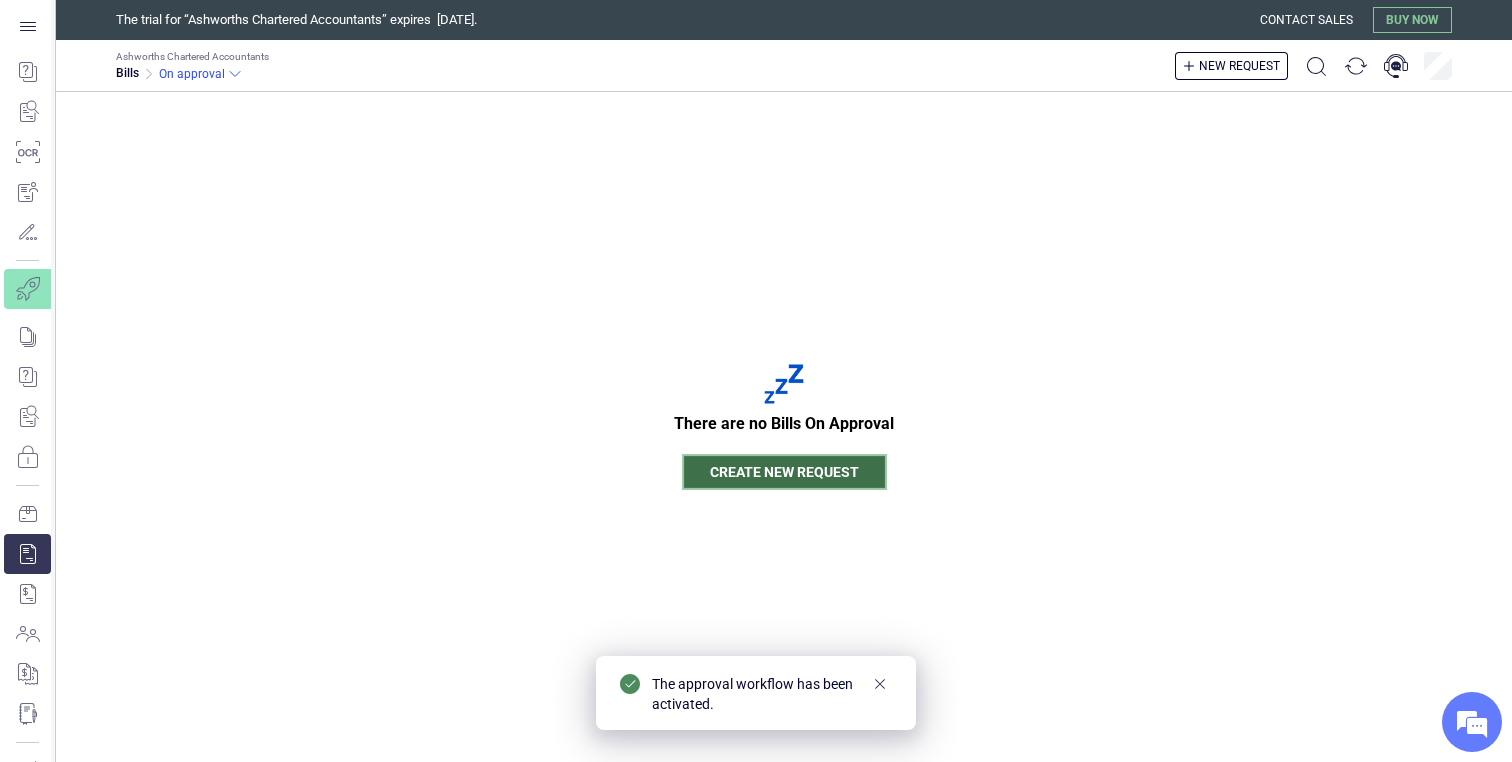 click on "Create new request" at bounding box center [784, 472] 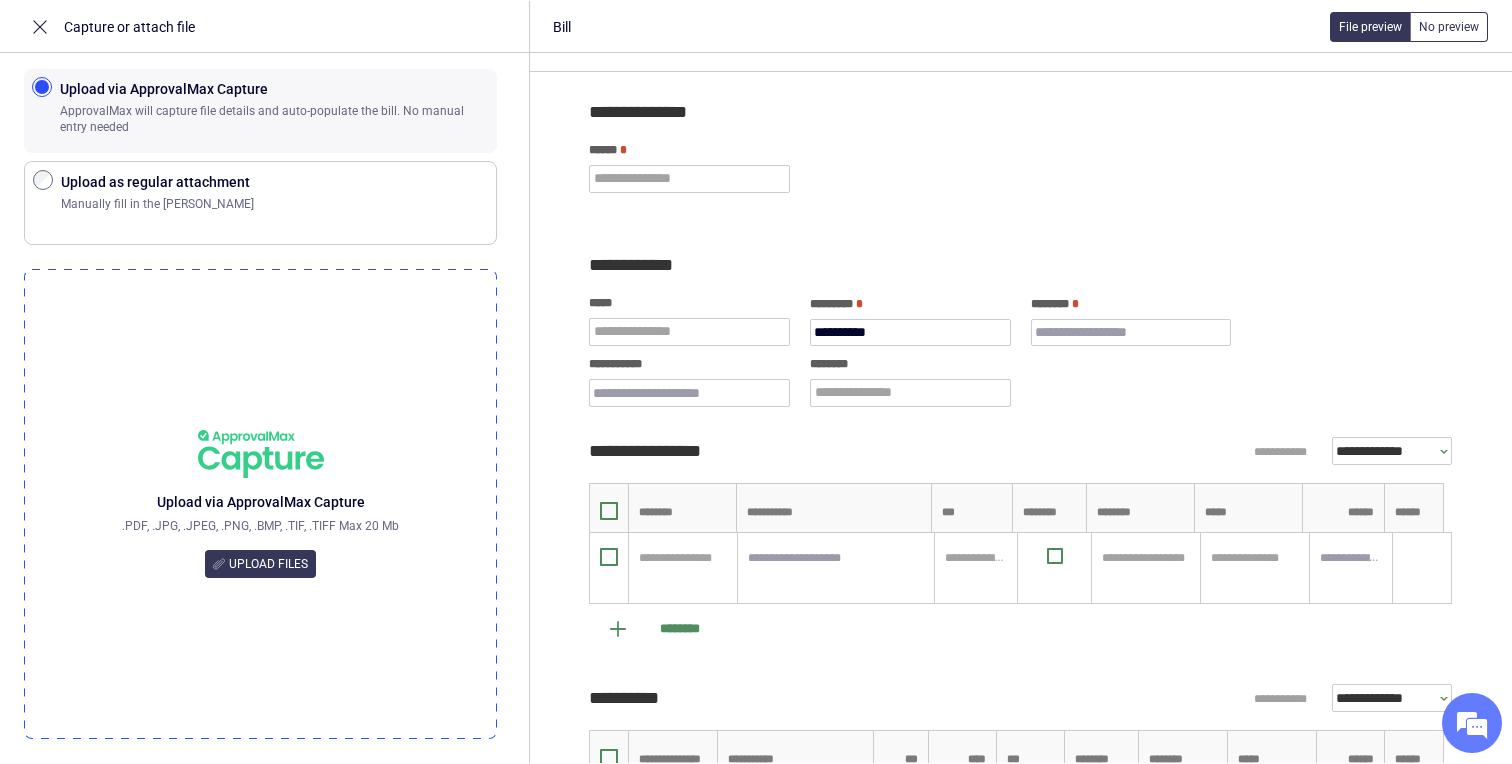scroll, scrollTop: 0, scrollLeft: 0, axis: both 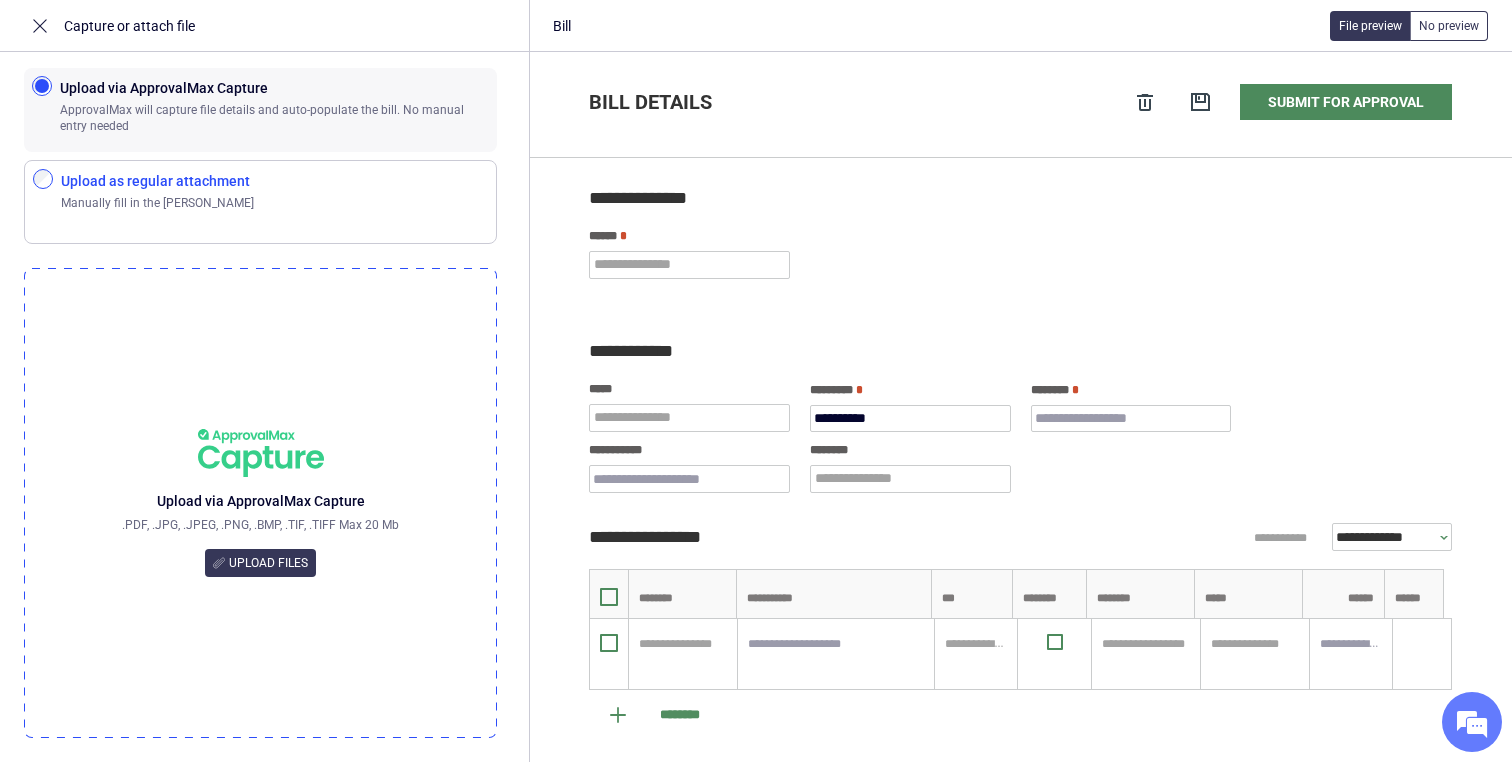 click on "Manually fill in the bill fields" at bounding box center (157, 203) 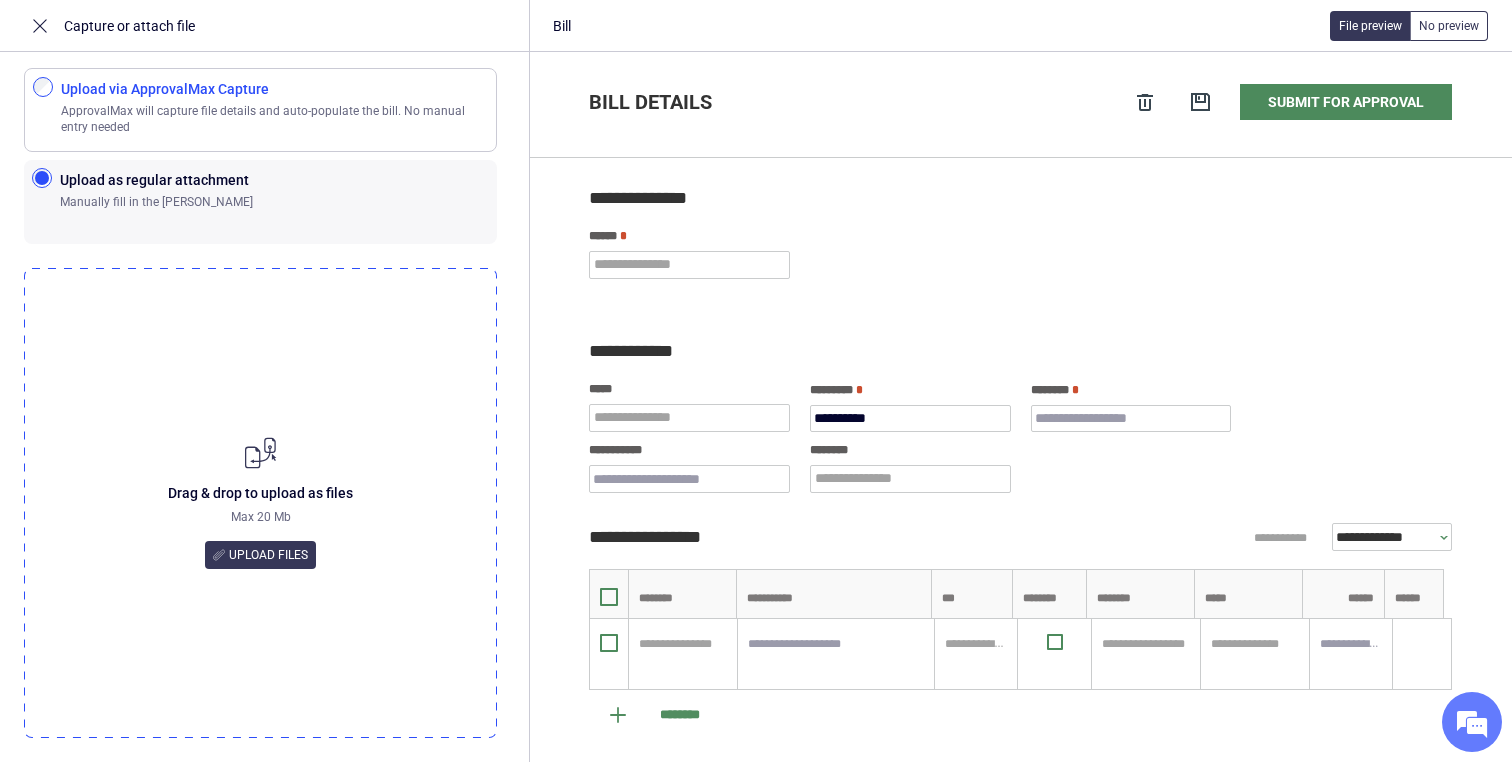 click on "ApprovalMax will capture file details and auto-populate the bill. No manual entry needed" at bounding box center [274, 119] 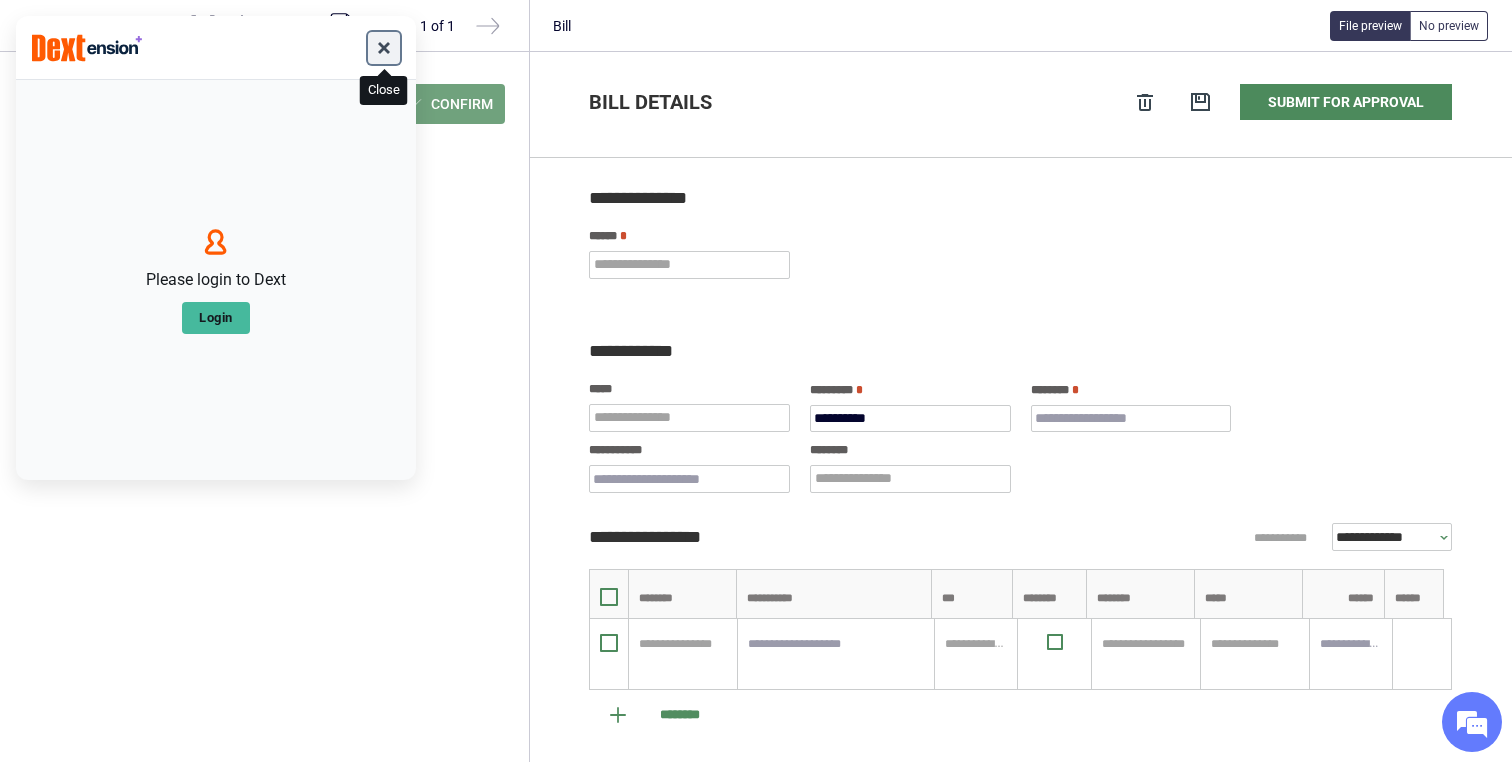 click at bounding box center [384, 48] 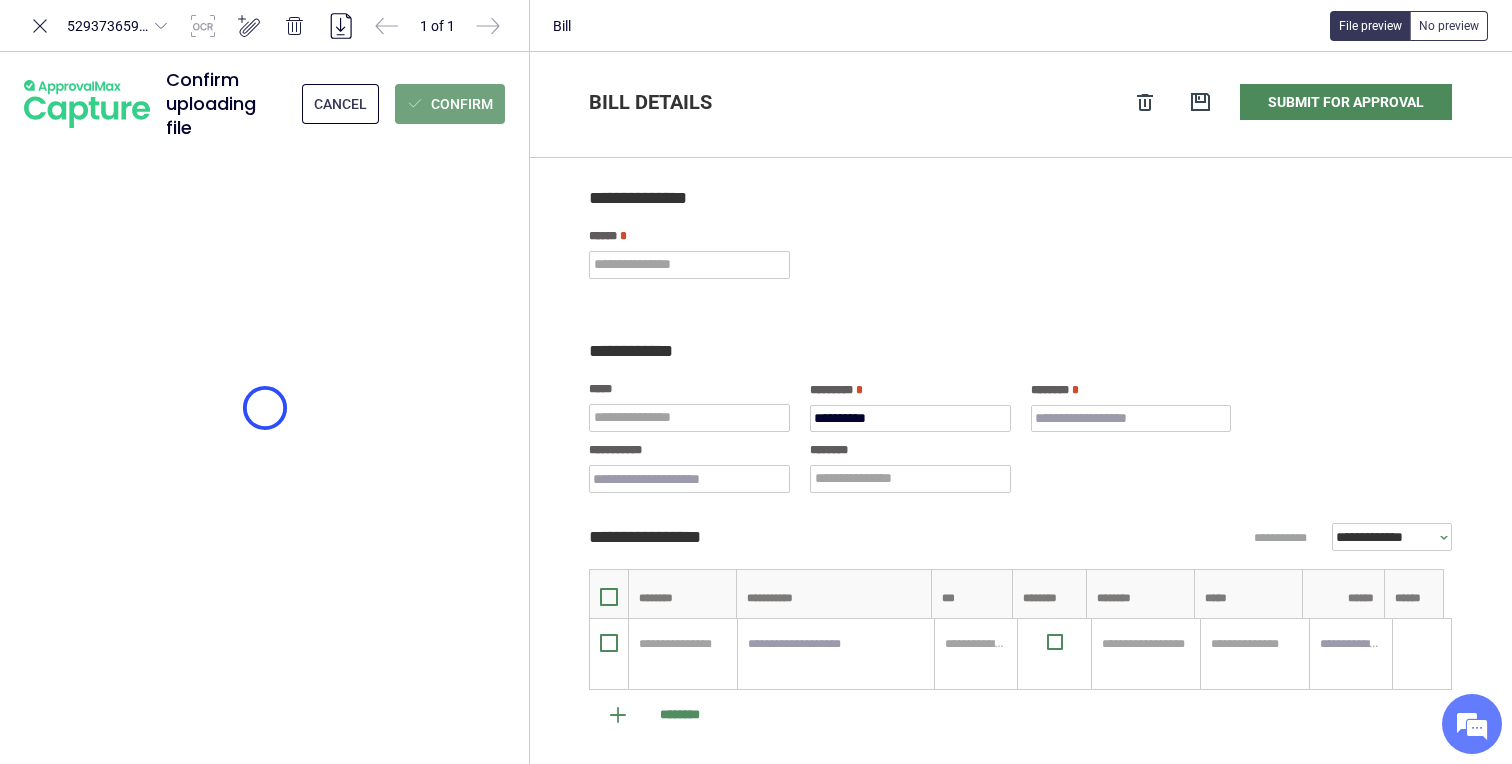 click on "**********" at bounding box center (1030, 268) 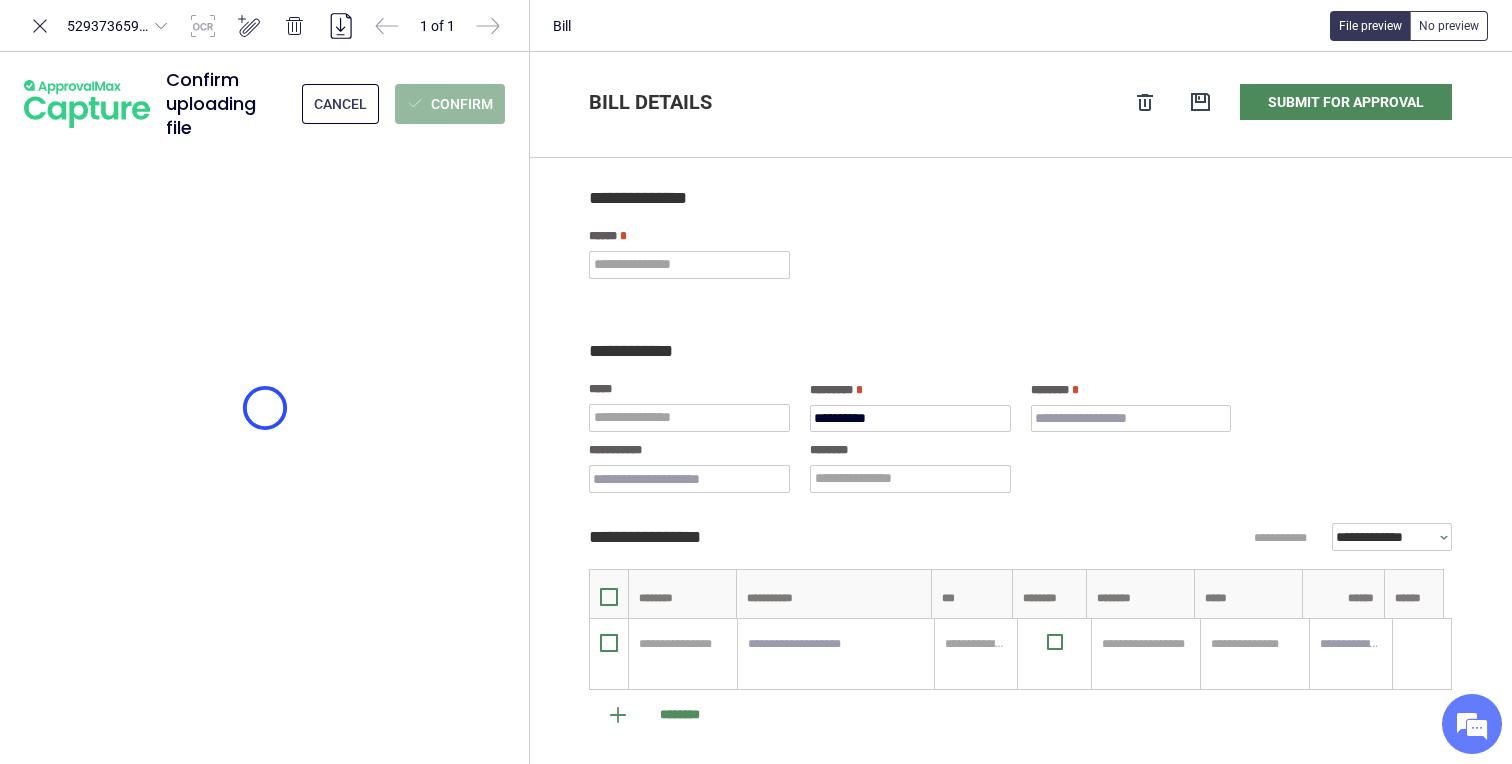 click on "Confirm" at bounding box center [462, 104] 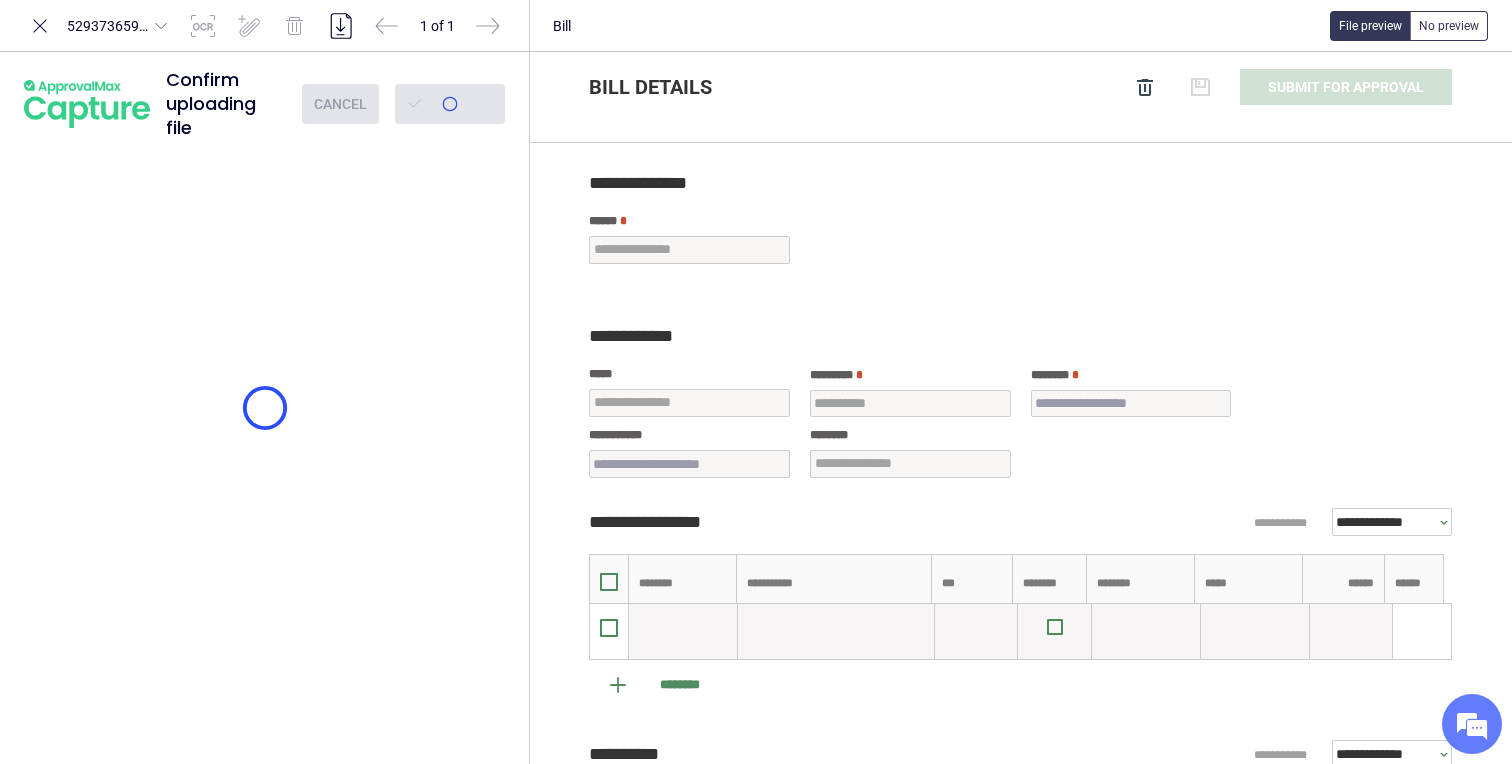 scroll, scrollTop: 0, scrollLeft: 0, axis: both 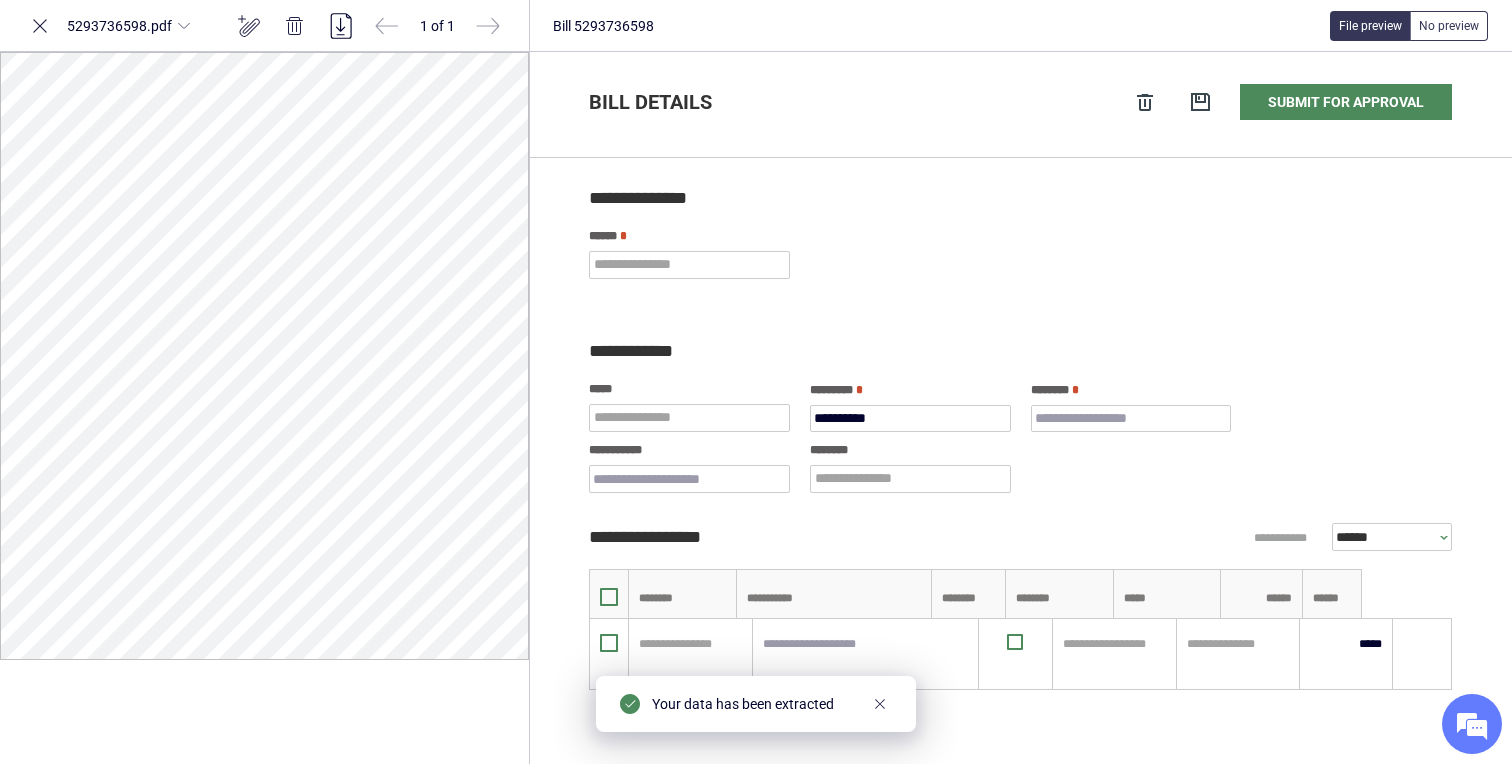 type on "**********" 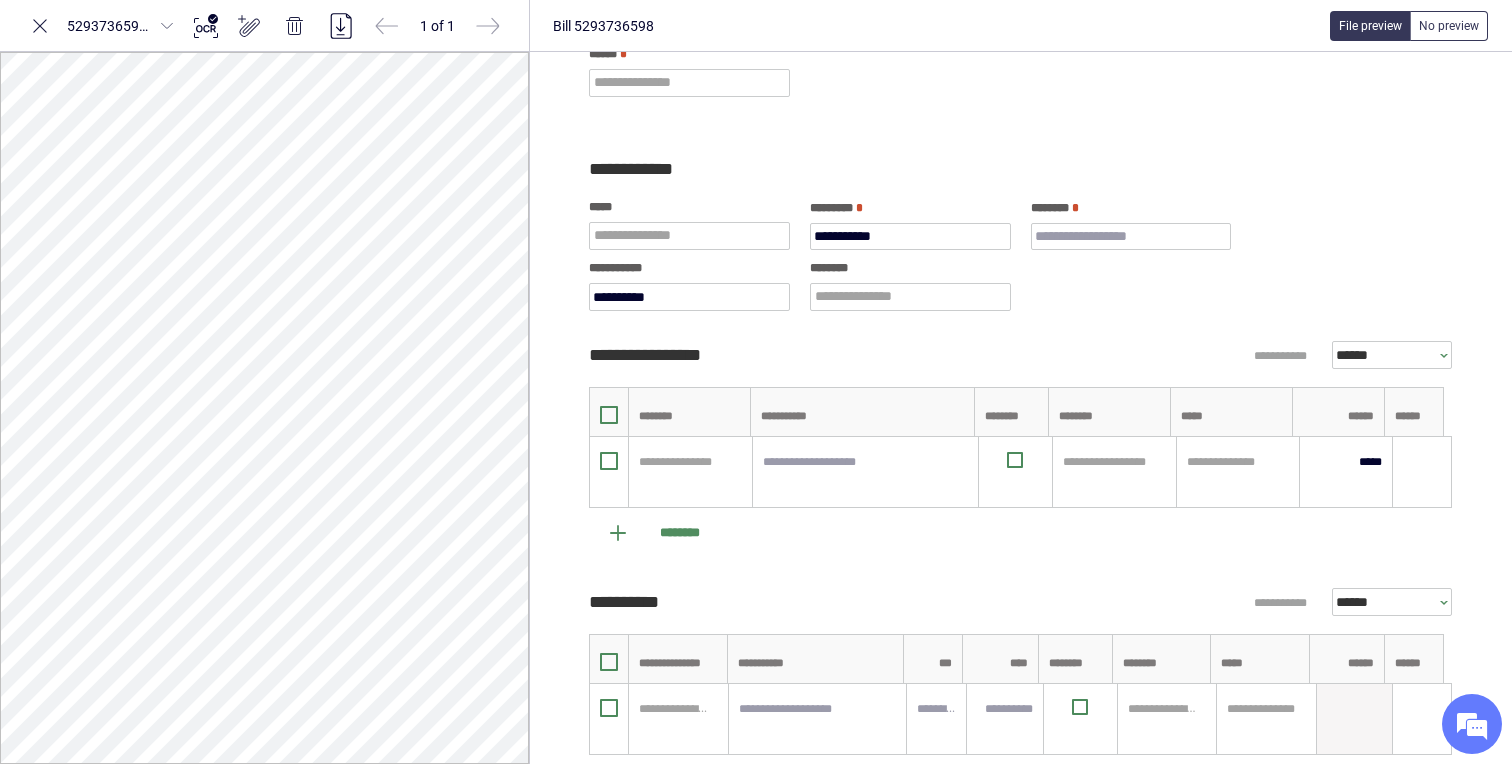 scroll, scrollTop: 0, scrollLeft: 0, axis: both 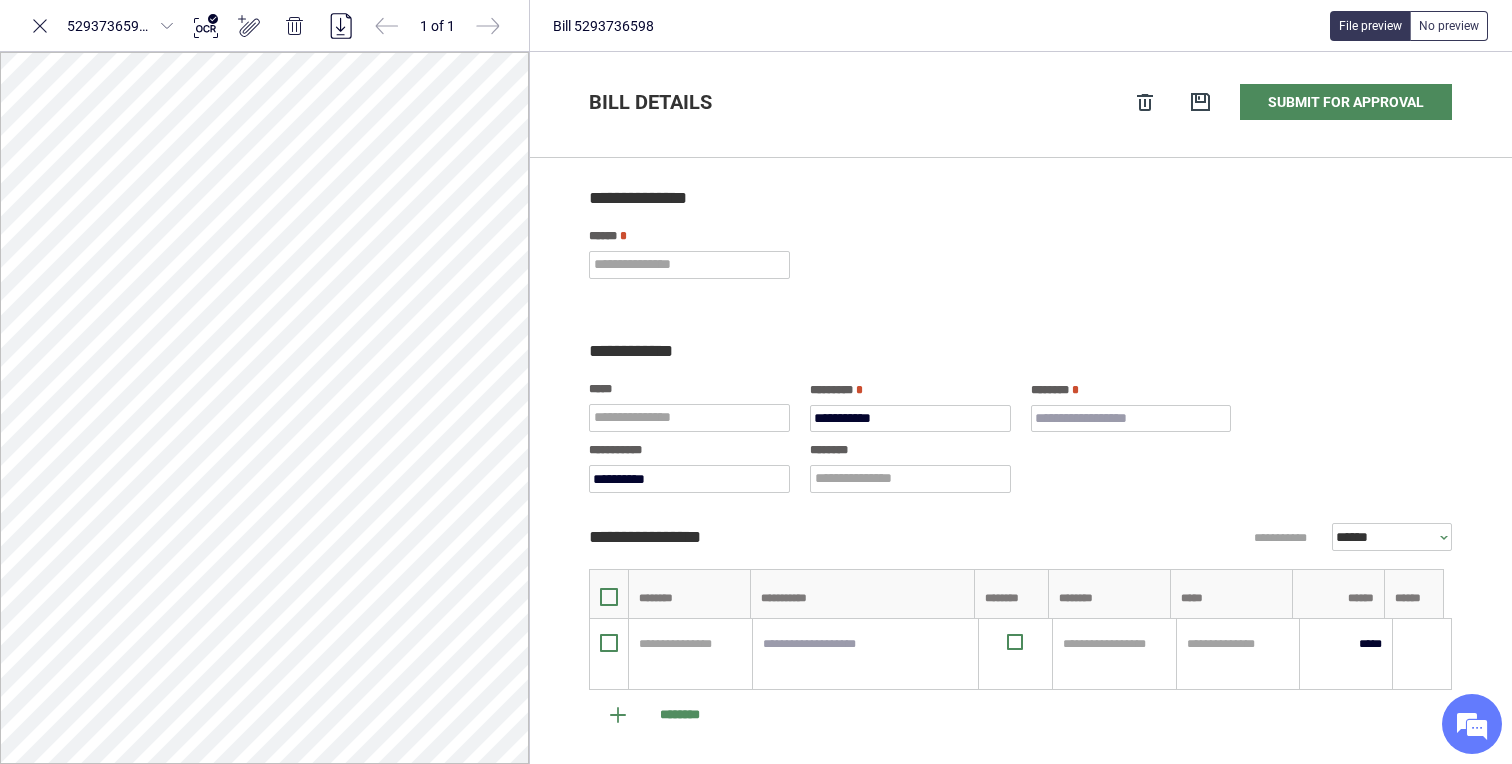 click 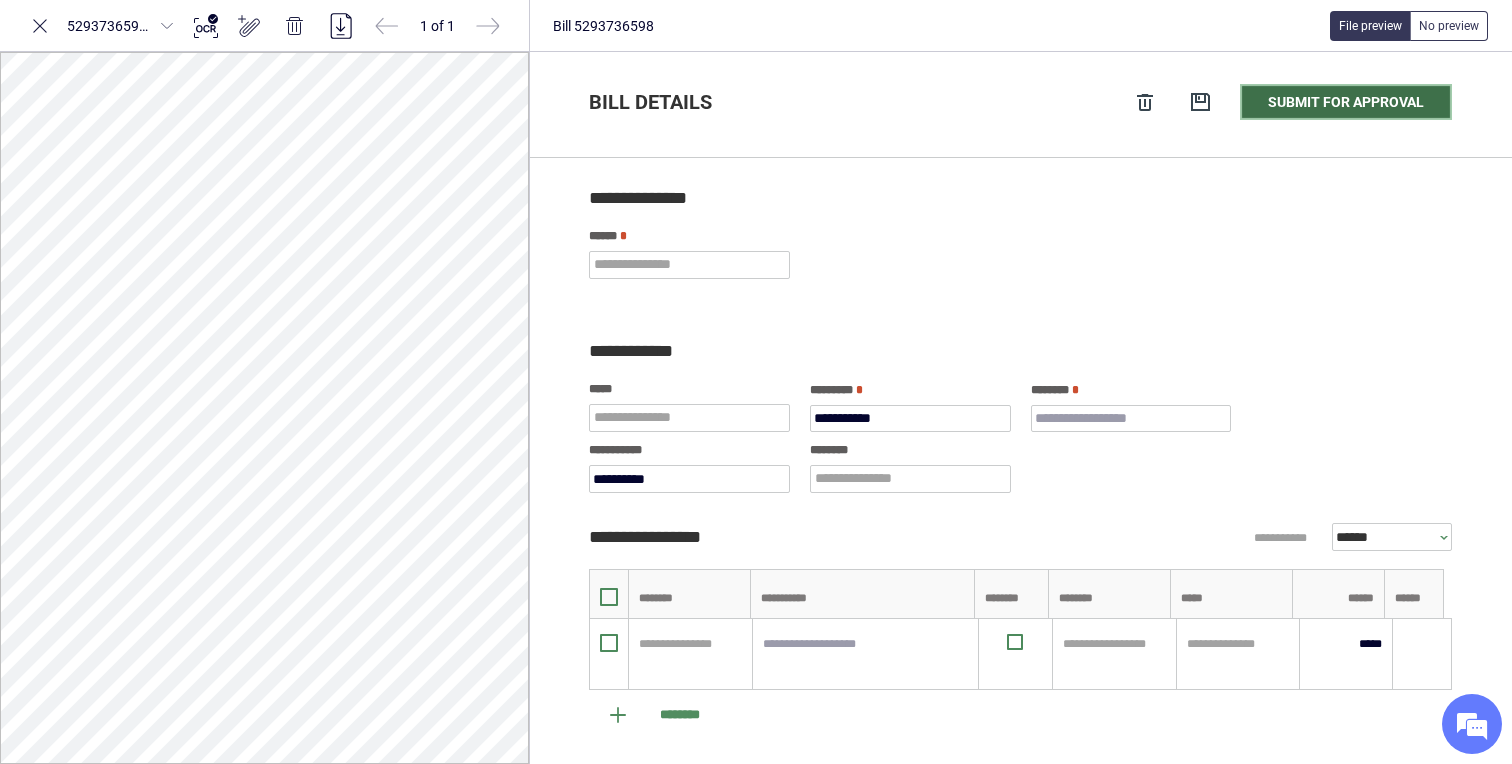 click on "Submit for approval" at bounding box center (1346, 102) 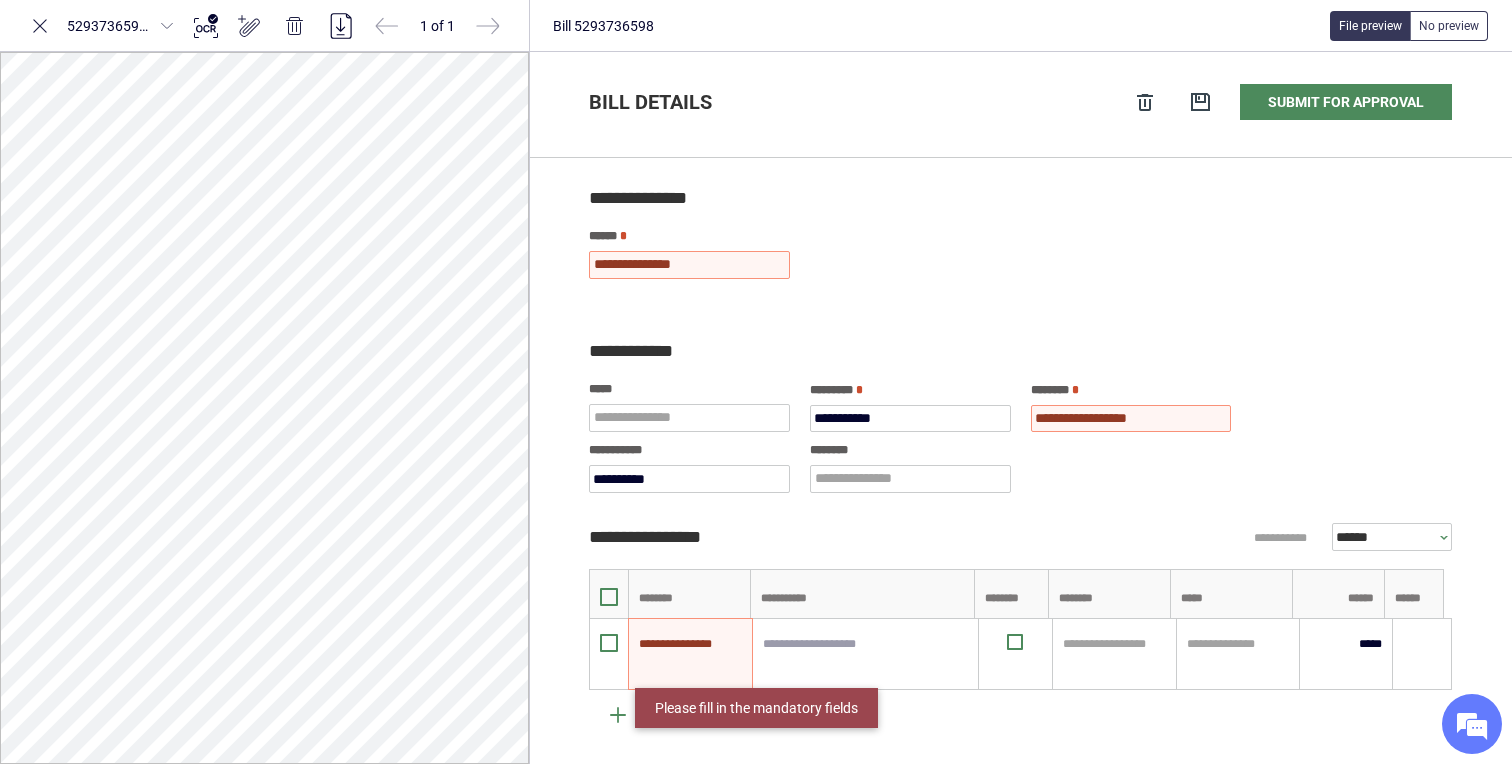click at bounding box center (689, 265) 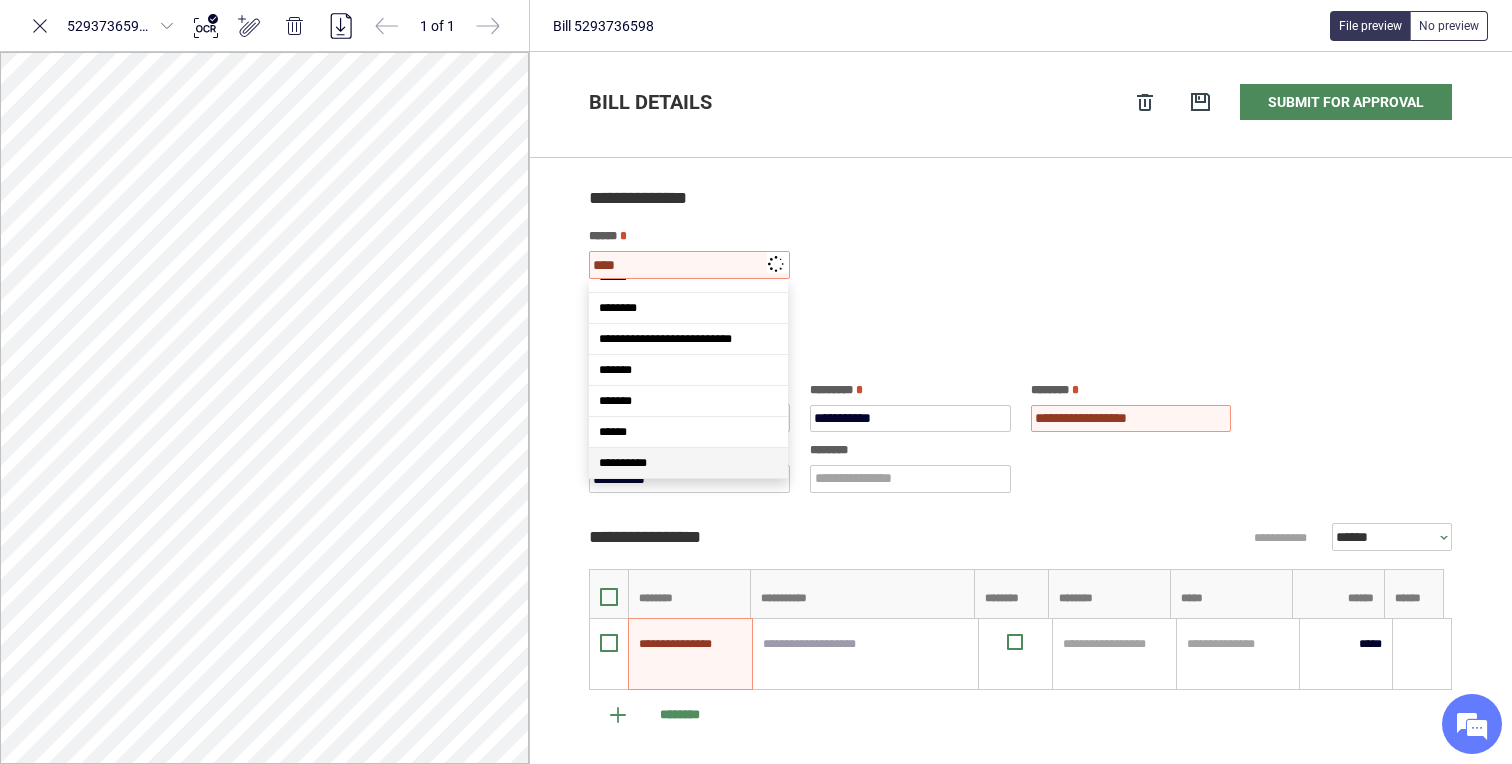 scroll, scrollTop: 0, scrollLeft: 0, axis: both 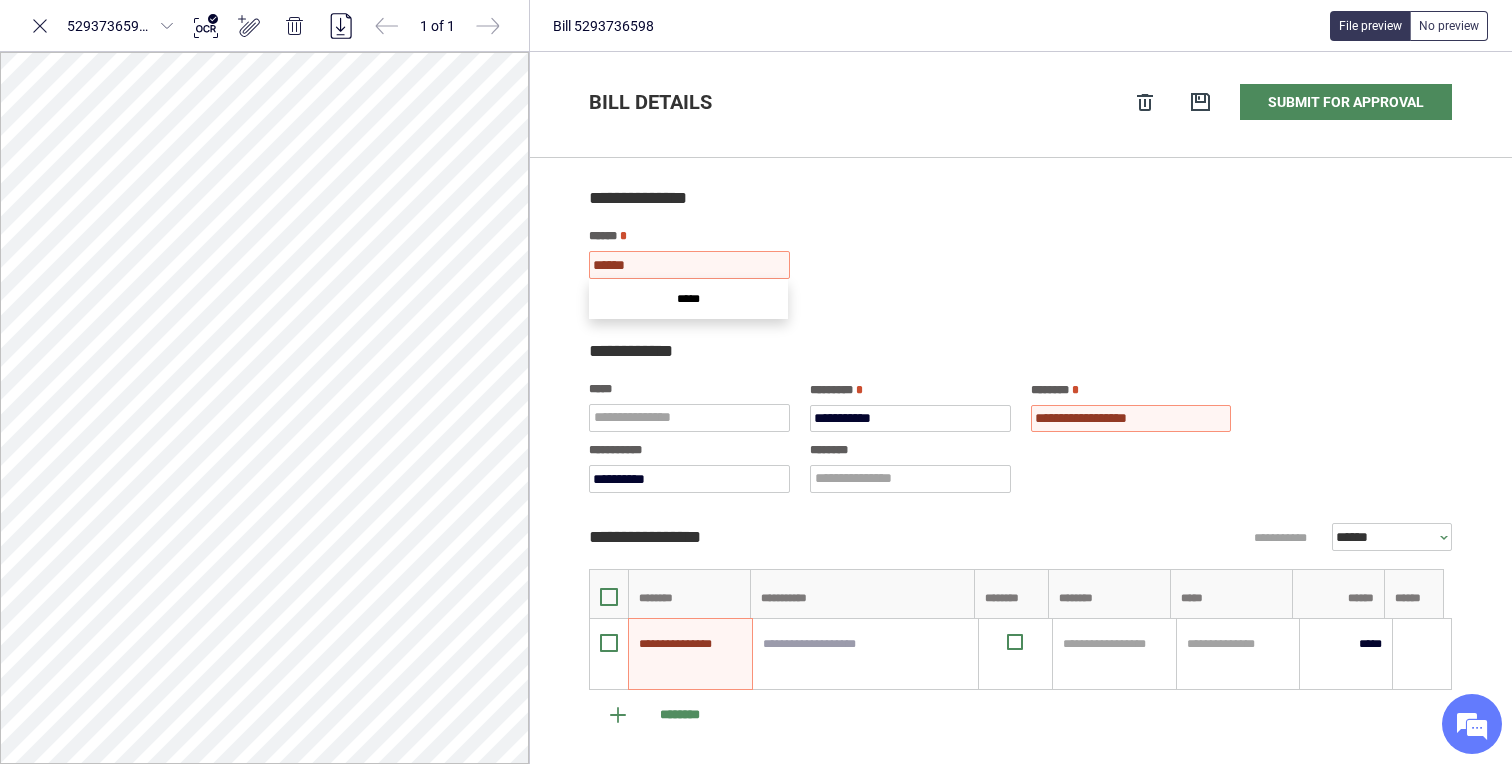 click on "*****" at bounding box center (688, 299) 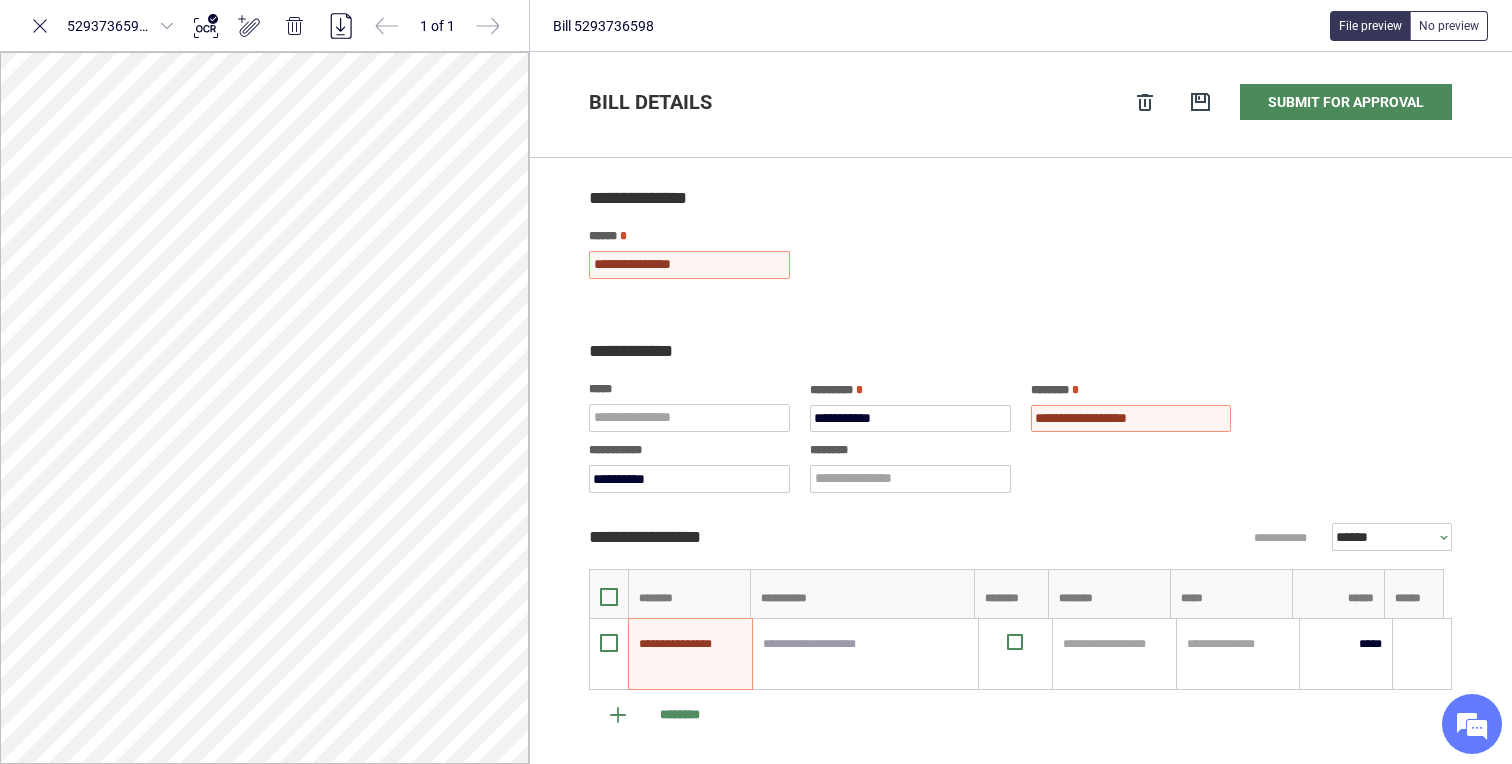 click on "**********" at bounding box center (1030, 268) 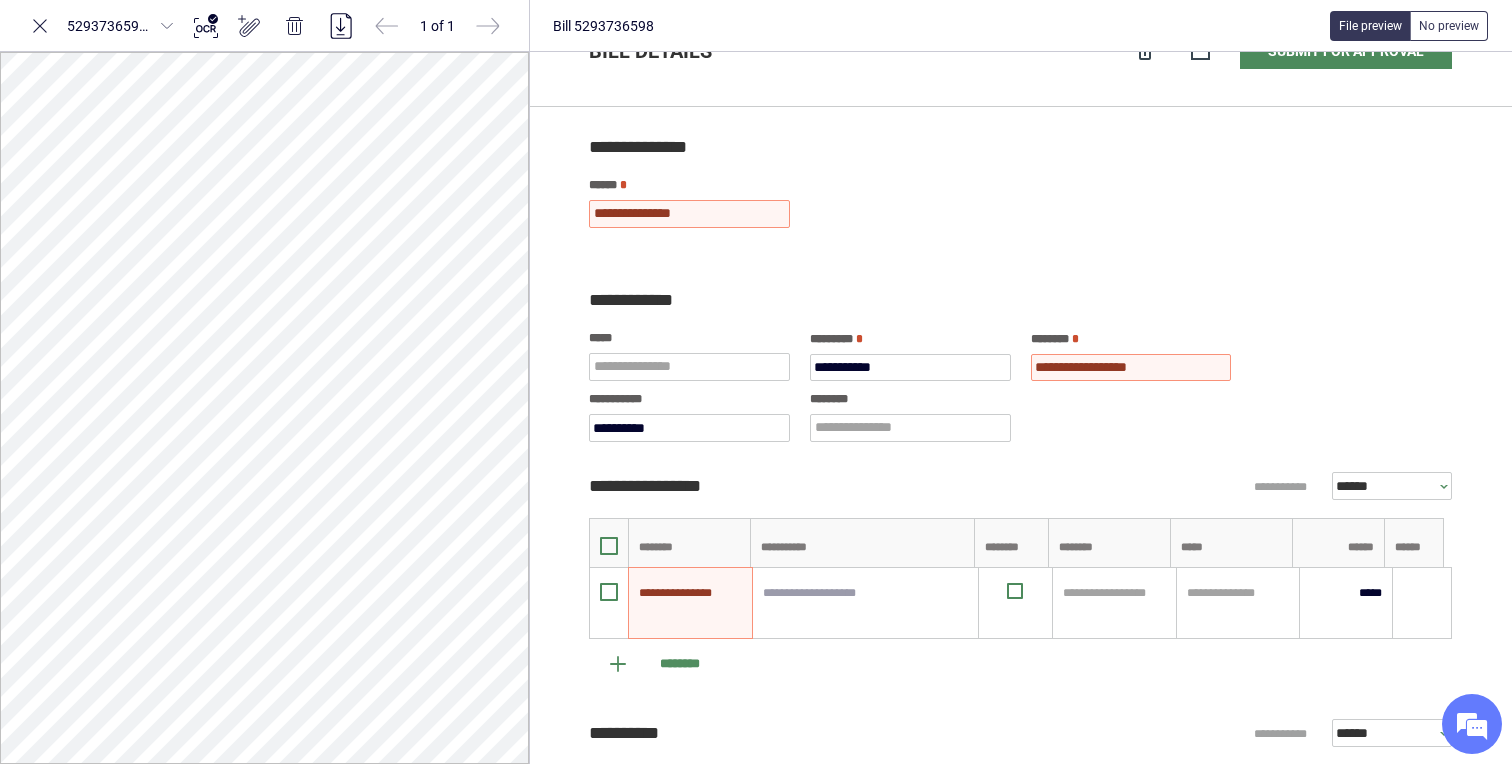 scroll, scrollTop: 0, scrollLeft: 0, axis: both 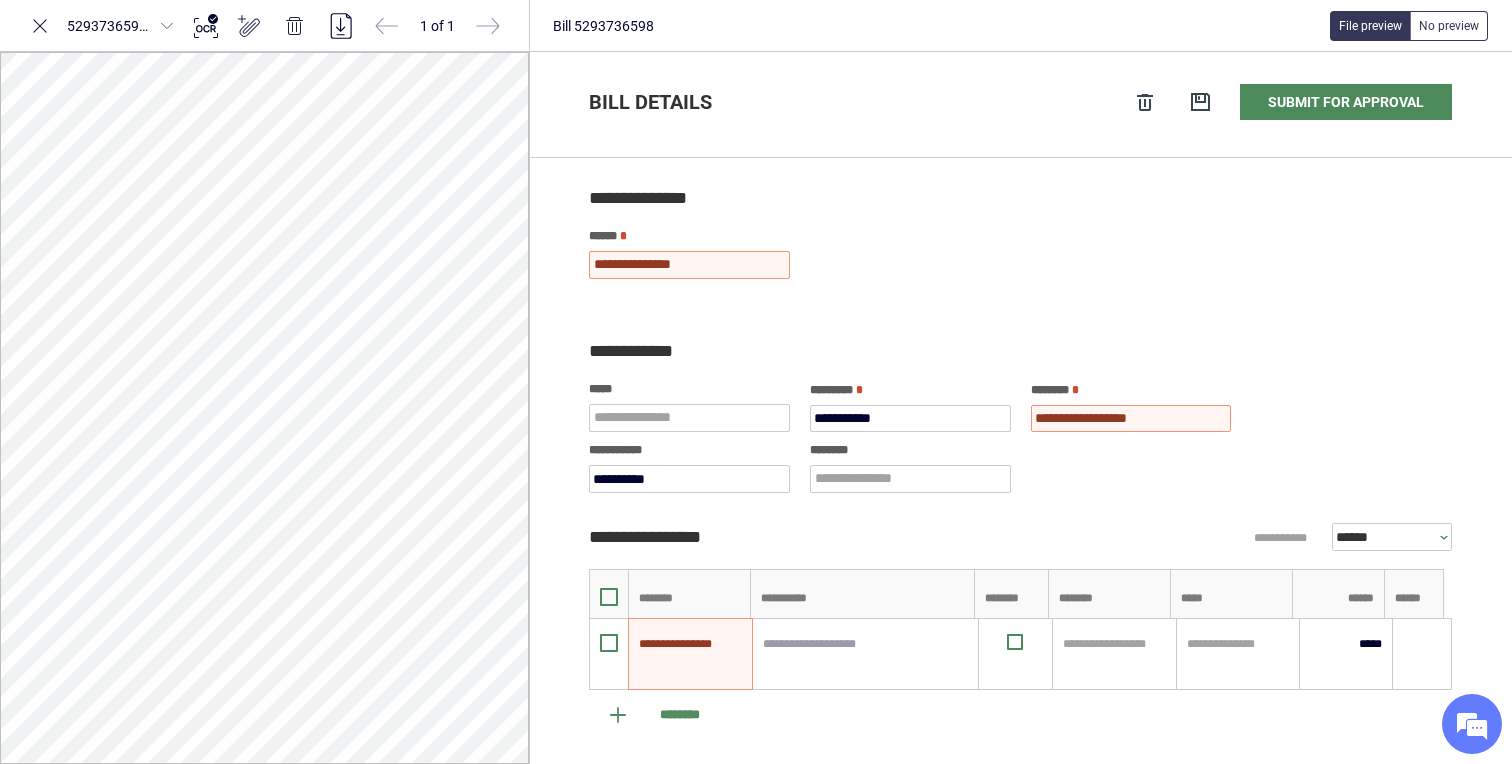 click at bounding box center (689, 265) 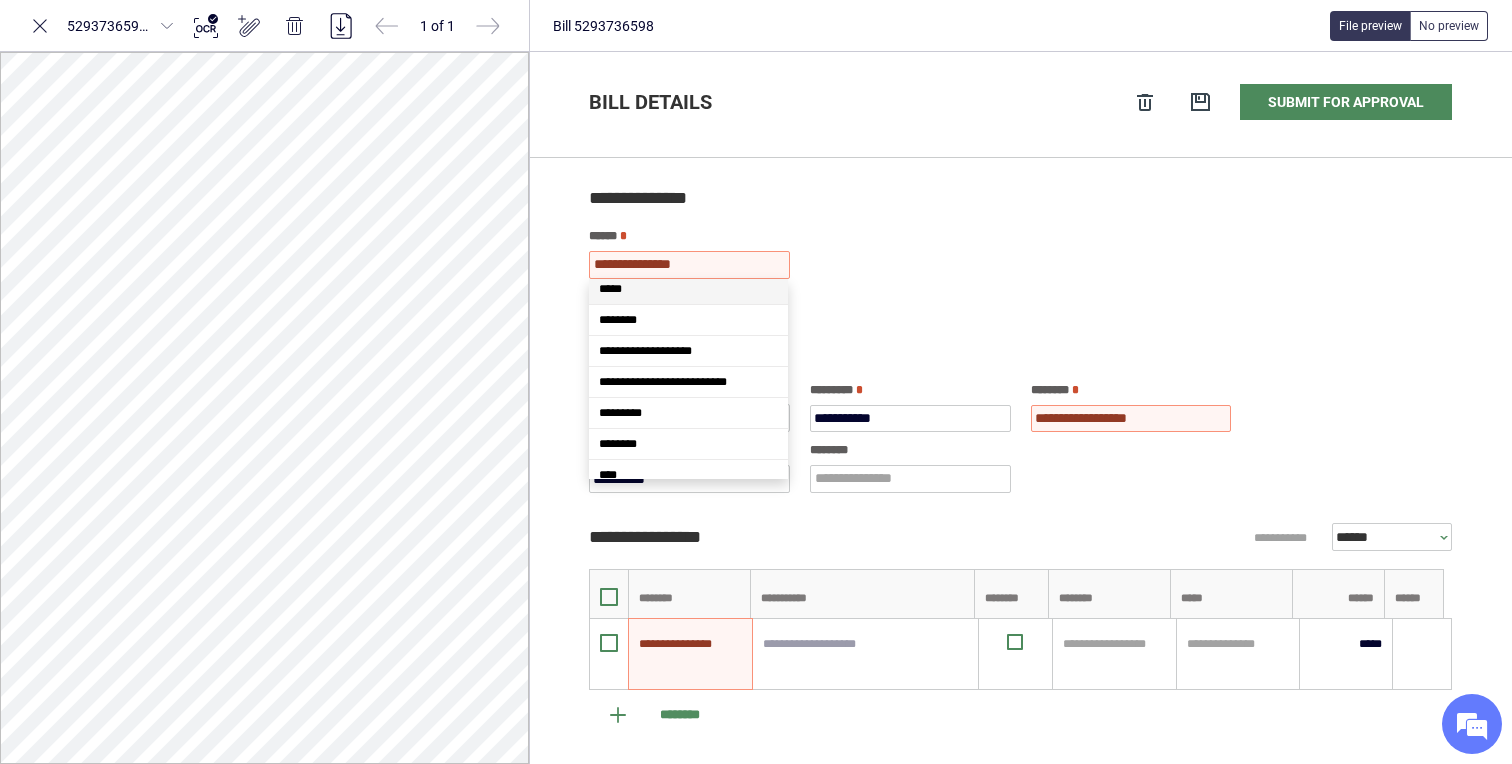 scroll, scrollTop: 0, scrollLeft: 0, axis: both 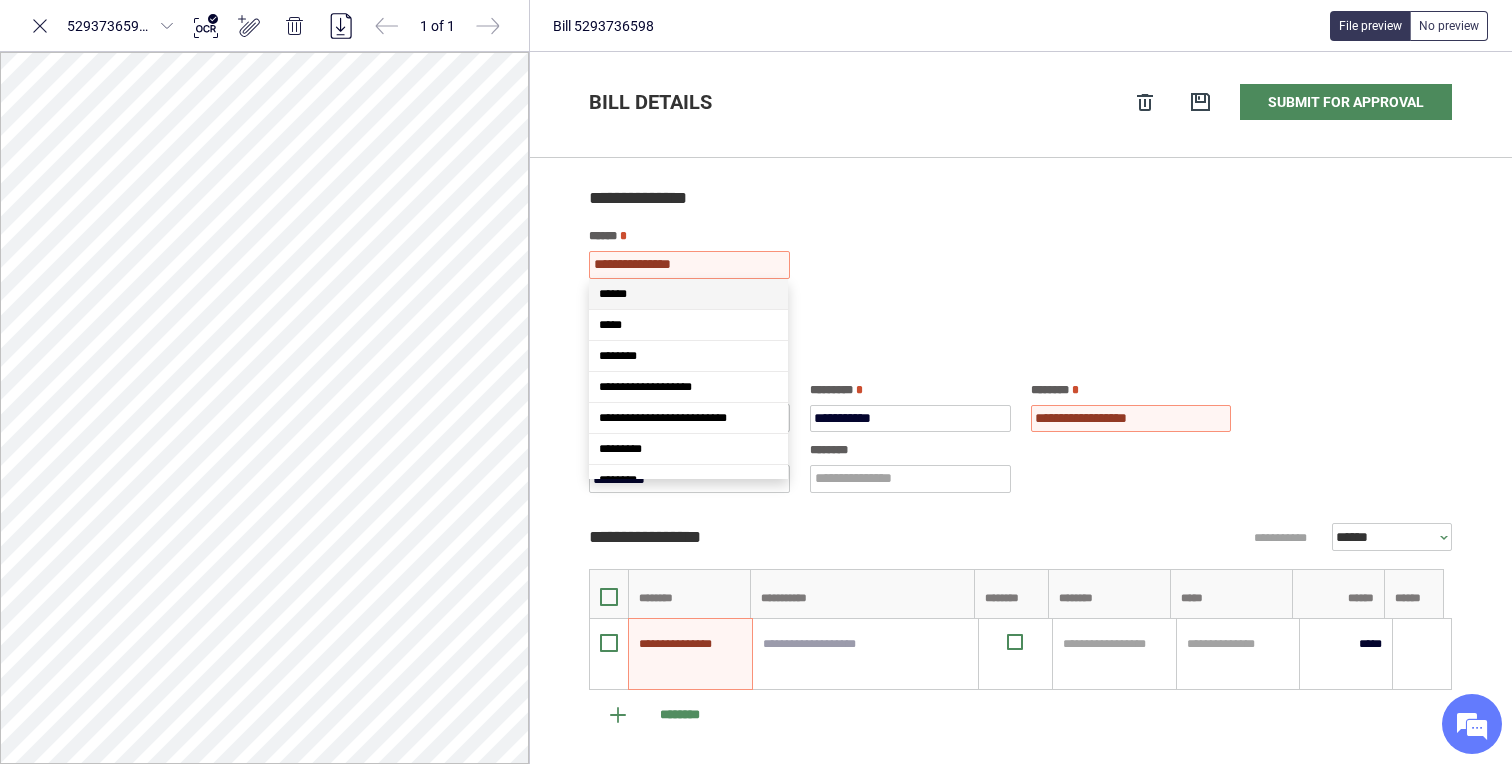 click on "******" at bounding box center [613, 294] 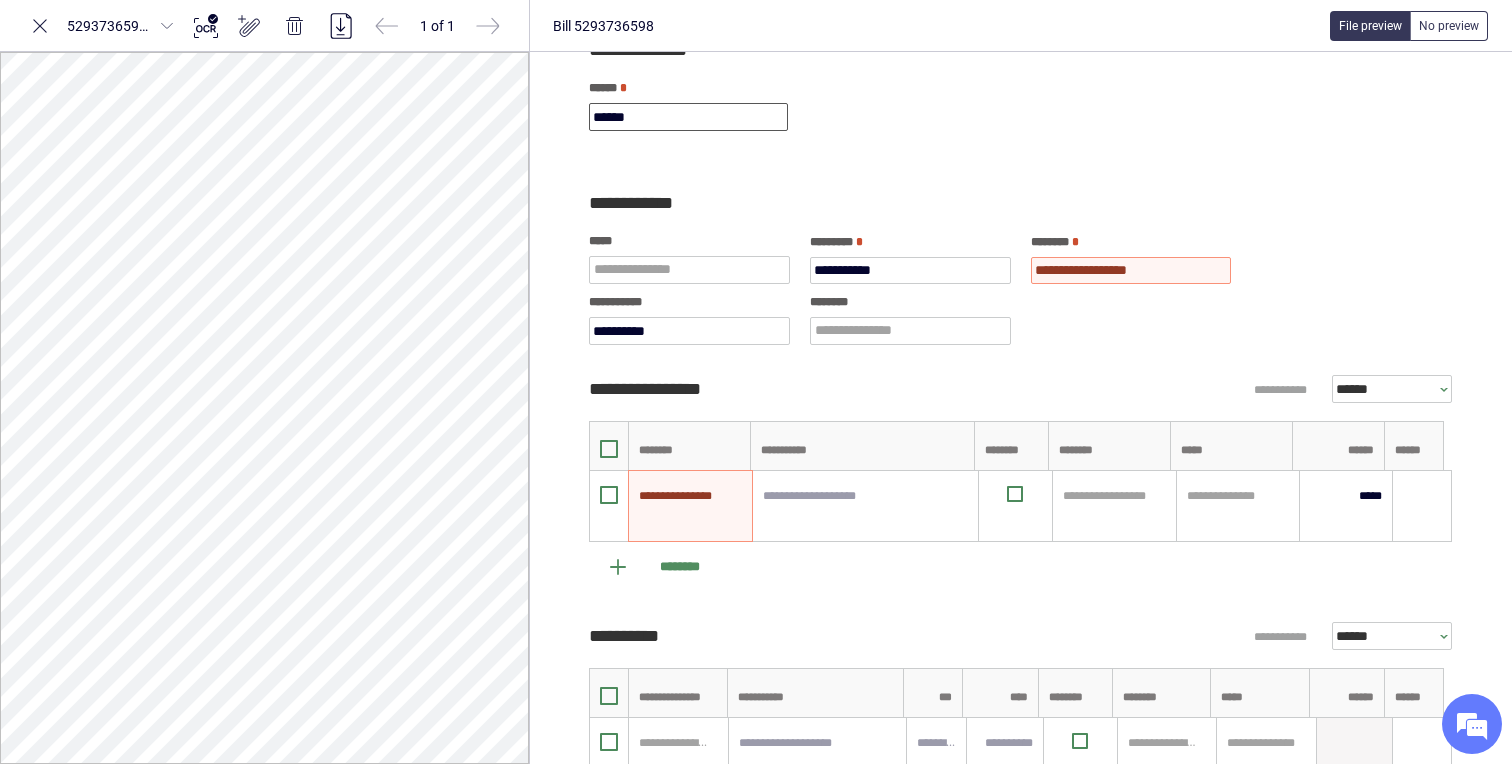 scroll, scrollTop: 162, scrollLeft: 0, axis: vertical 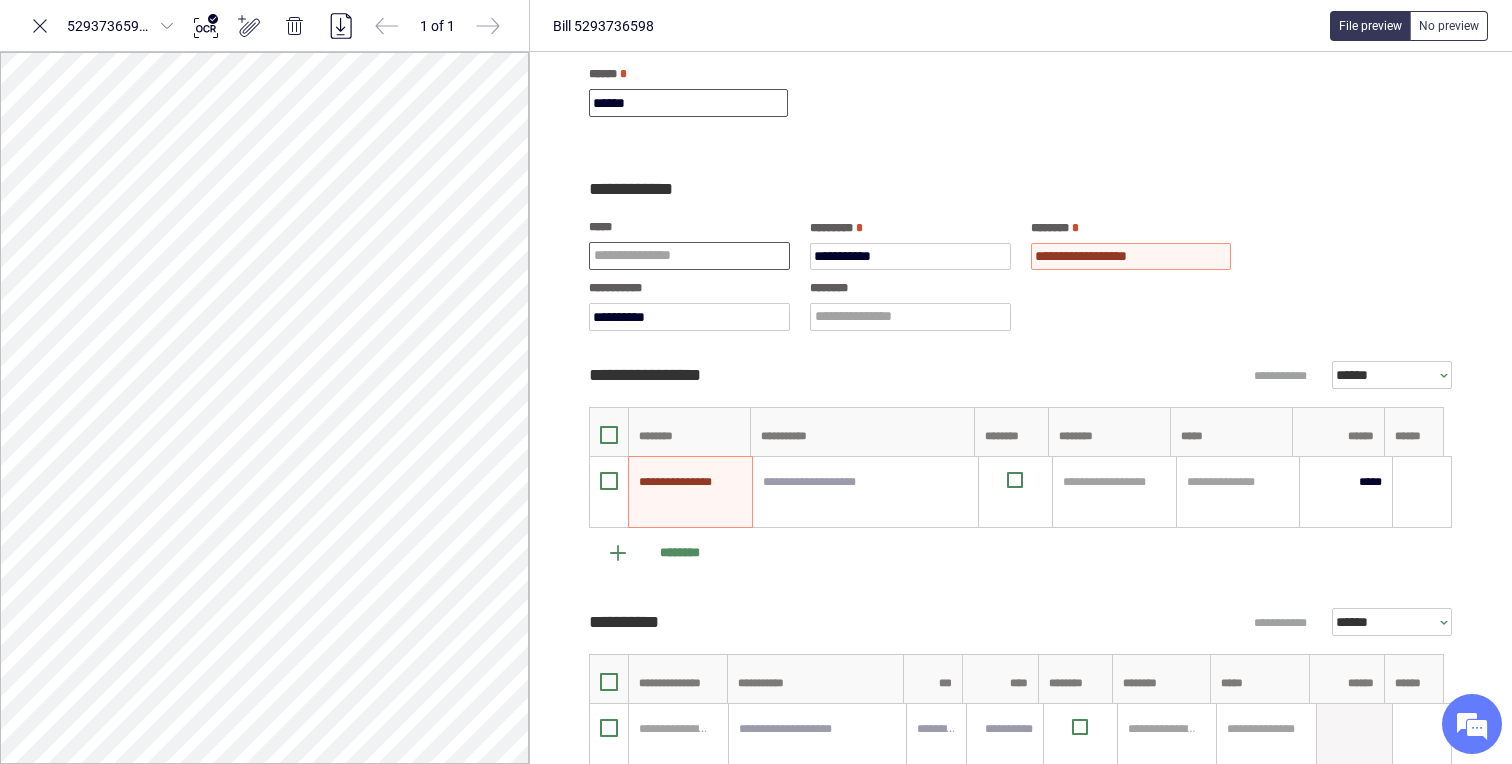 type on "******" 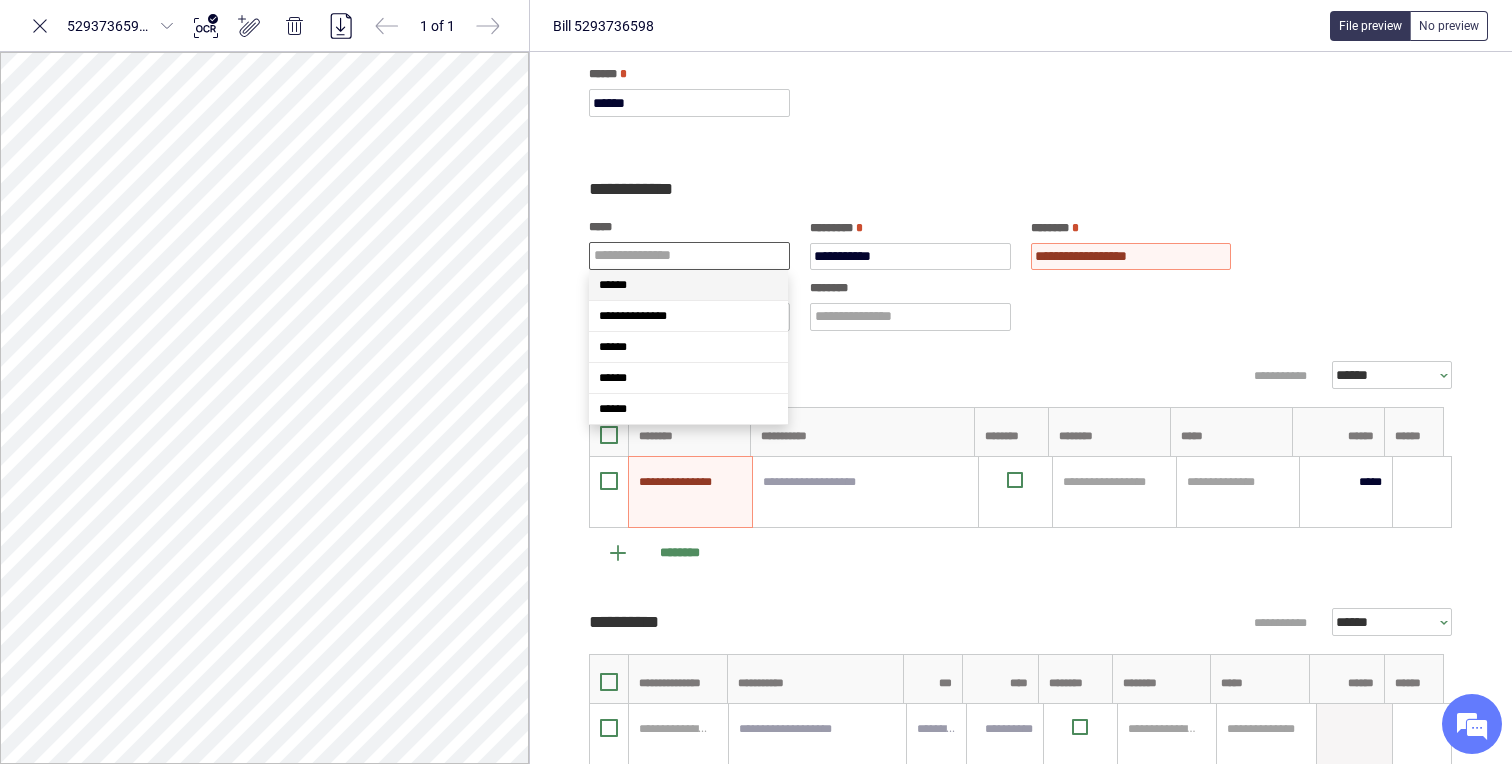click at bounding box center (689, 256) 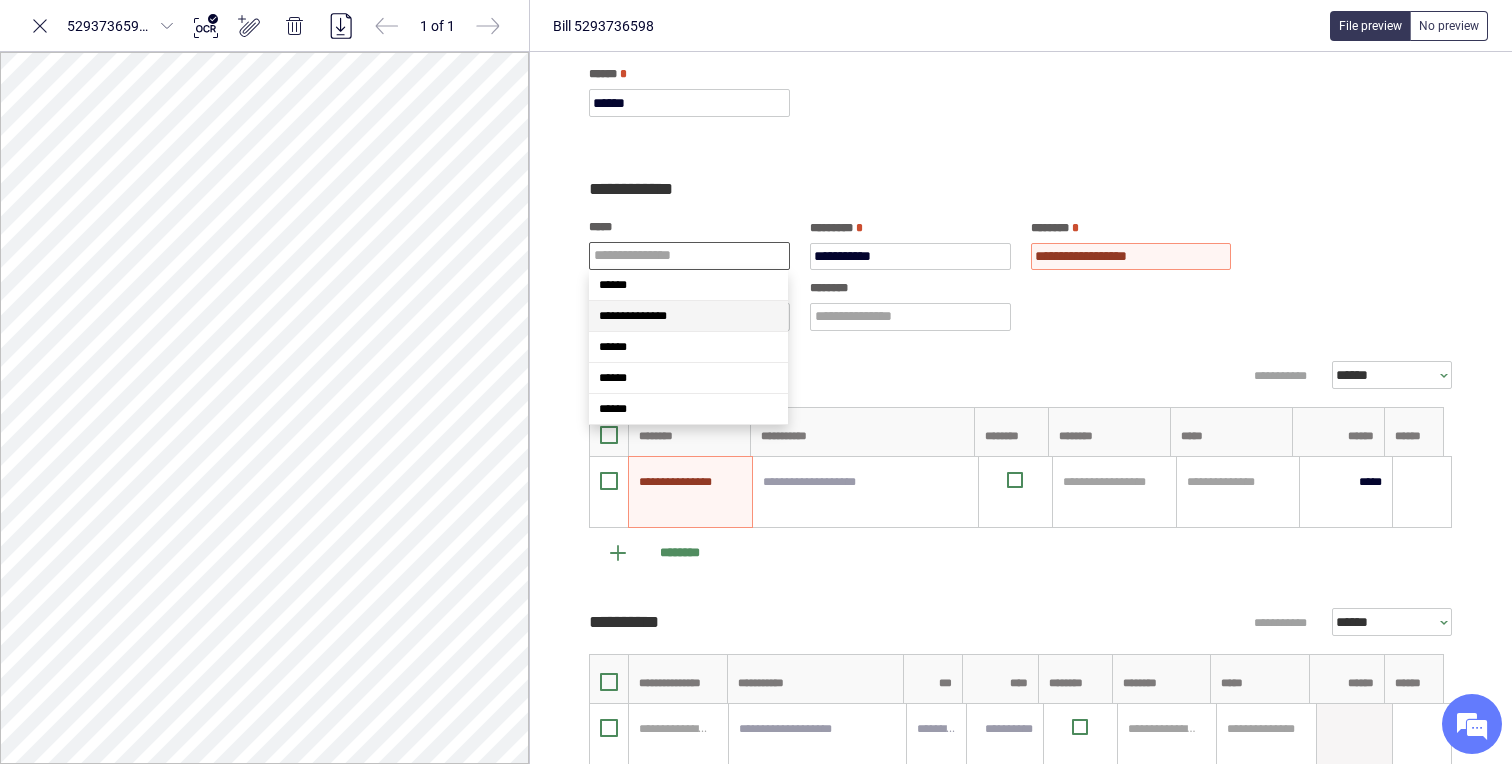 click on "**********" at bounding box center (633, 316) 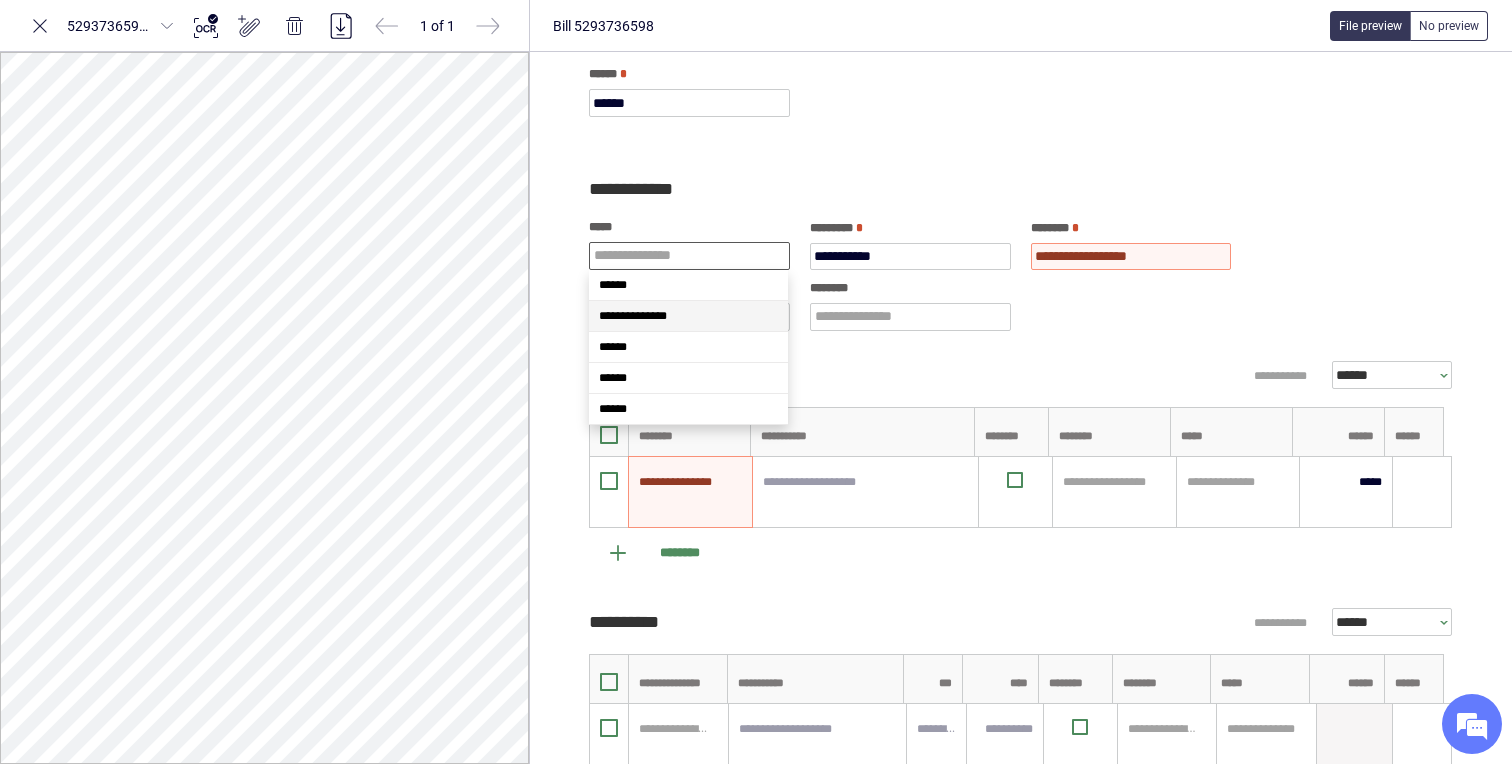 type on "**********" 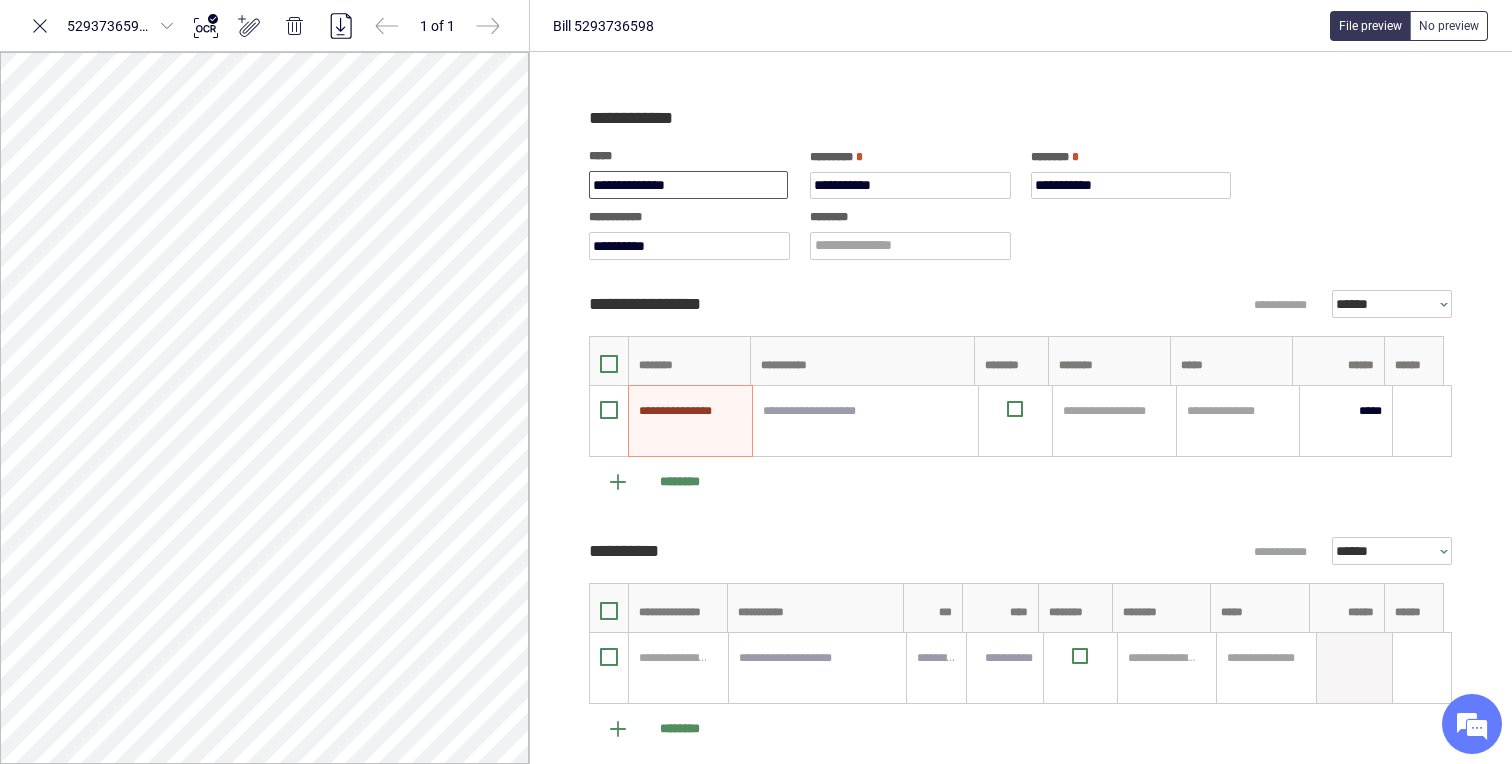 scroll, scrollTop: 269, scrollLeft: 0, axis: vertical 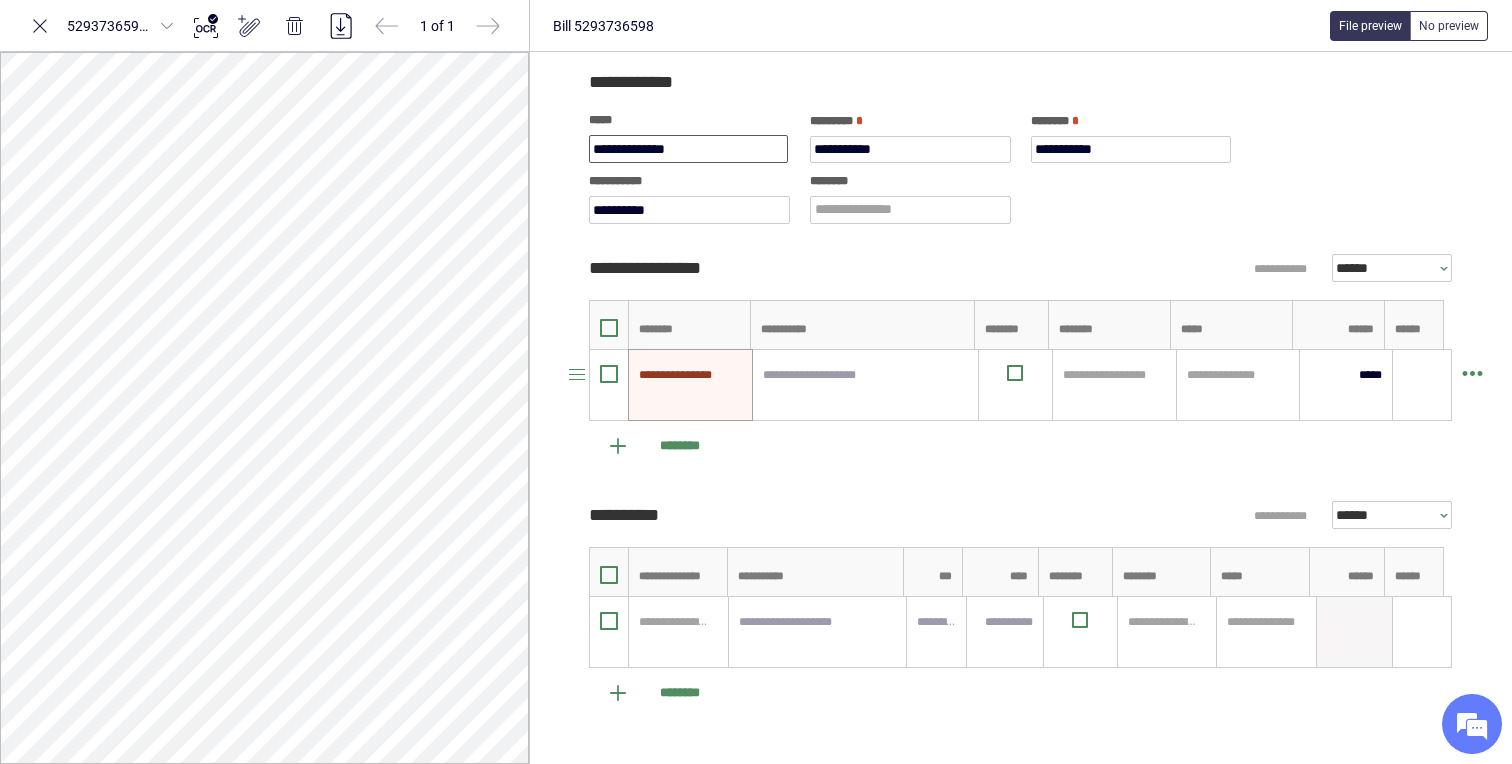 type on "**********" 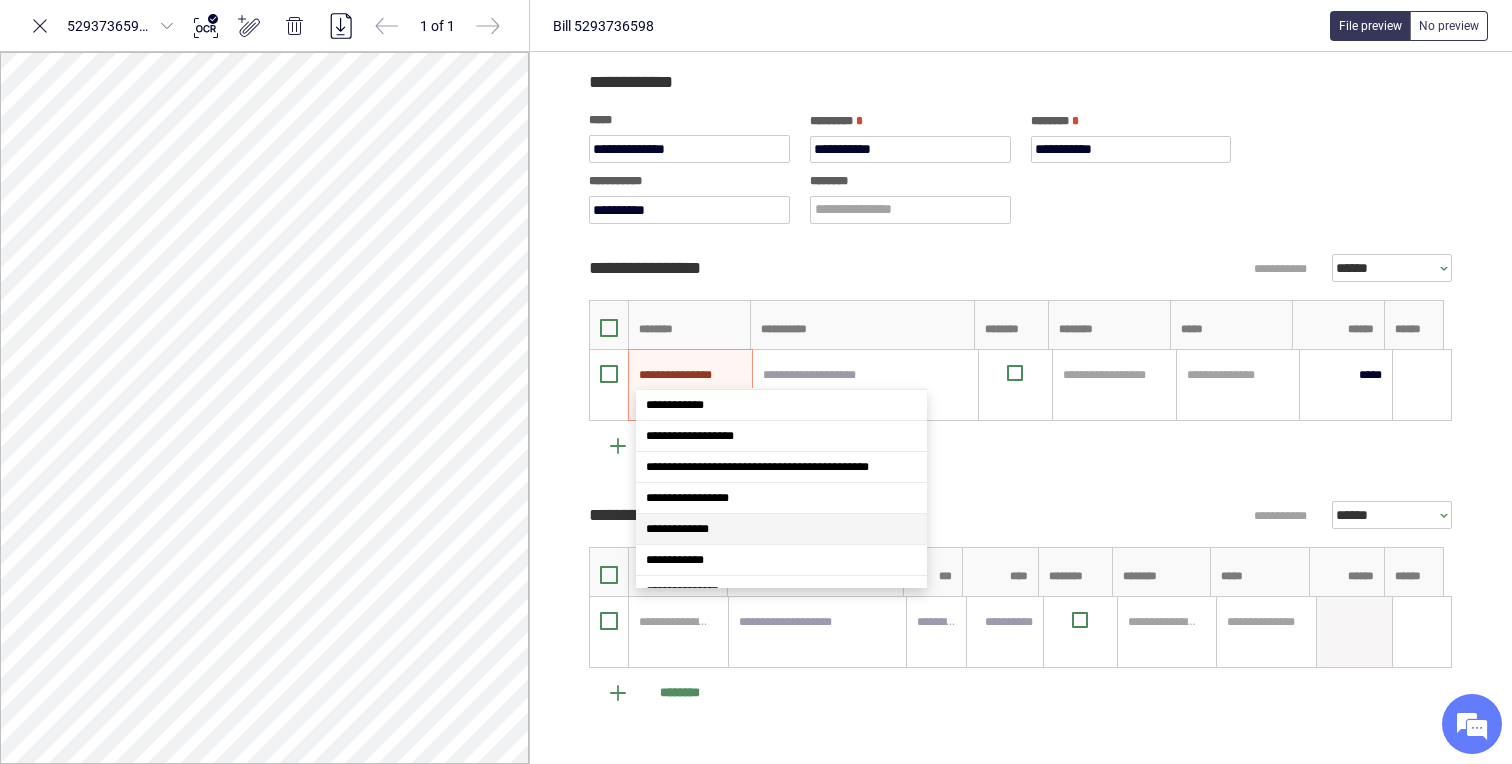 scroll, scrollTop: 67, scrollLeft: 0, axis: vertical 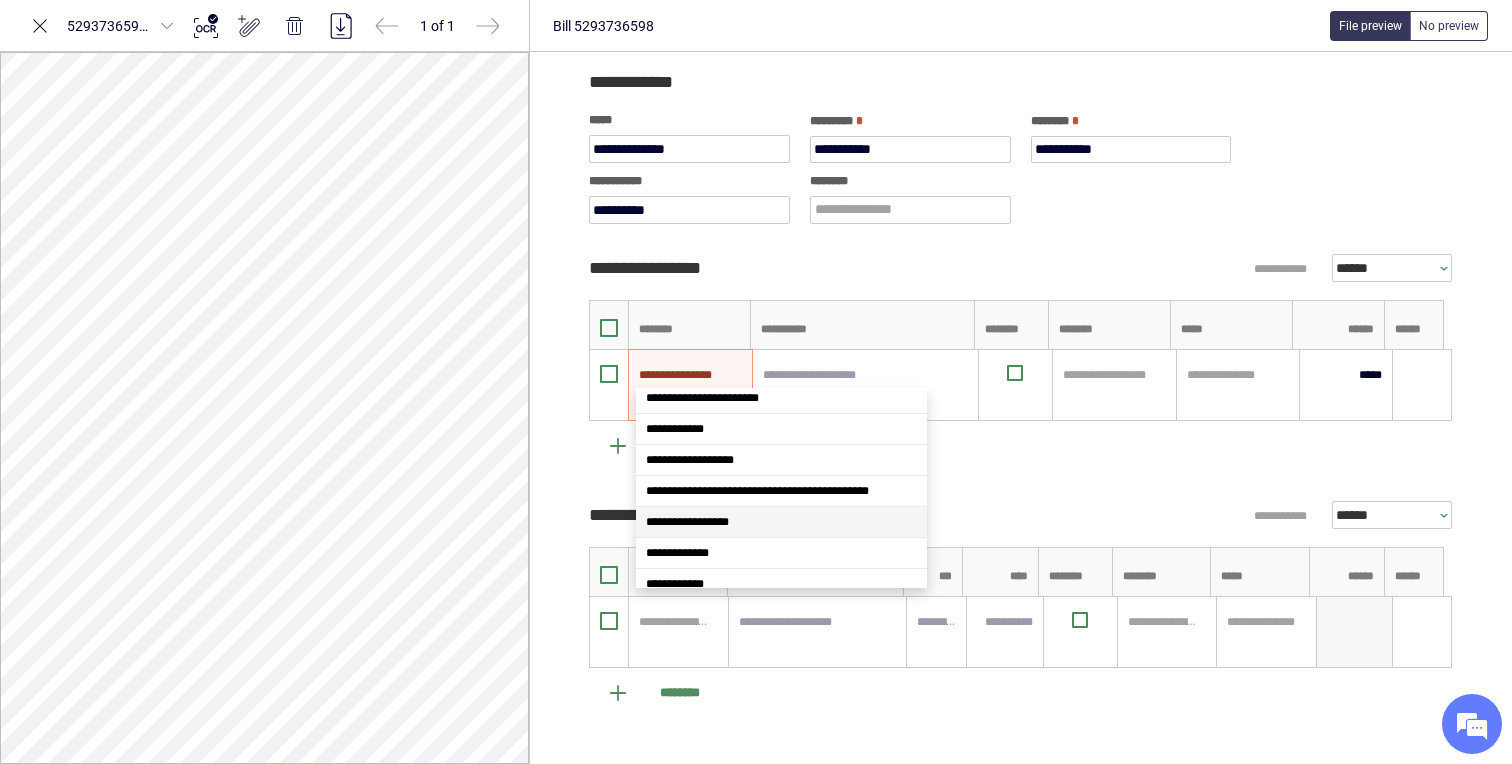 click on "**********" at bounding box center [687, 522] 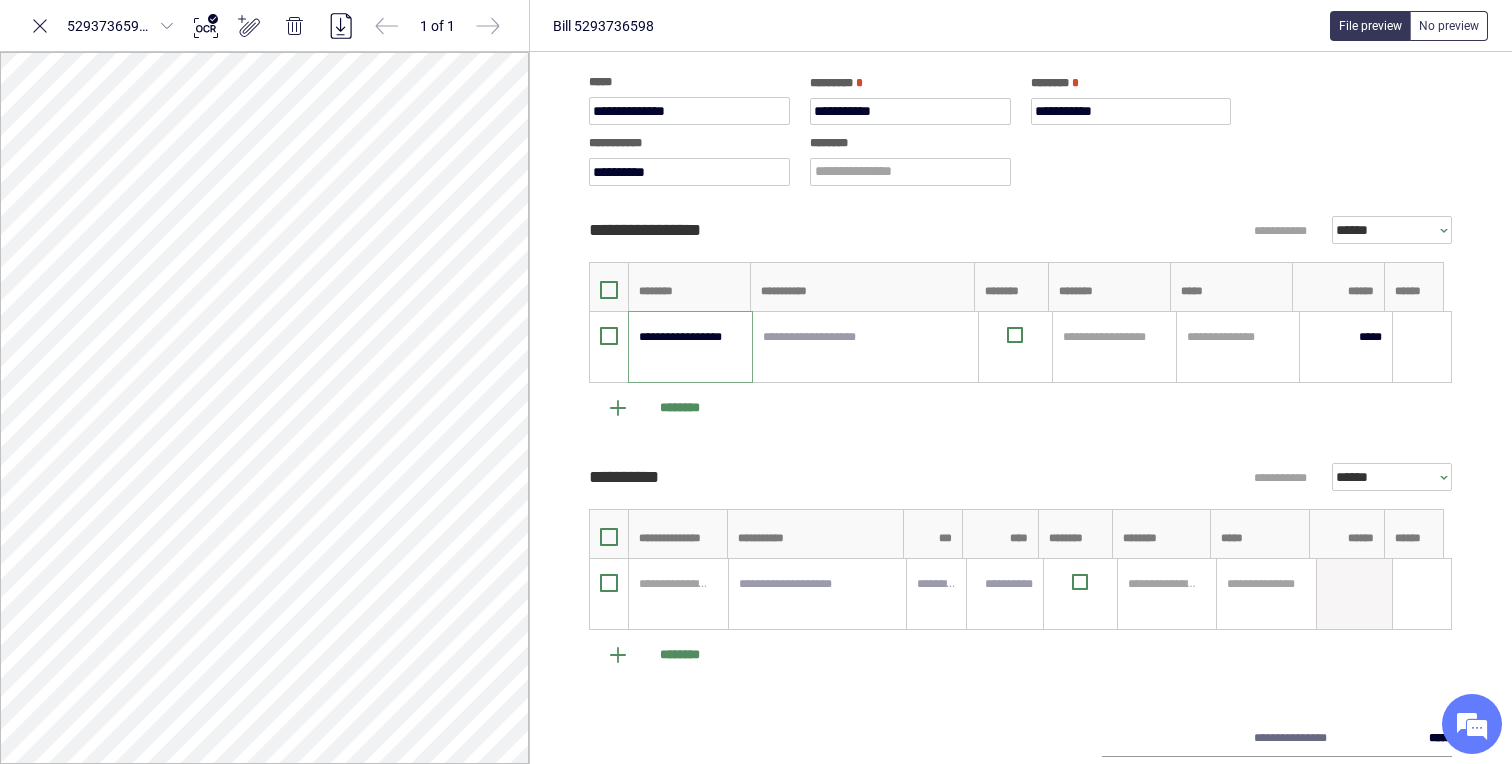 scroll, scrollTop: 331, scrollLeft: 0, axis: vertical 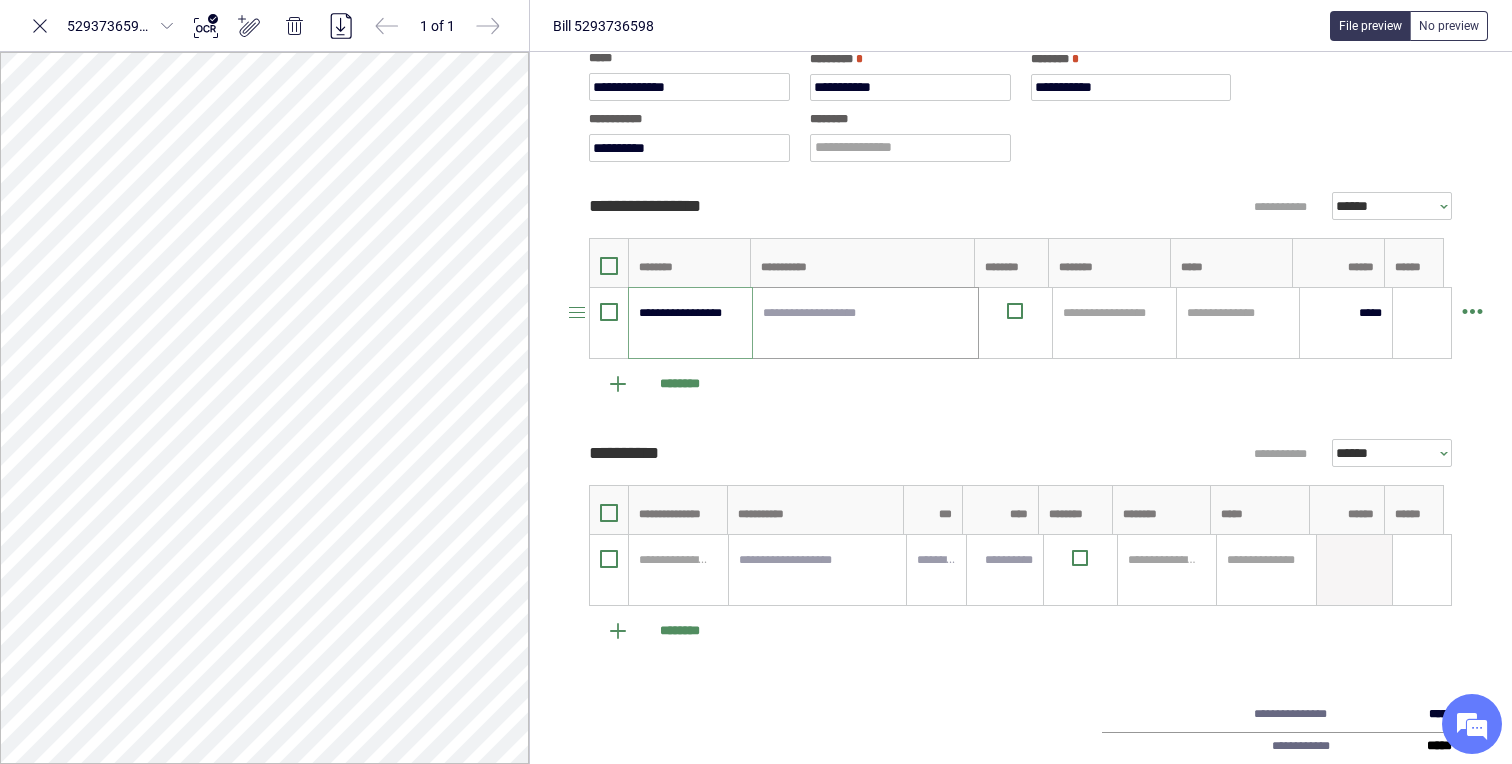 type on "**********" 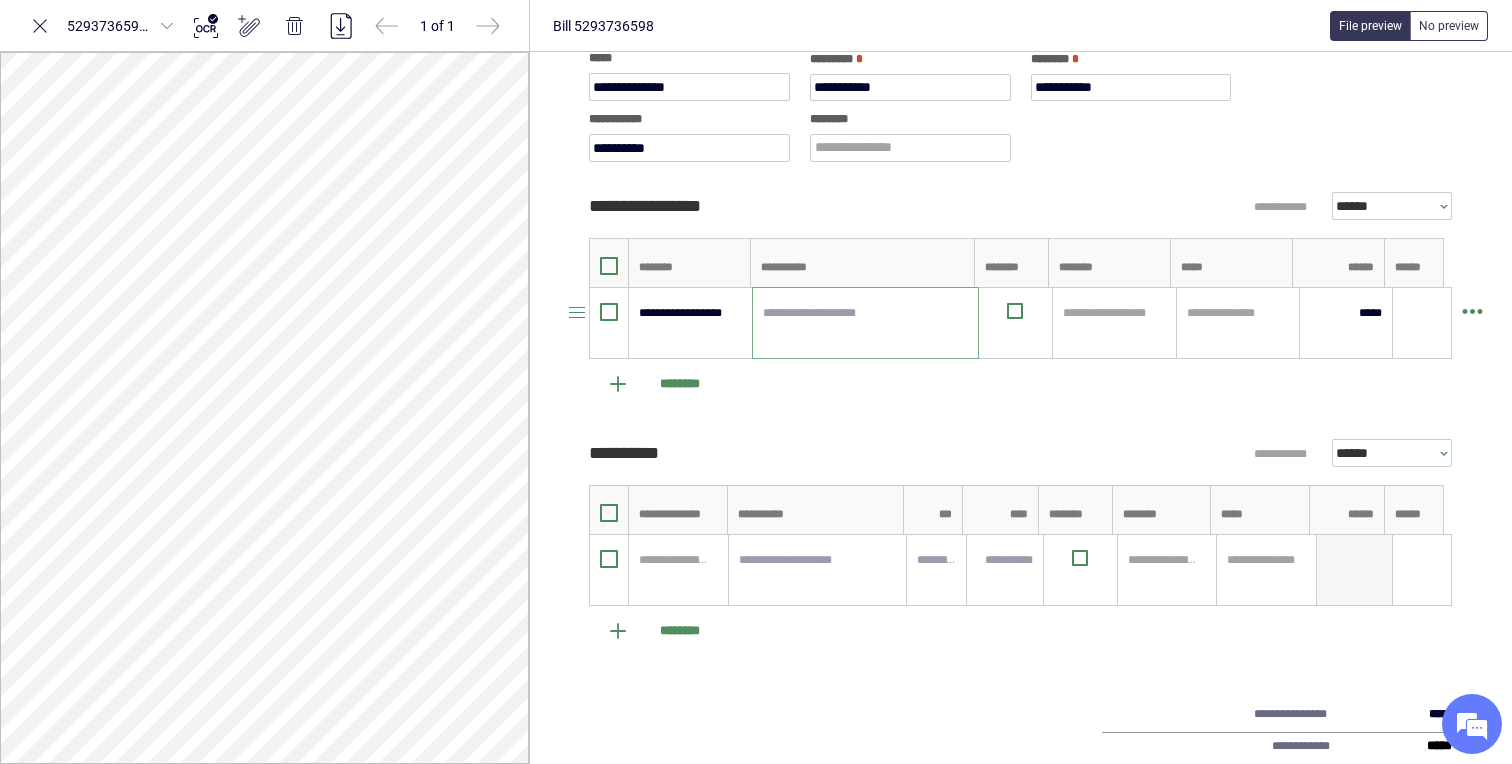 click at bounding box center (865, 323) 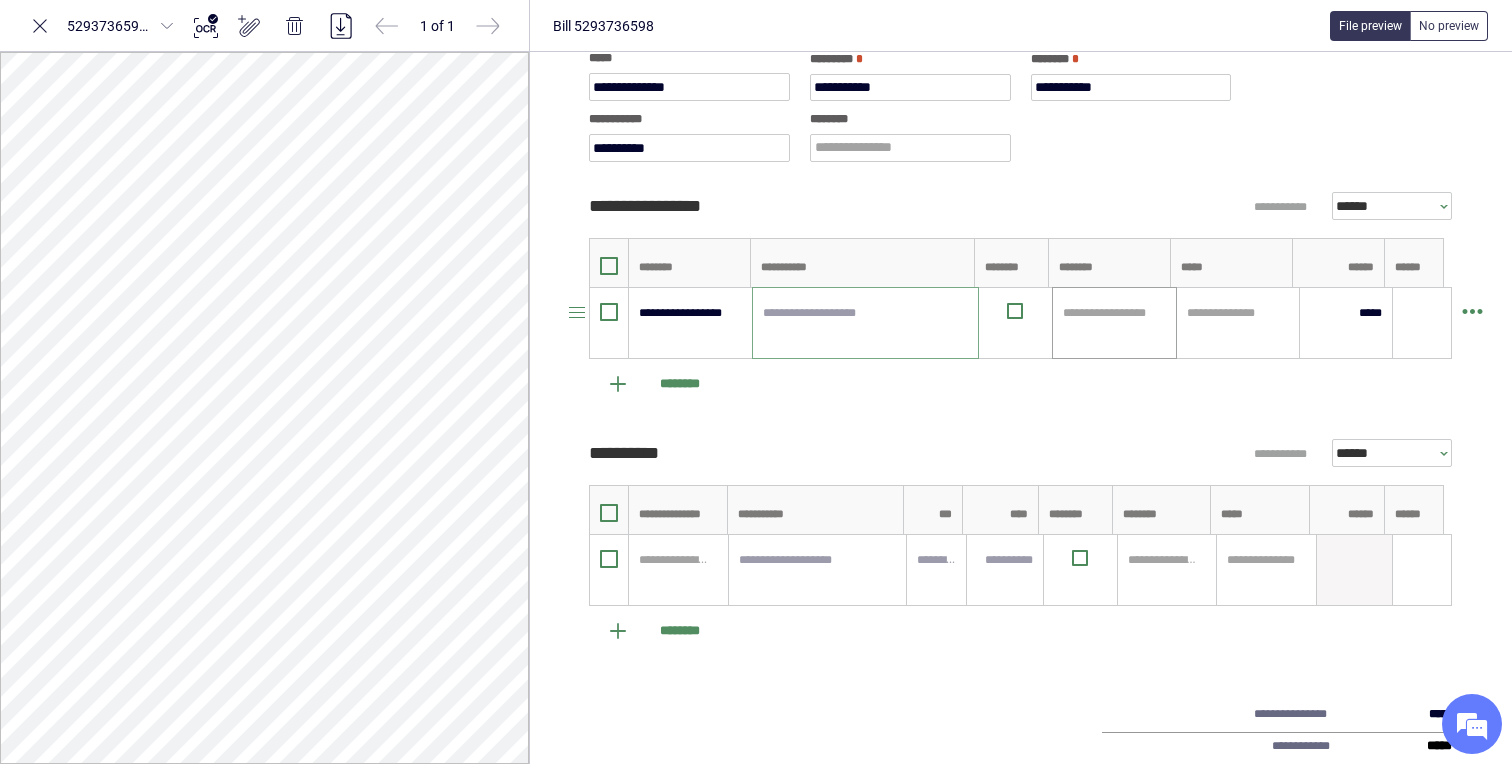 click at bounding box center [1114, 313] 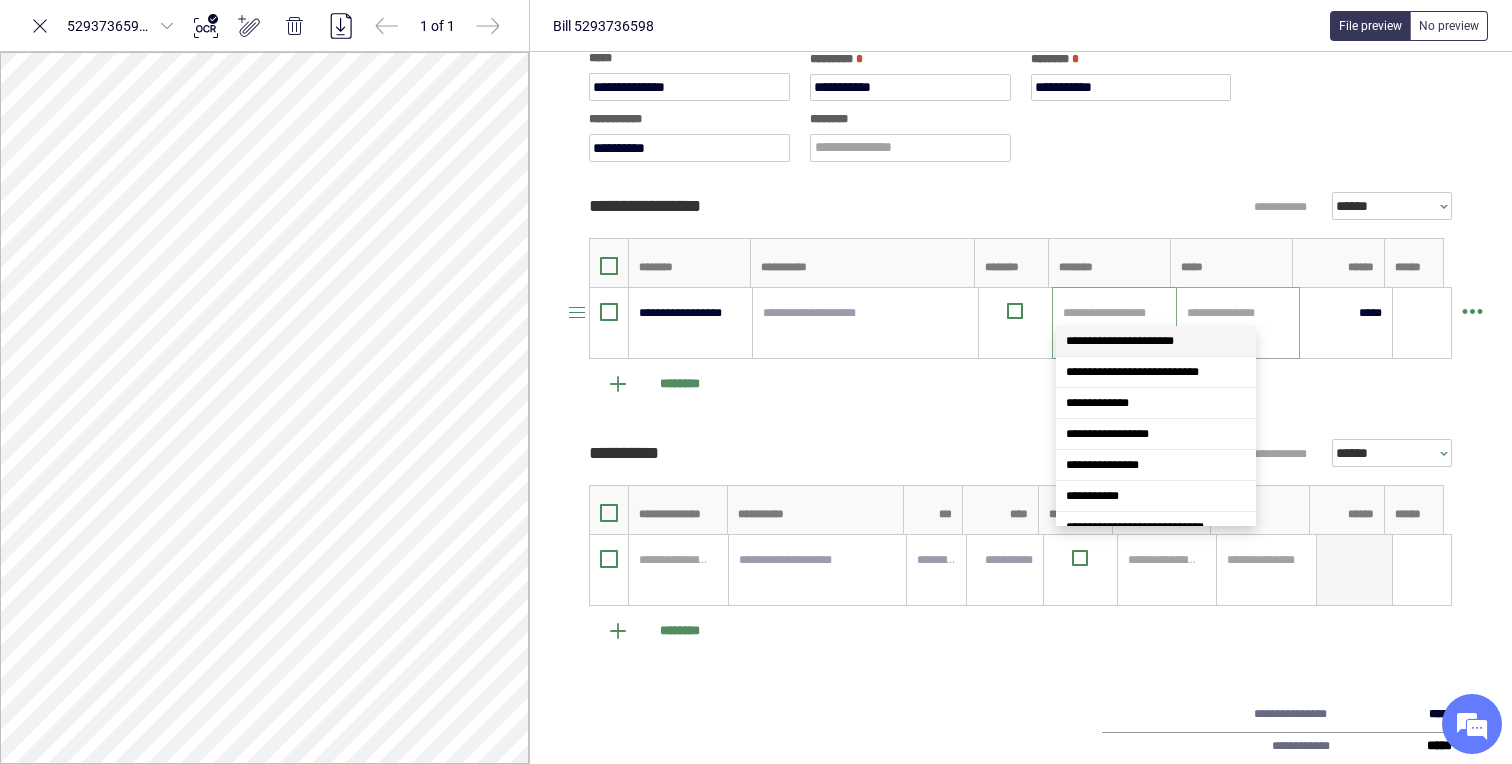 click at bounding box center (1238, 313) 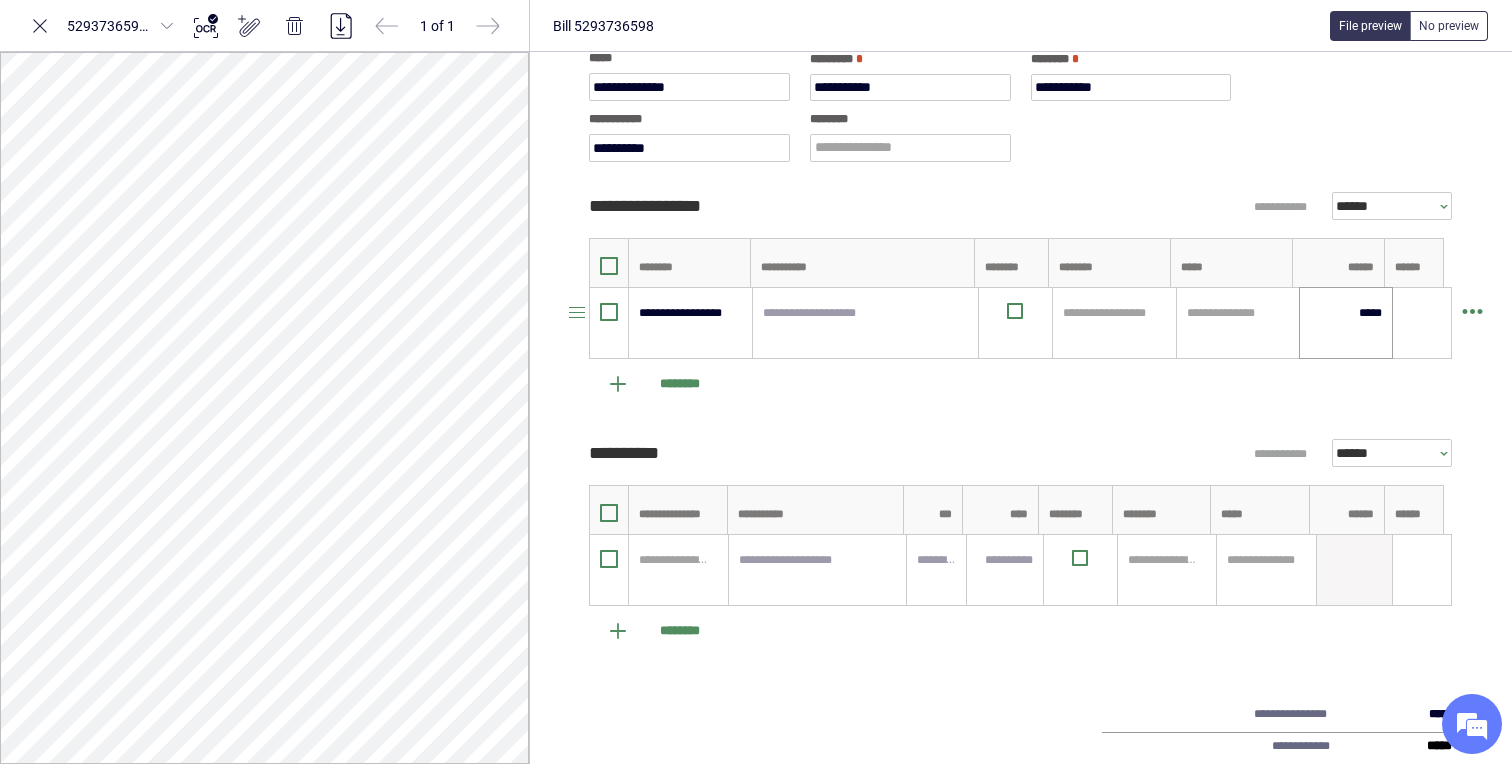 click on "*****" at bounding box center [1346, 323] 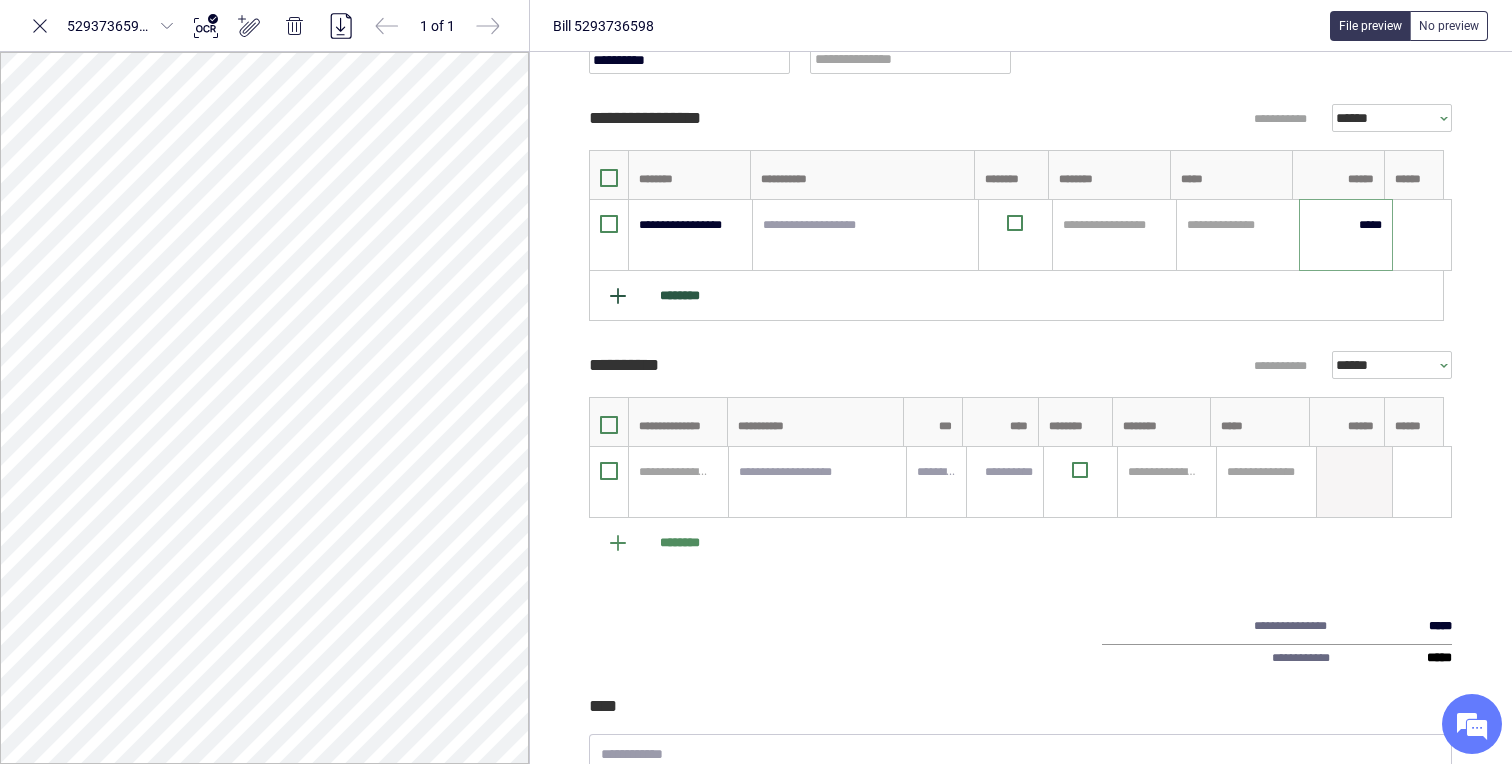 scroll, scrollTop: 427, scrollLeft: 0, axis: vertical 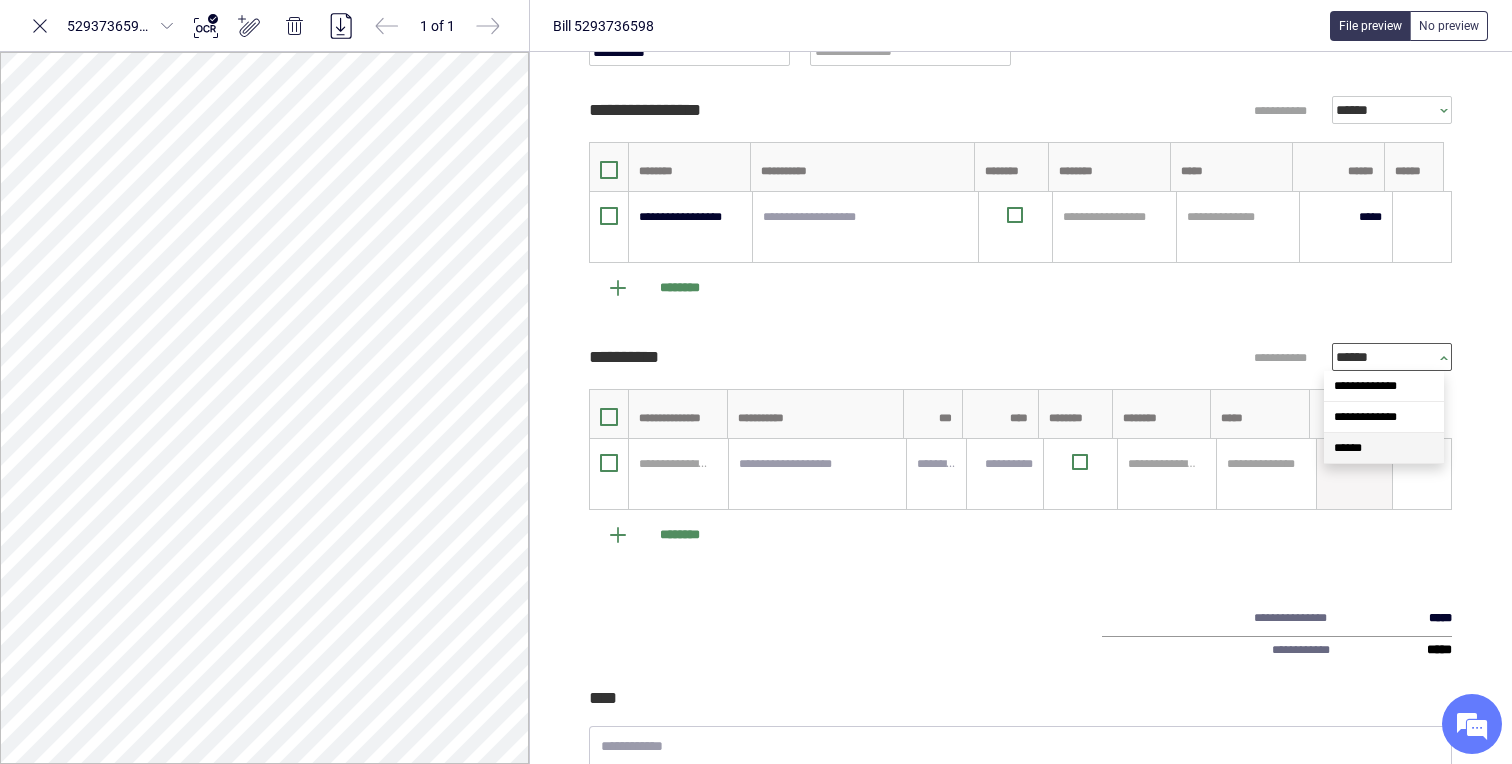 click on "******" at bounding box center [1385, 357] 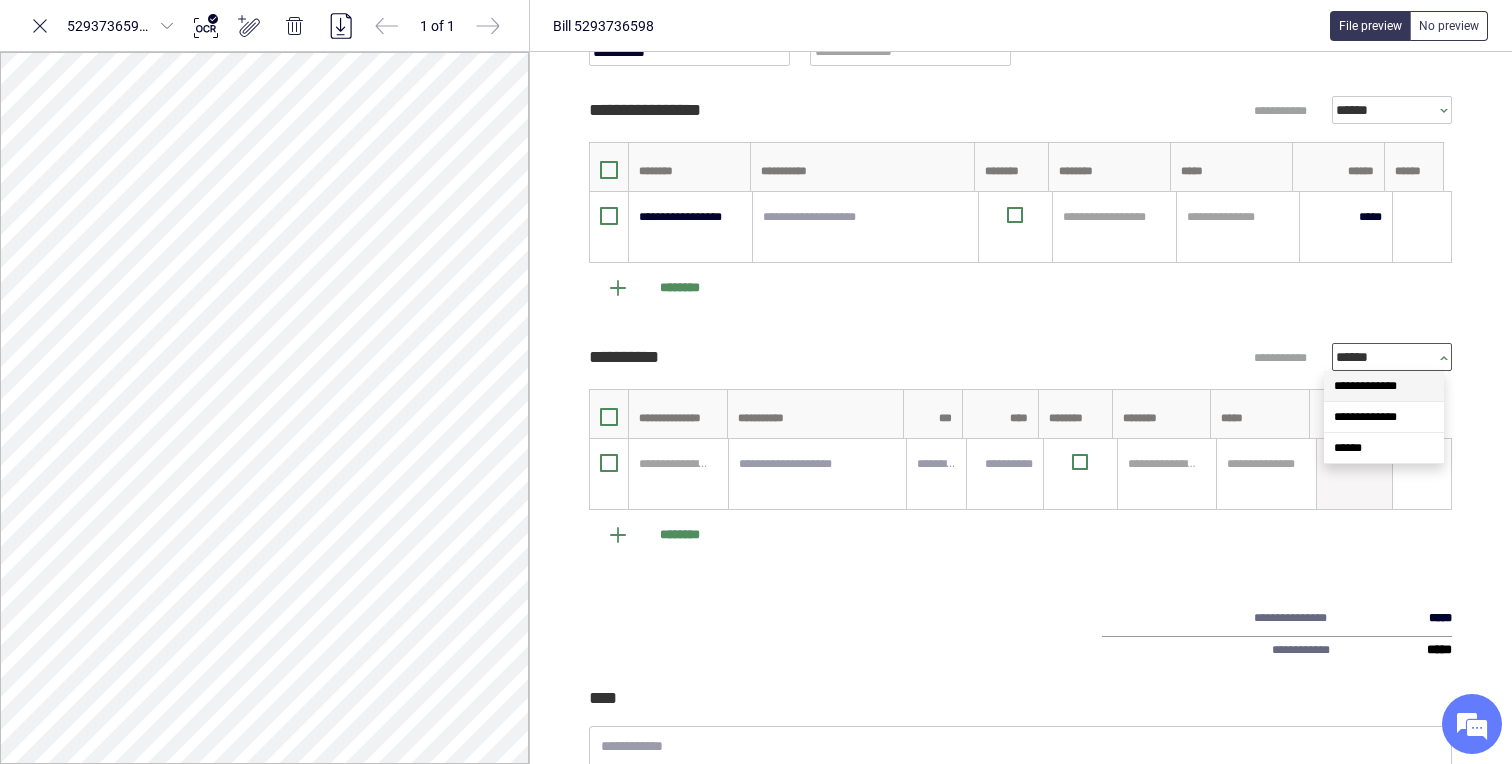 click on "**********" at bounding box center [1365, 386] 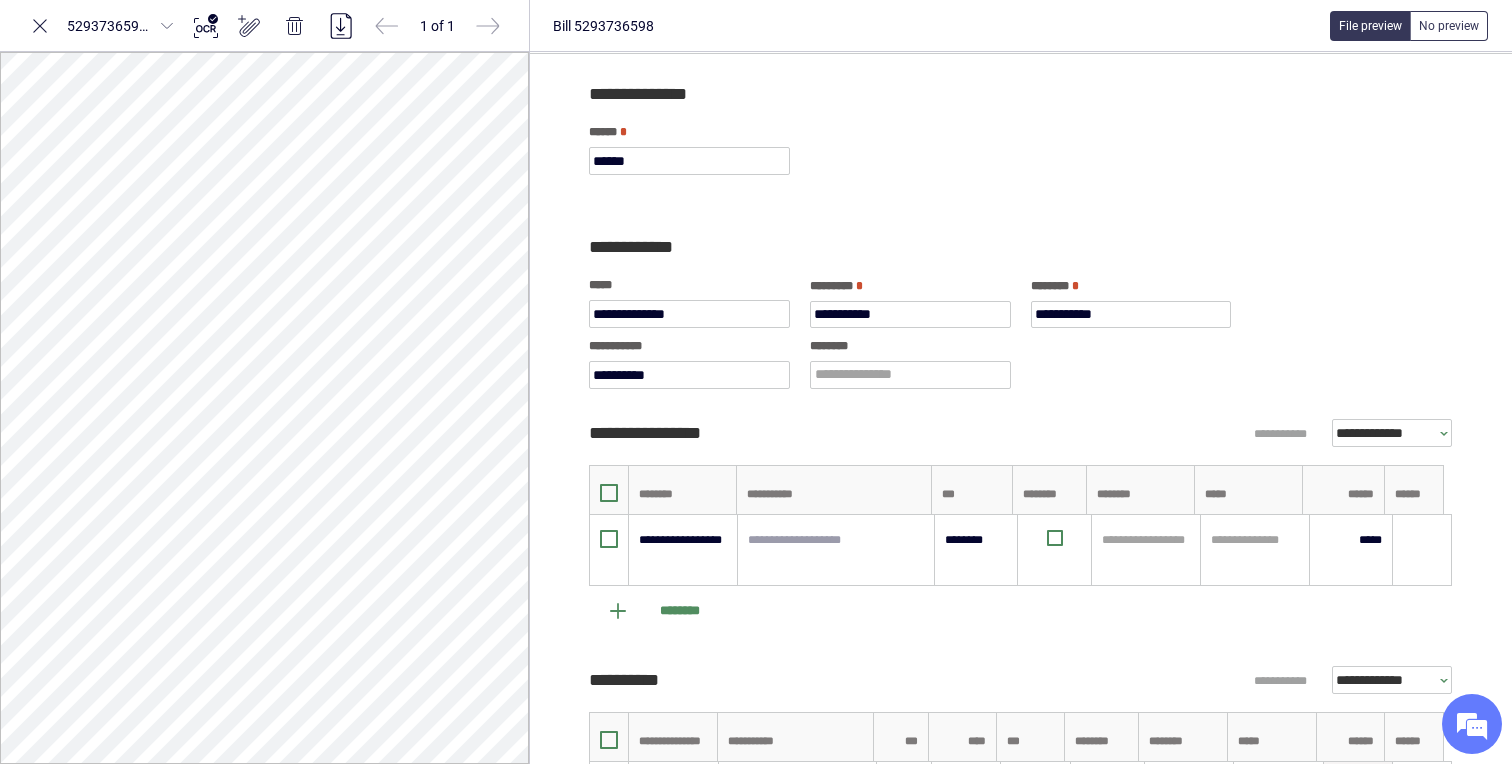 scroll, scrollTop: 0, scrollLeft: 0, axis: both 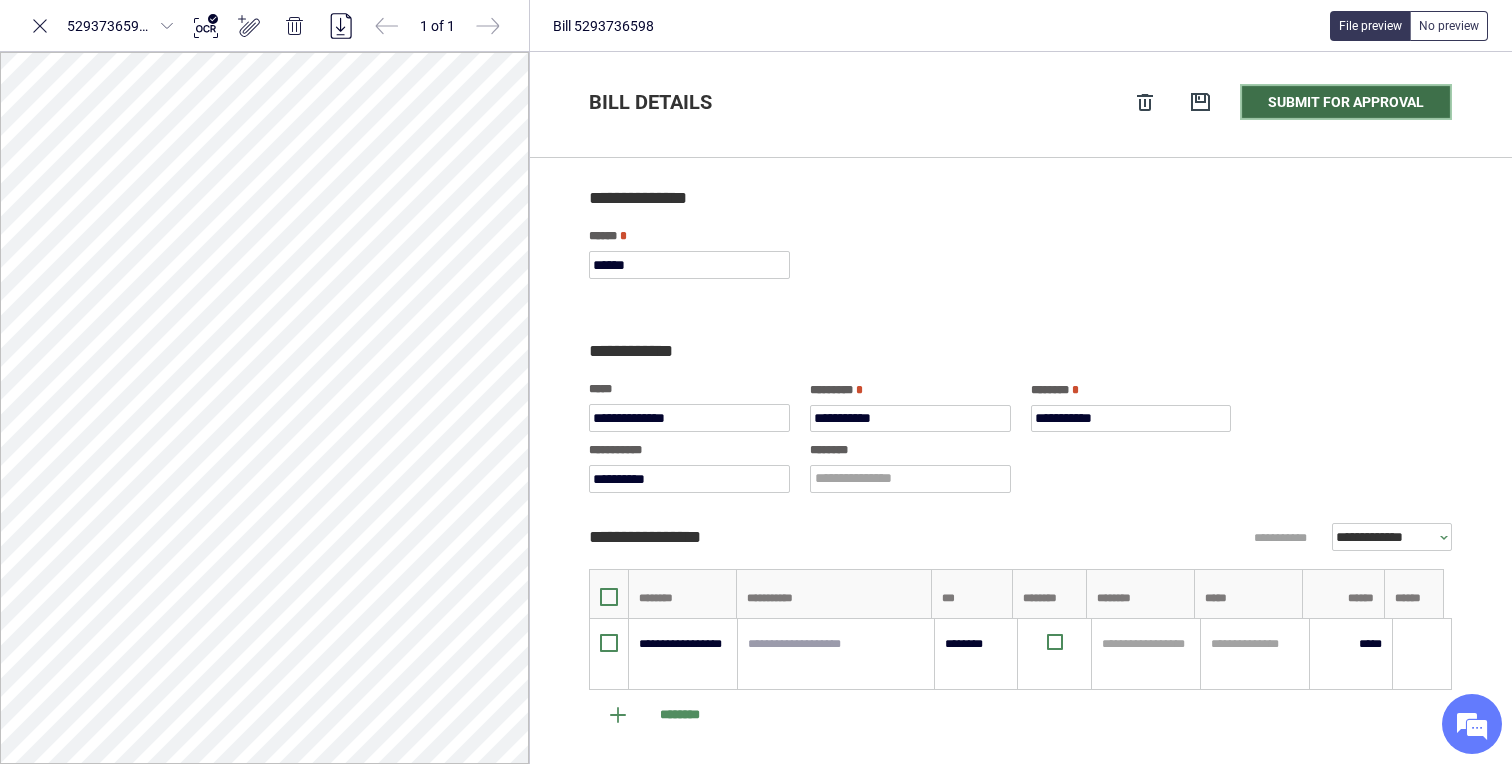 click on "Submit for approval" at bounding box center [1346, 102] 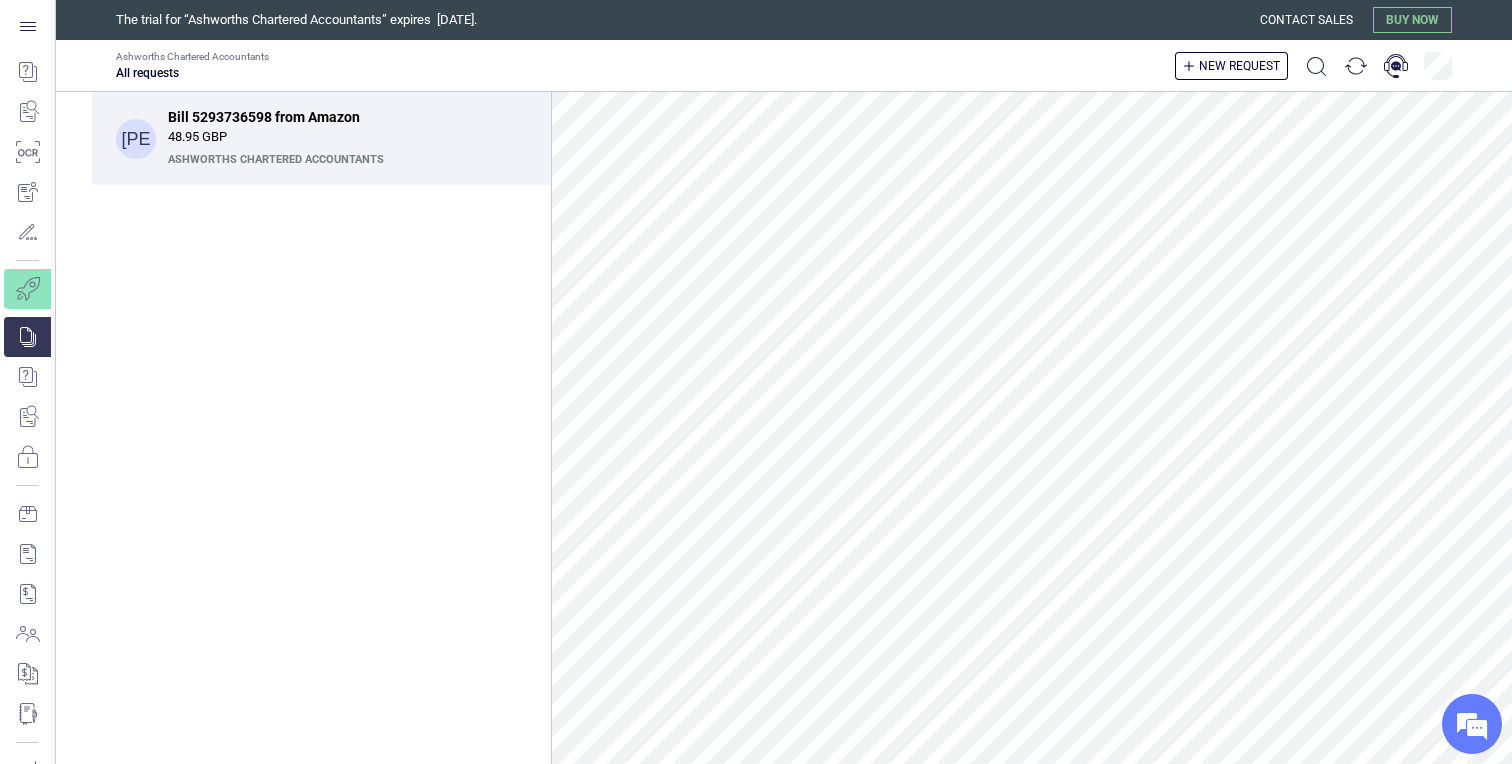 scroll, scrollTop: 483, scrollLeft: 0, axis: vertical 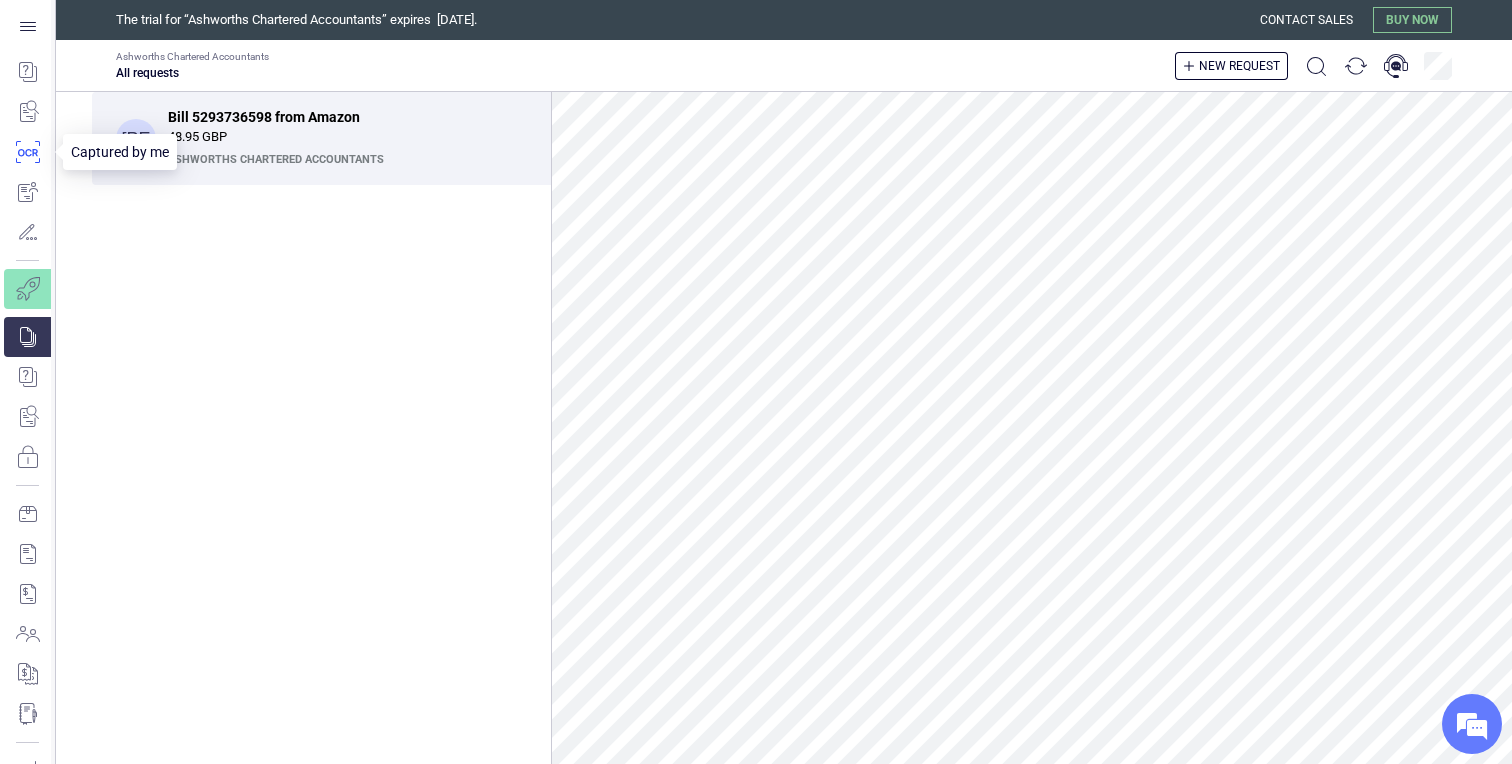 click at bounding box center [27, 152] 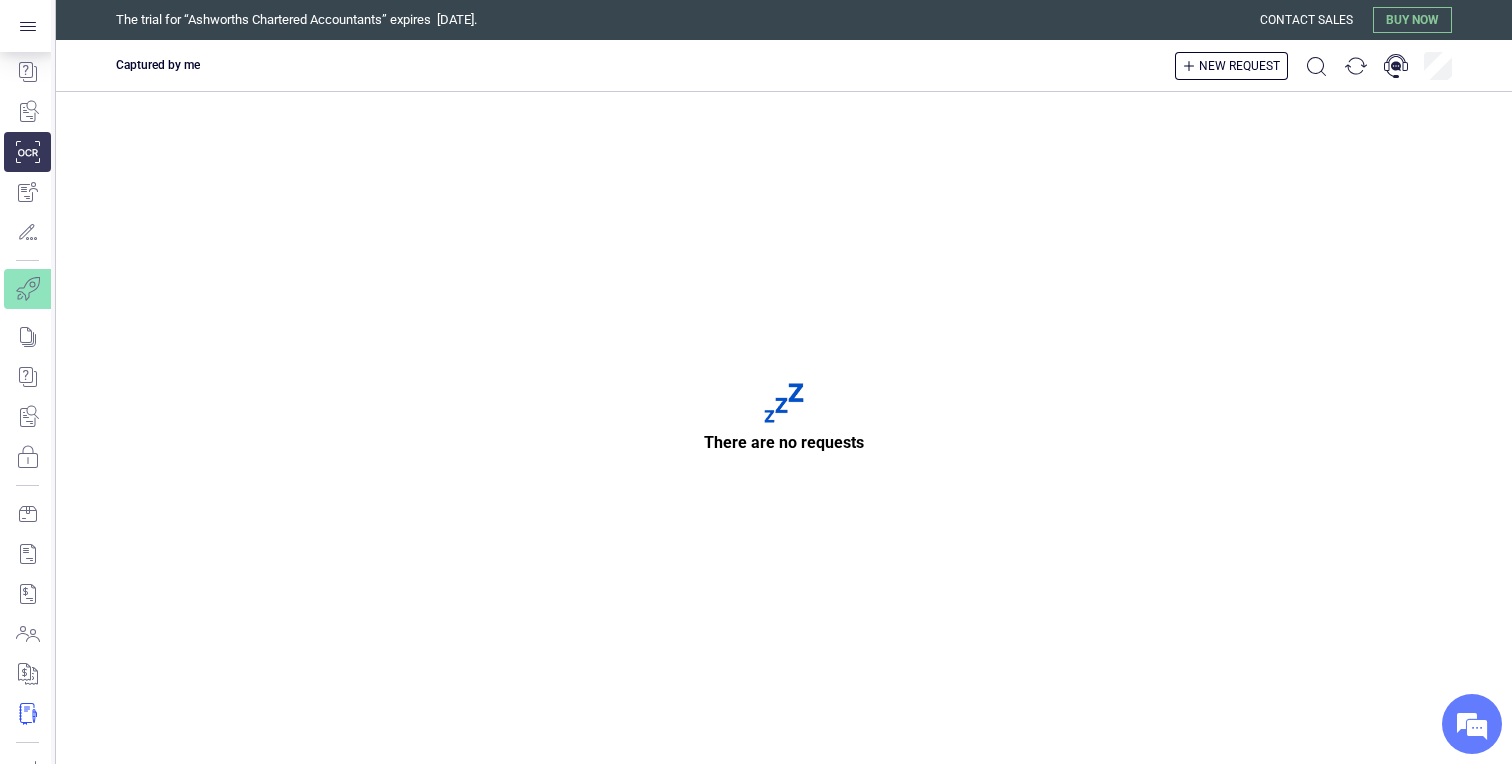 scroll, scrollTop: 131, scrollLeft: 0, axis: vertical 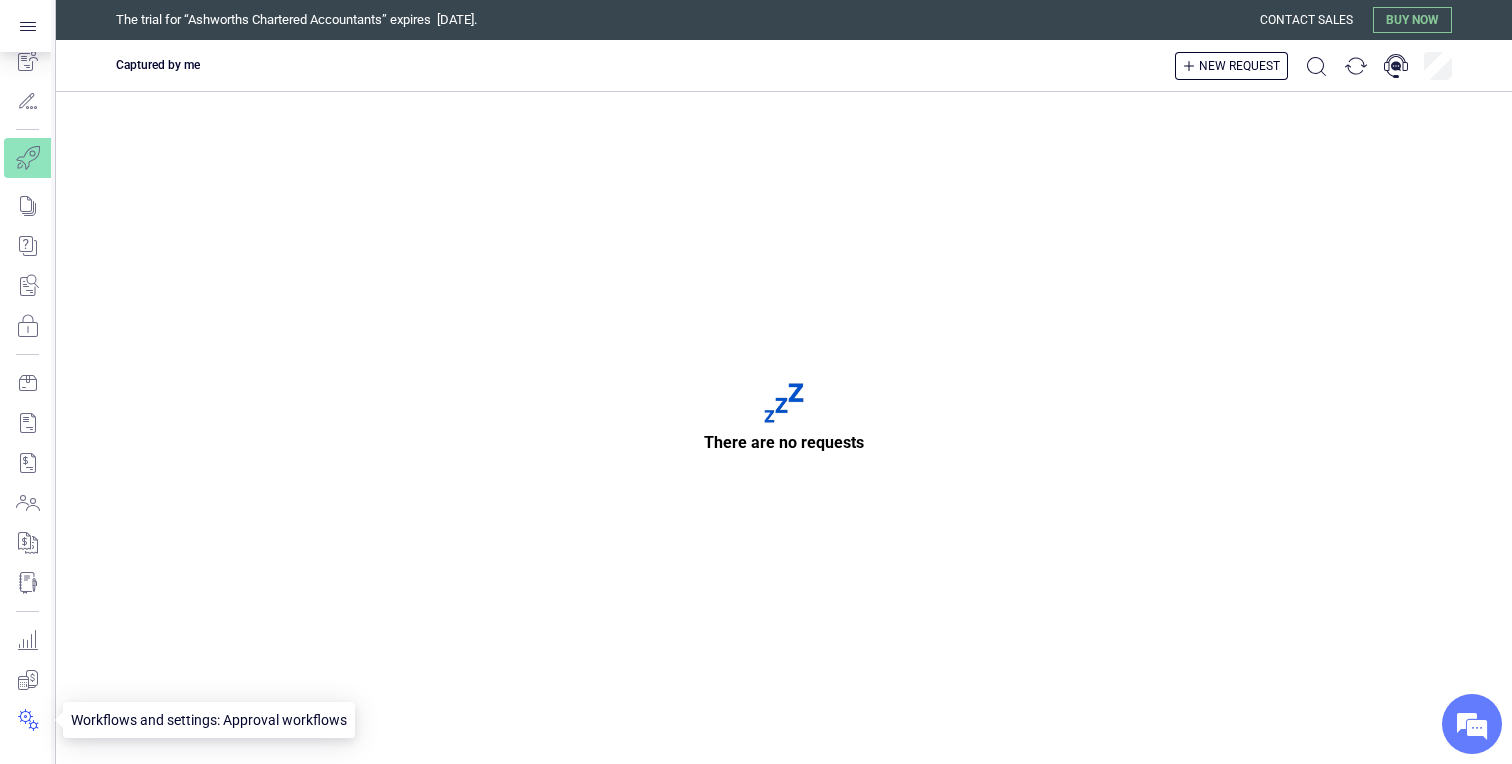 click at bounding box center [27, 720] 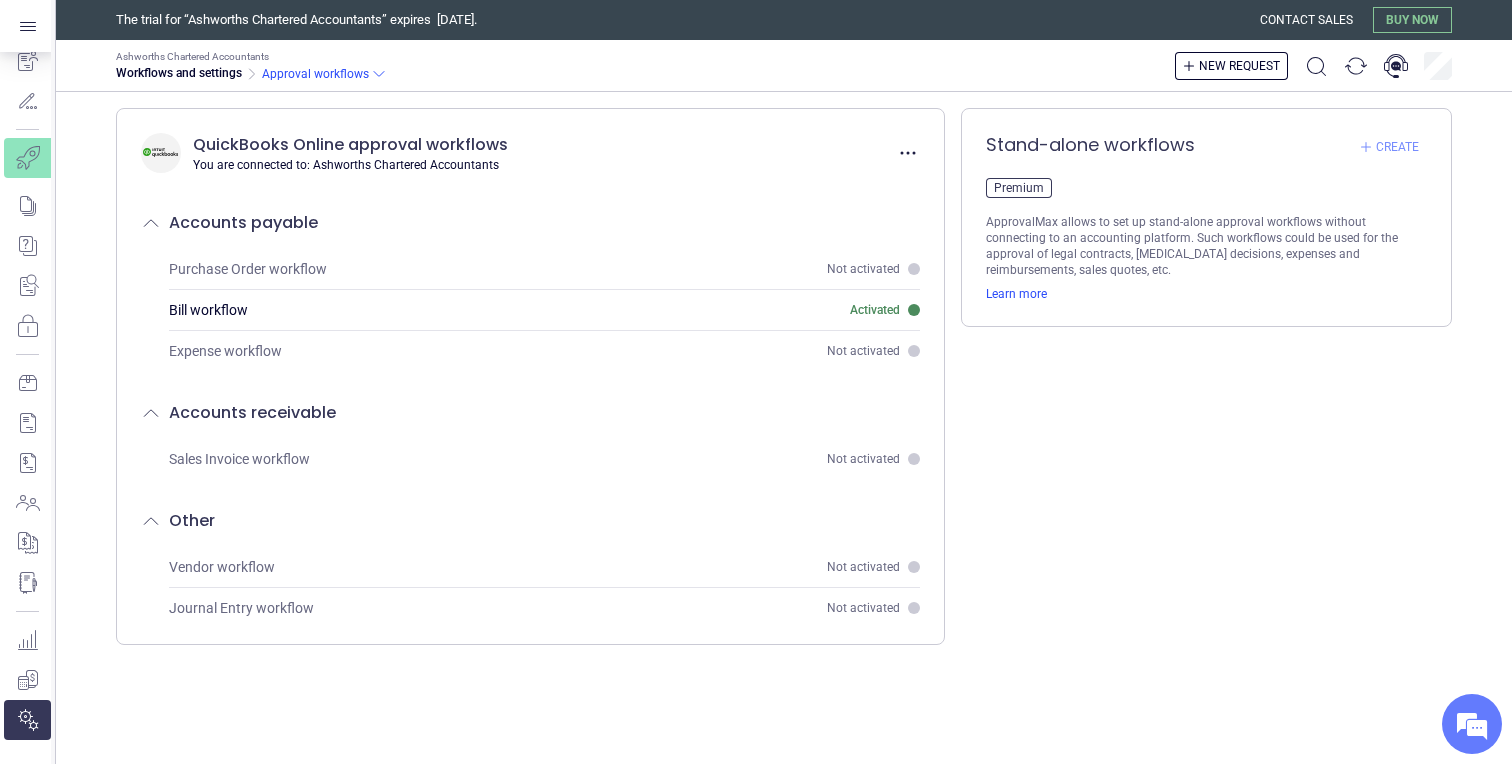 click on "Create" at bounding box center [1397, 147] 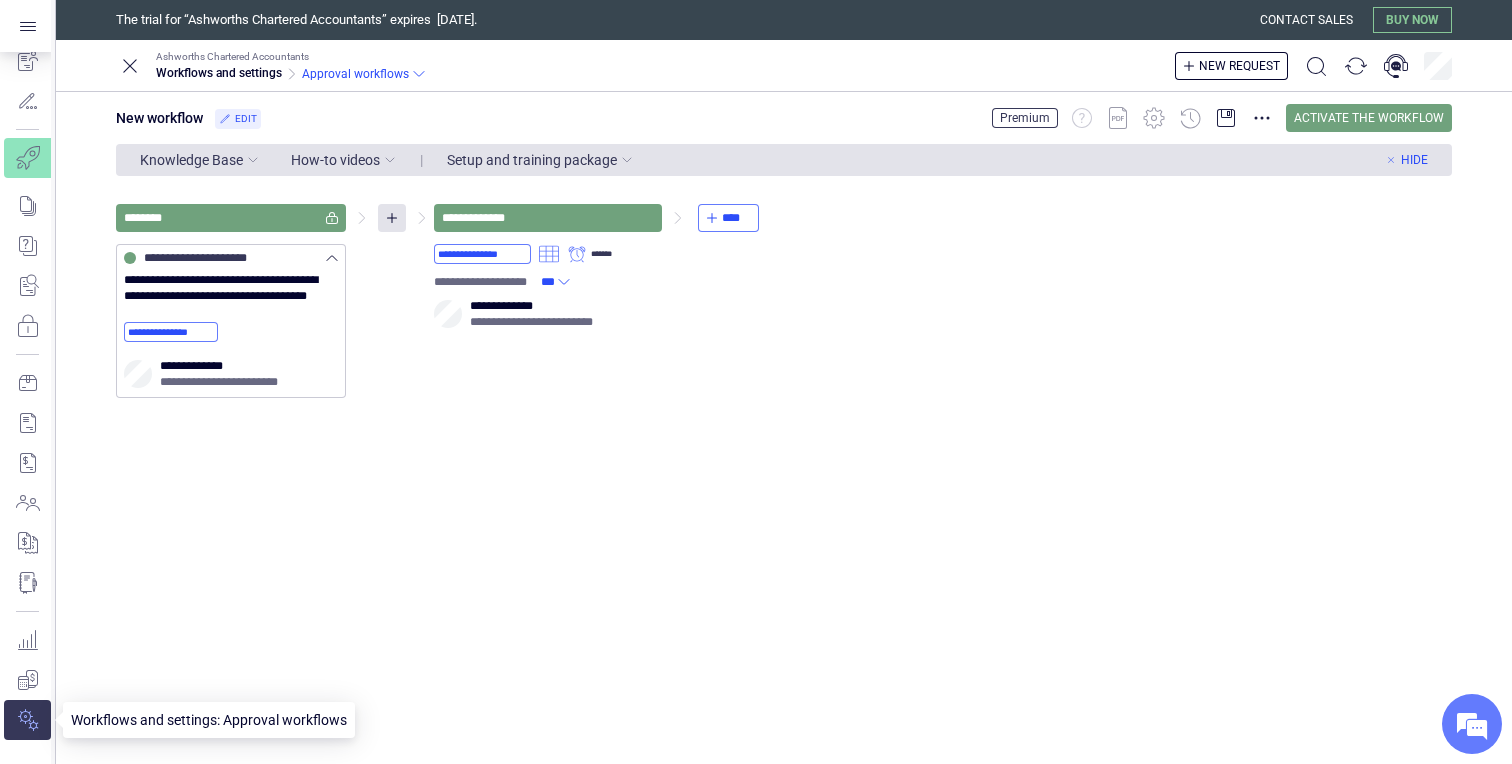 click at bounding box center [27, 720] 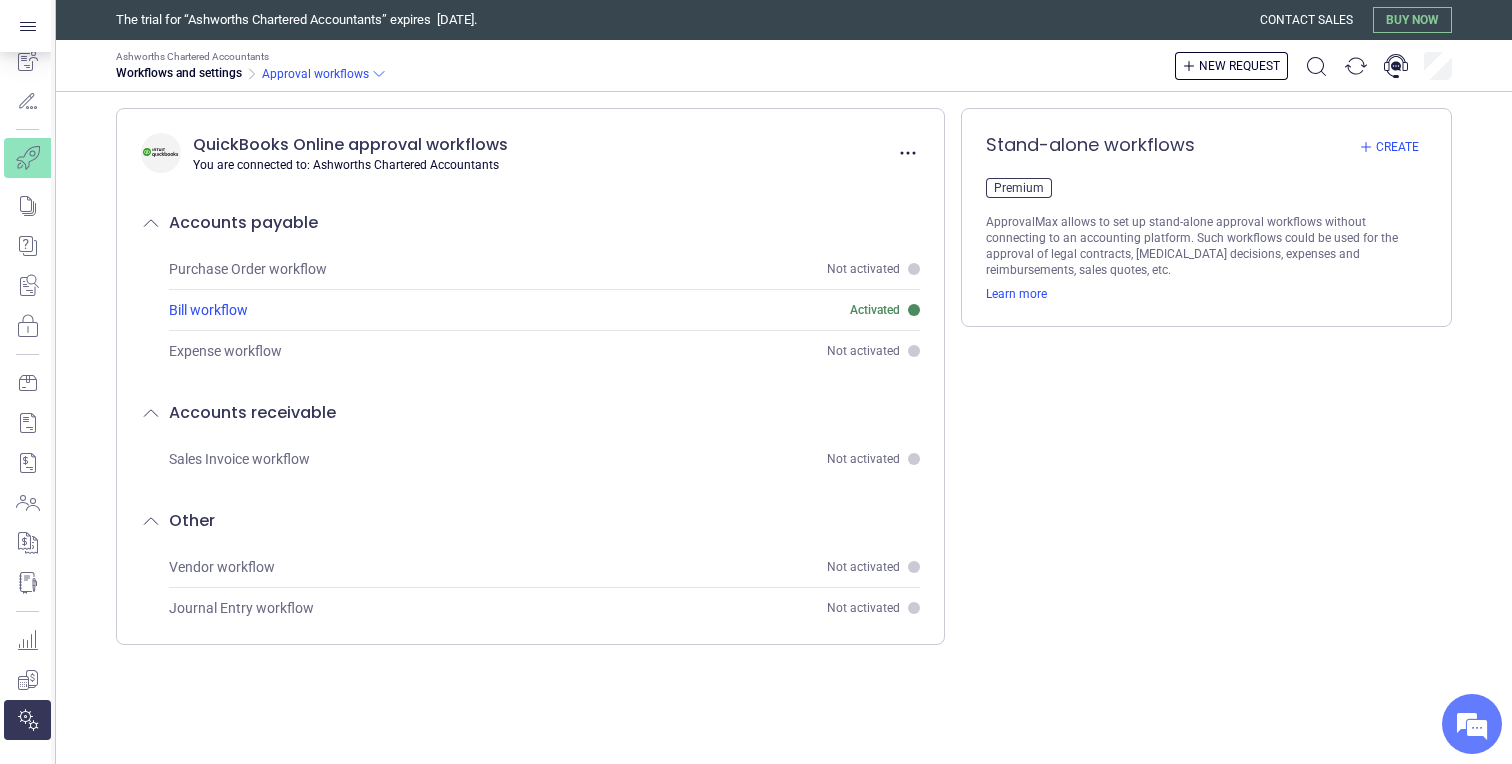 click on "Activated" at bounding box center (875, 310) 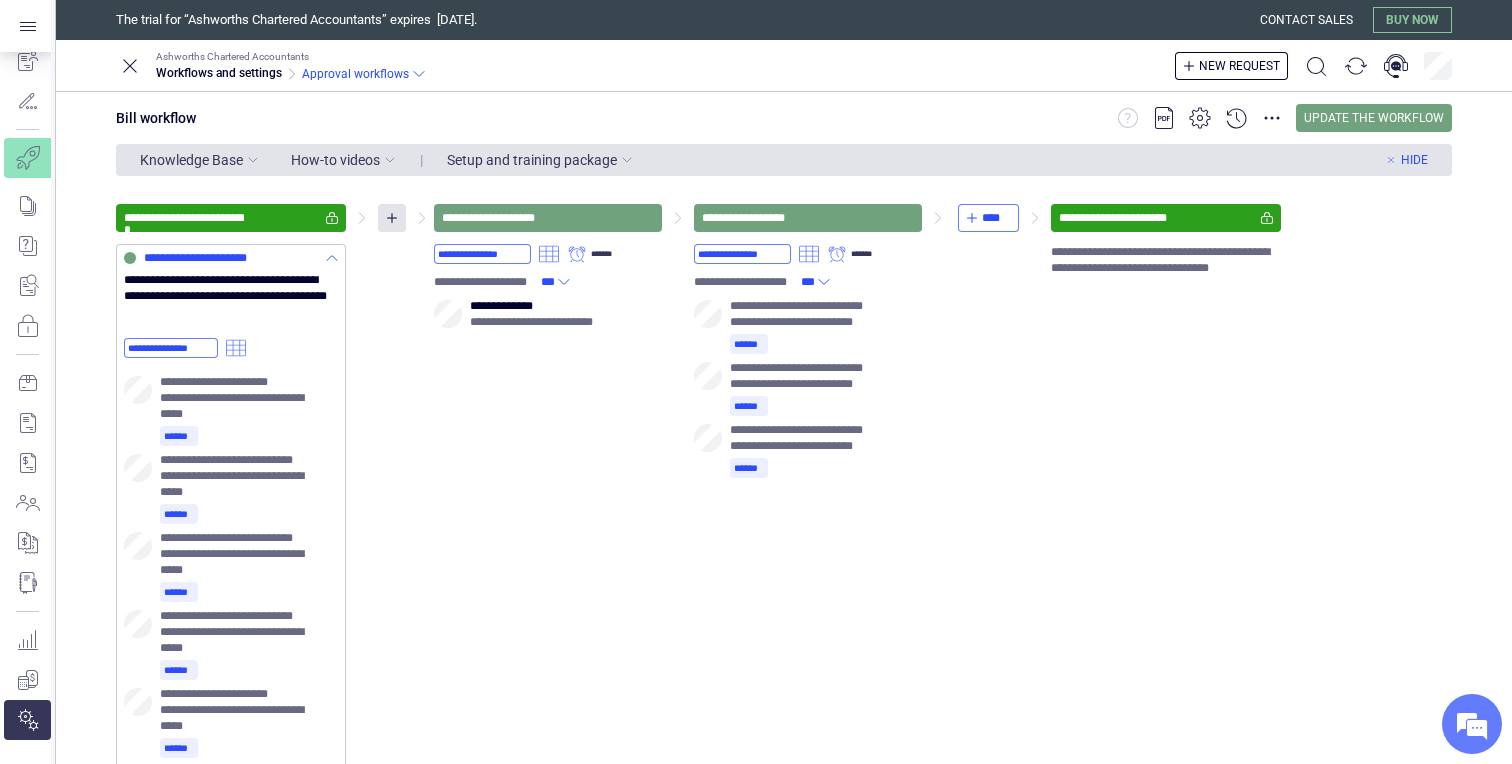 click on "**********" at bounding box center [204, 258] 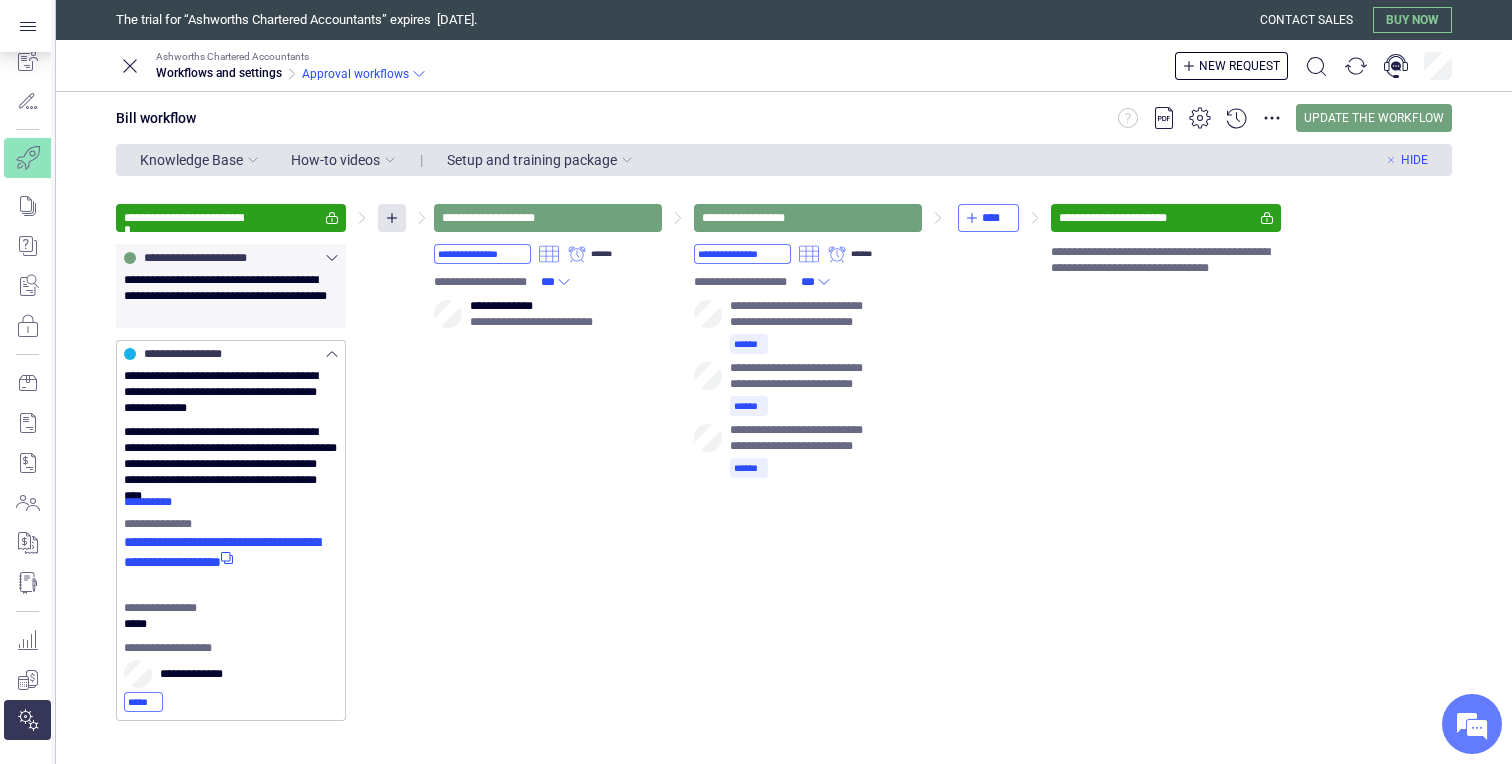 click 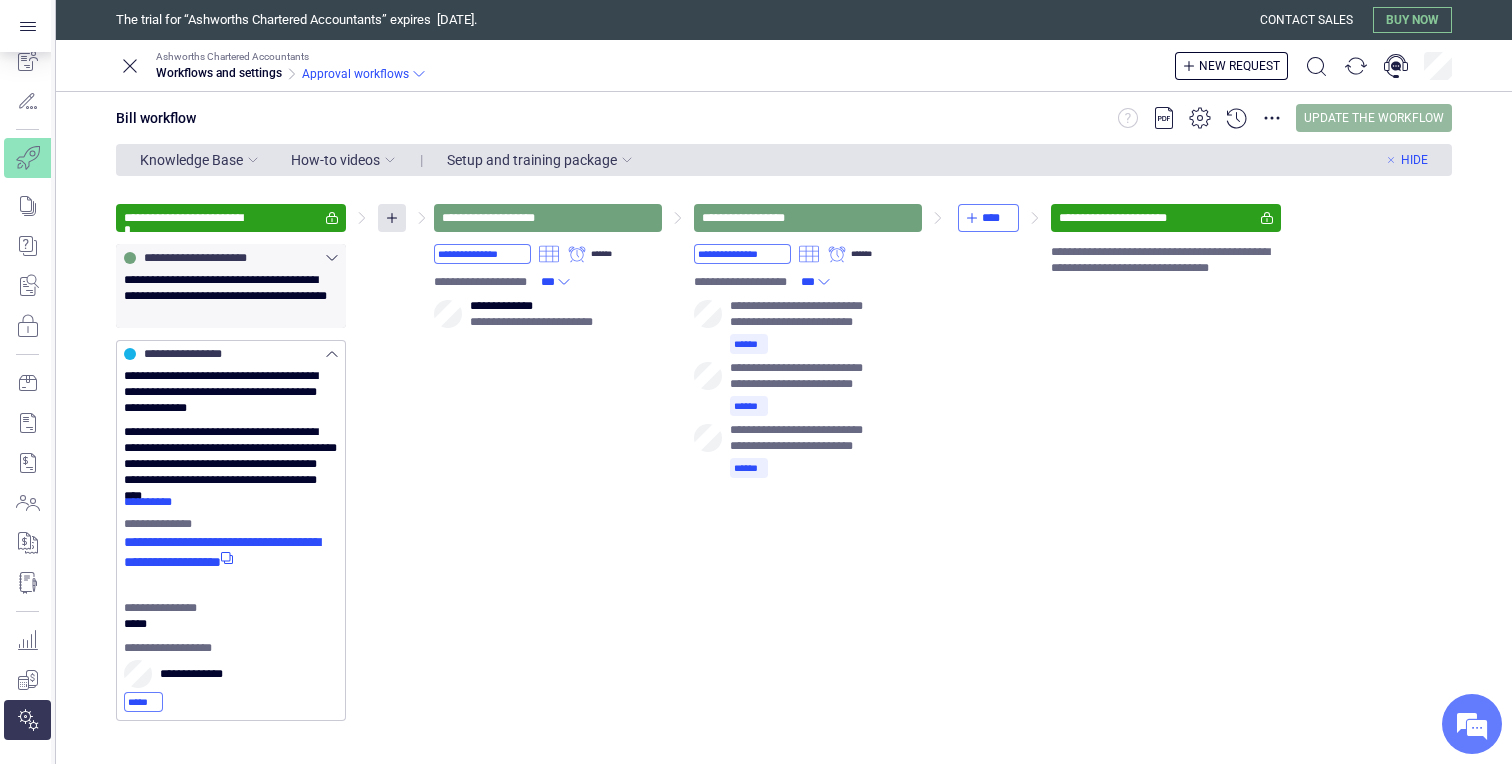 click on "Update the workflow" at bounding box center [1374, 118] 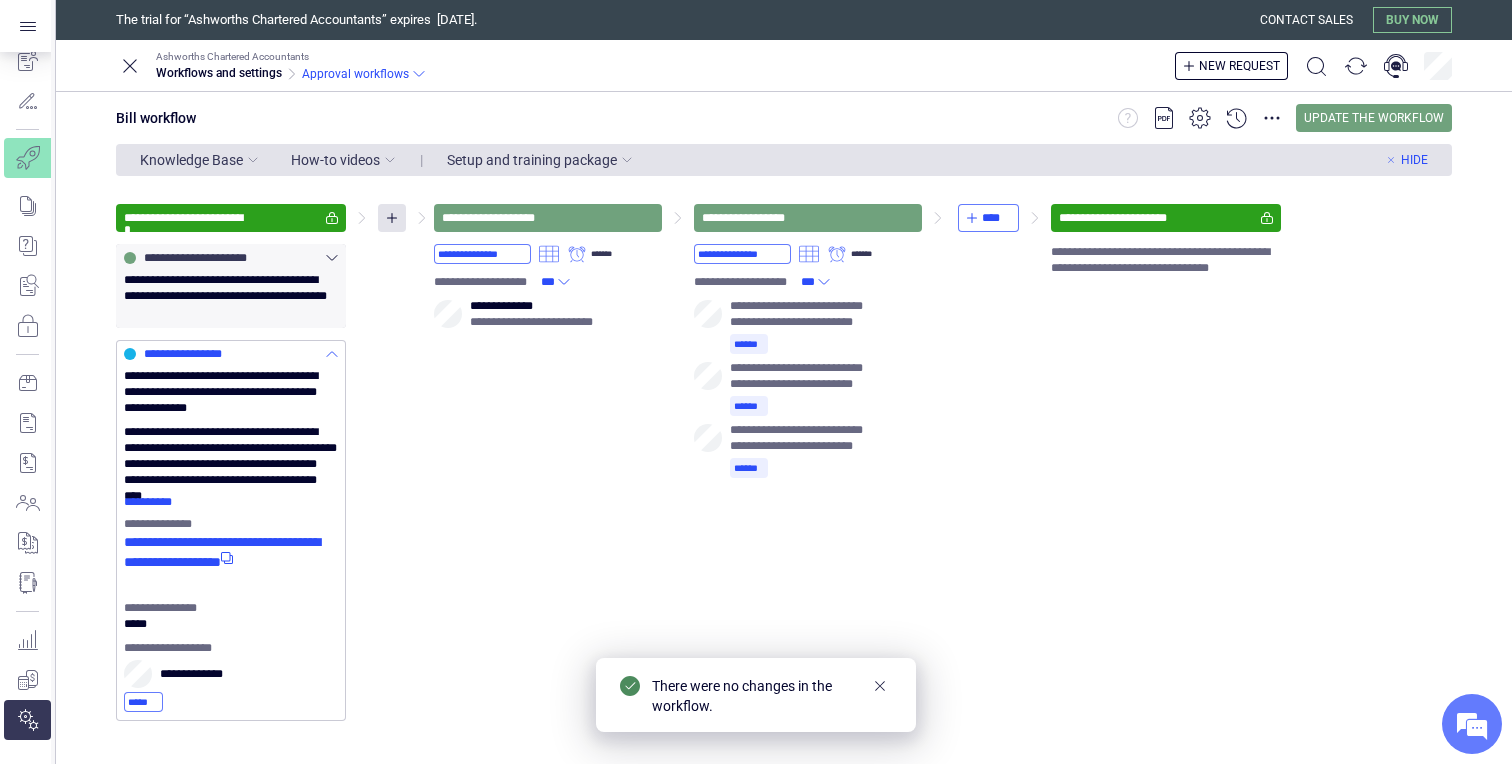 click on "**********" at bounding box center [231, 392] 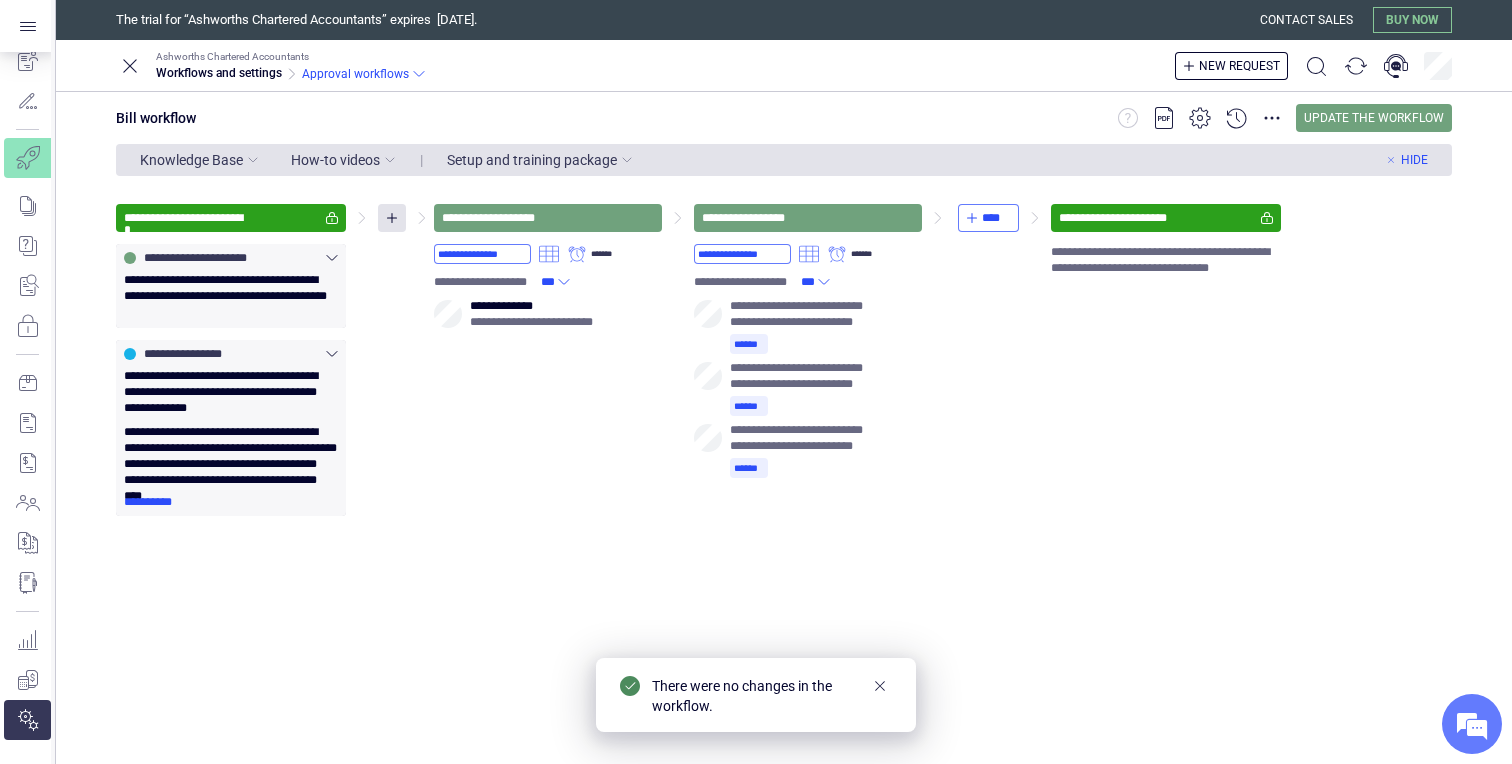click on "**********" at bounding box center (231, 218) 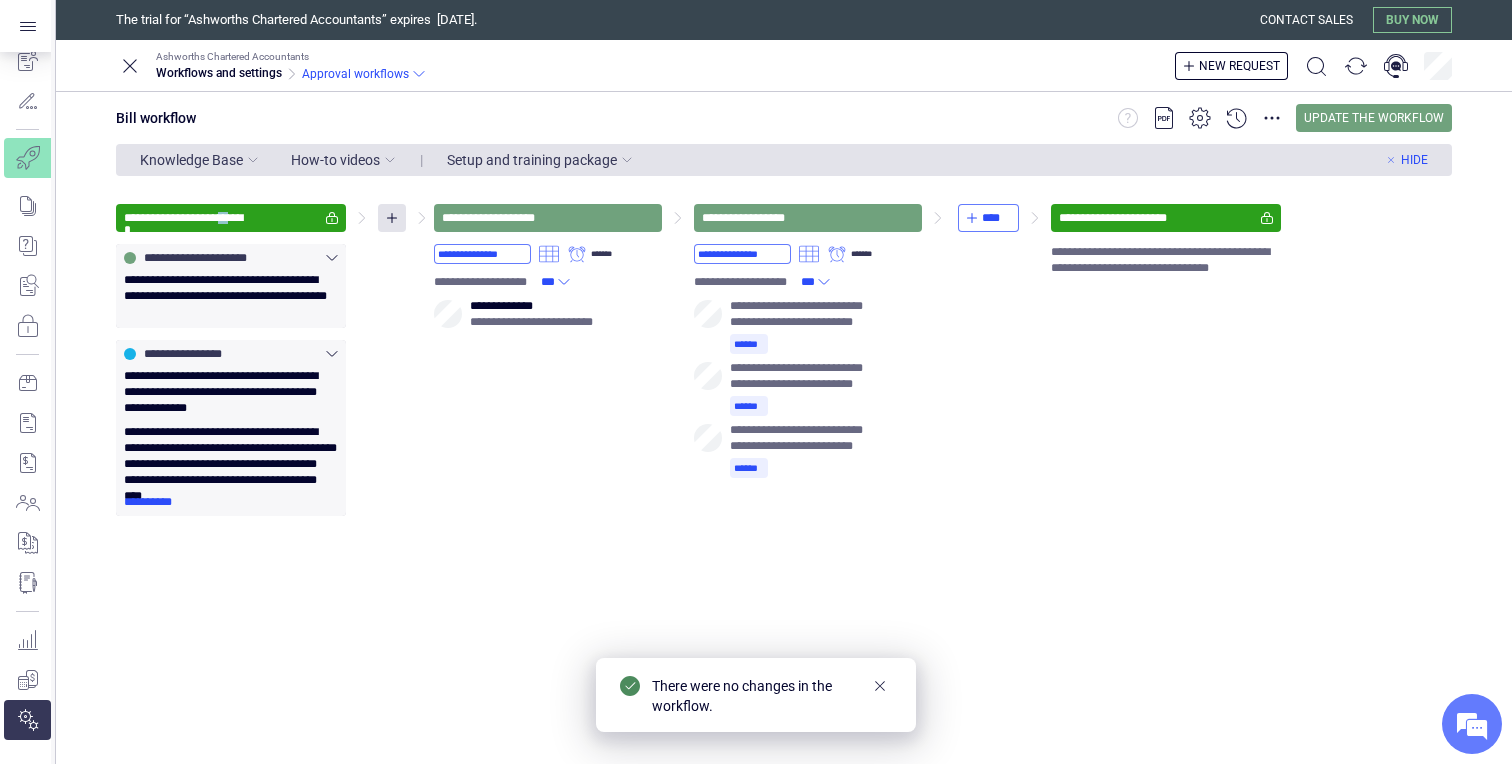 click on "**********" at bounding box center (186, 218) 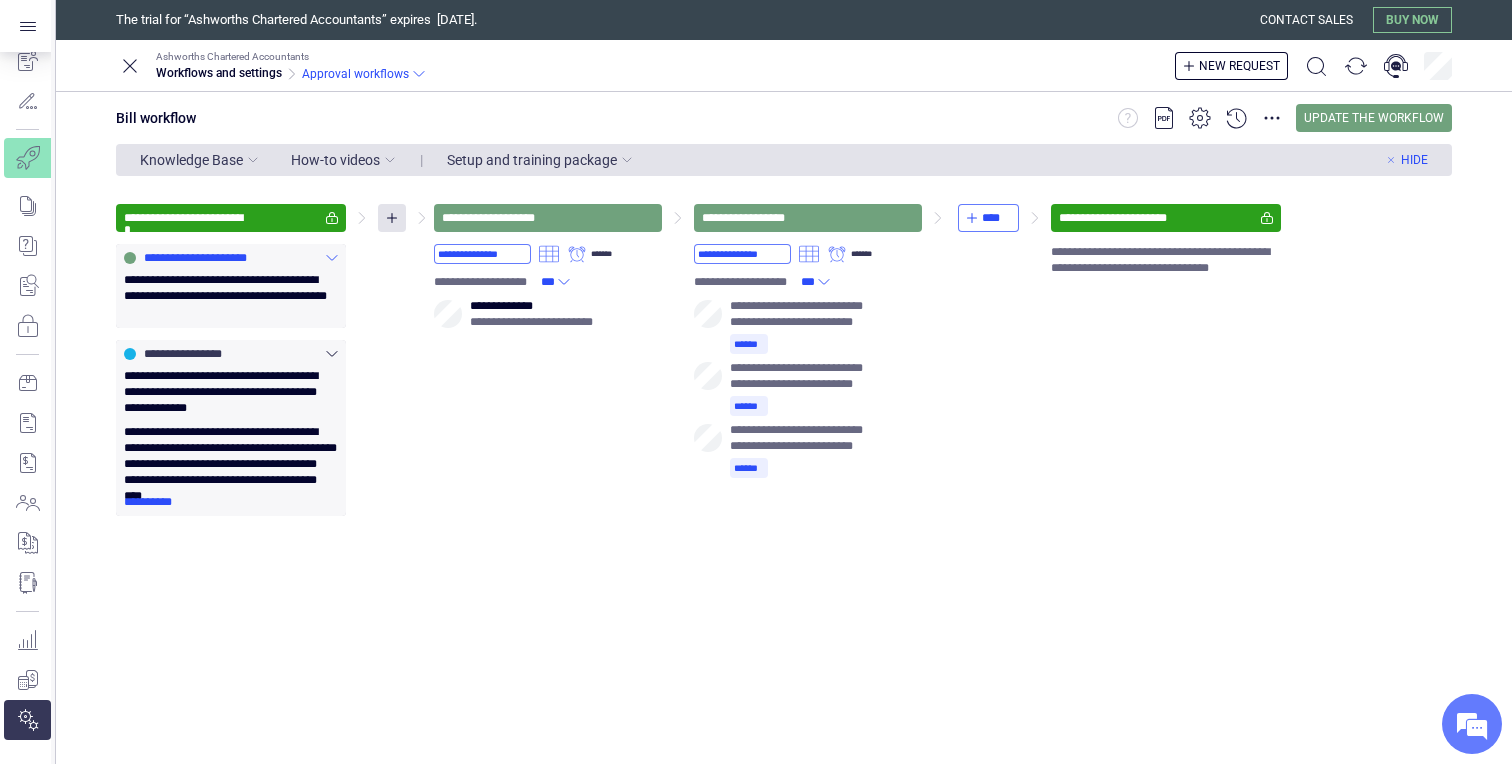 click on "**********" at bounding box center [231, 258] 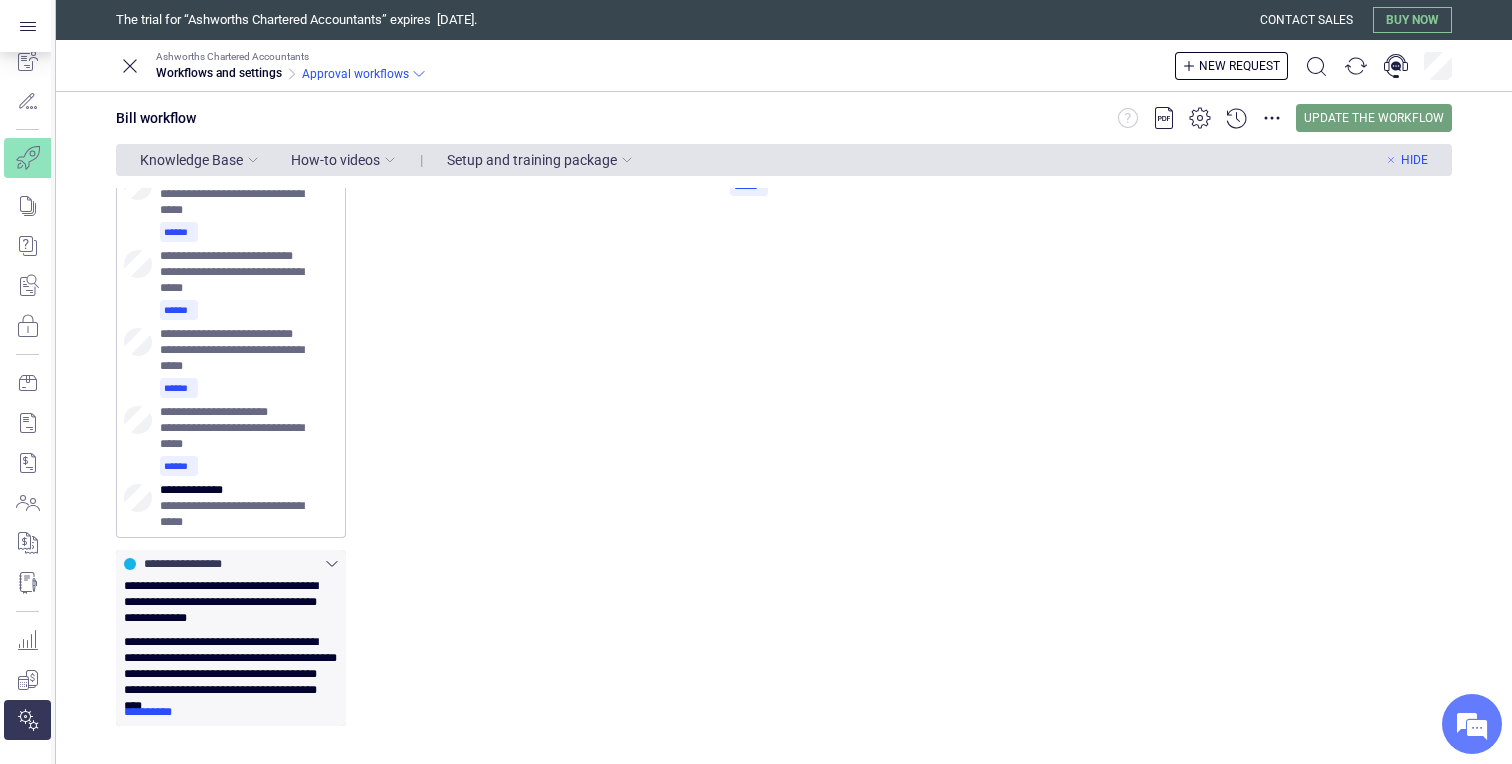 scroll, scrollTop: 284, scrollLeft: 0, axis: vertical 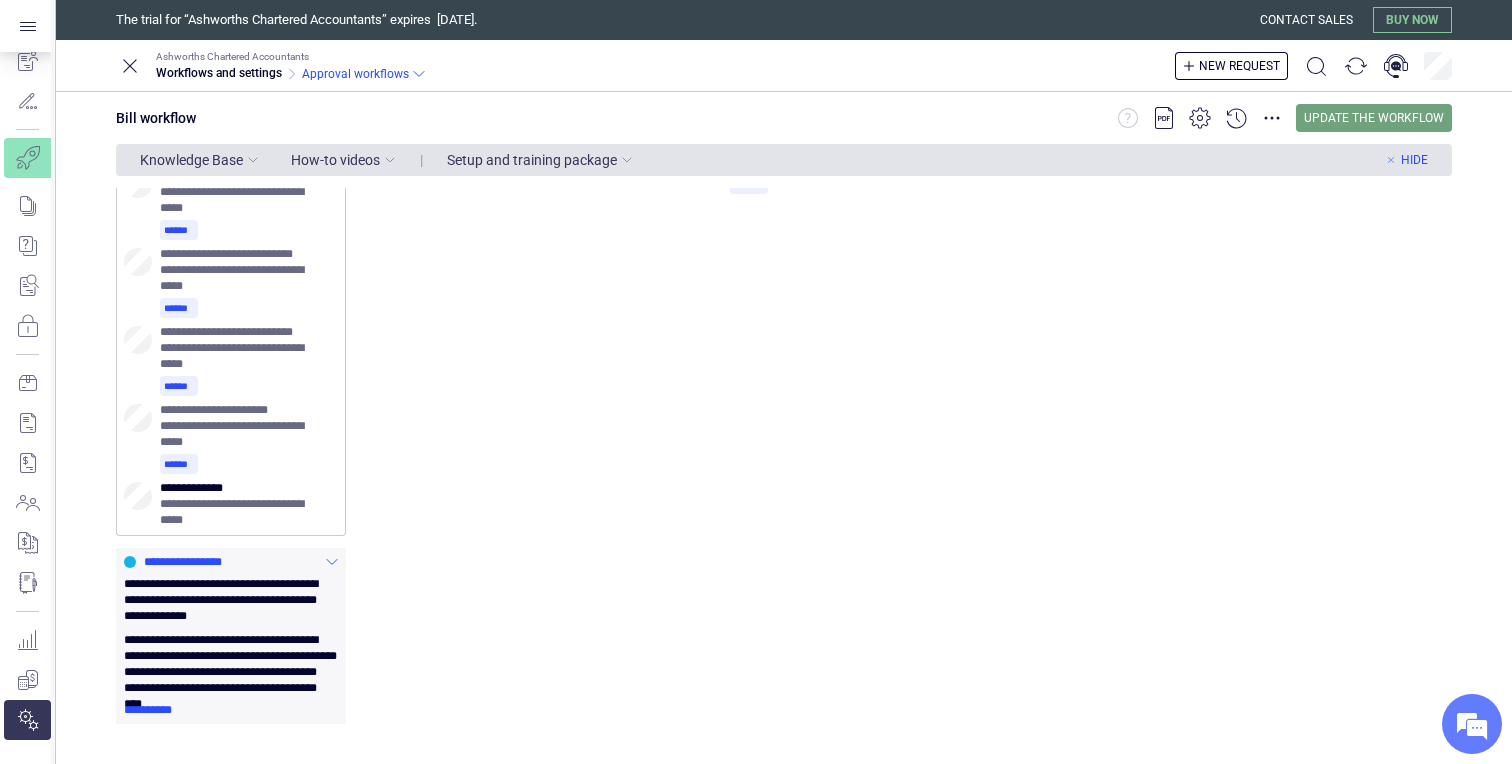click on "**********" at bounding box center (231, 562) 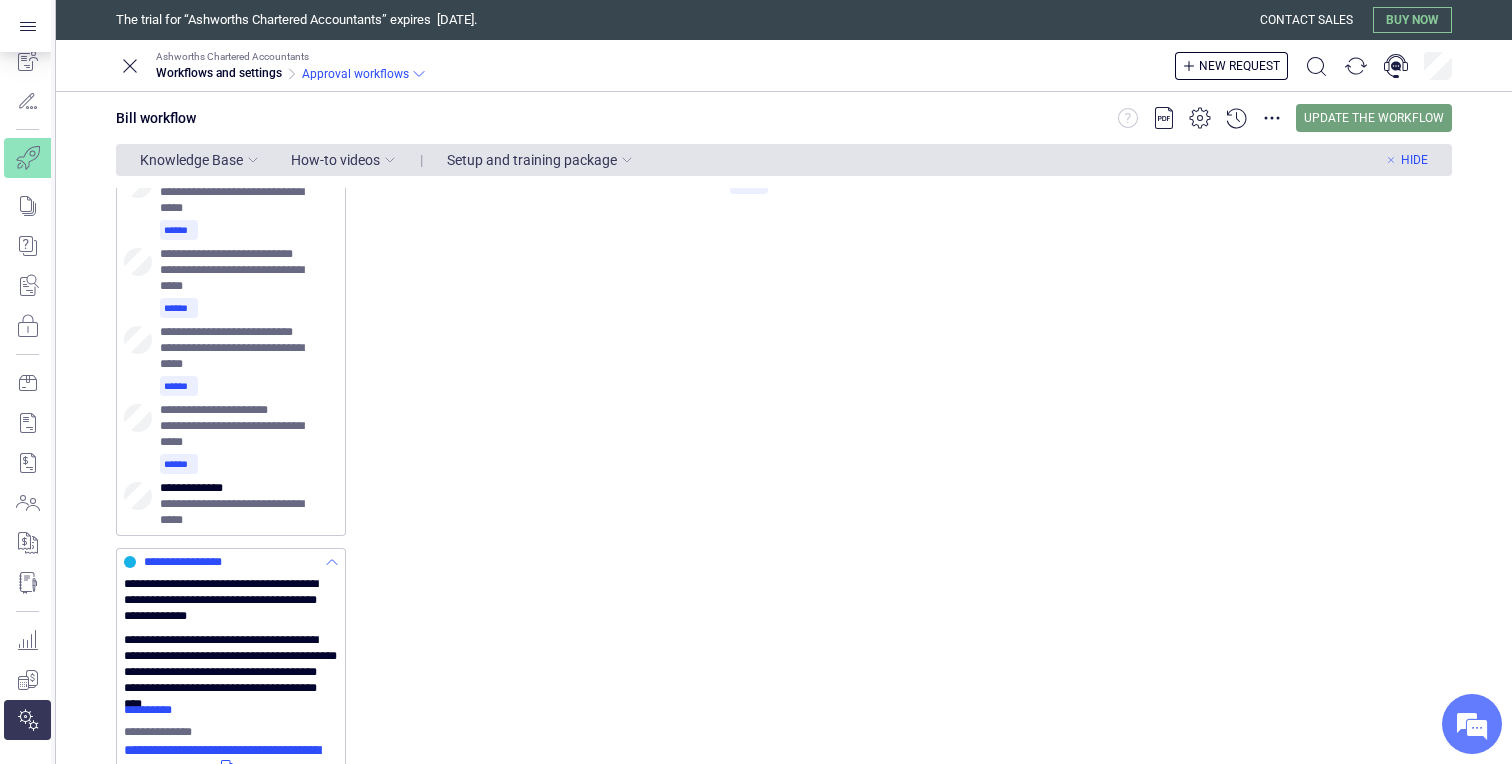 scroll, scrollTop: 489, scrollLeft: 0, axis: vertical 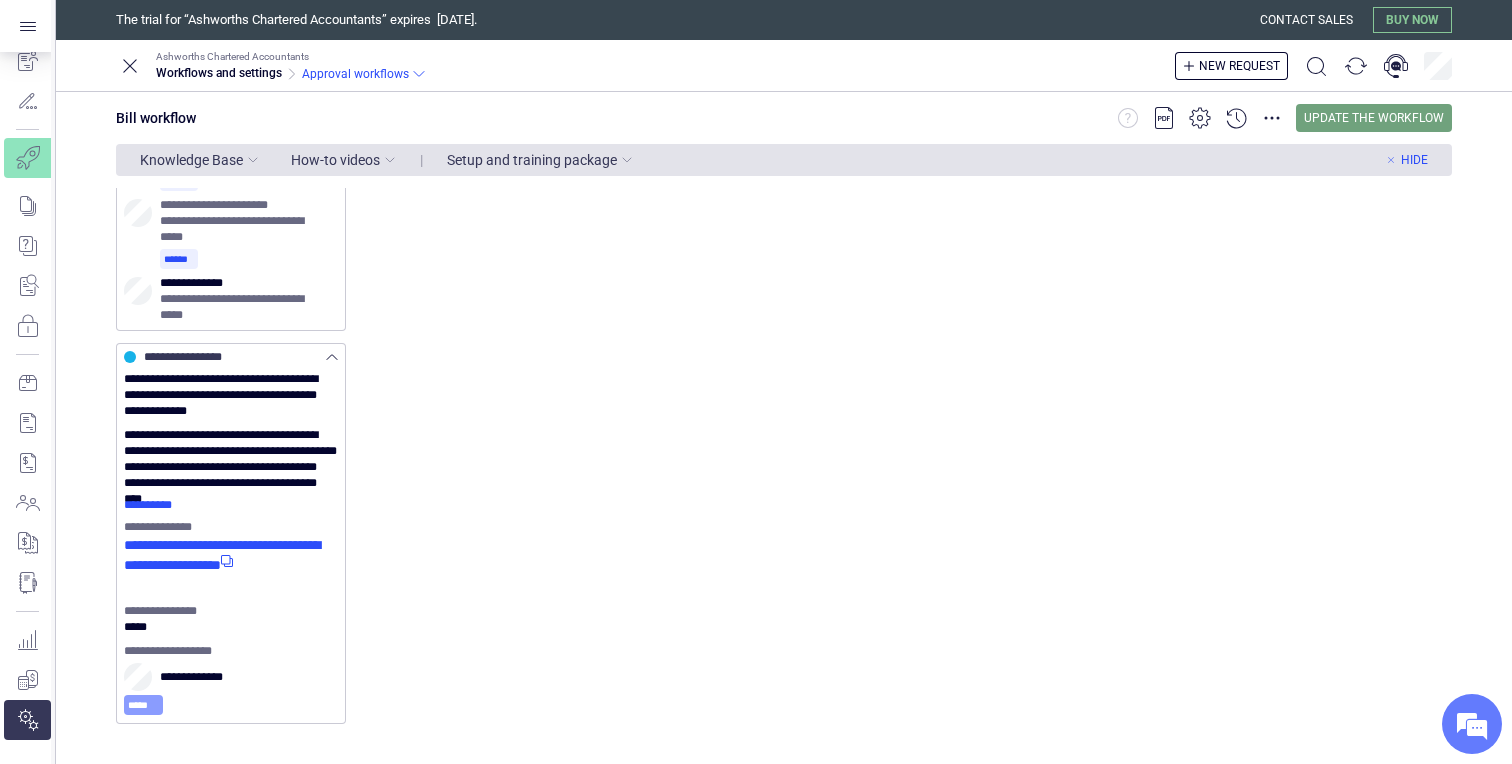 click on "*****" at bounding box center (143, 705) 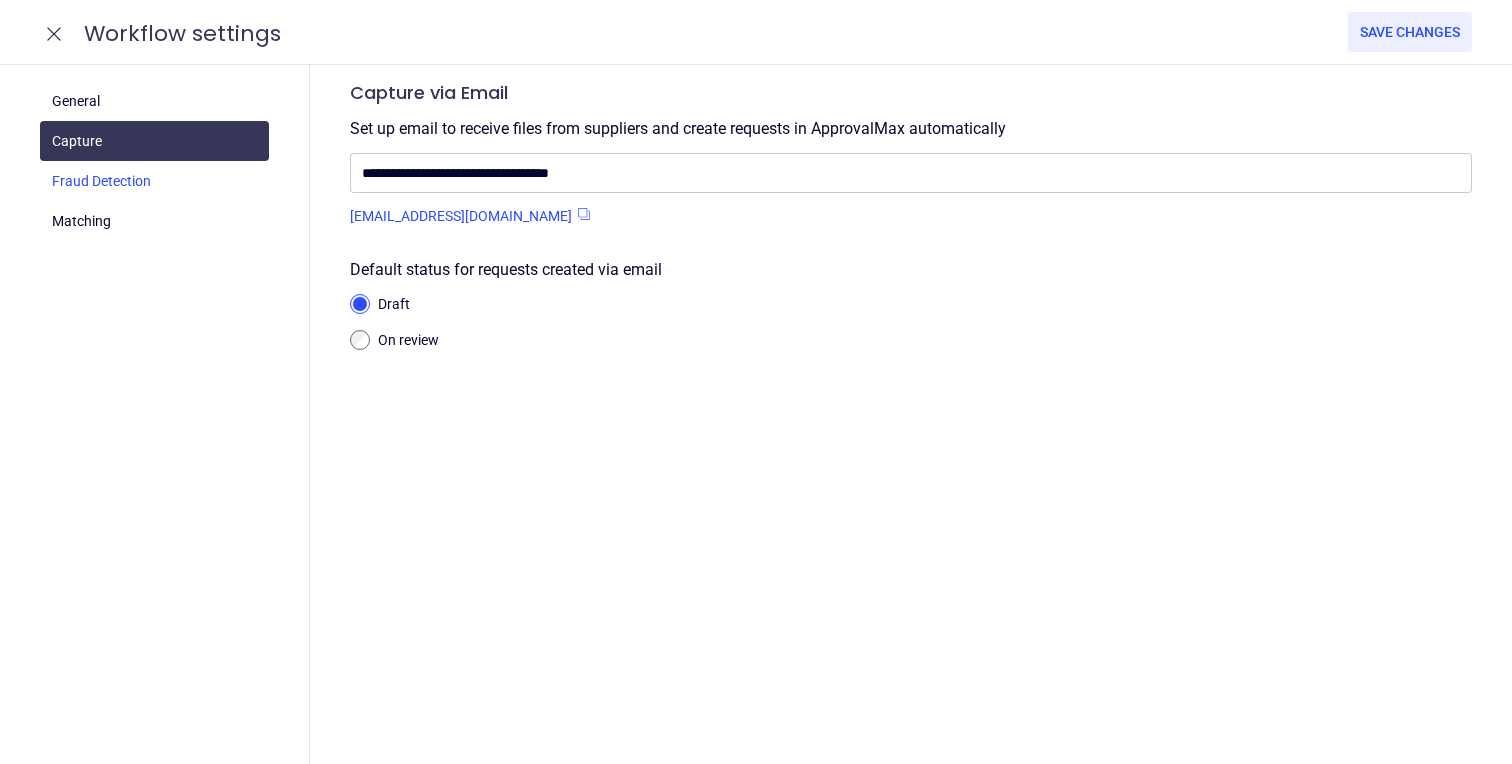 click at bounding box center [154, 181] 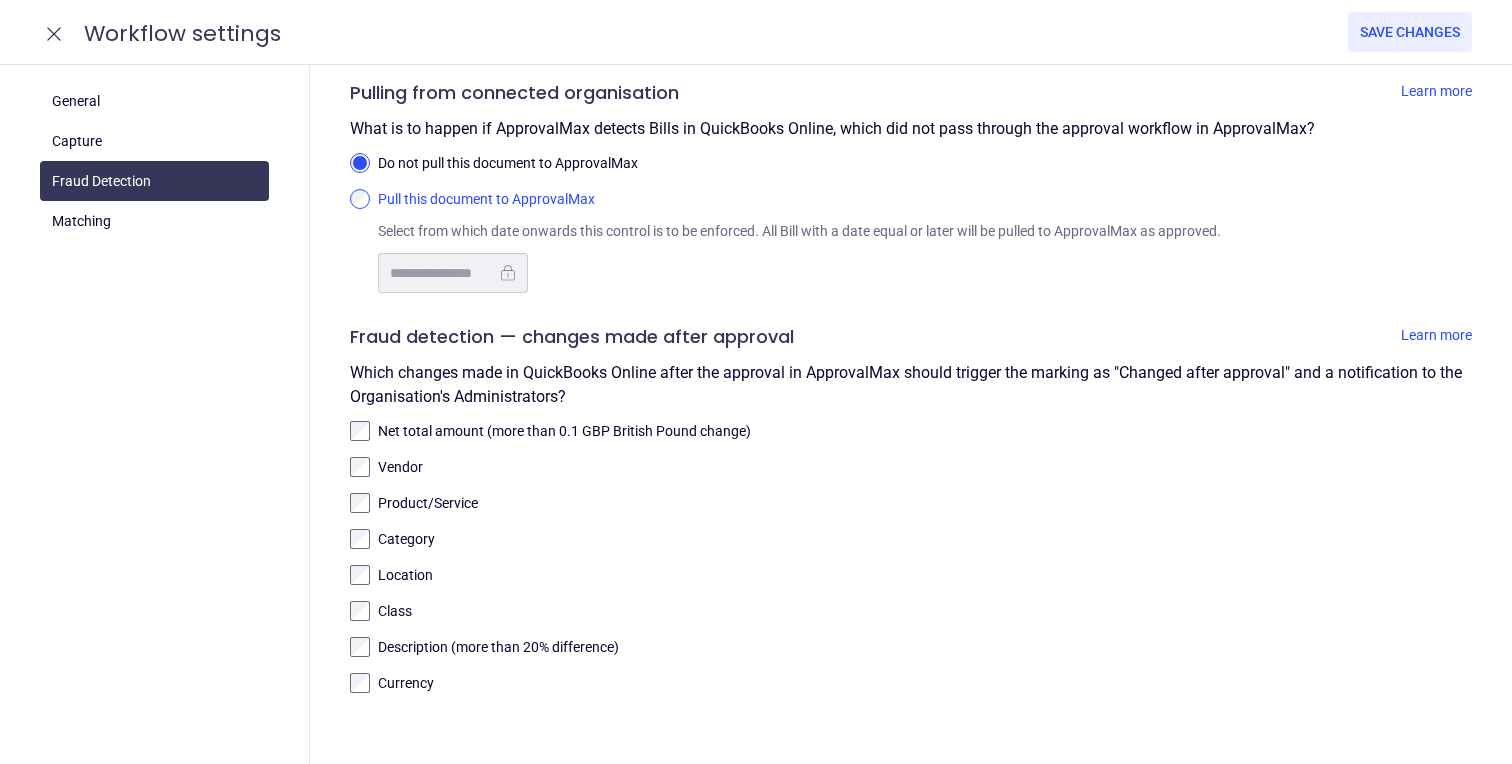click on "Pull this document to ApprovalMax" at bounding box center [925, 200] 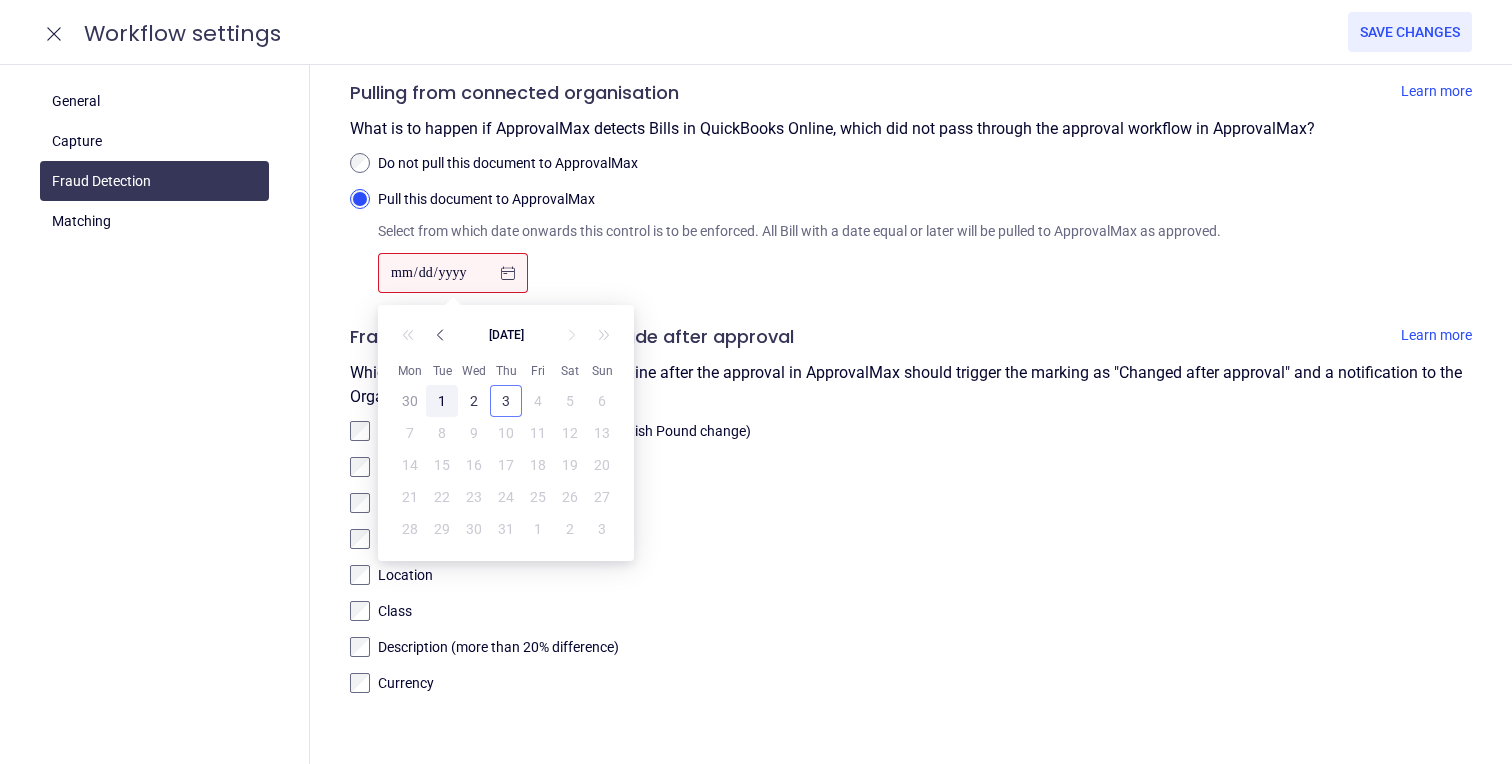 click on "1" at bounding box center [442, 401] 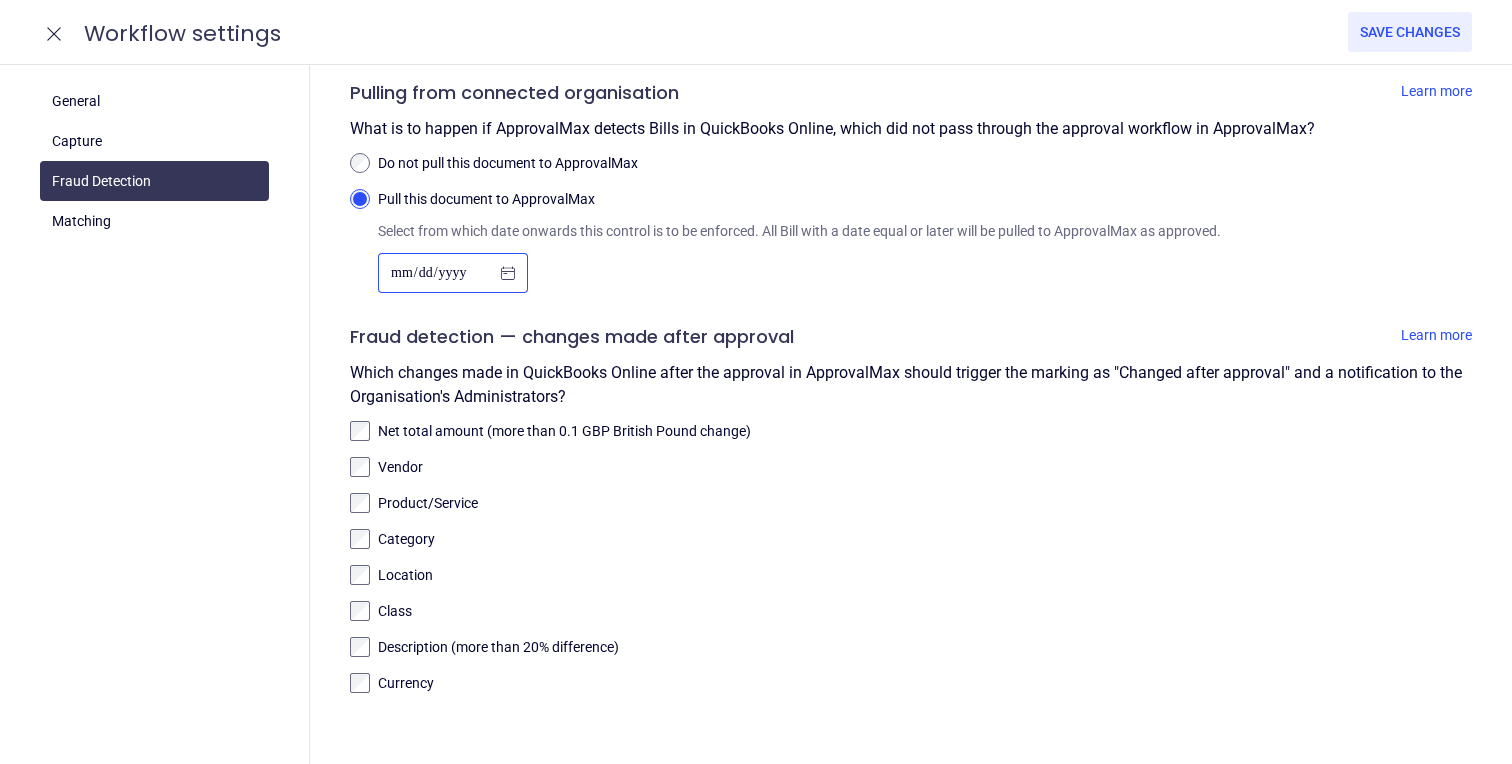 type on "**********" 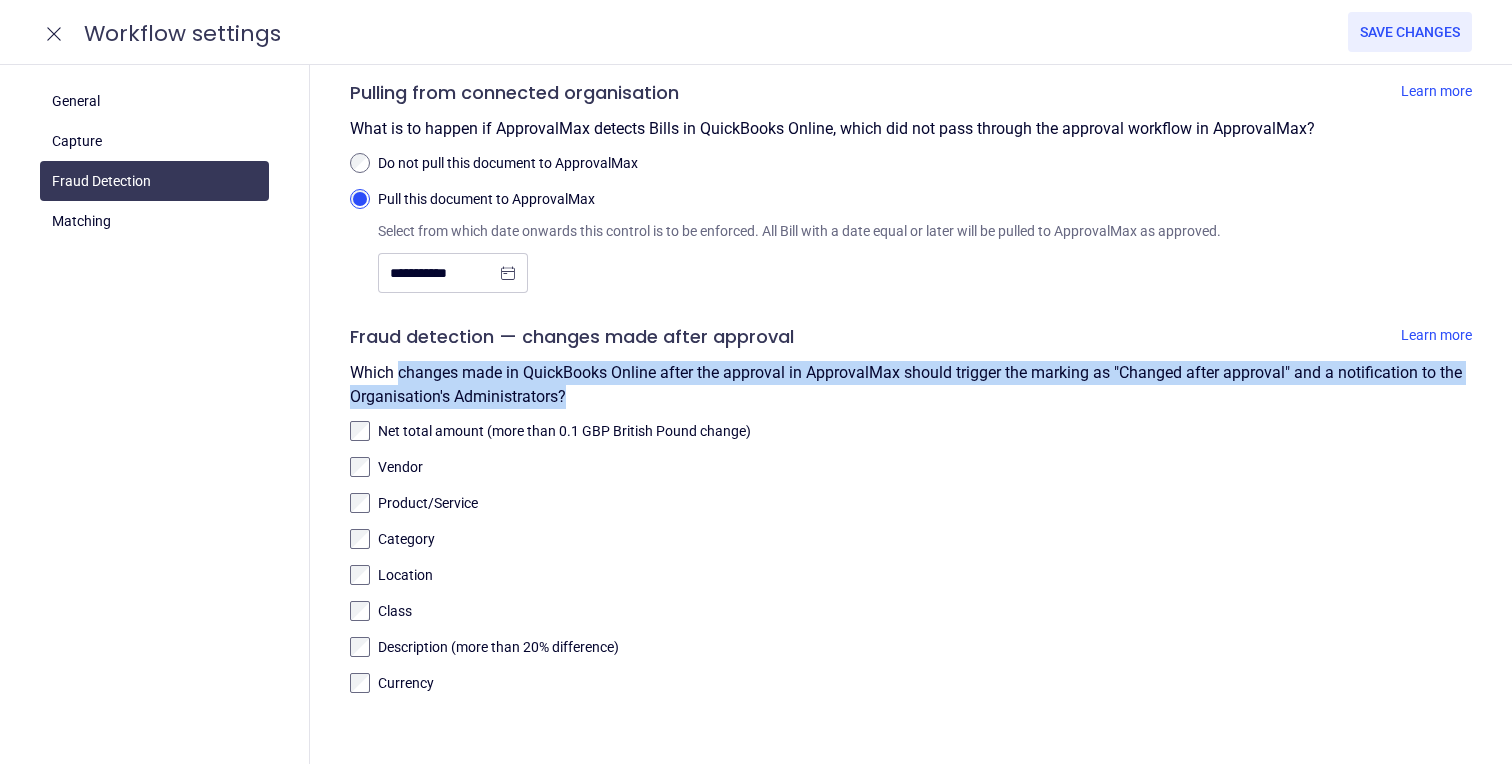 drag, startPoint x: 397, startPoint y: 373, endPoint x: 1006, endPoint y: 388, distance: 609.1847 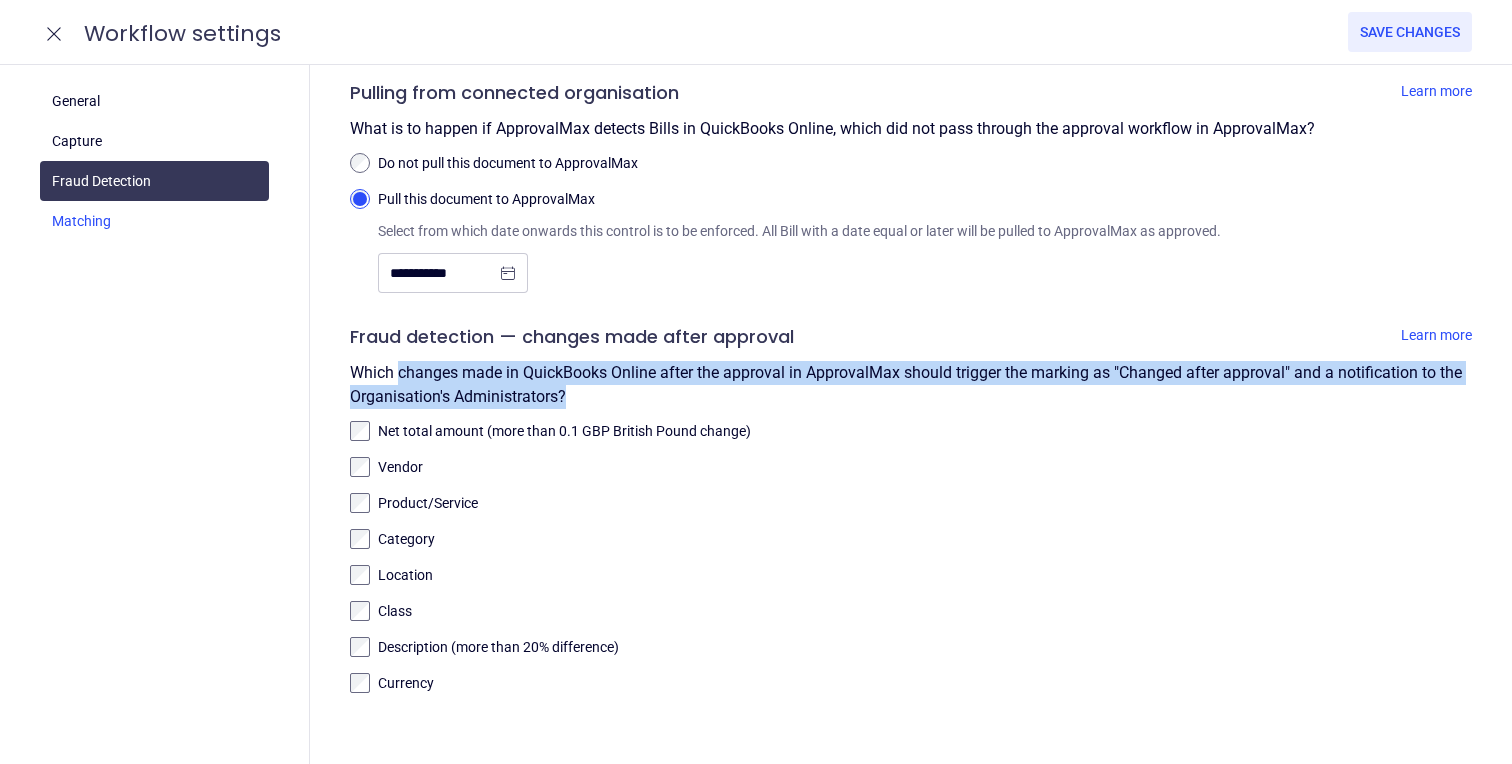 click at bounding box center [154, 221] 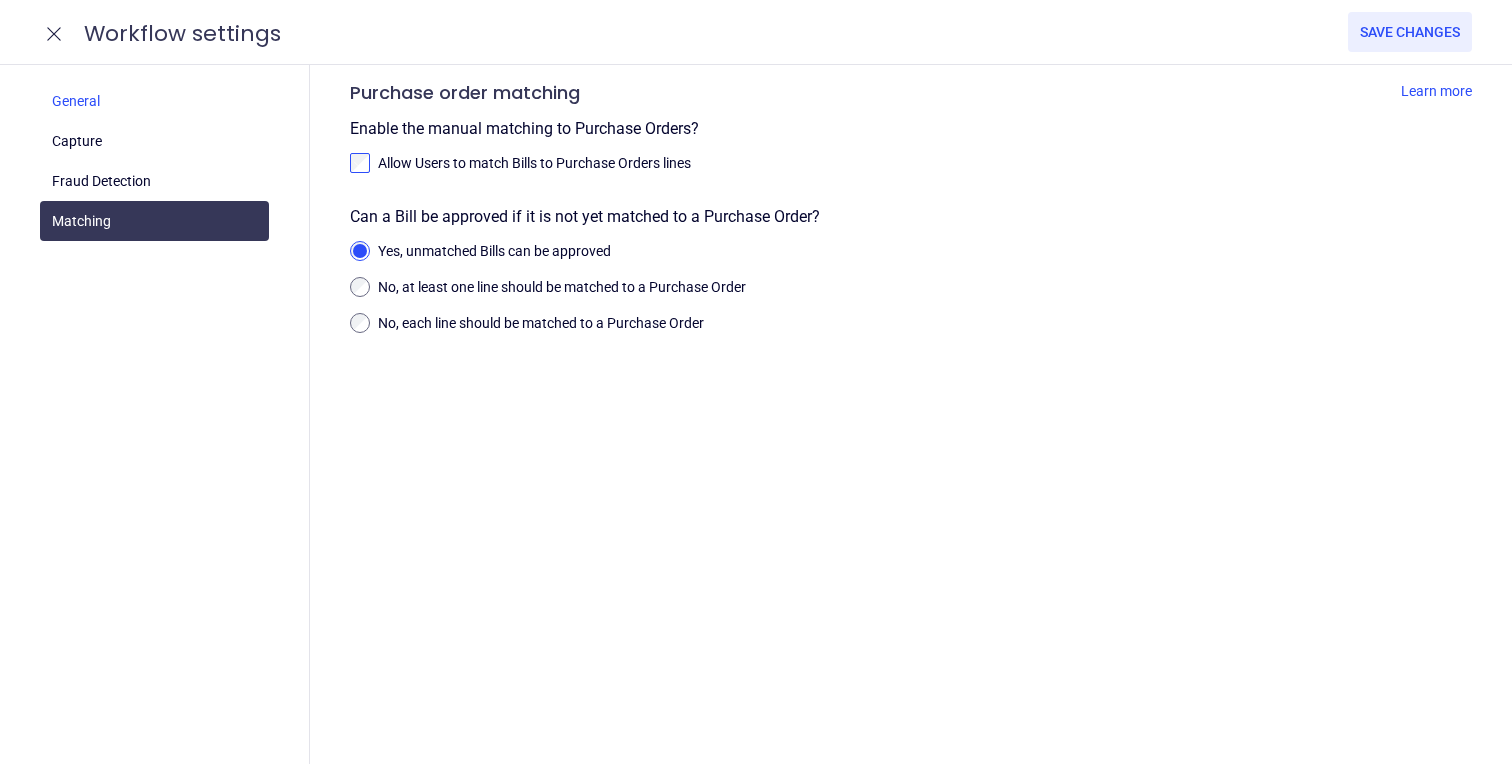 click at bounding box center (154, 101) 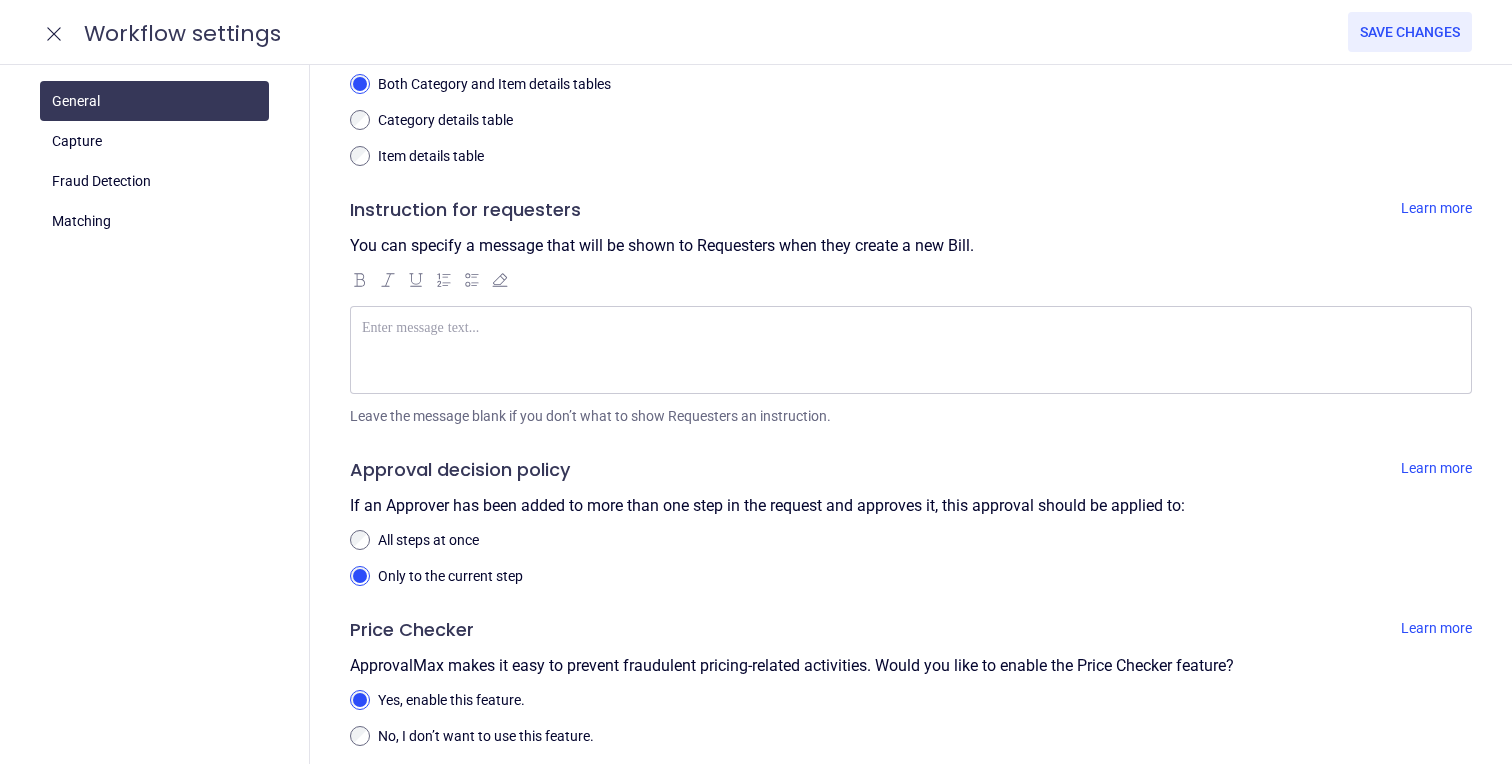 scroll, scrollTop: 261, scrollLeft: 0, axis: vertical 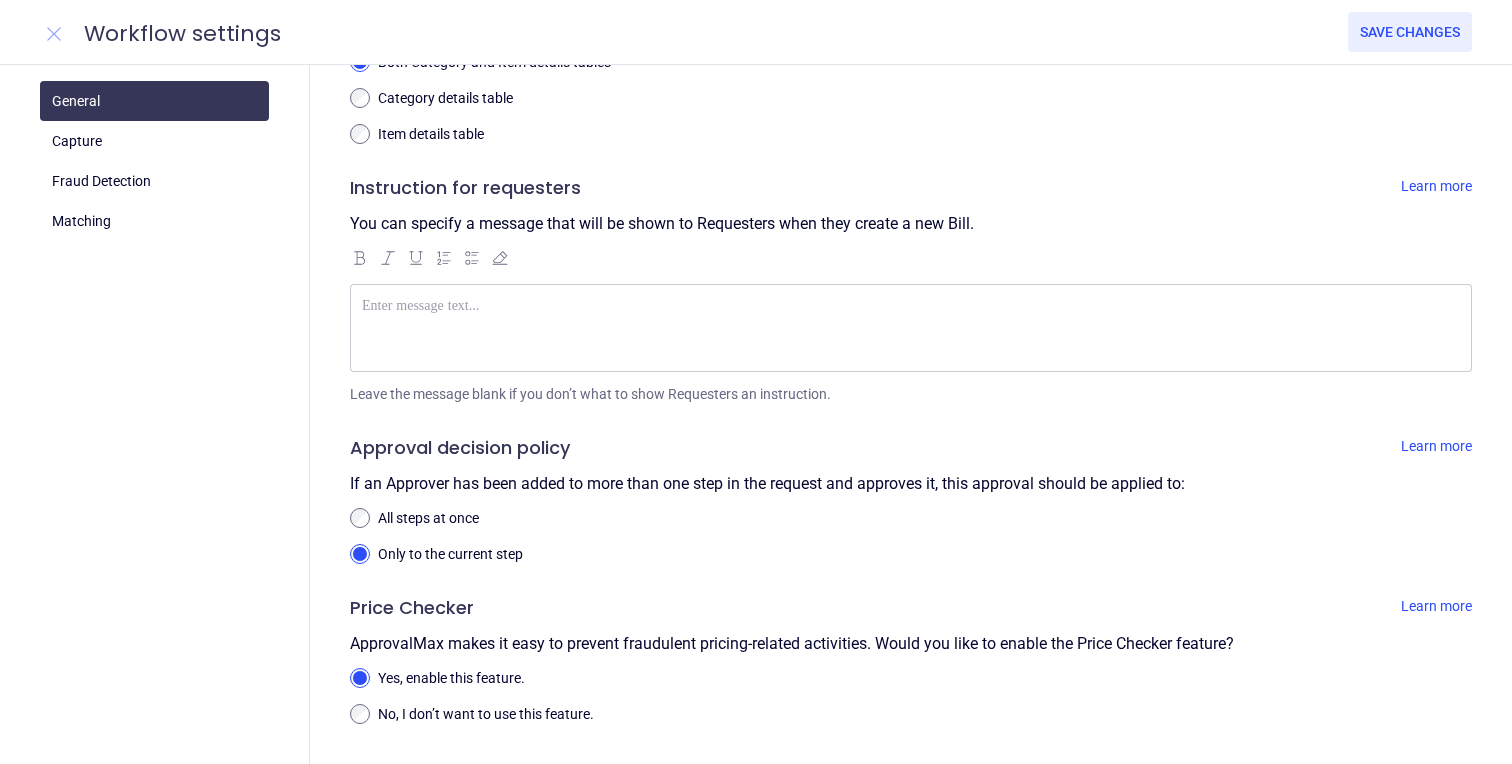 click 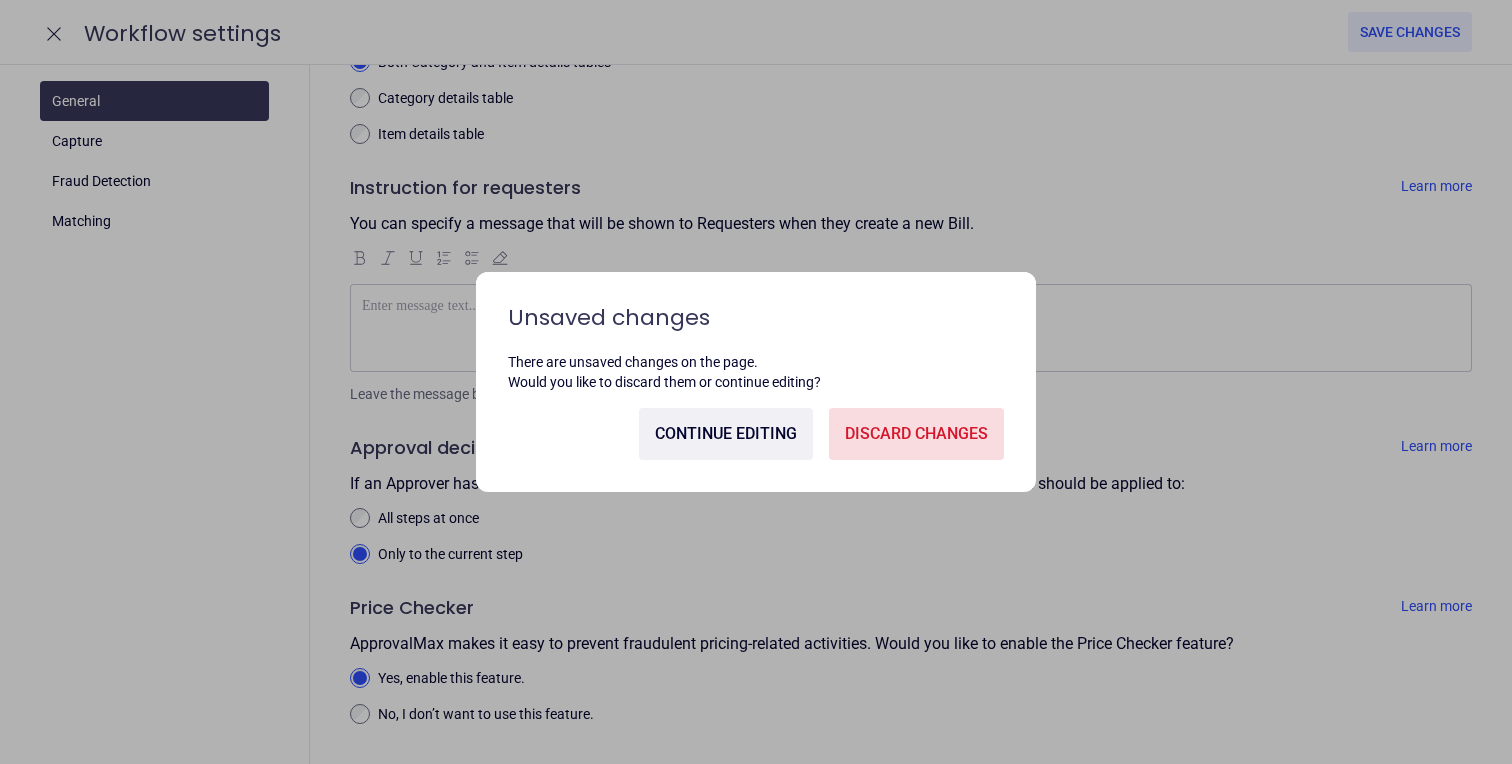 click on "Continue editing" at bounding box center [726, 434] 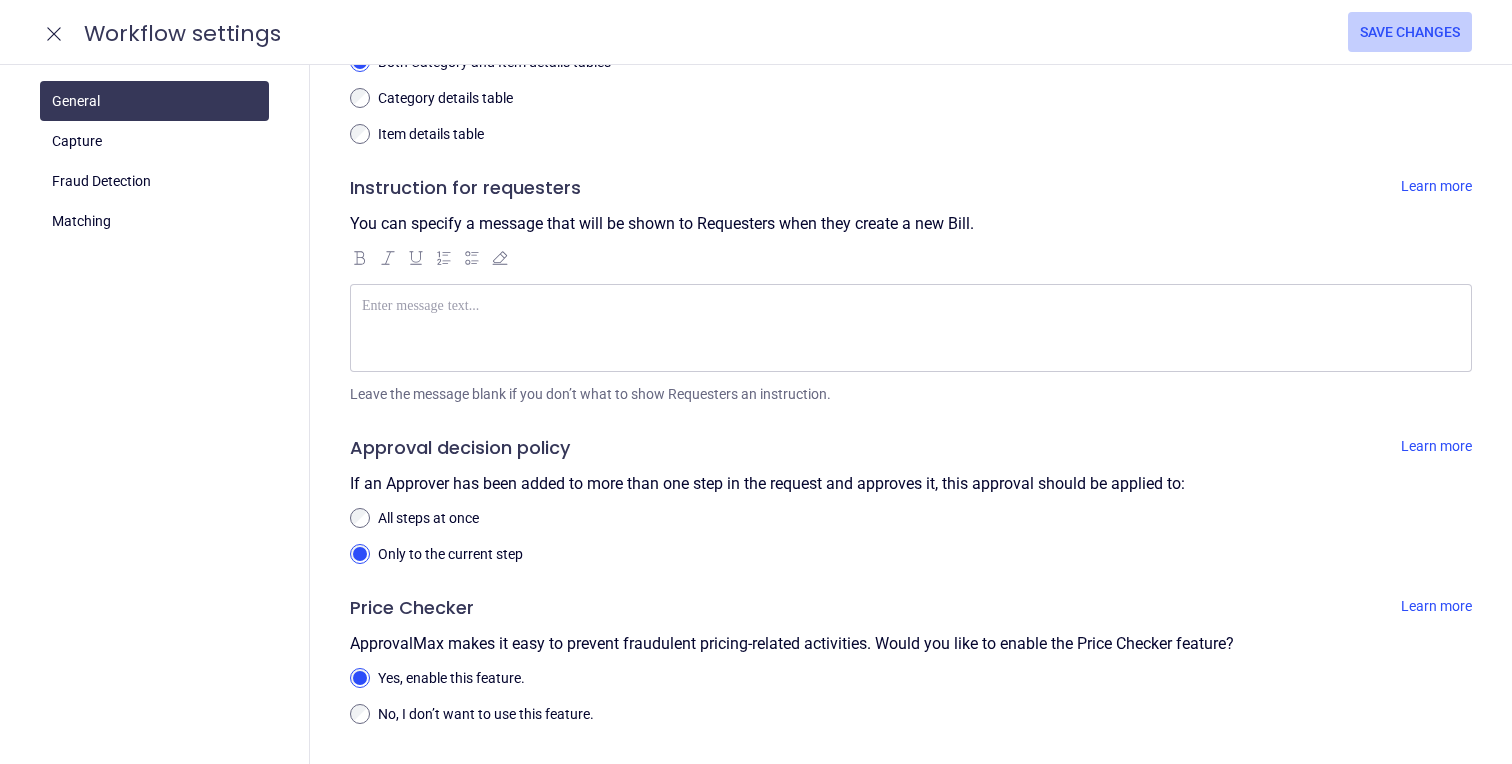 click on "Save changes" at bounding box center (1410, 32) 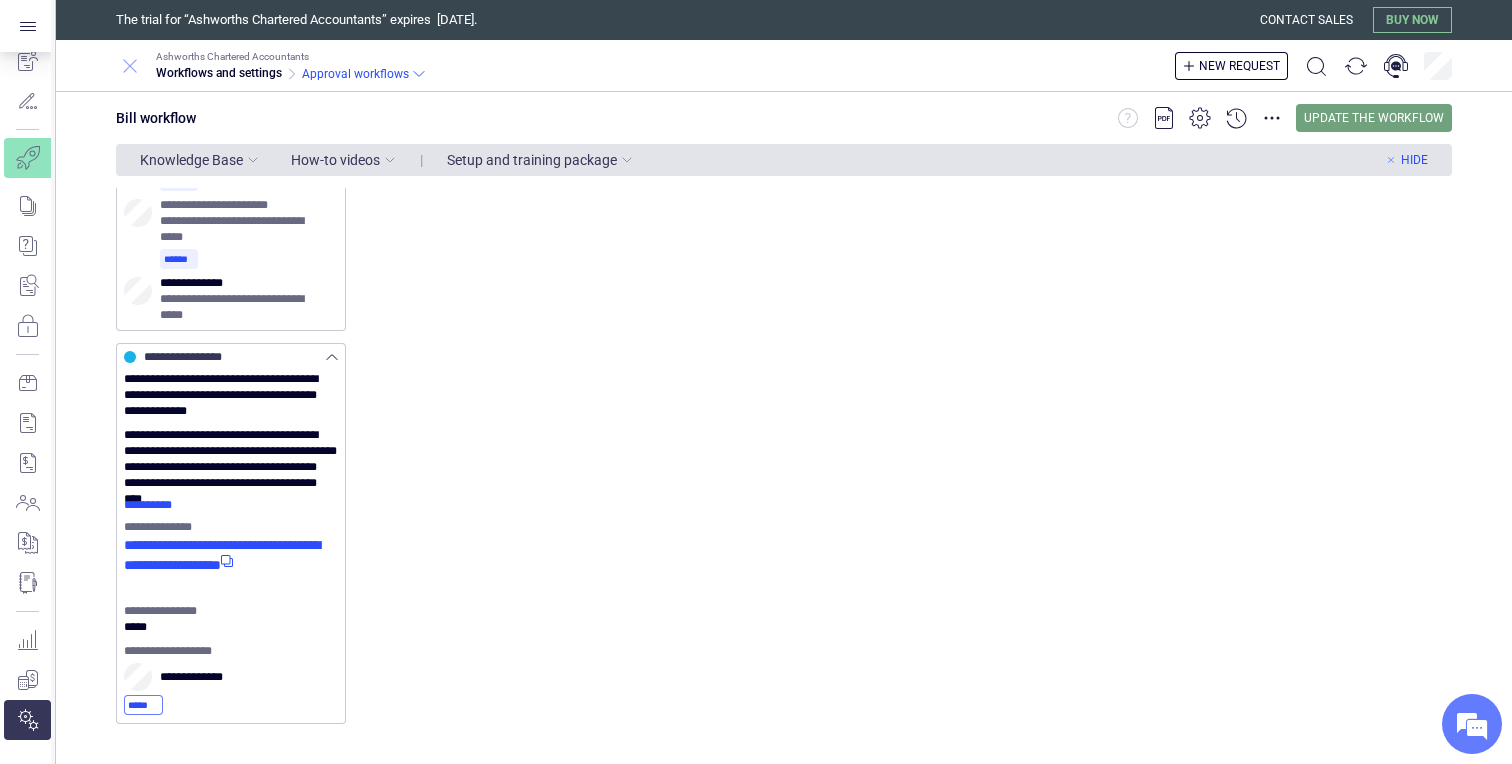 click 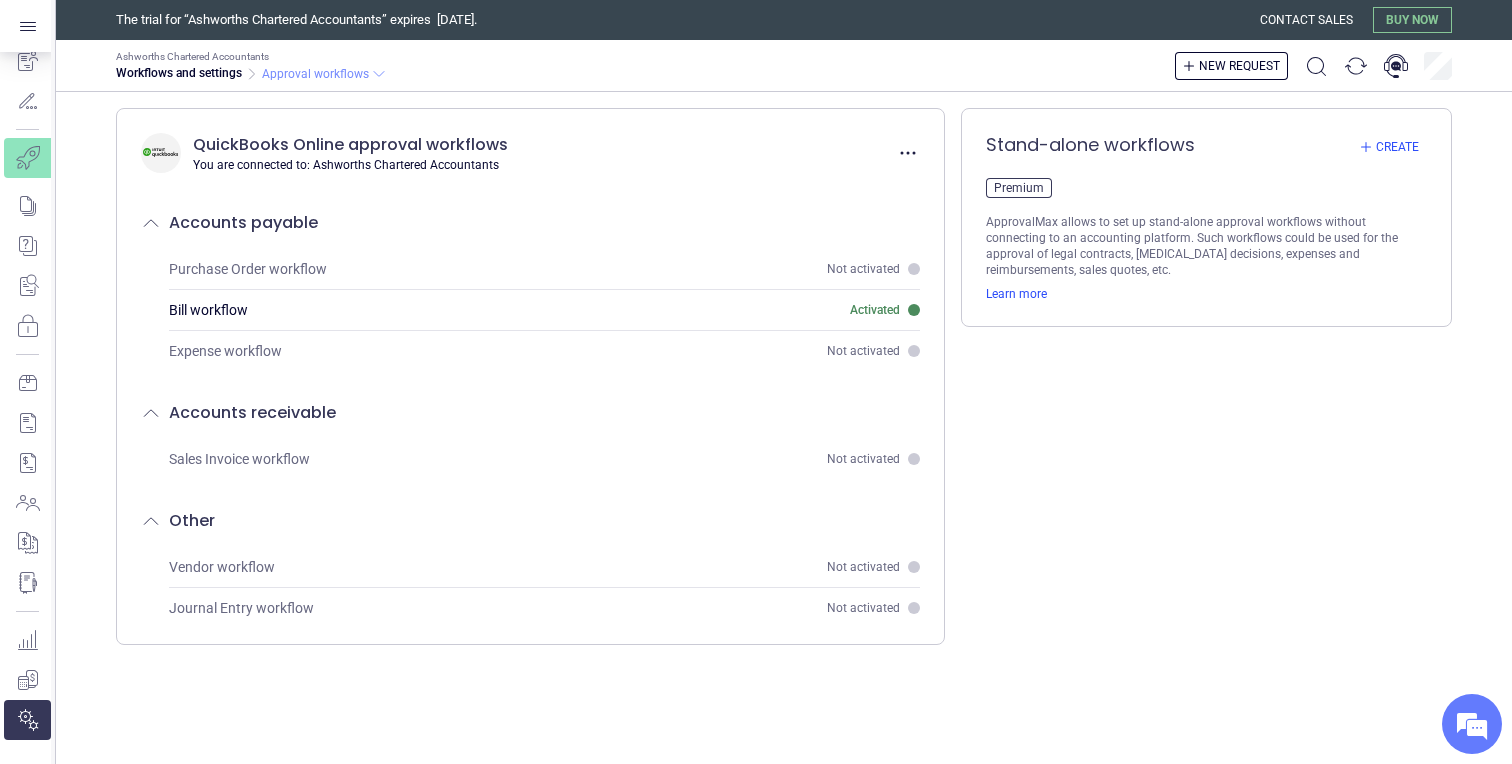 click on "Approval workflows" at bounding box center (315, 74) 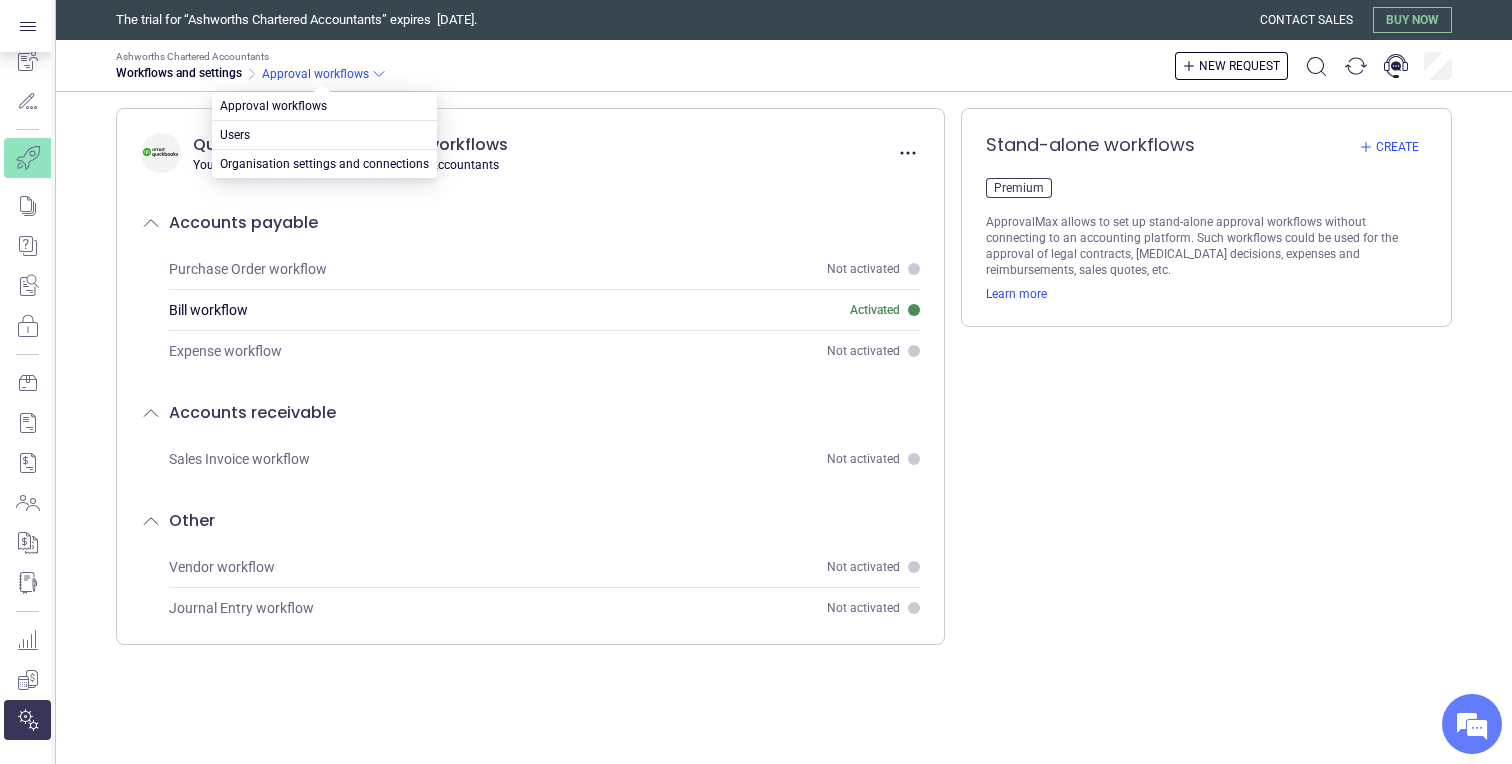 click on "QuickBooks Online approval workflows You are connected to: Ashworths Chartered Accountants" at bounding box center [530, 153] 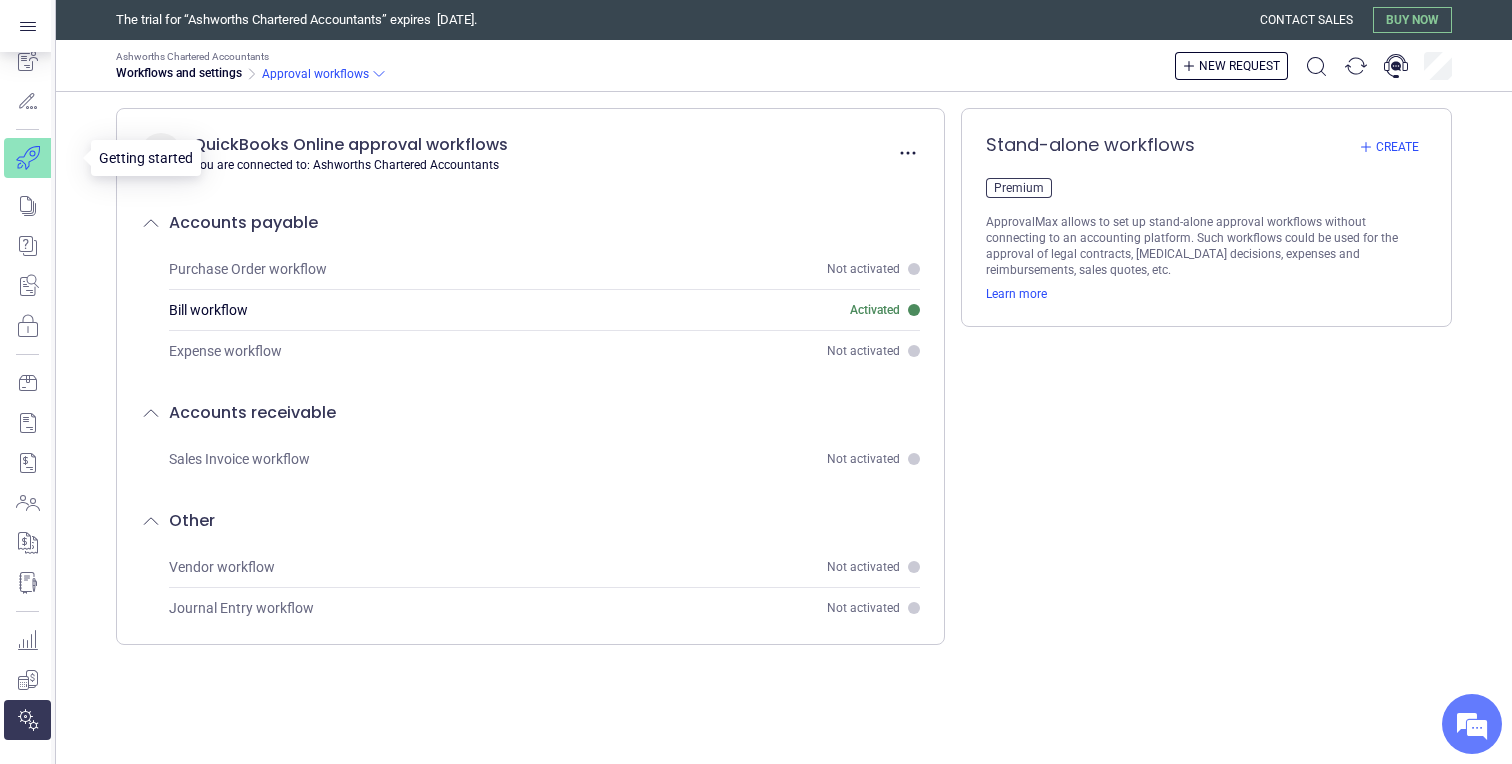 click at bounding box center (41, 158) 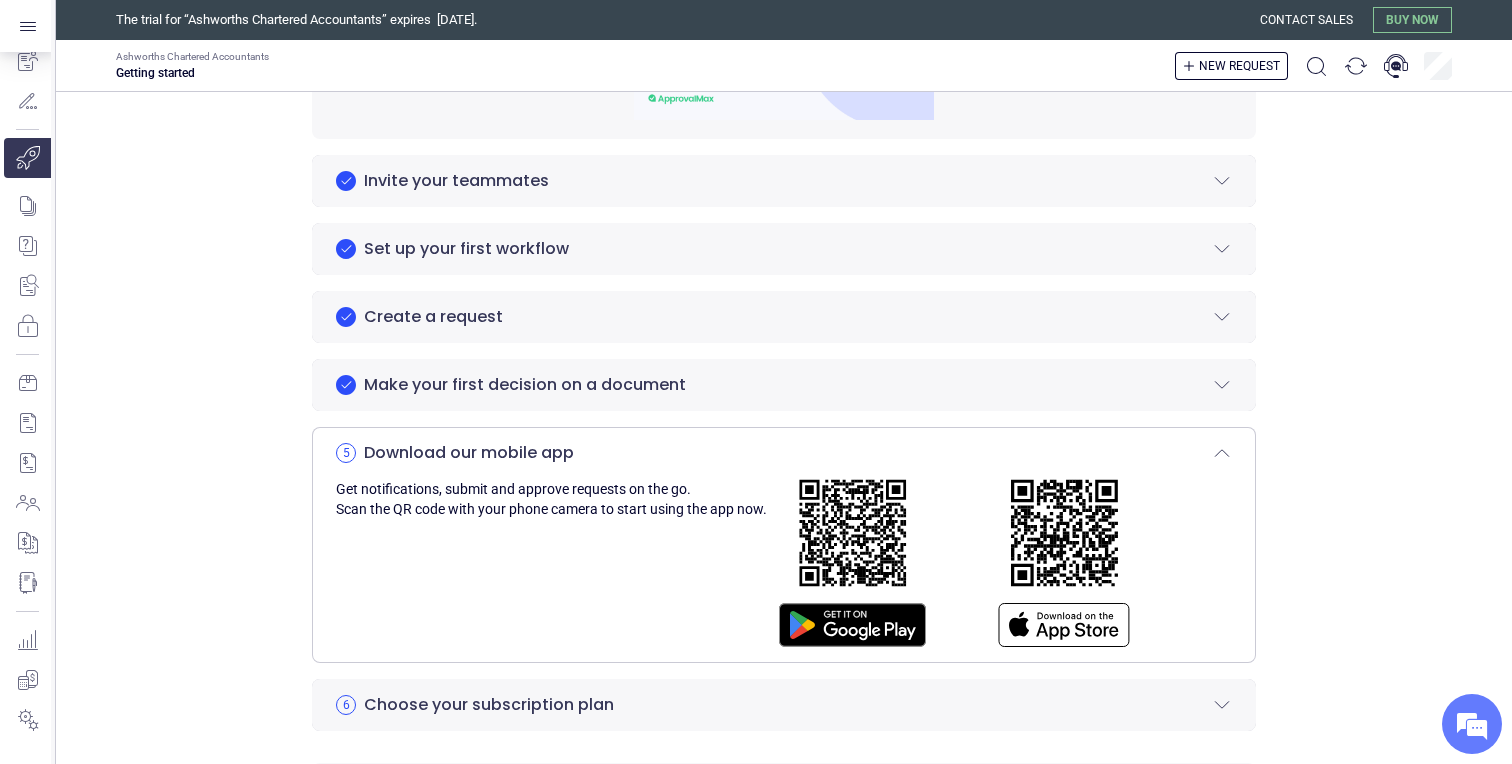scroll, scrollTop: 0, scrollLeft: 0, axis: both 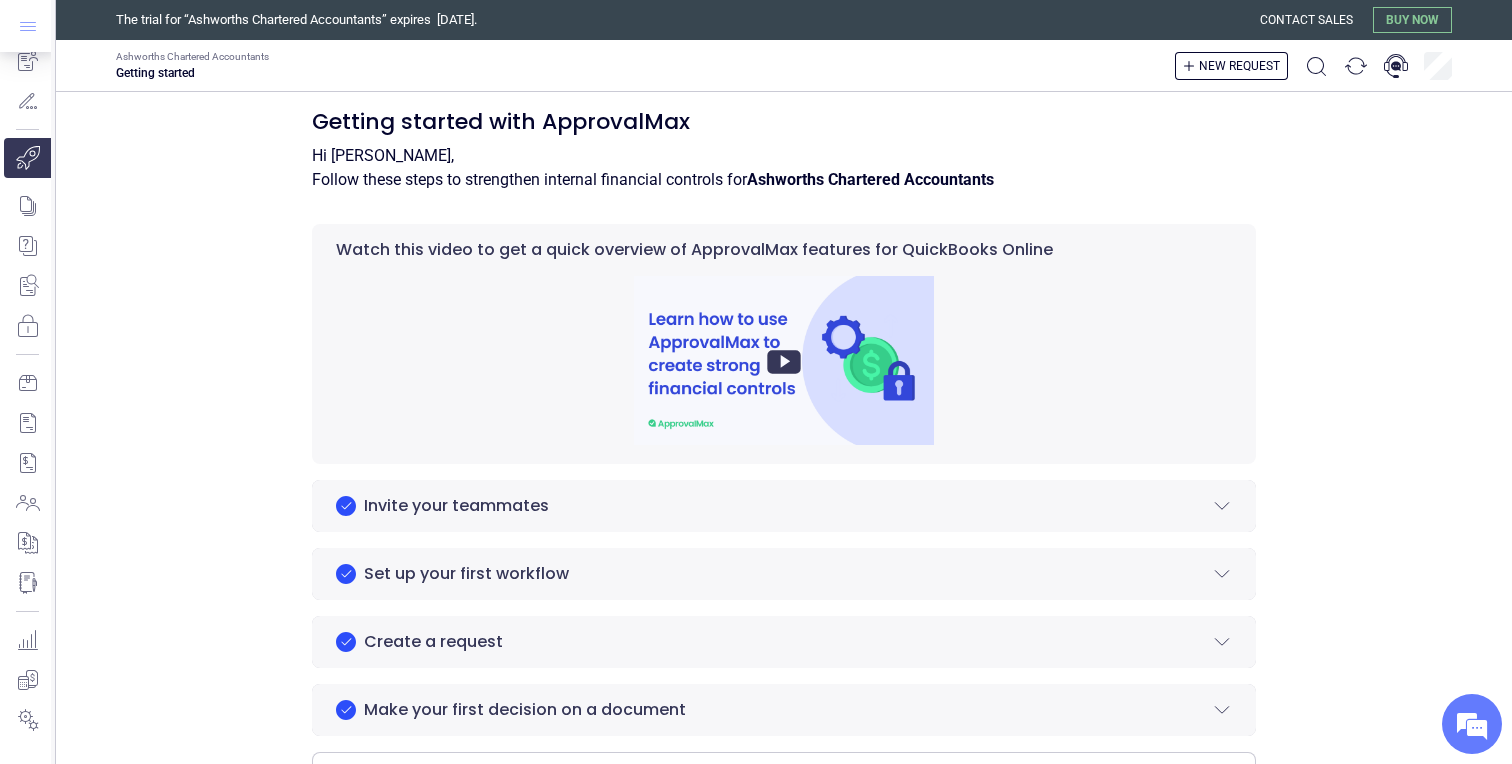 click 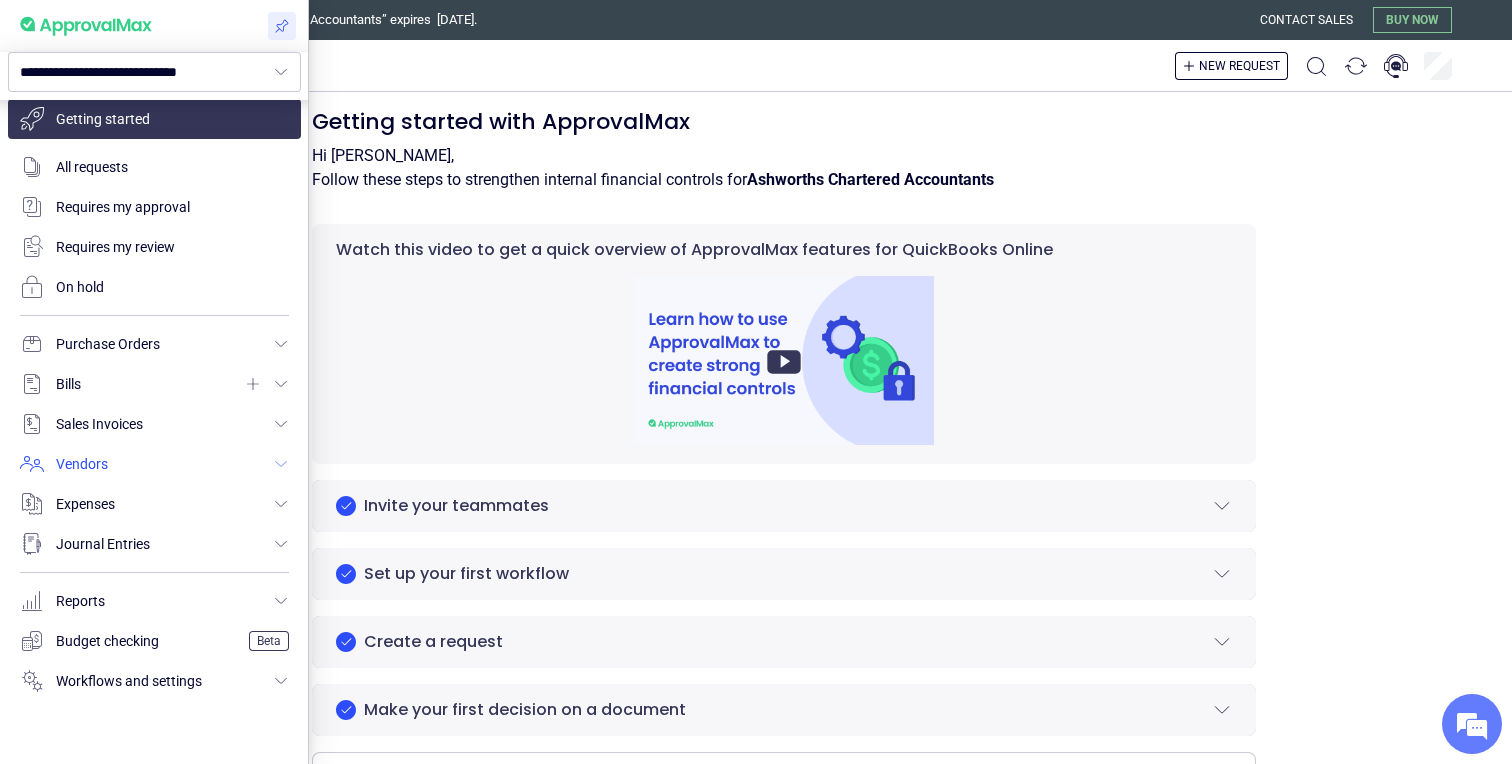 scroll, scrollTop: 210, scrollLeft: 0, axis: vertical 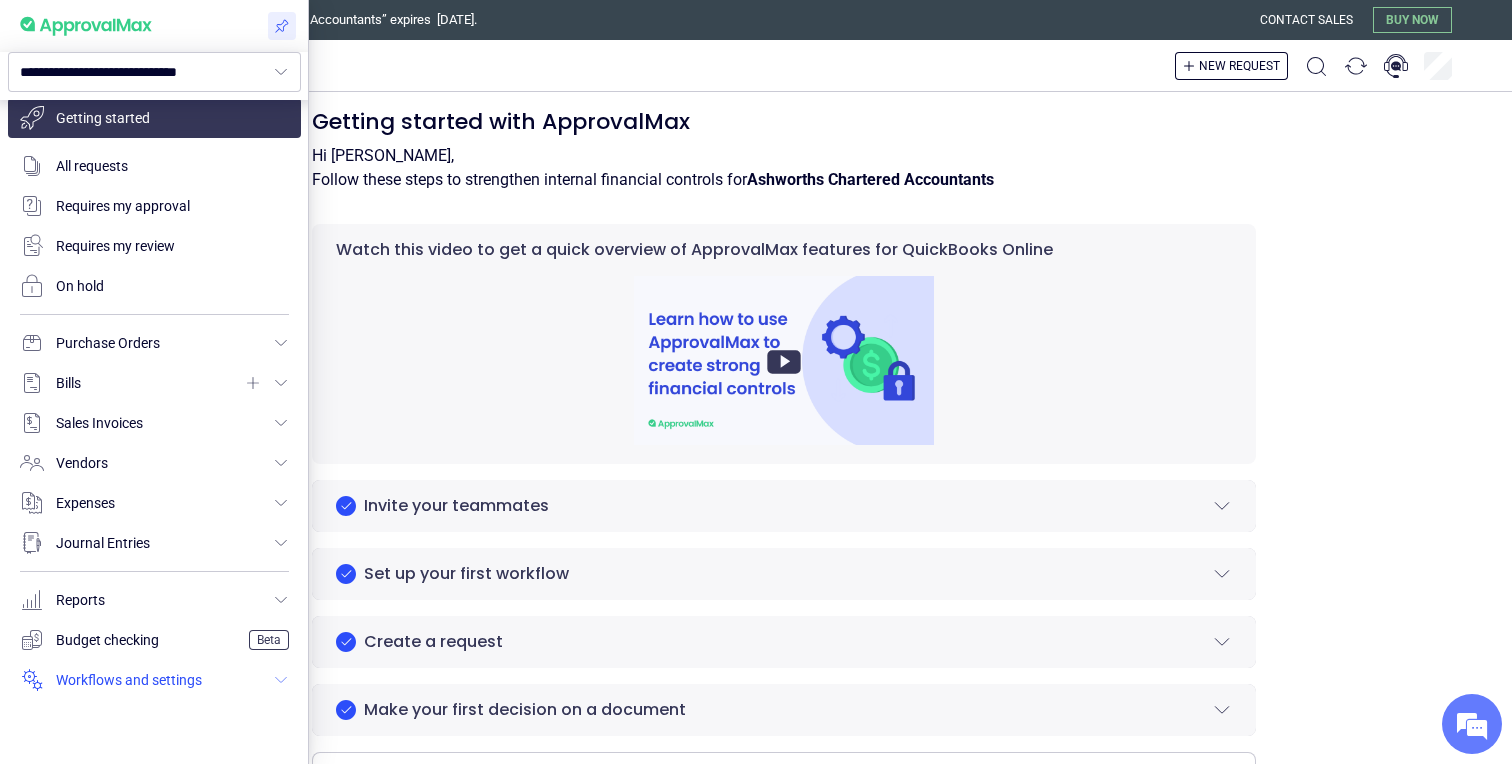 click at bounding box center (154, 680) 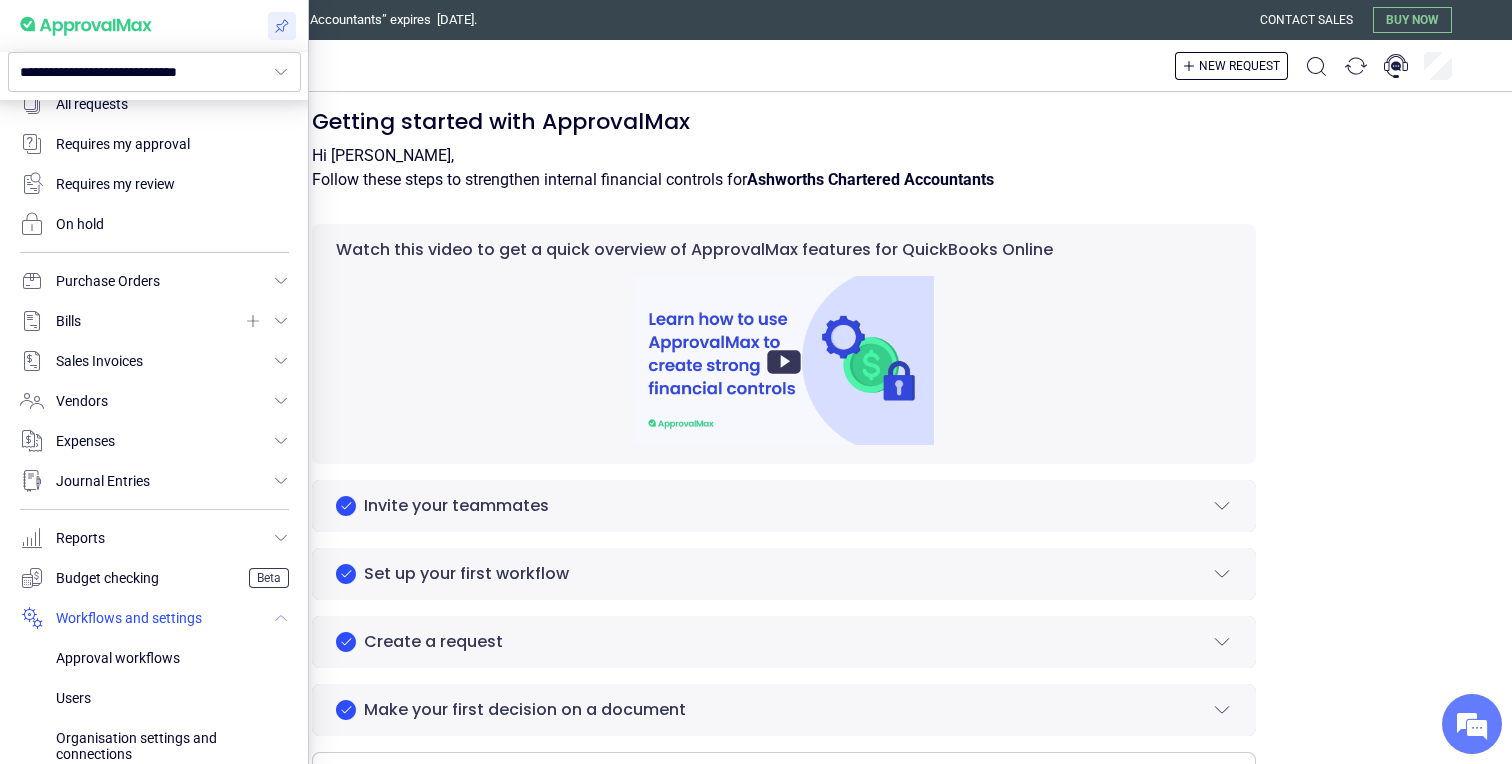 scroll, scrollTop: 346, scrollLeft: 0, axis: vertical 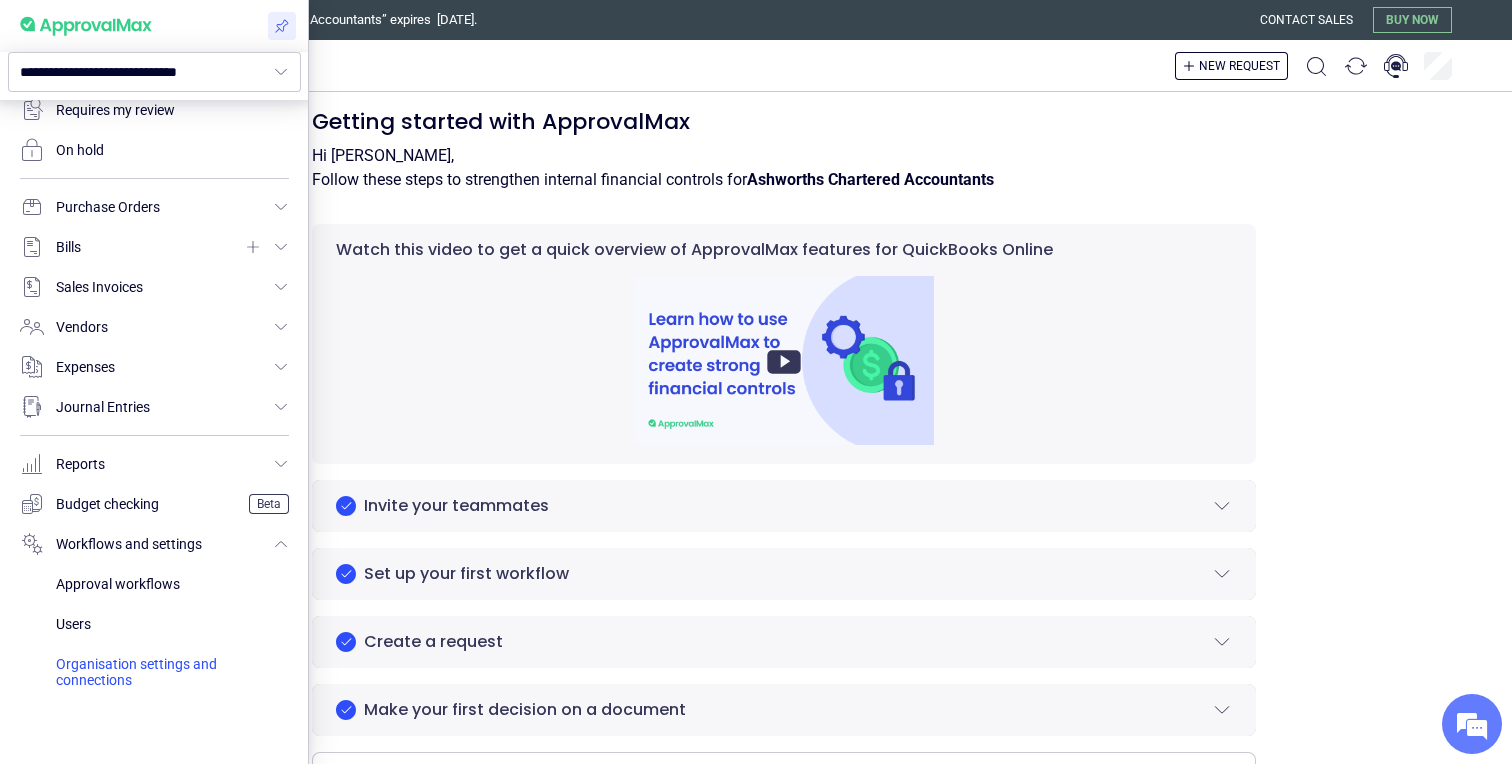 click at bounding box center [172, 672] 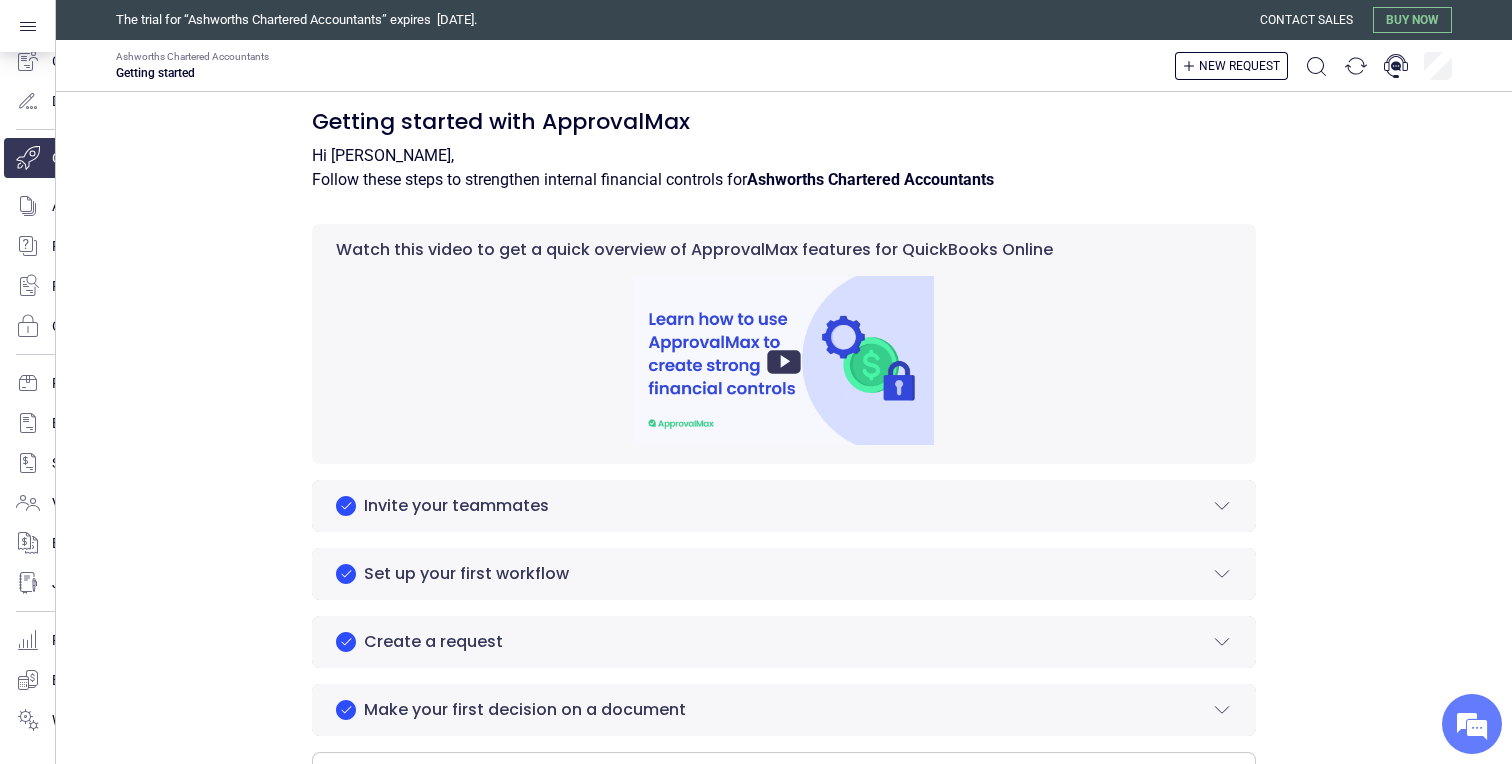 scroll, scrollTop: 131, scrollLeft: 0, axis: vertical 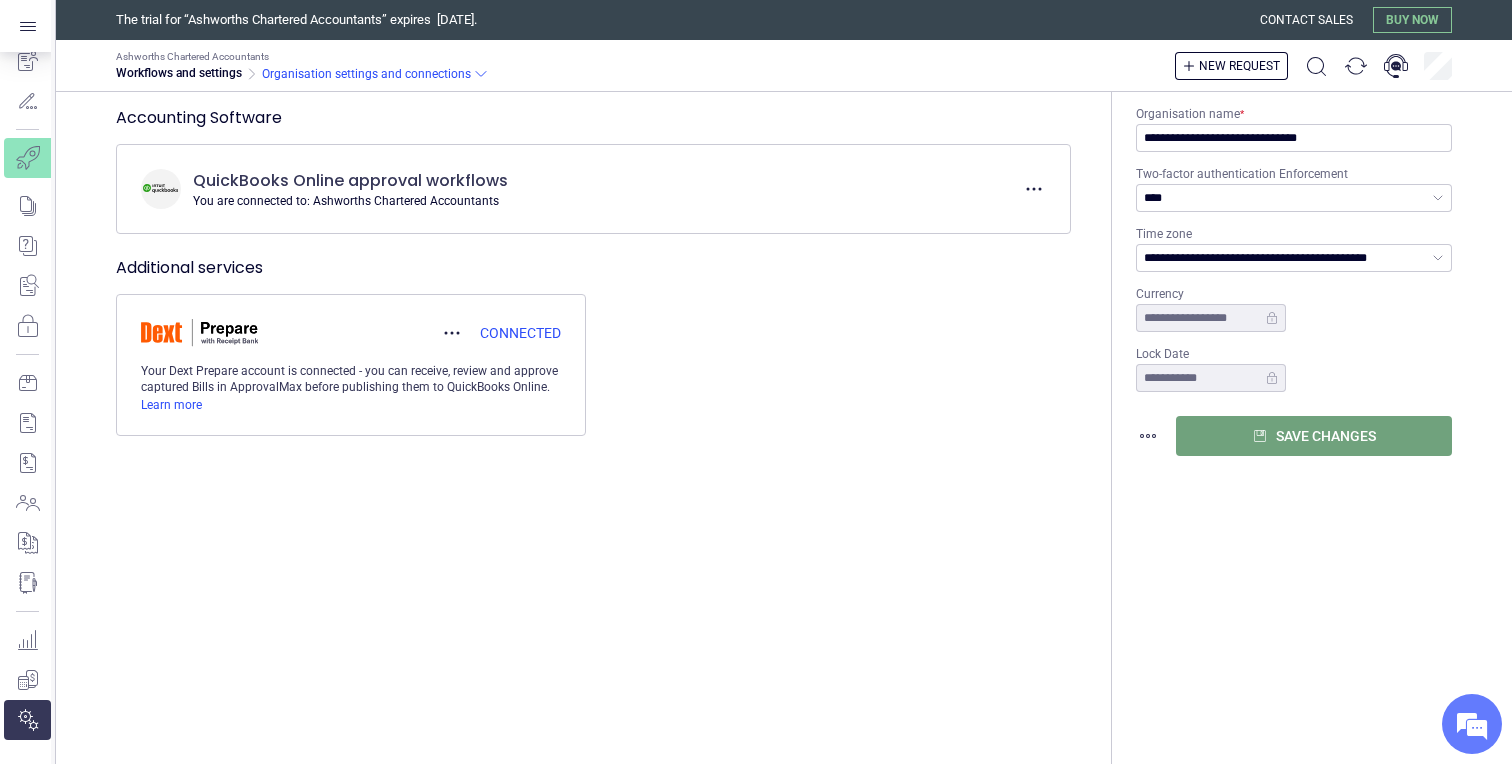click on "QuickBooks Online approval workflows" at bounding box center [601, 181] 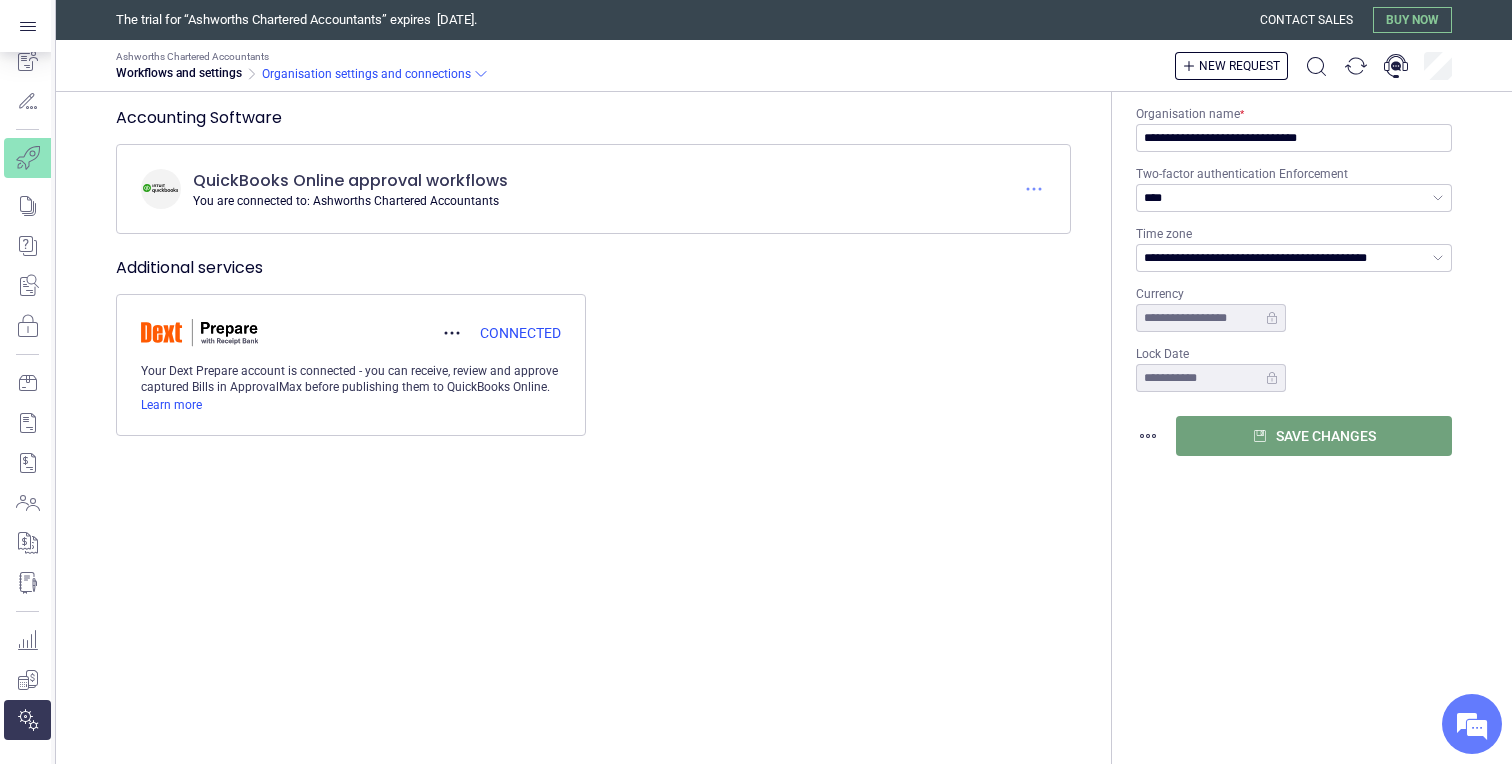 click 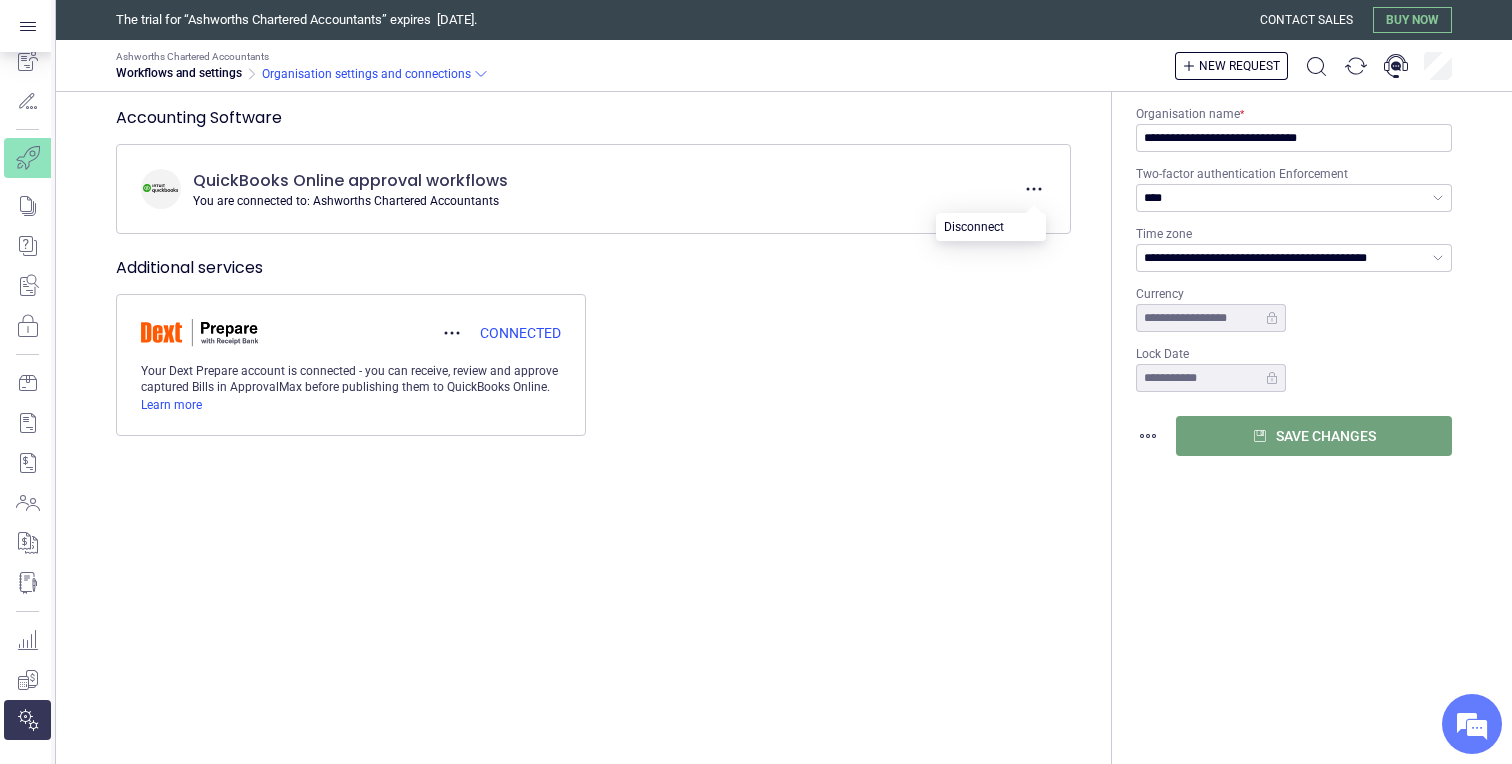 click on "QuickBooks Online approval workflows" at bounding box center (601, 181) 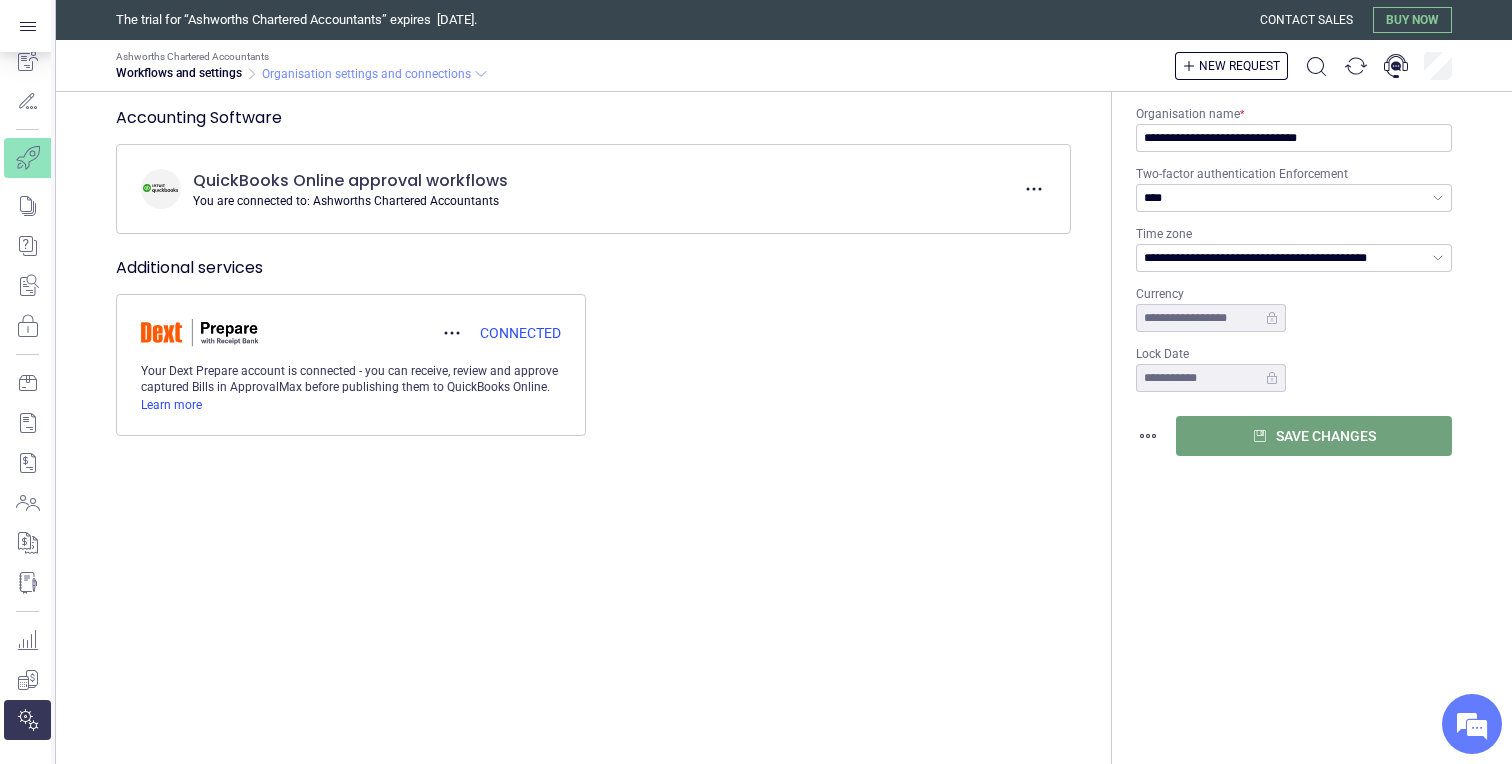 click on "Organisation settings and connections" at bounding box center (366, 74) 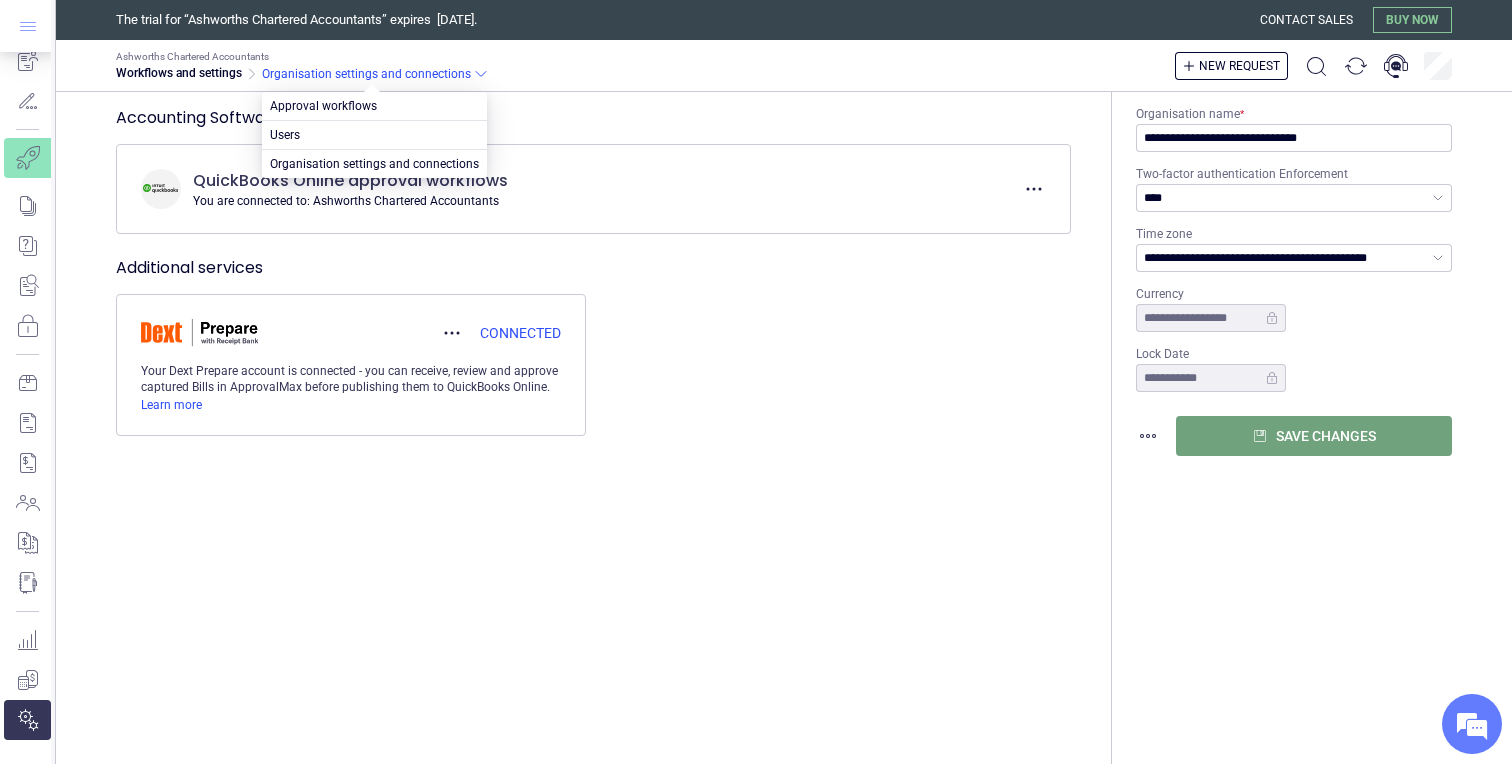 click 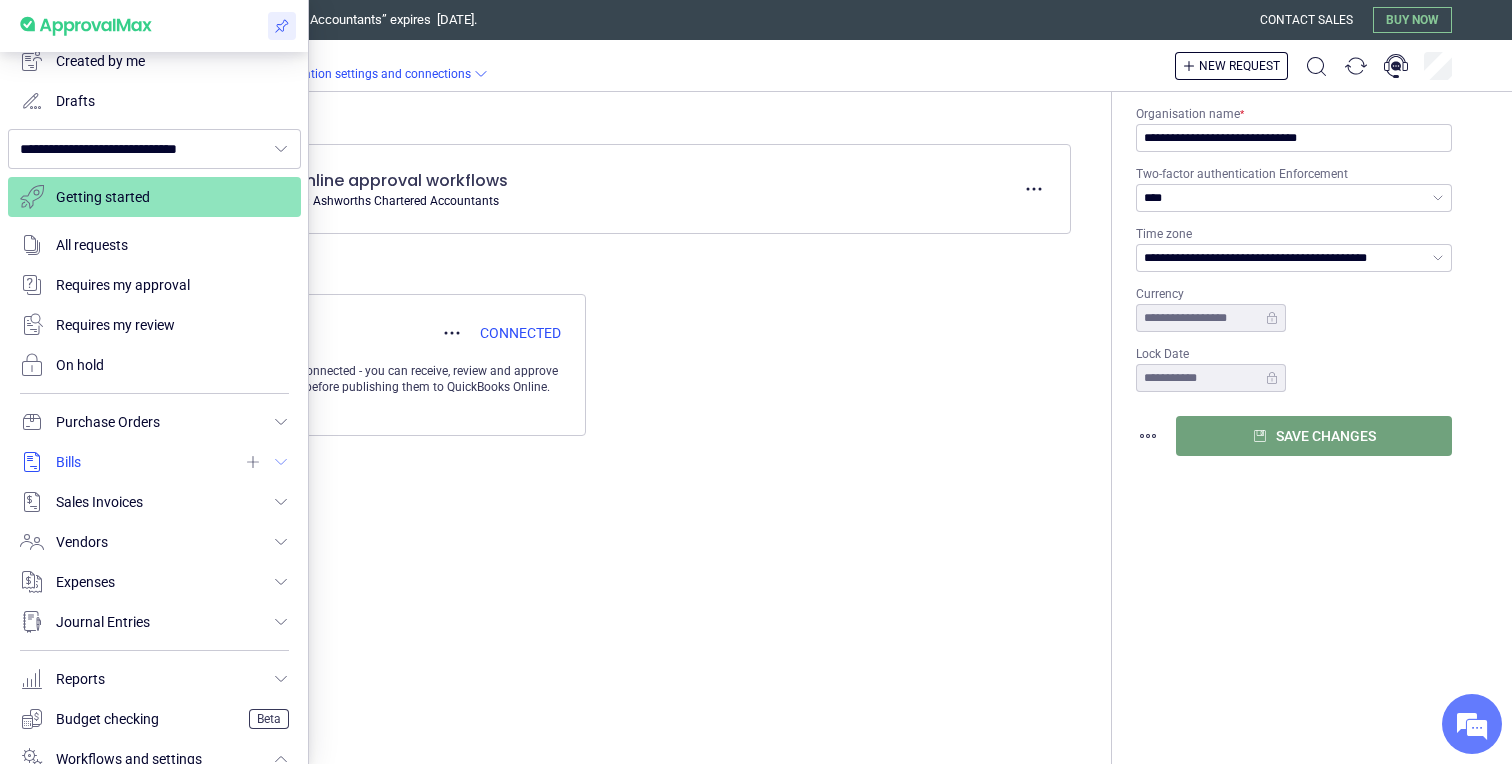 click at bounding box center (154, 462) 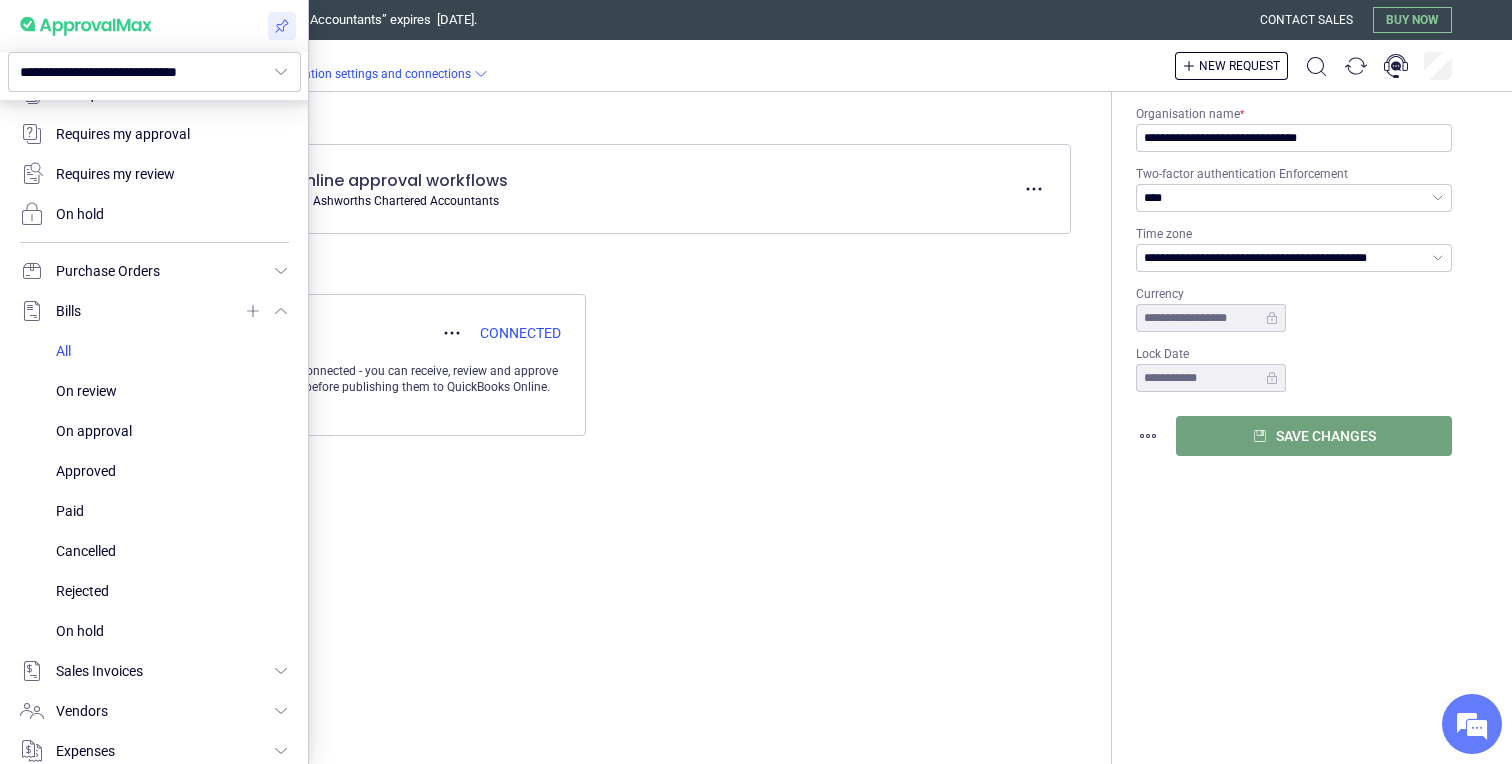 click at bounding box center (172, 351) 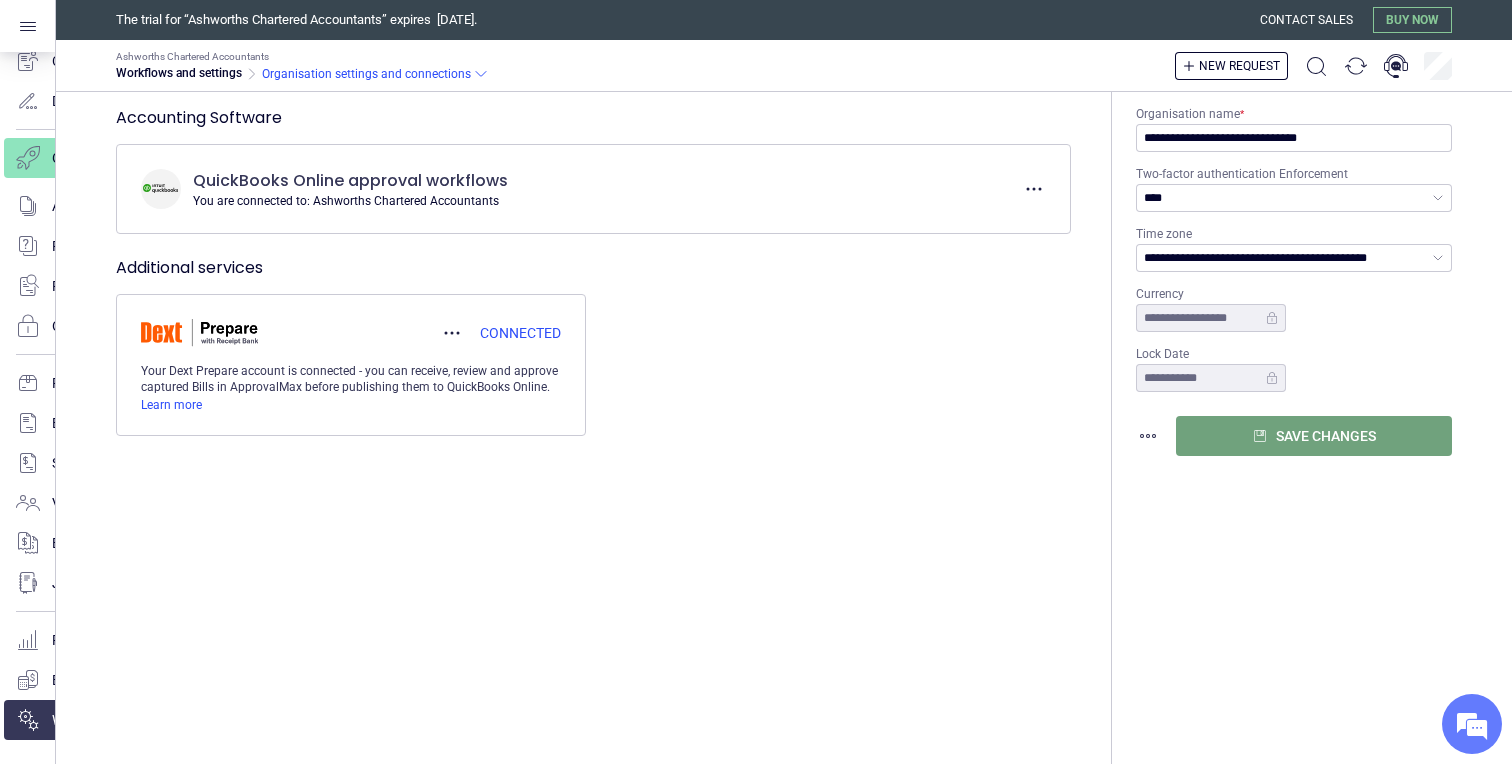 scroll, scrollTop: 131, scrollLeft: 0, axis: vertical 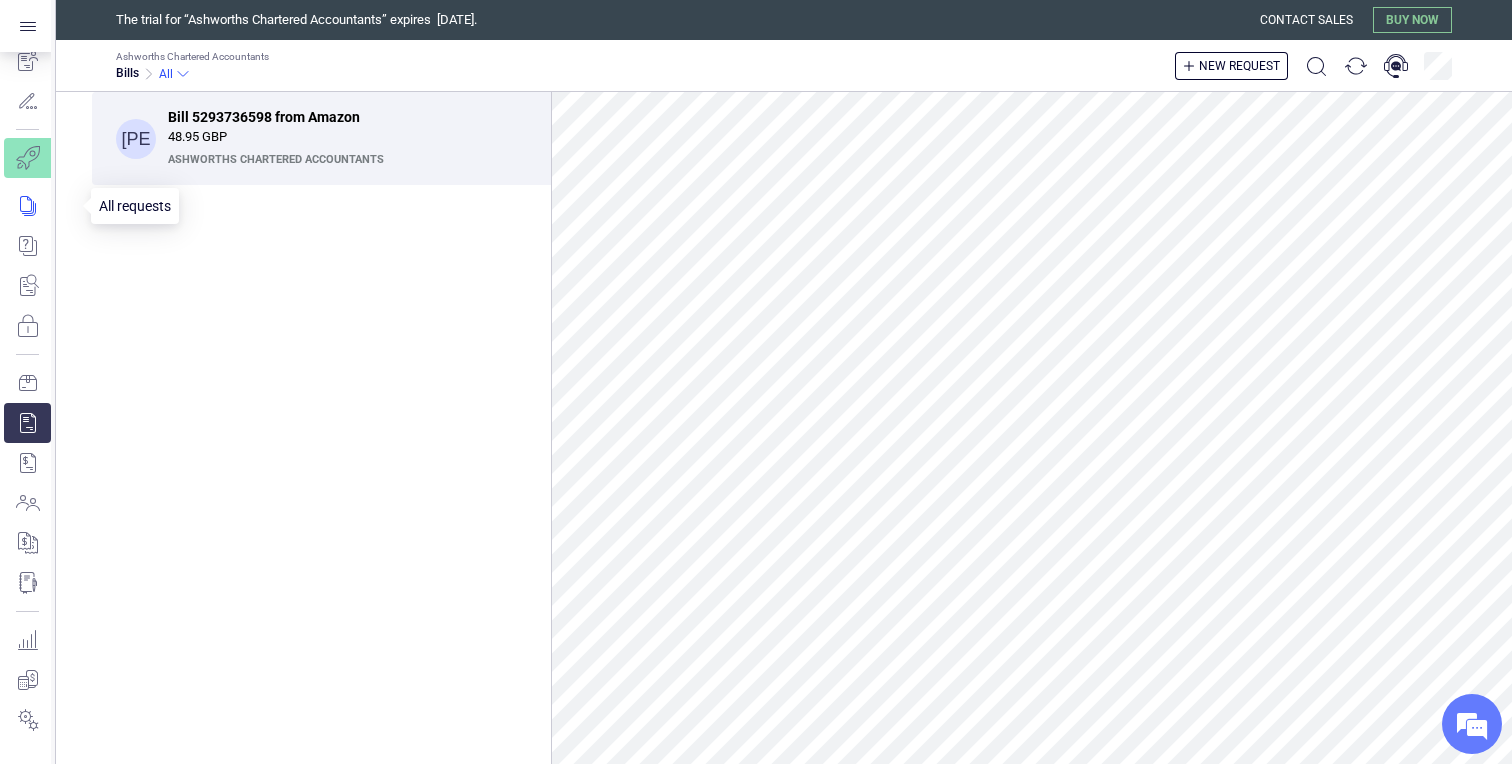 click at bounding box center (41, 206) 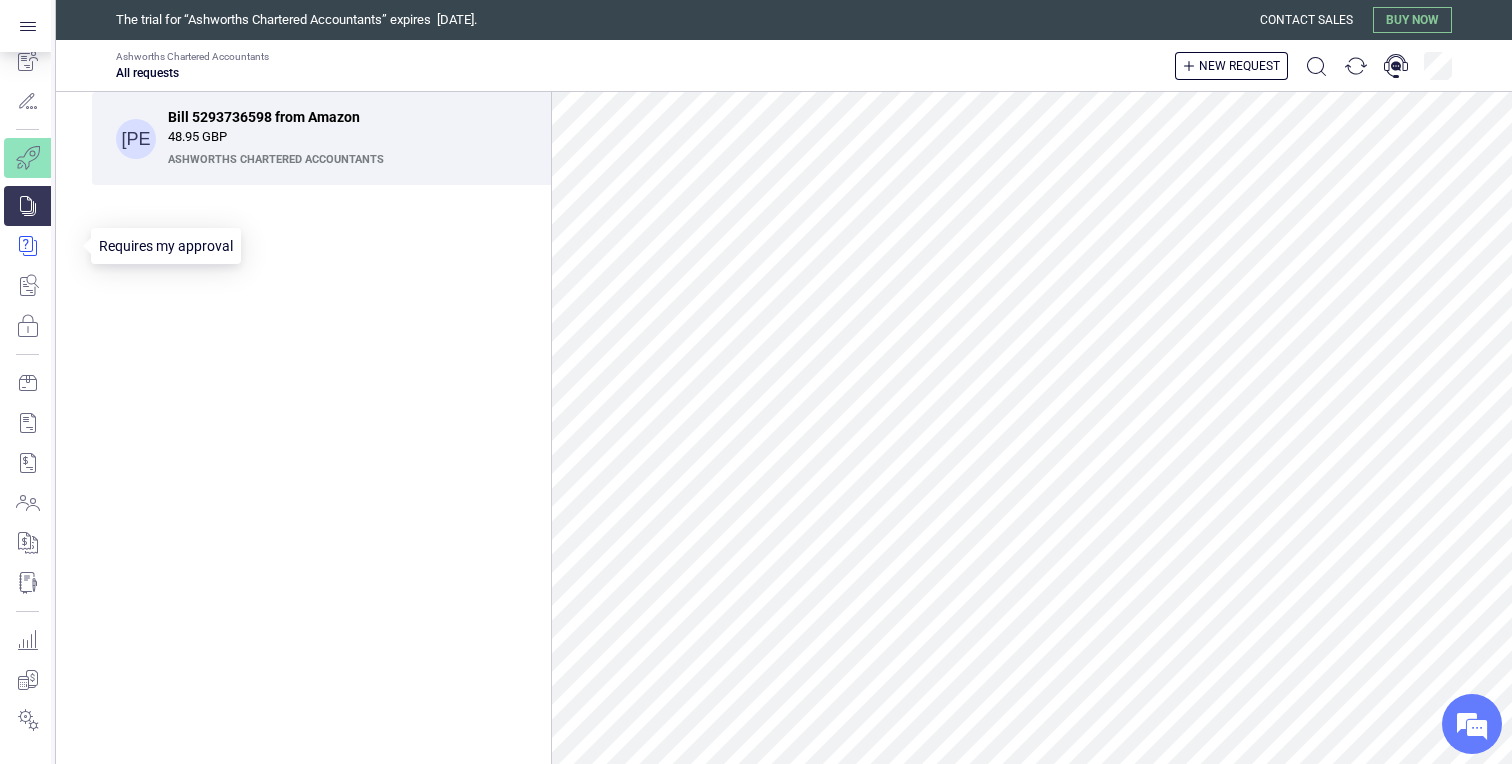 click at bounding box center [41, 246] 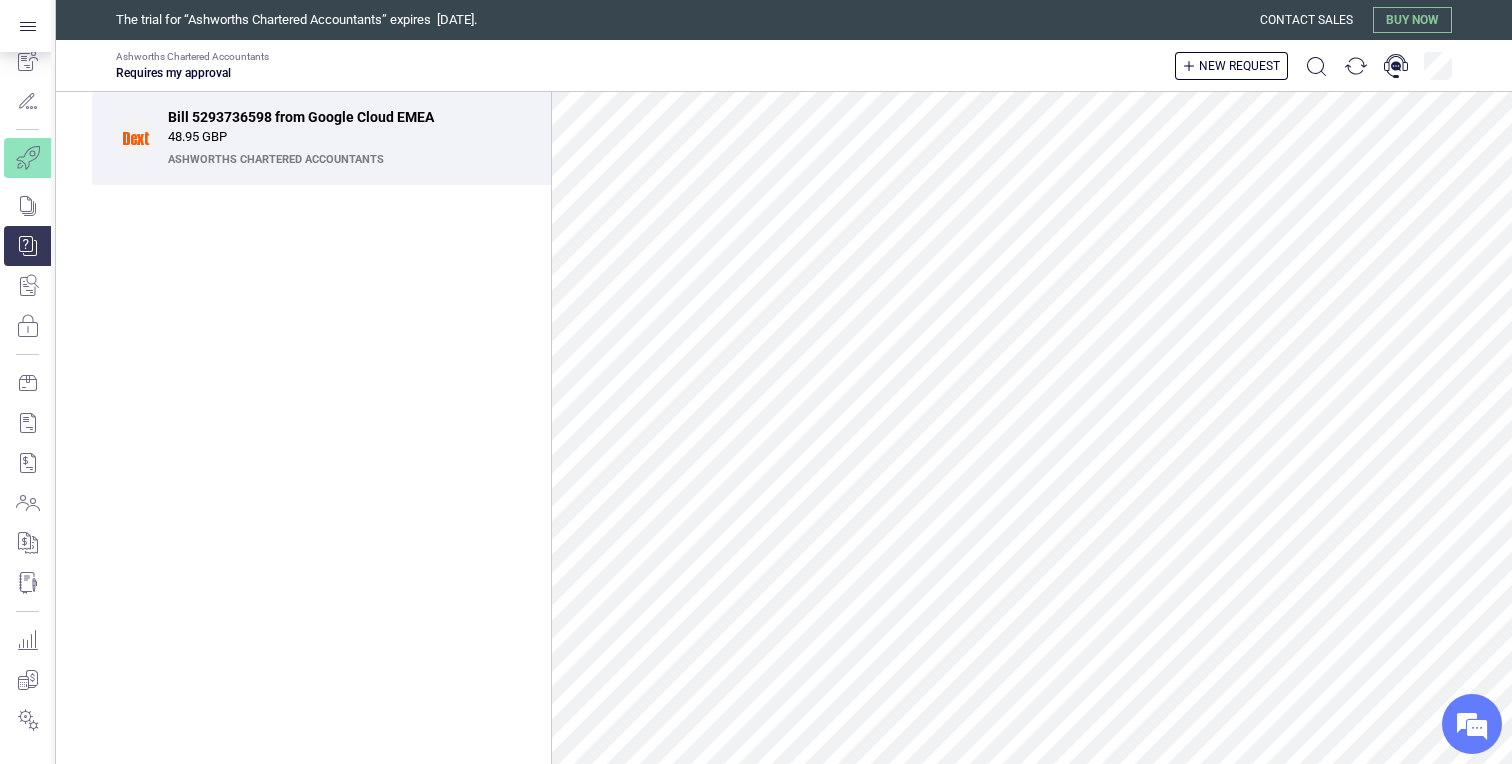 scroll, scrollTop: 0, scrollLeft: 0, axis: both 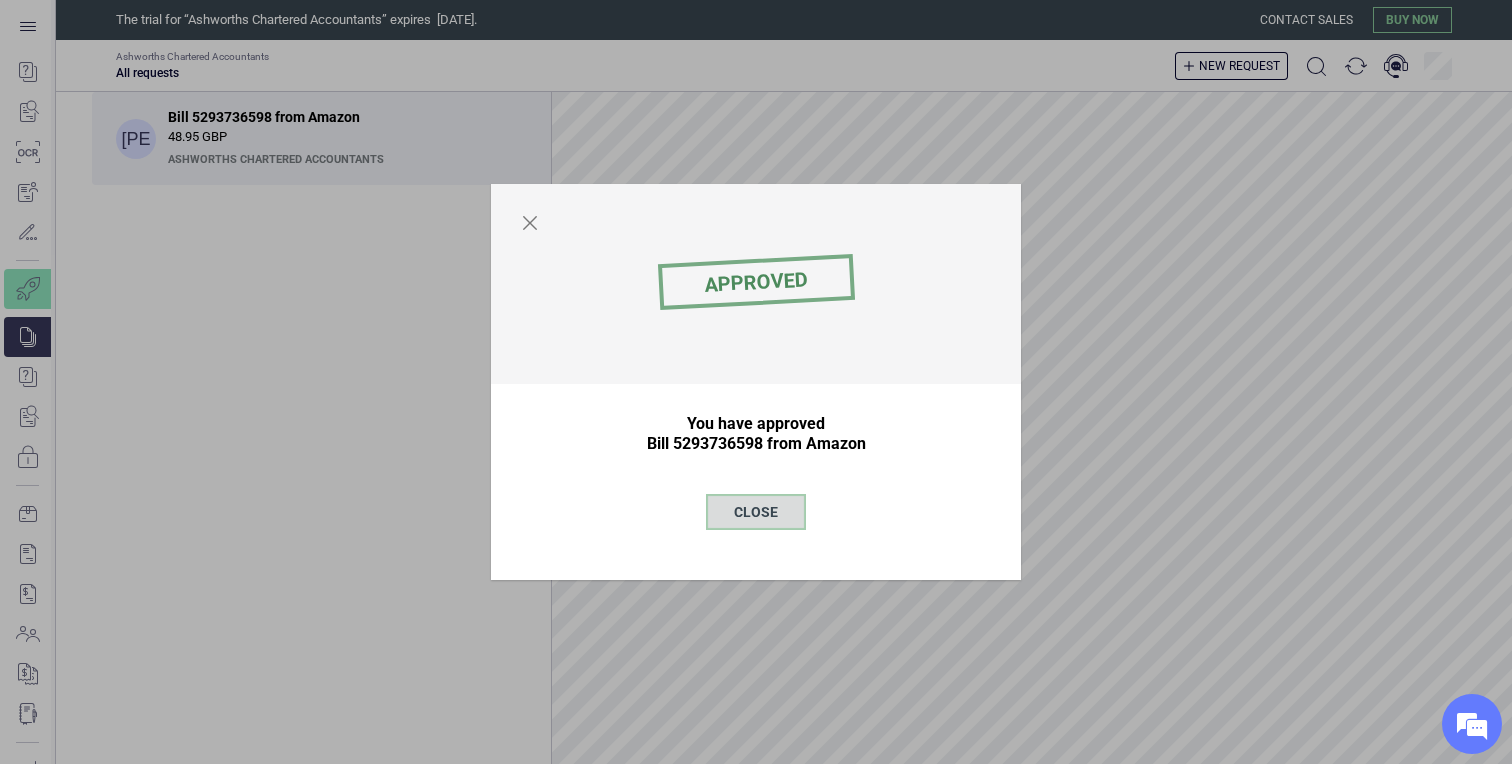 click on "Close" at bounding box center [756, 512] 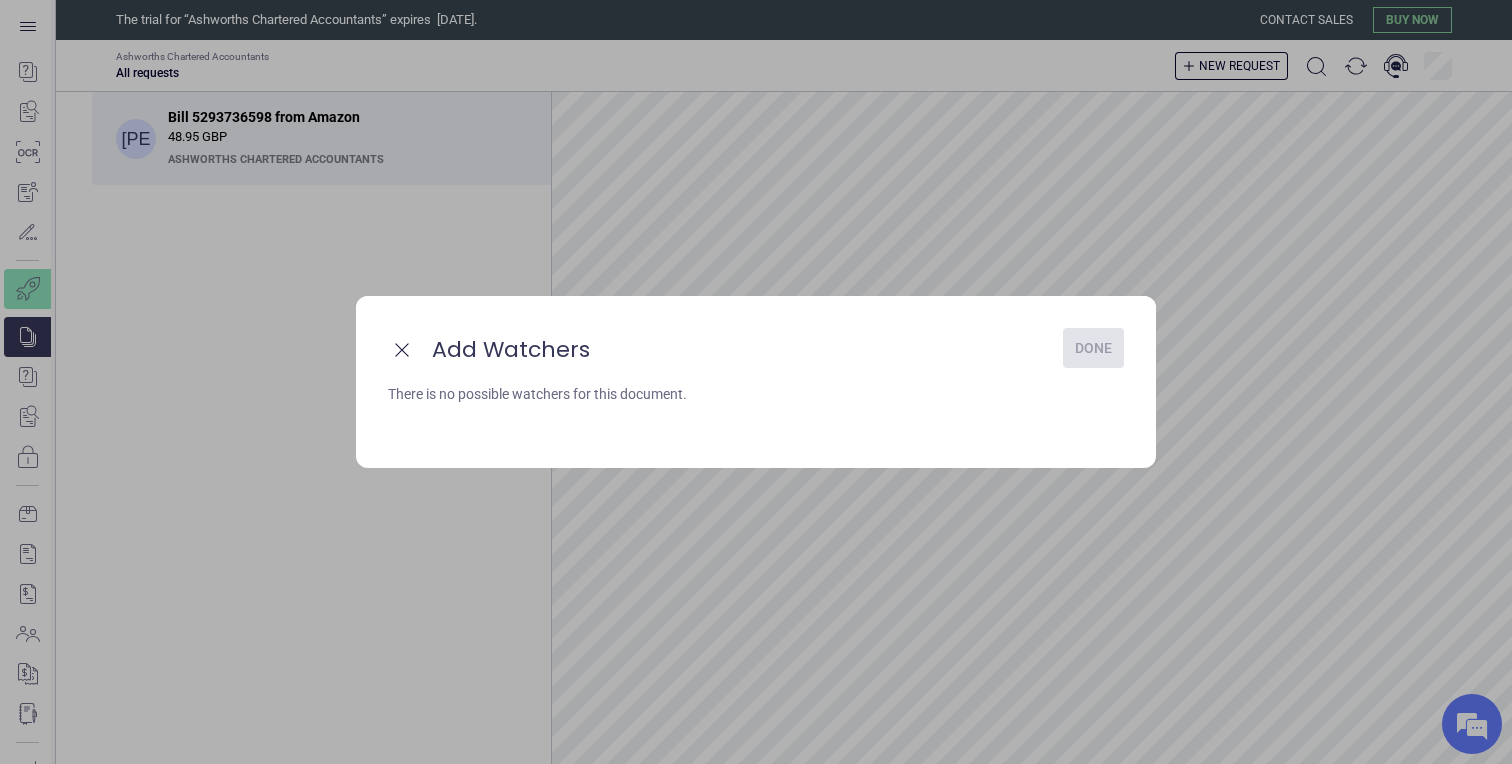 scroll, scrollTop: 0, scrollLeft: 0, axis: both 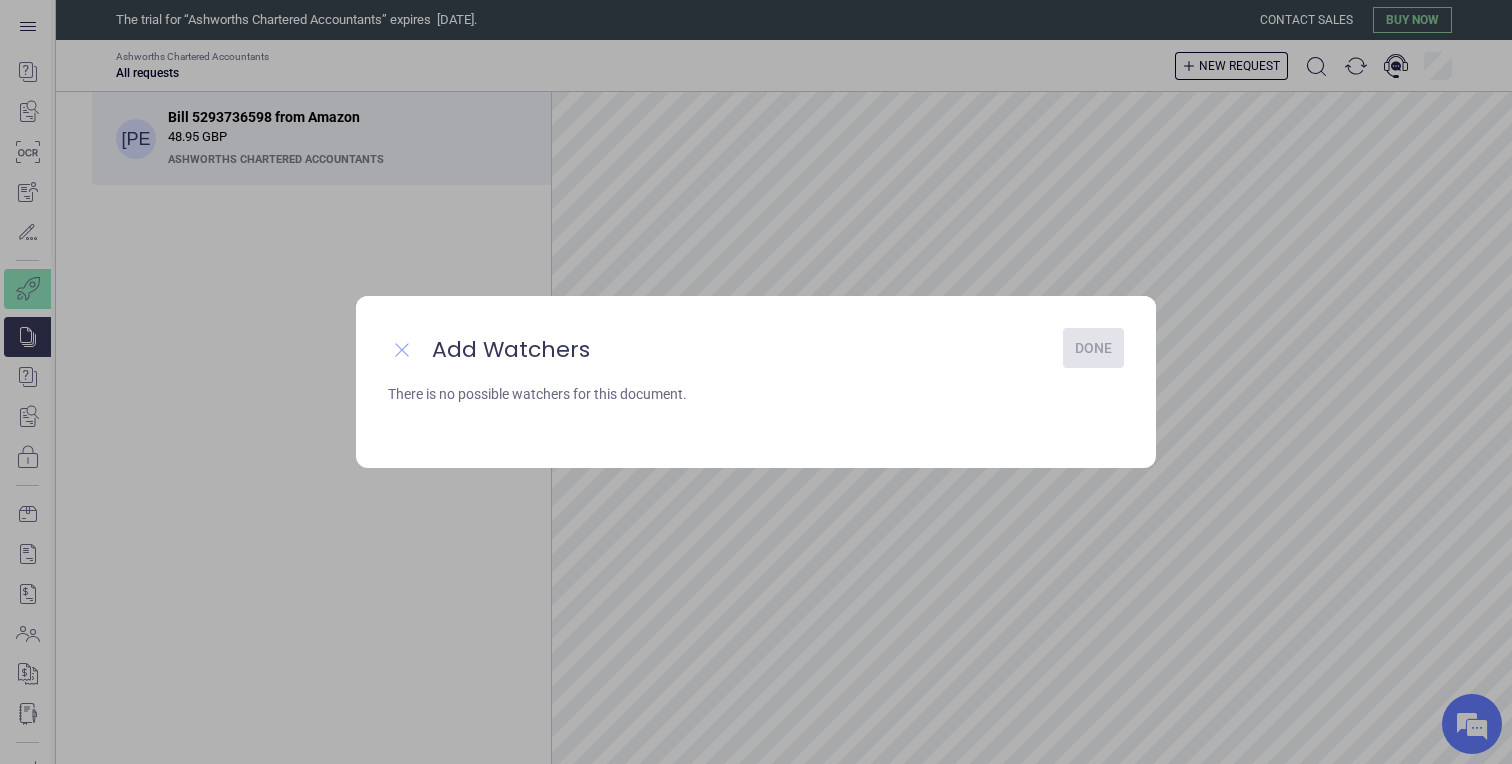 click 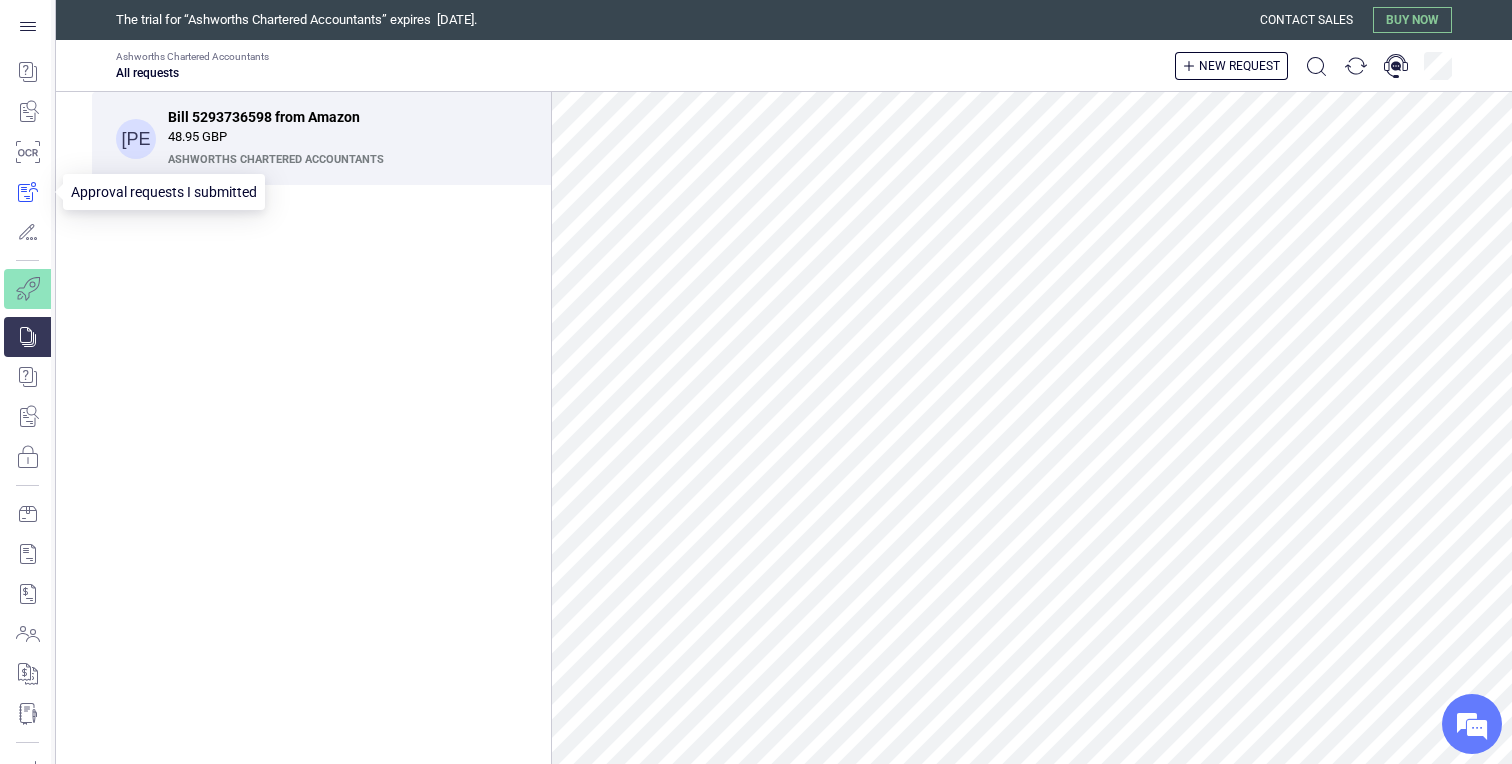 click at bounding box center [27, 192] 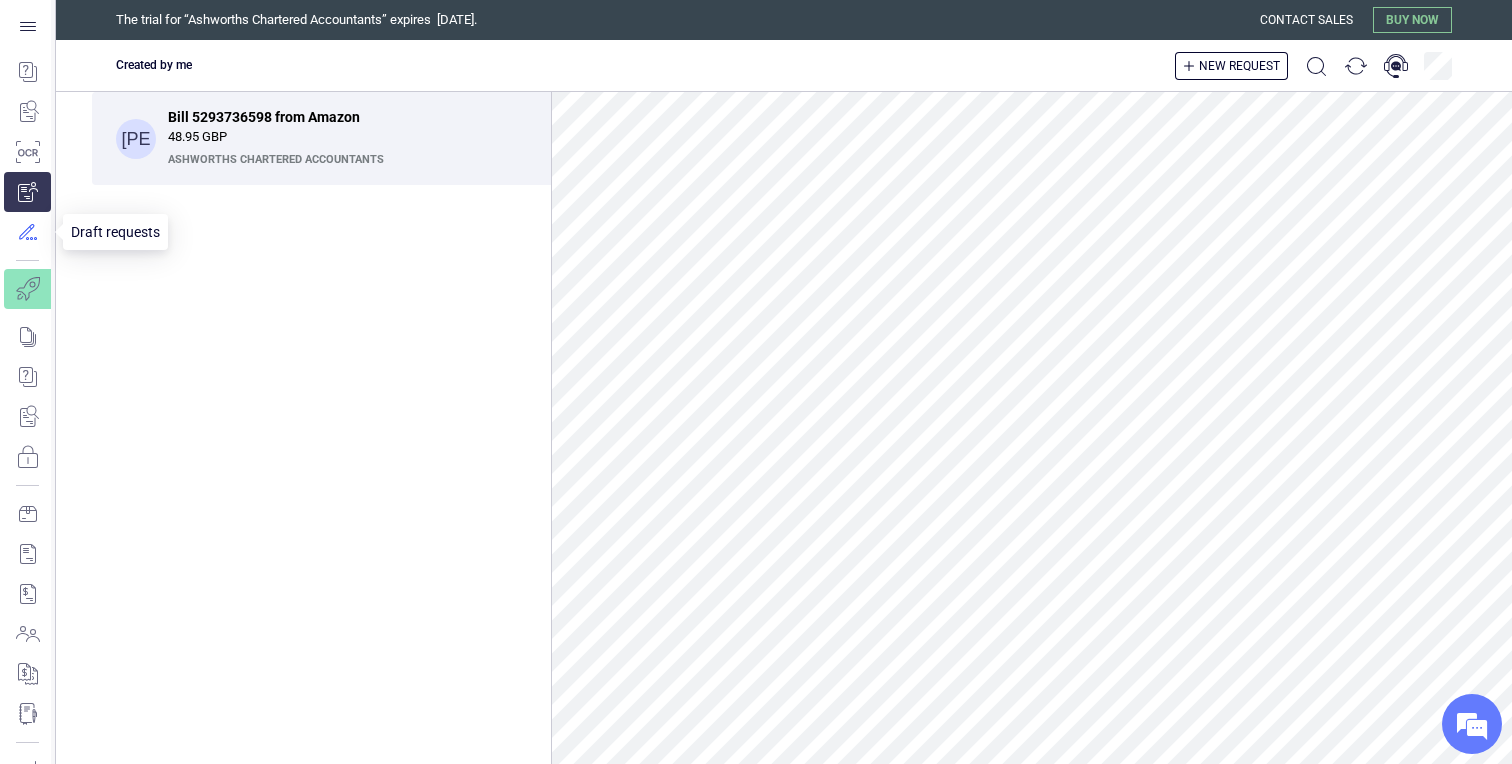 click at bounding box center [27, 232] 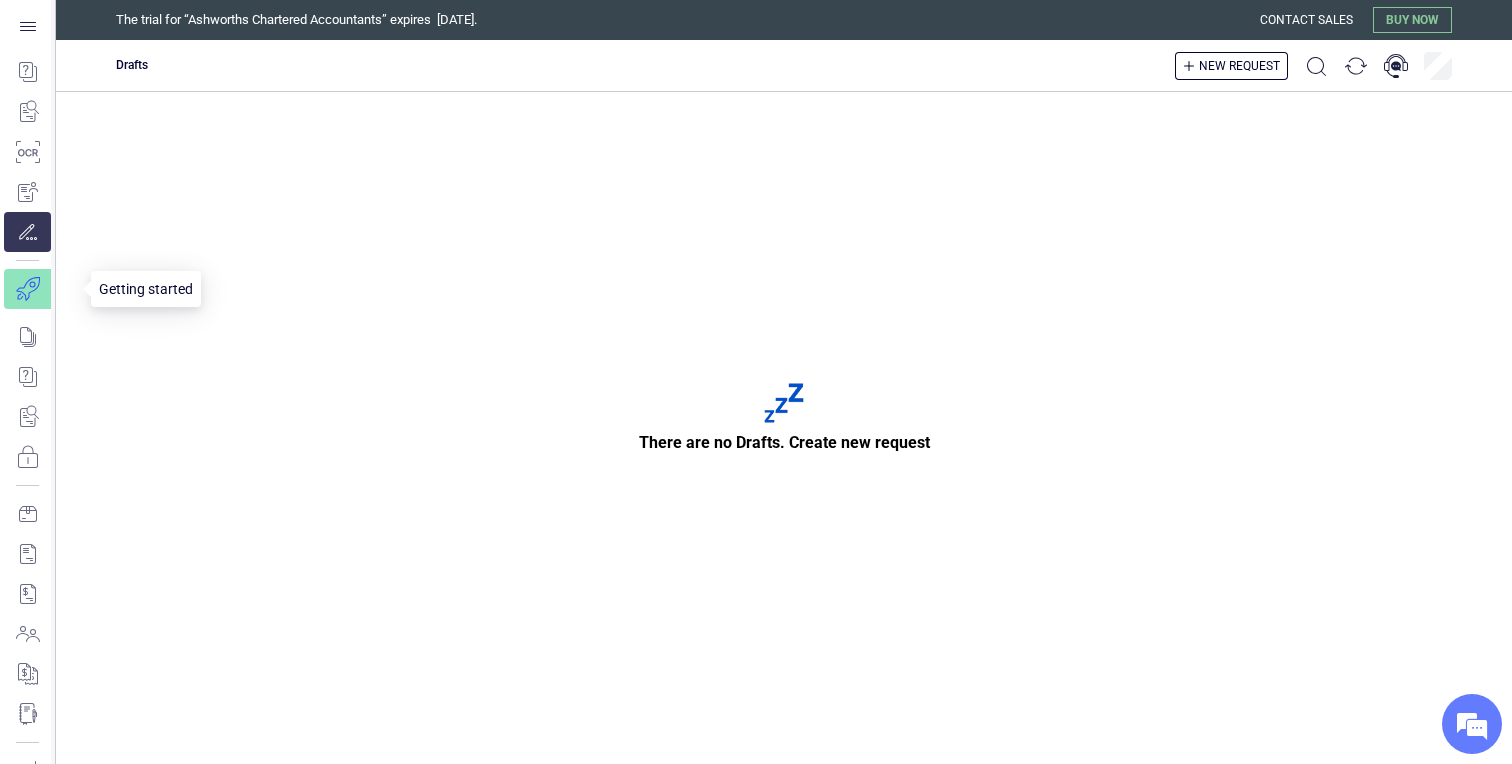 click at bounding box center [41, 289] 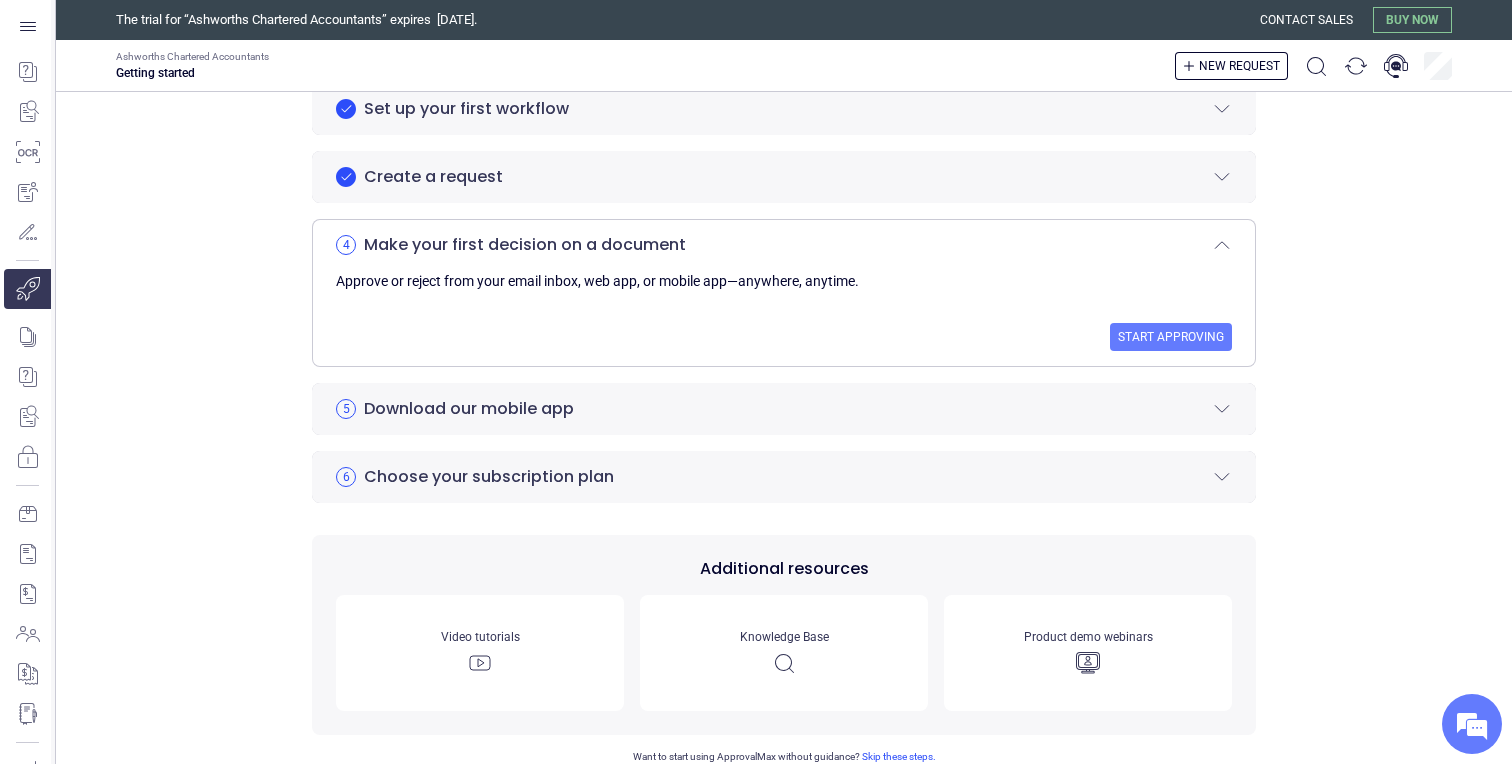scroll, scrollTop: 477, scrollLeft: 0, axis: vertical 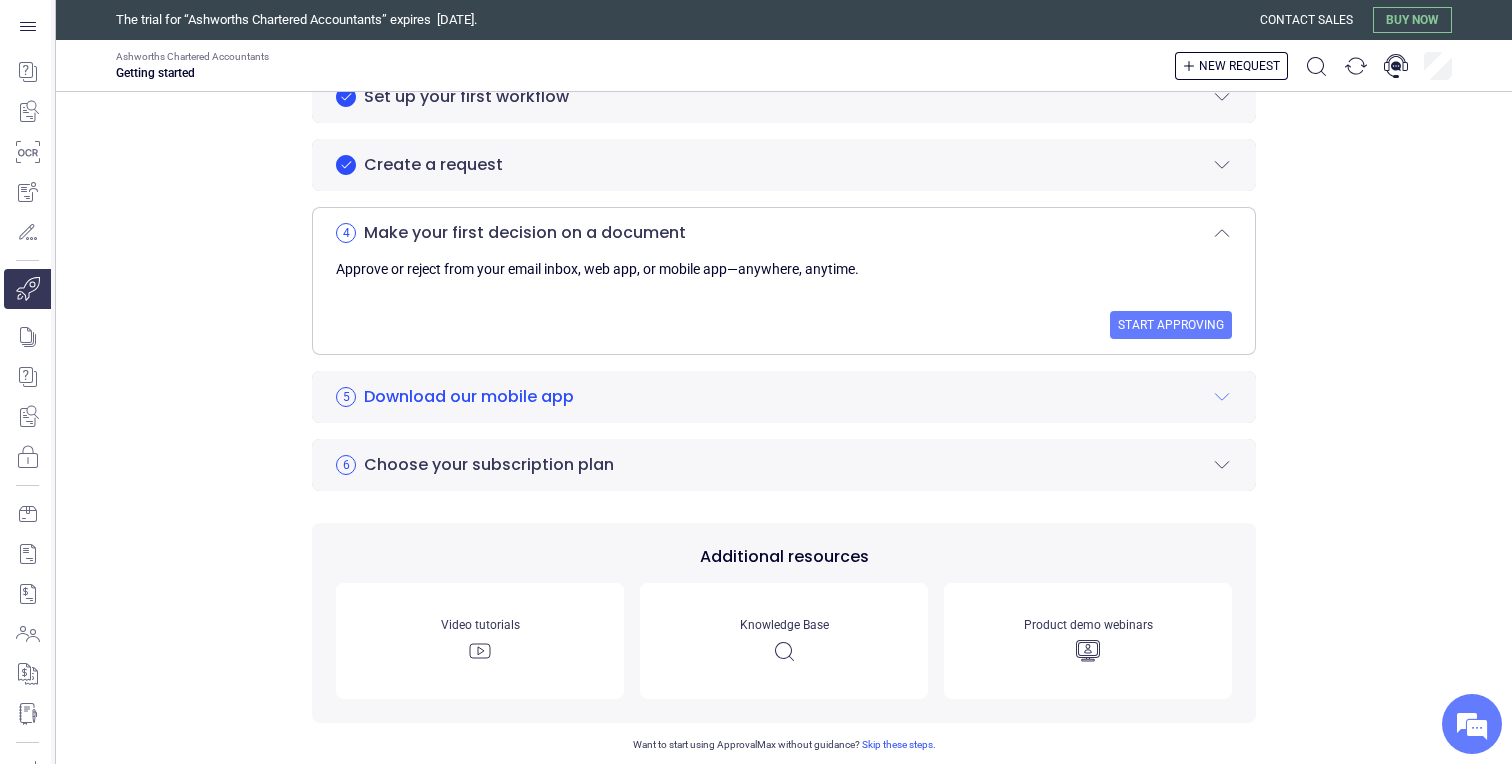 click on "5 Download our mobile app" at bounding box center [784, 397] 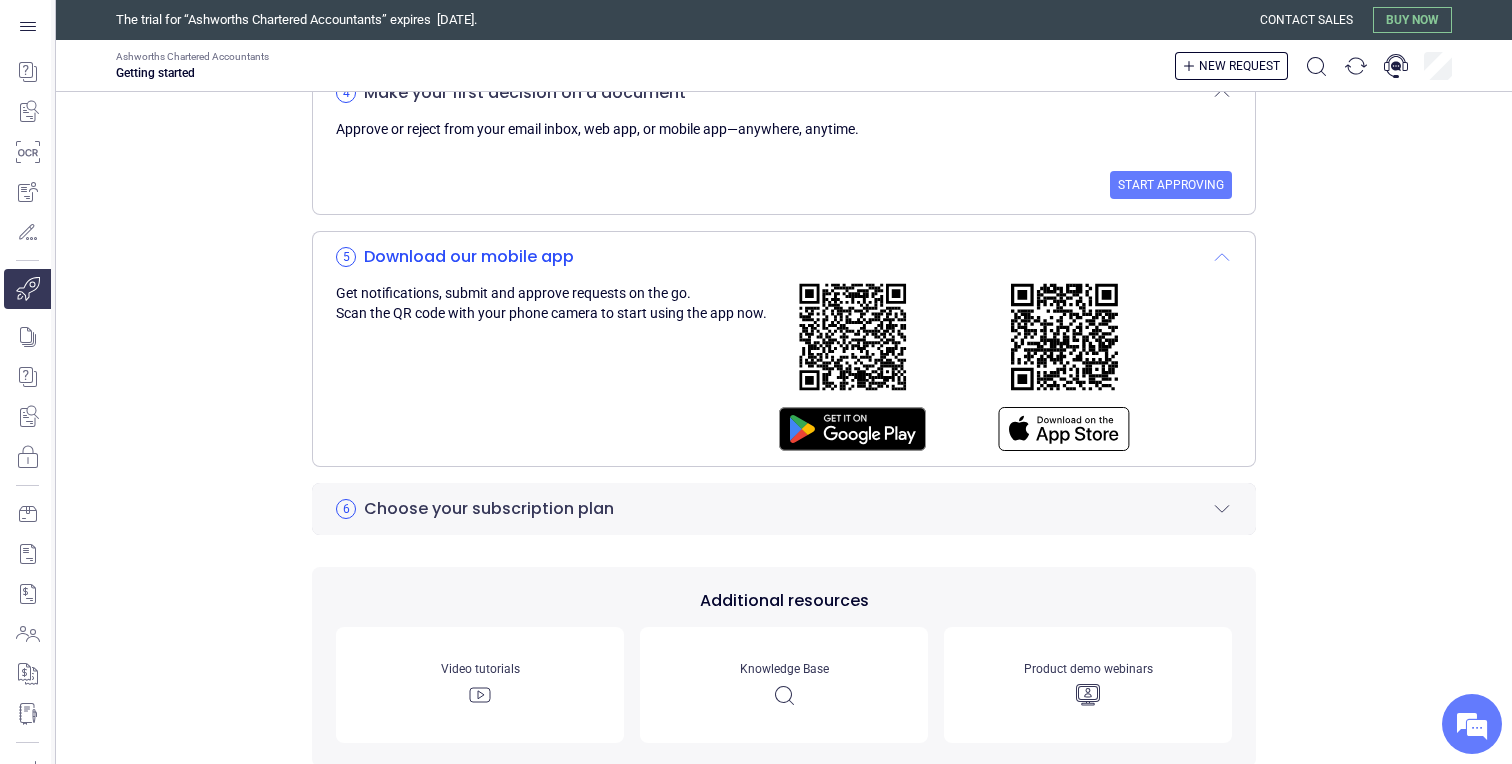 scroll, scrollTop: 624, scrollLeft: 0, axis: vertical 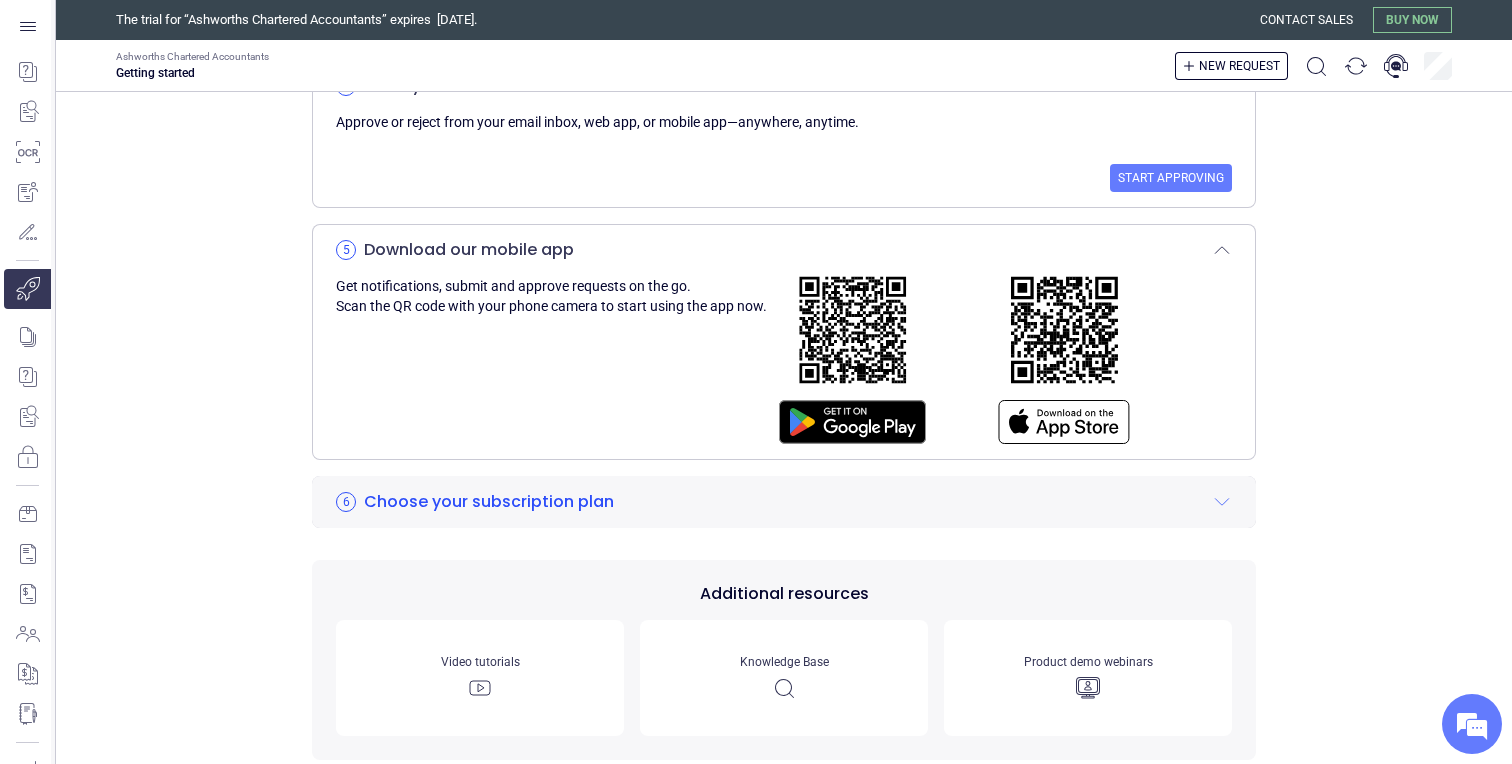 click on "Choose your subscription plan" at bounding box center [489, 502] 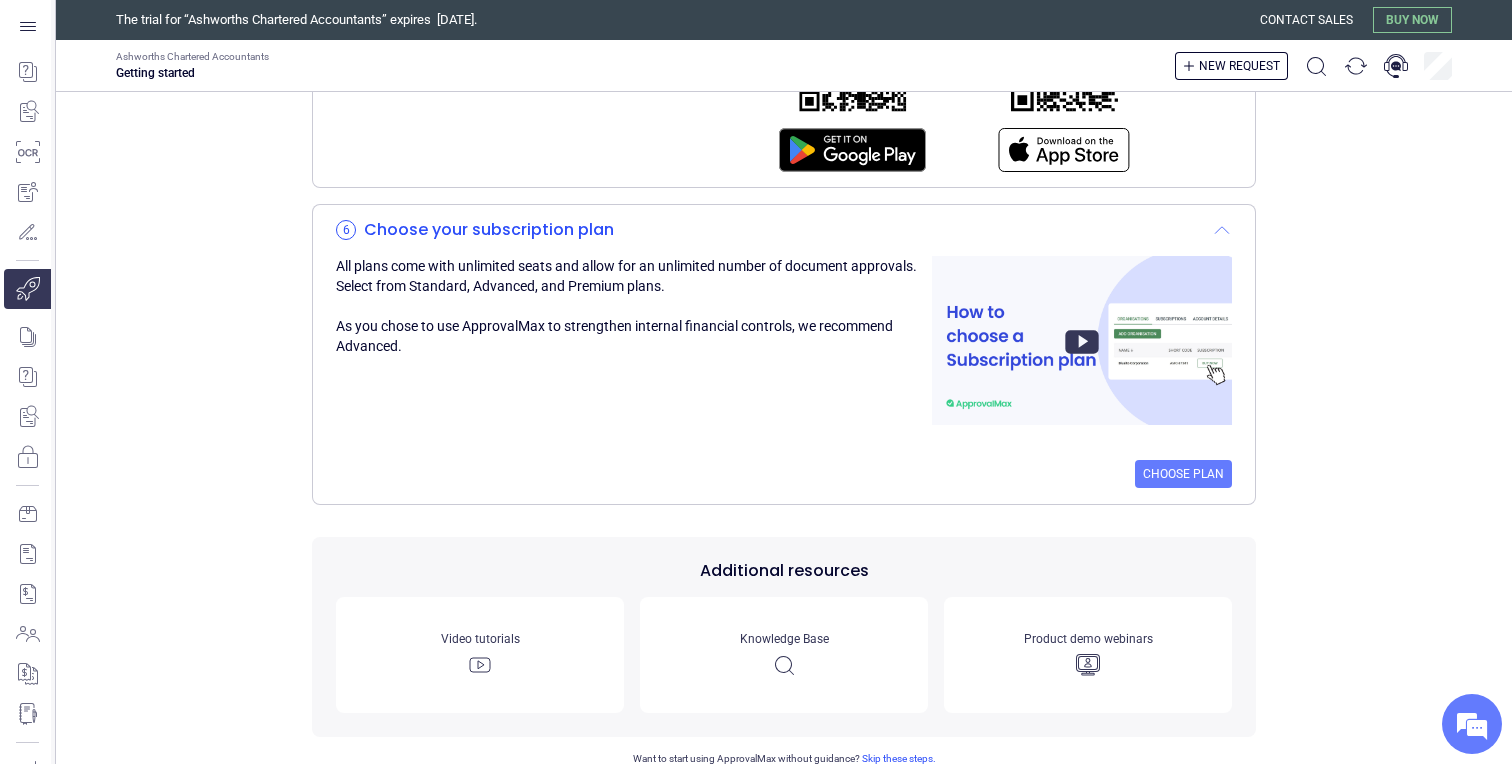 scroll, scrollTop: 937, scrollLeft: 0, axis: vertical 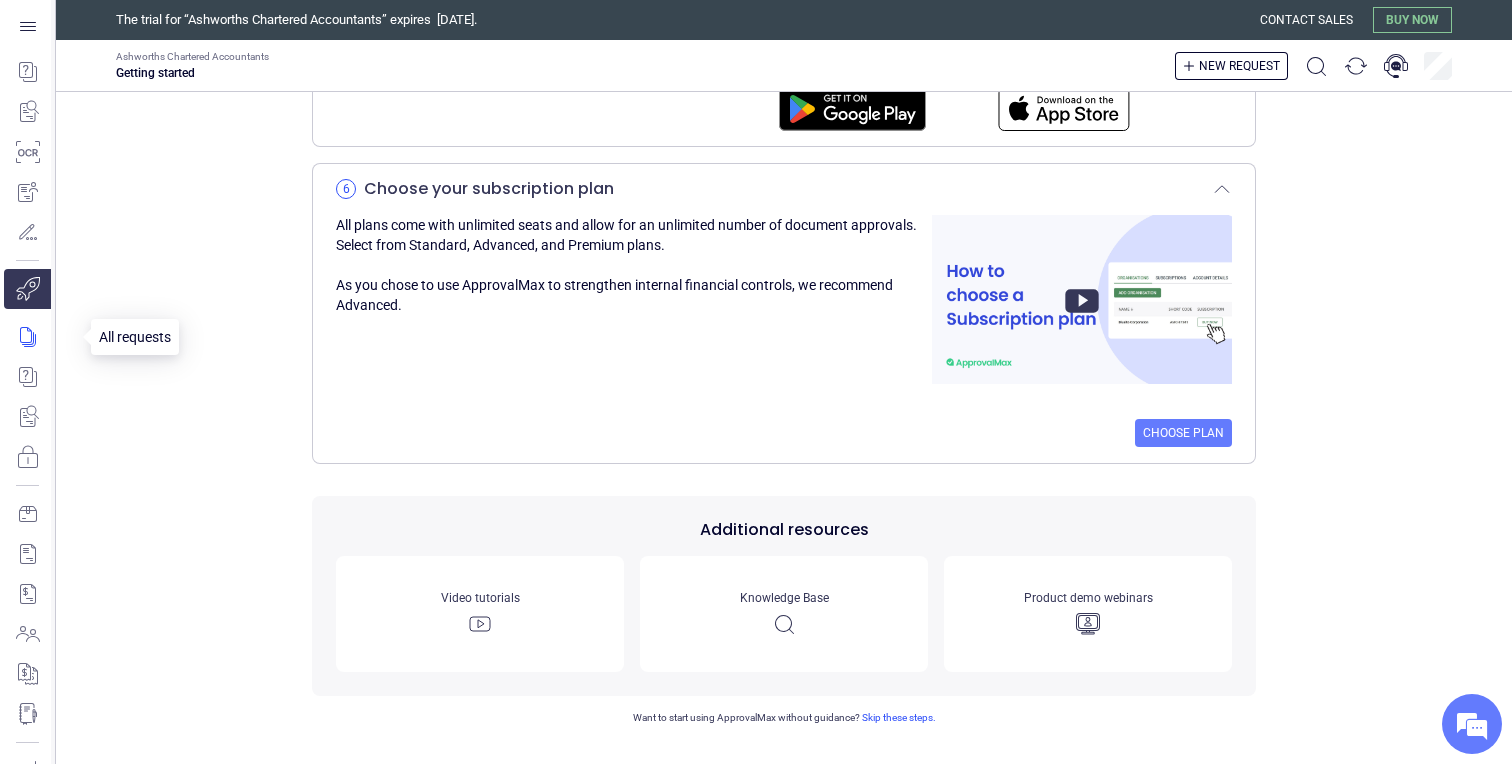 click at bounding box center (41, 337) 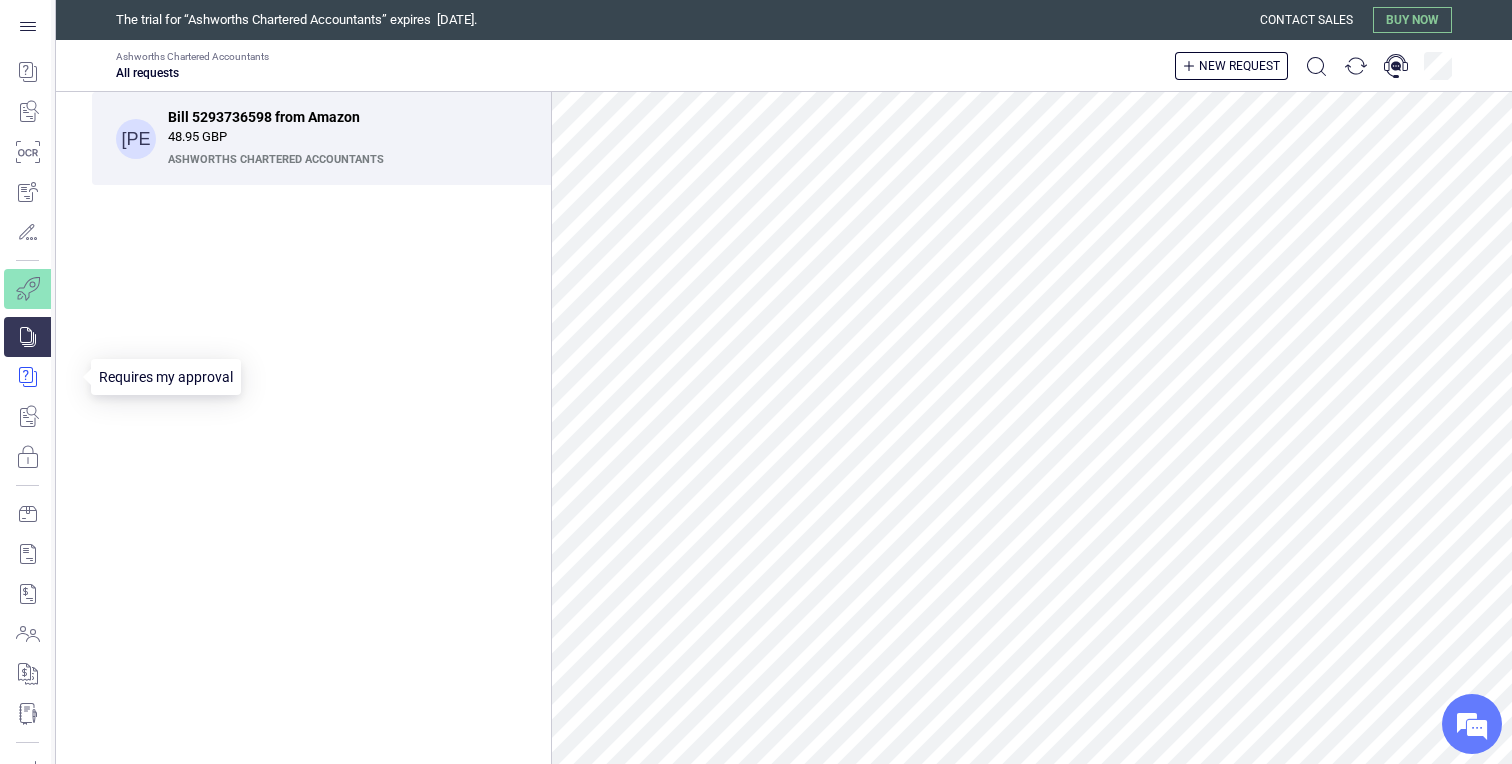 click at bounding box center [41, 377] 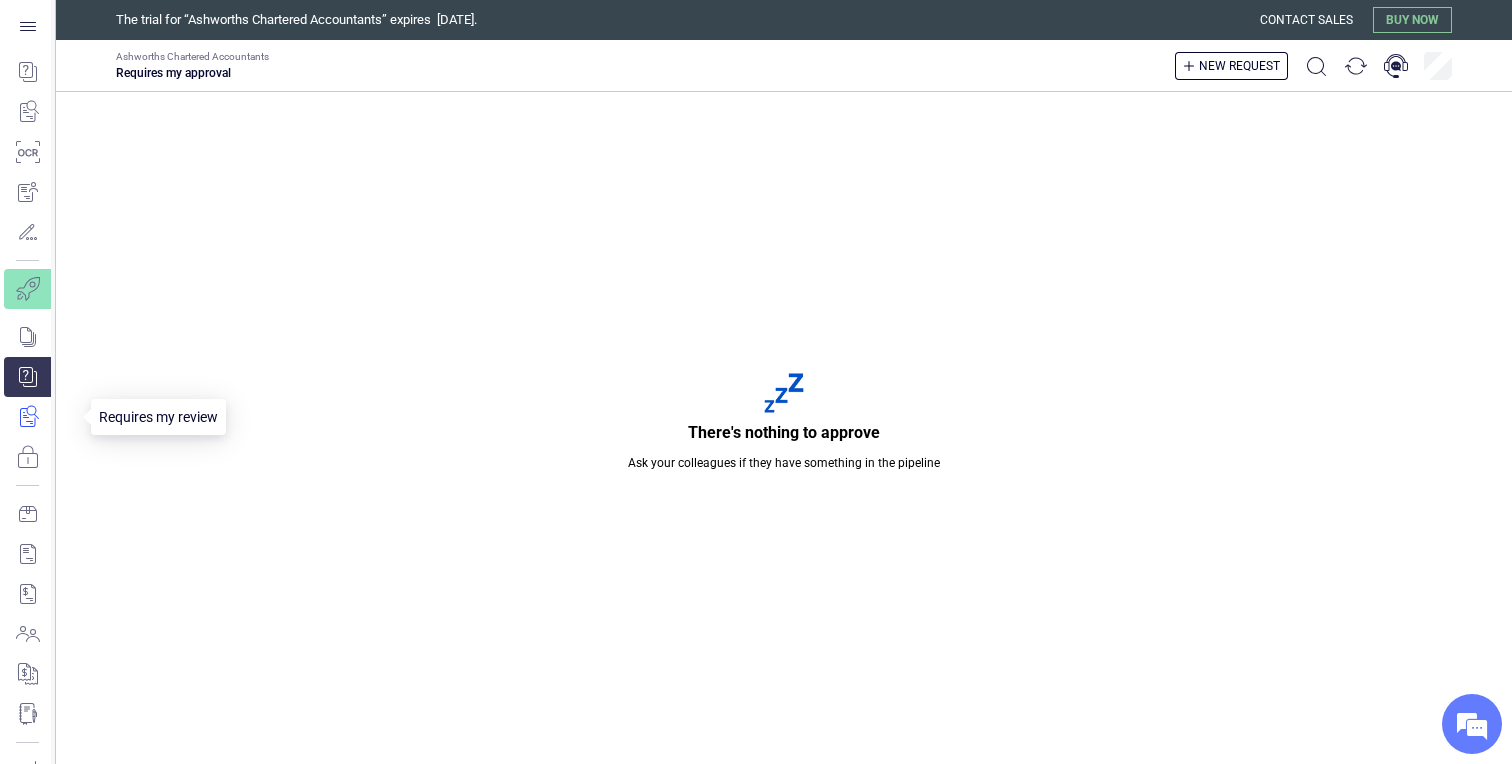 click at bounding box center [41, 417] 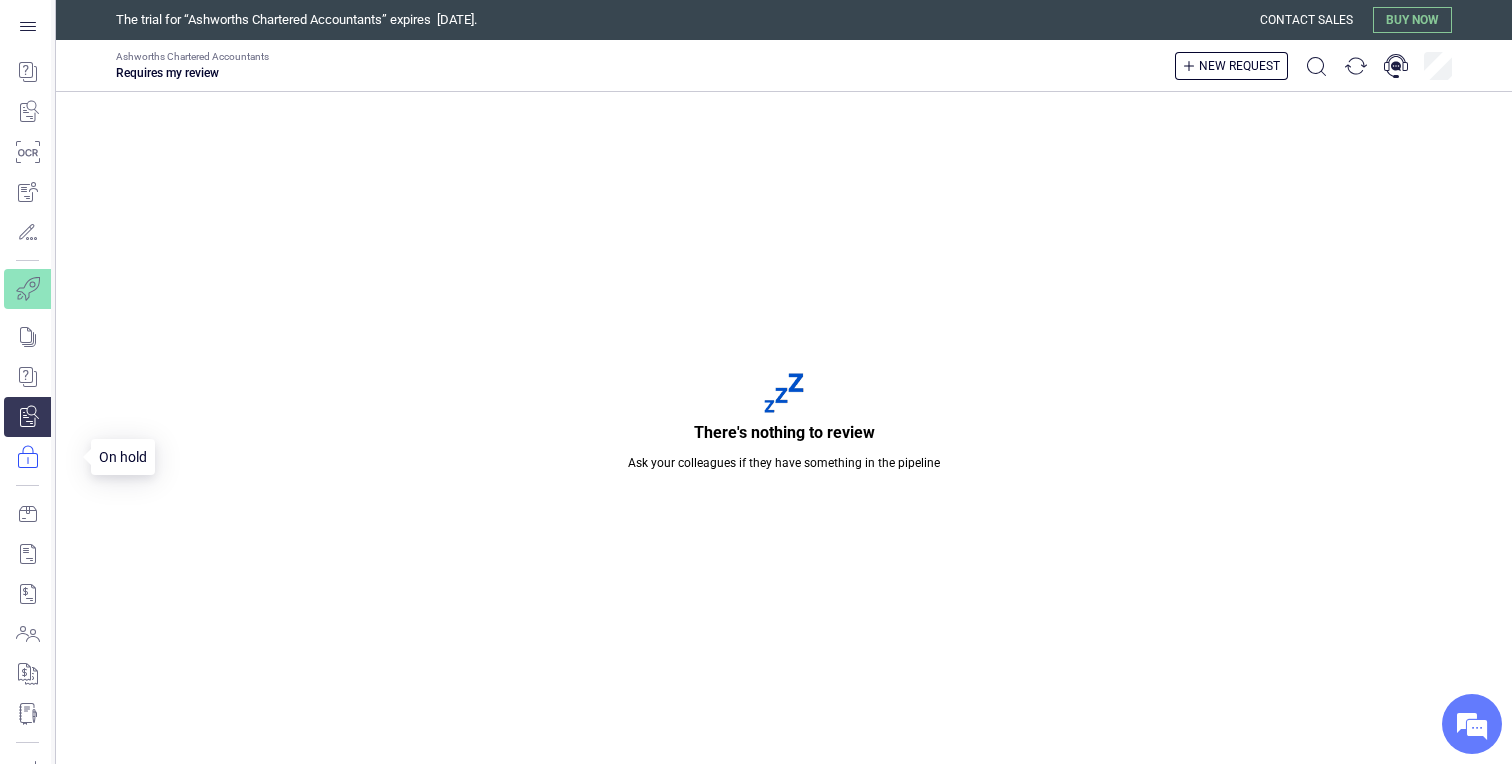 click at bounding box center [41, 457] 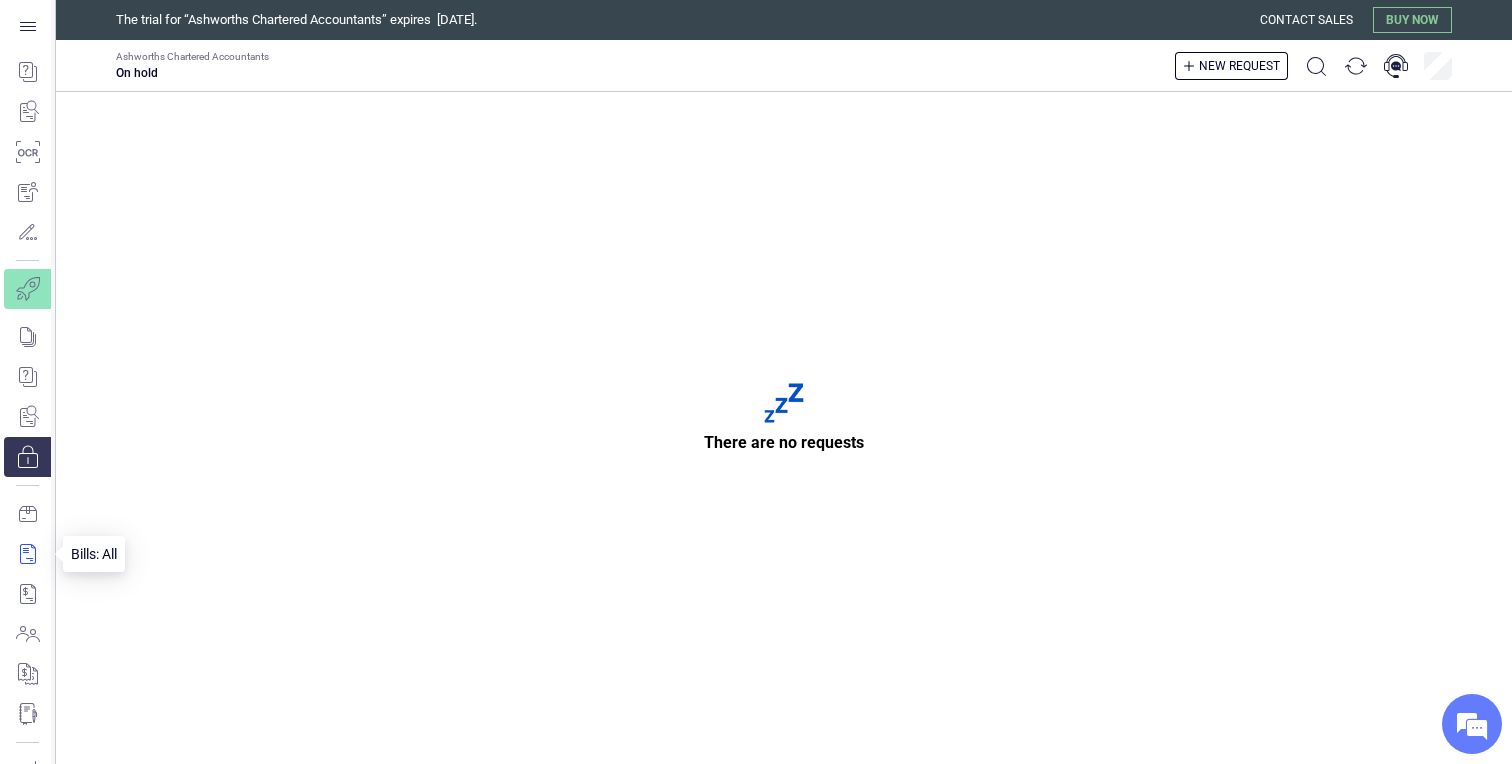 click at bounding box center [27, 554] 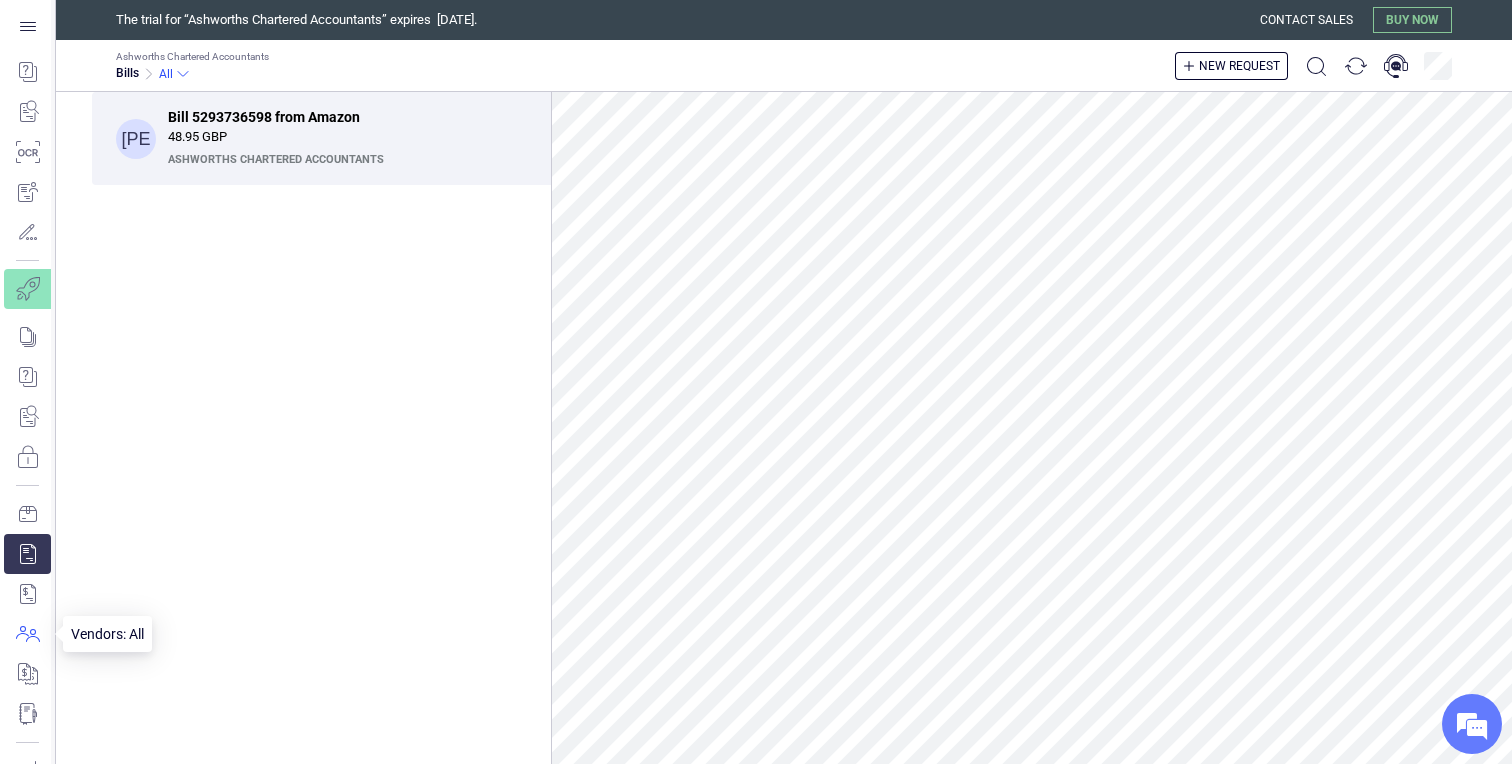 click at bounding box center [27, 634] 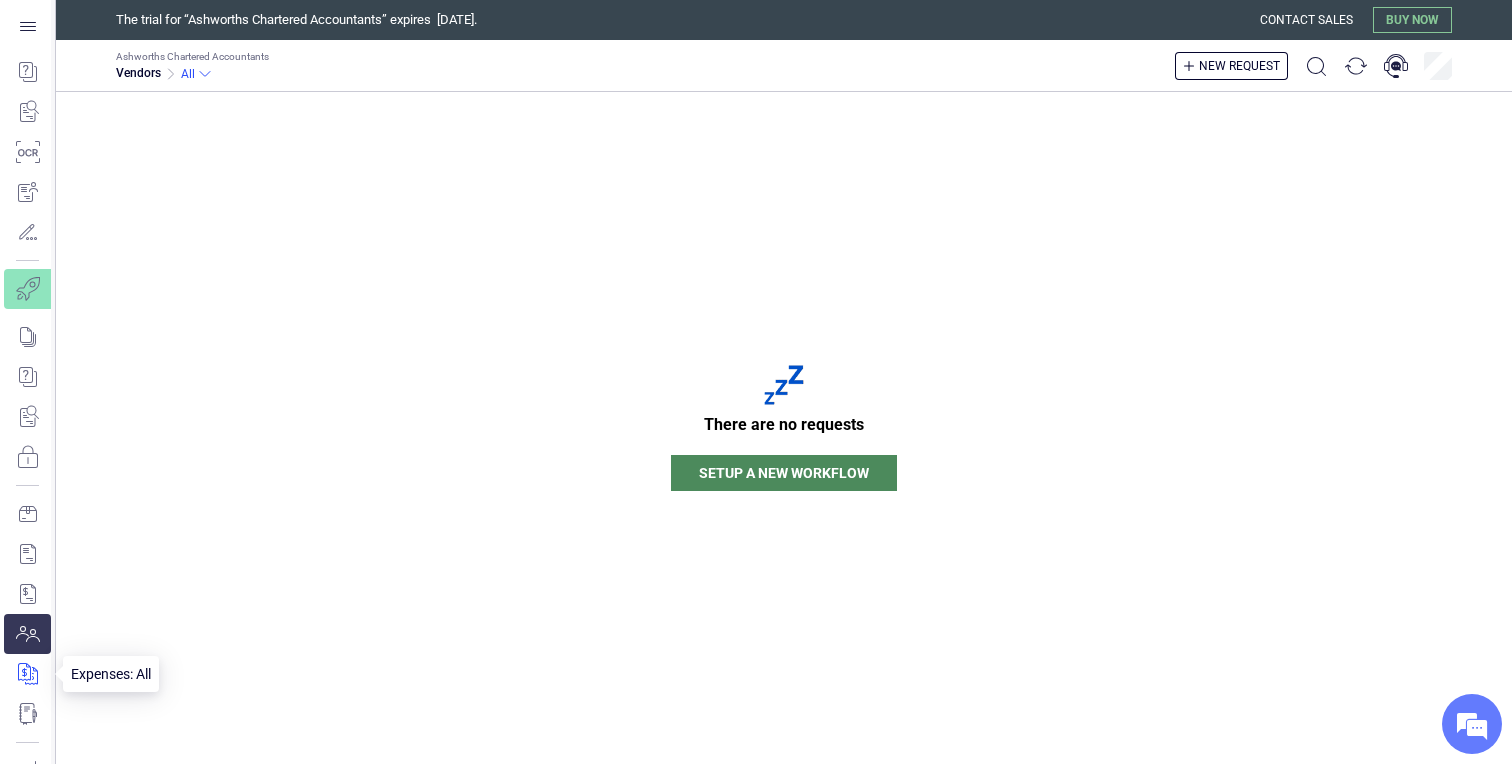 click at bounding box center [27, 674] 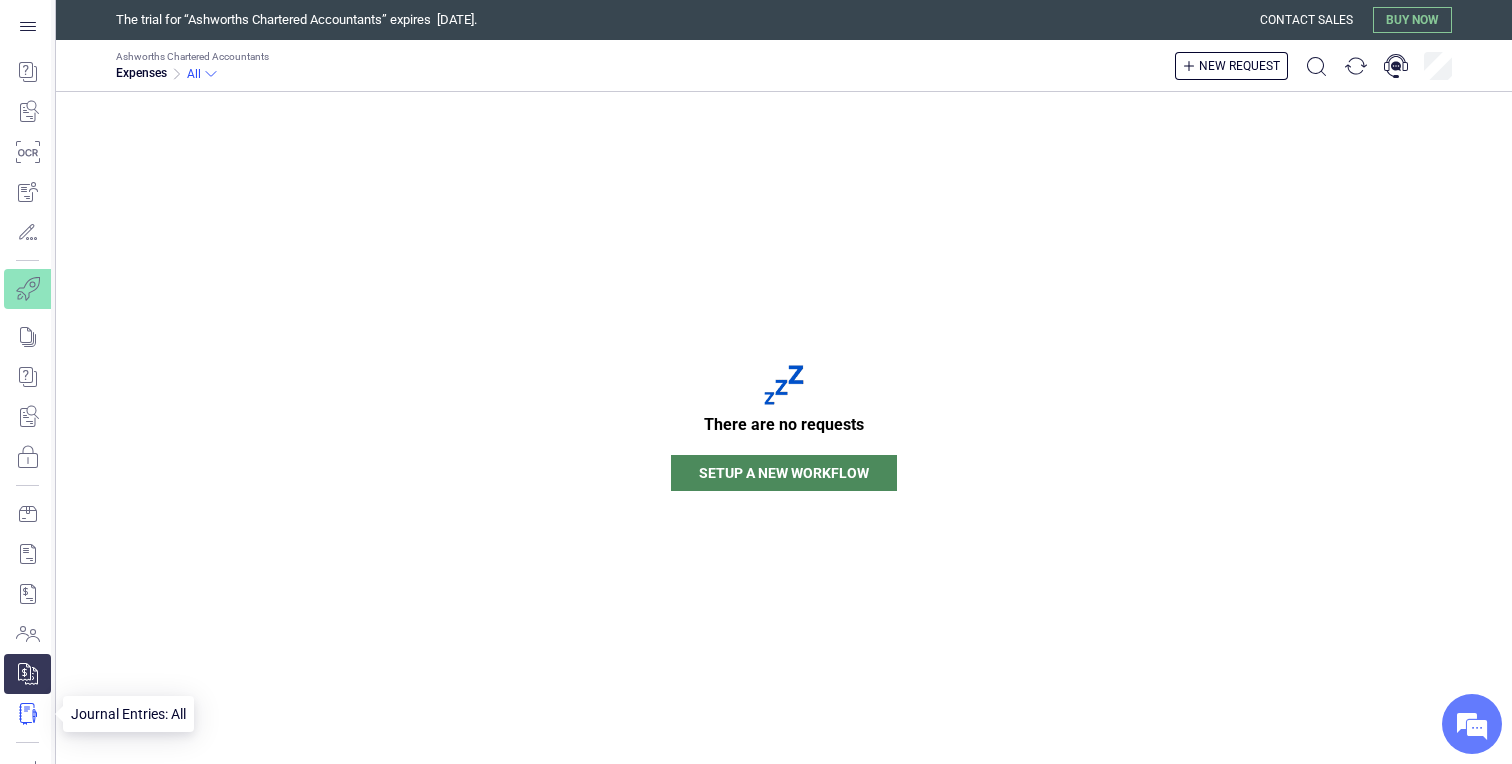 click at bounding box center (27, 714) 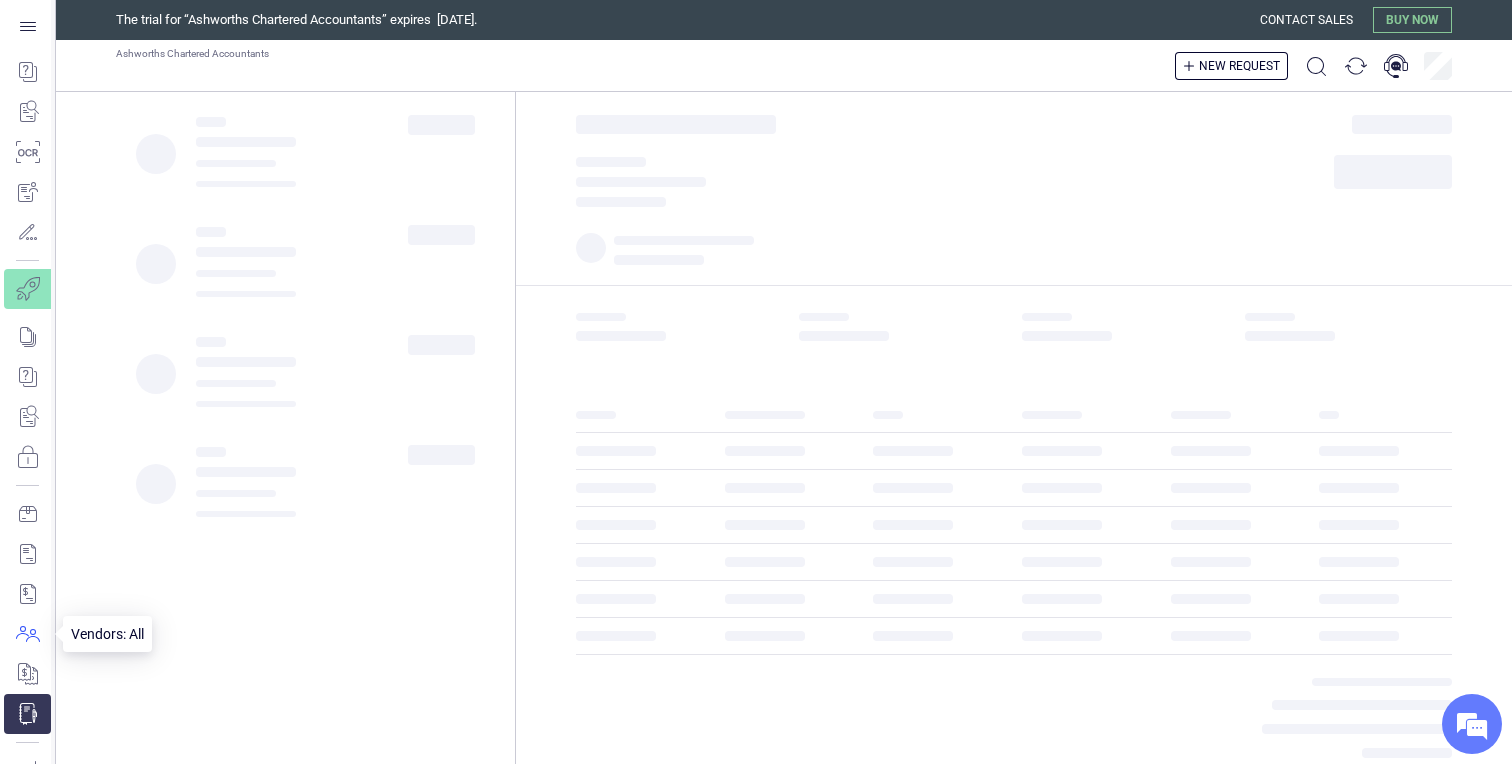 scroll, scrollTop: 131, scrollLeft: 0, axis: vertical 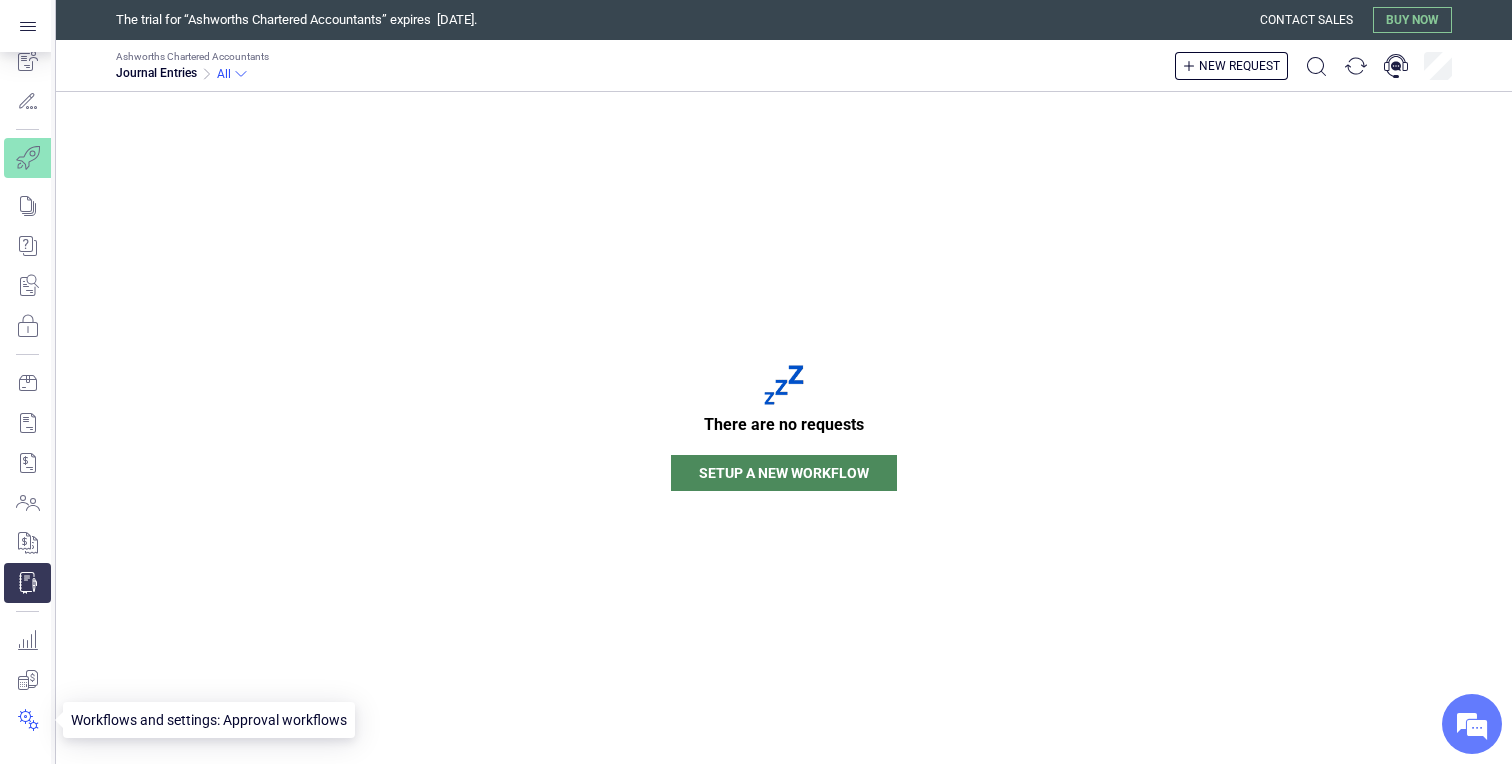 click at bounding box center (27, 720) 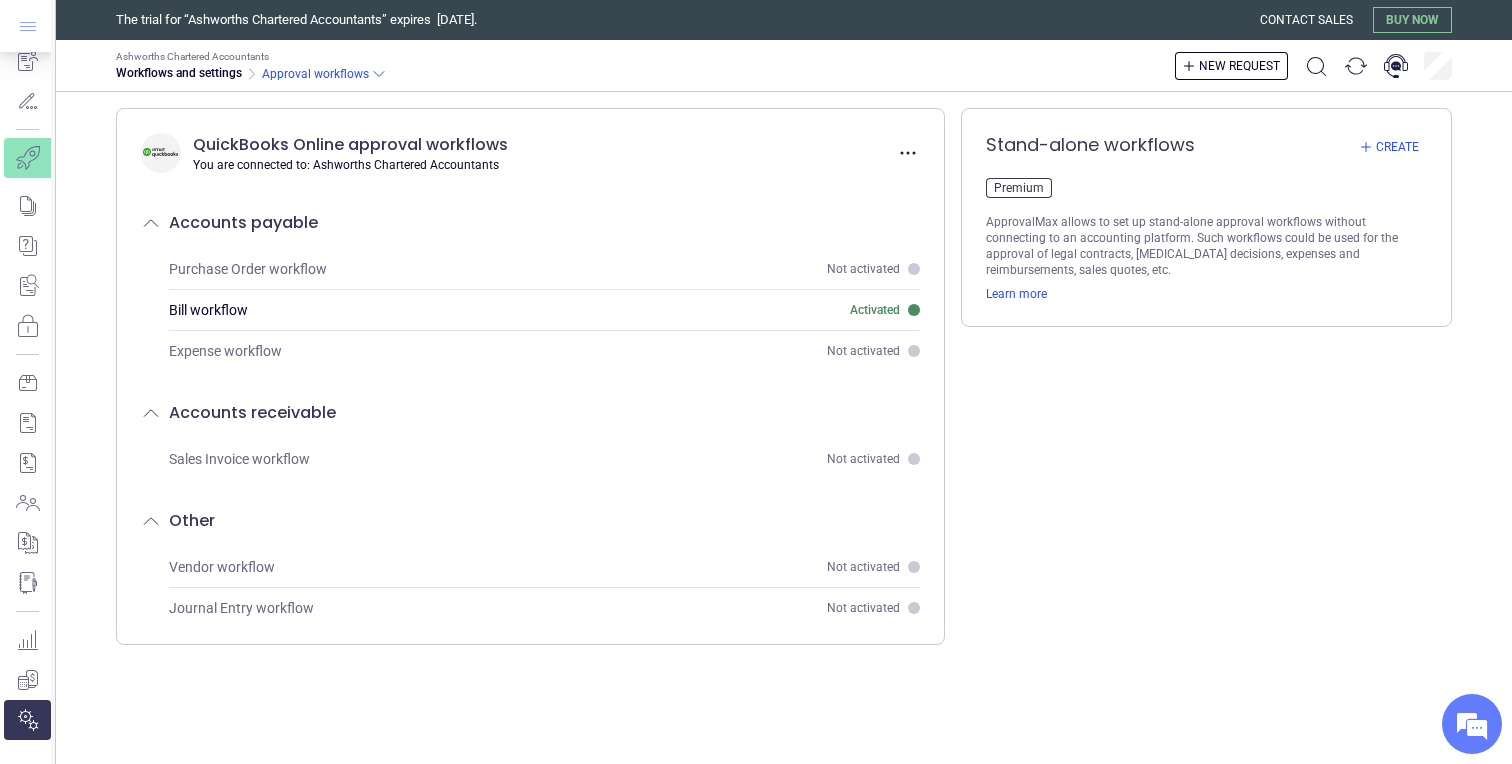 click 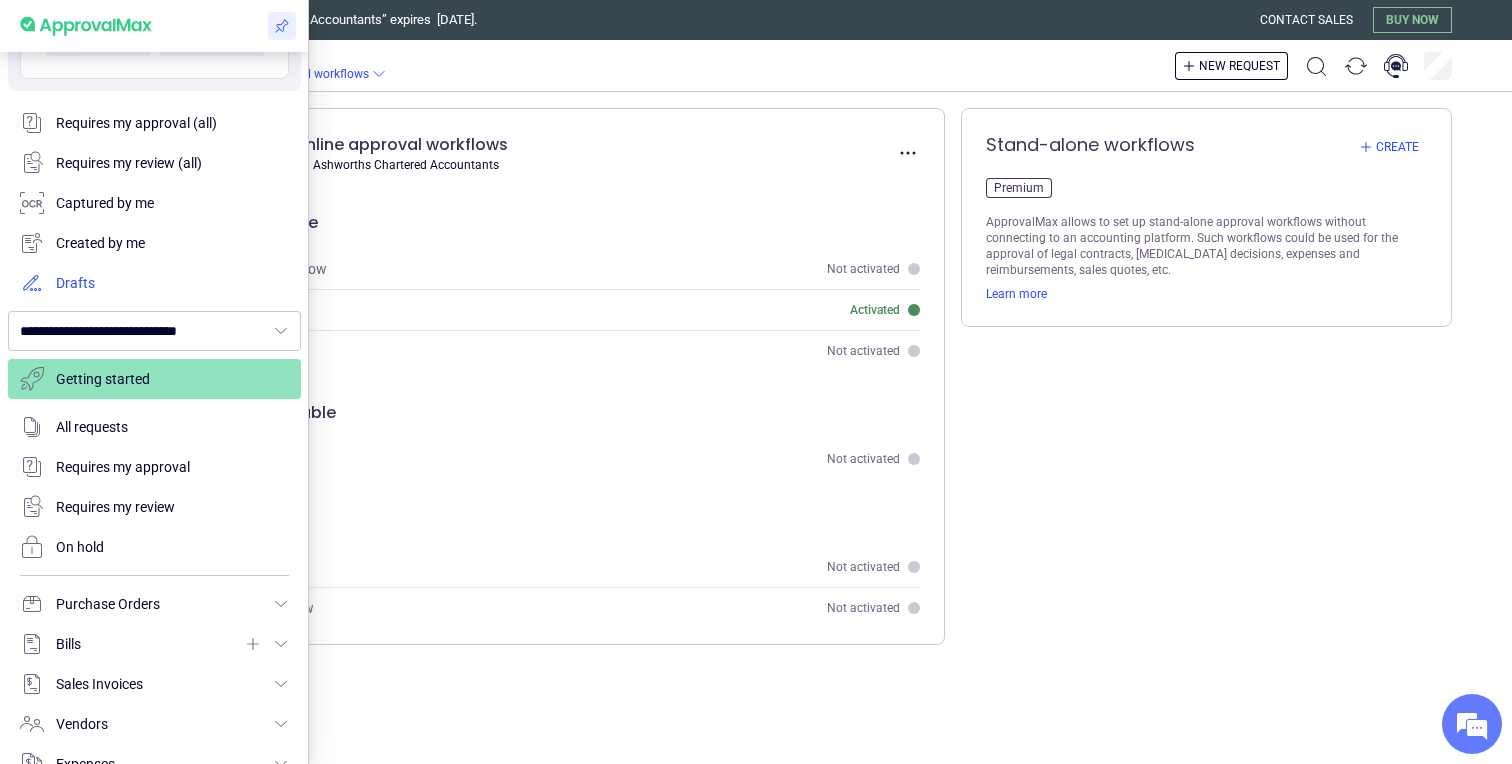 scroll, scrollTop: 0, scrollLeft: 0, axis: both 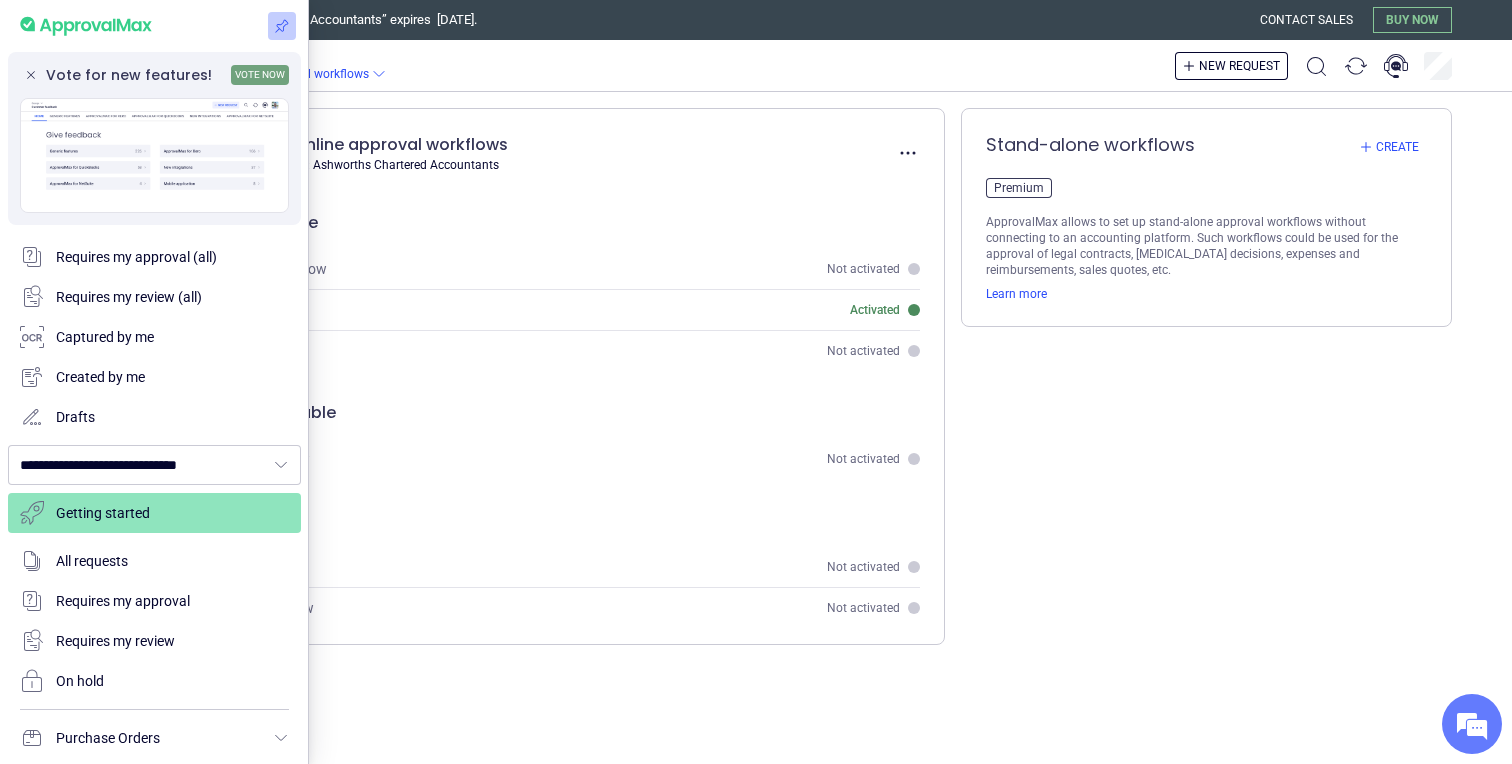 click 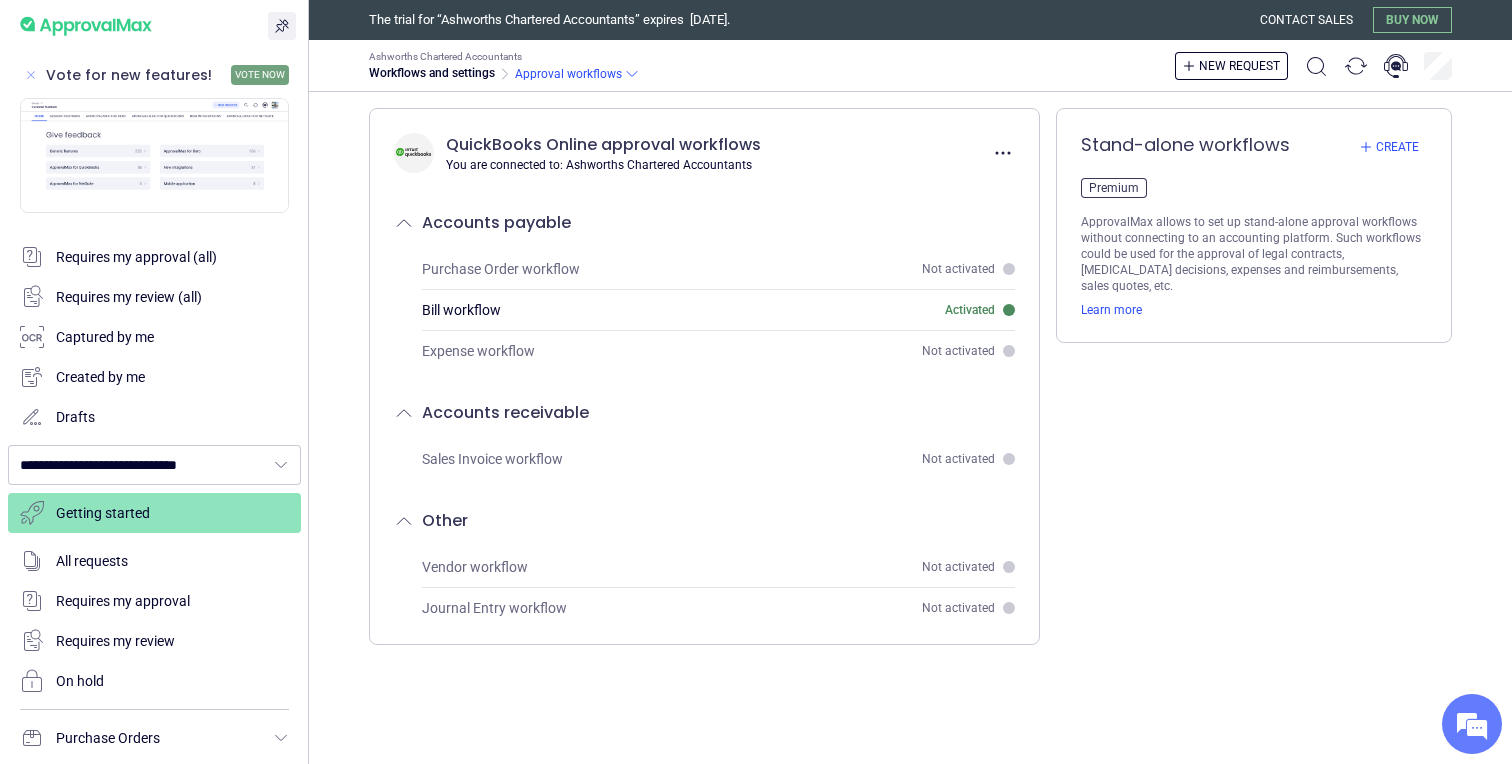 click 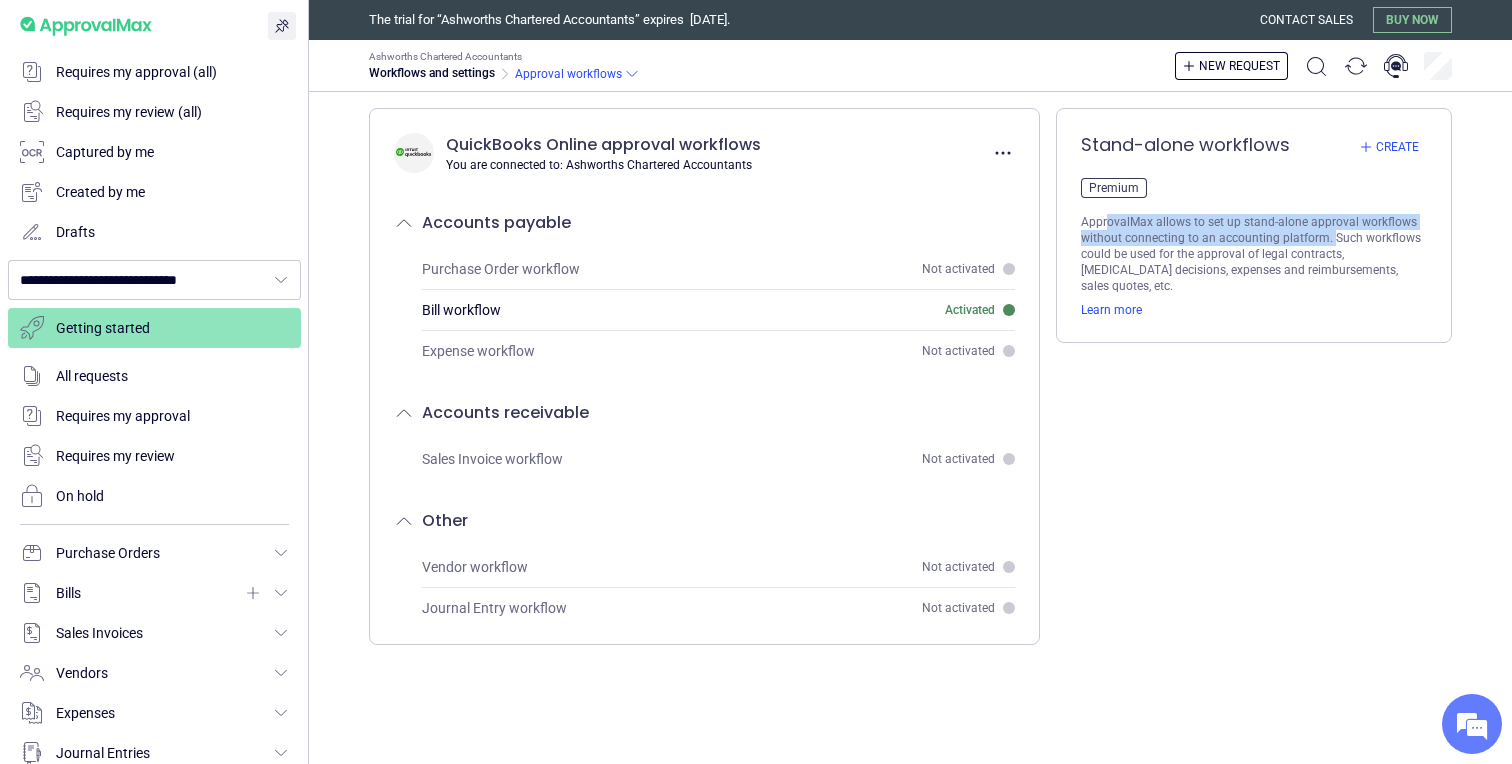 drag, startPoint x: 1105, startPoint y: 223, endPoint x: 1332, endPoint y: 236, distance: 227.37195 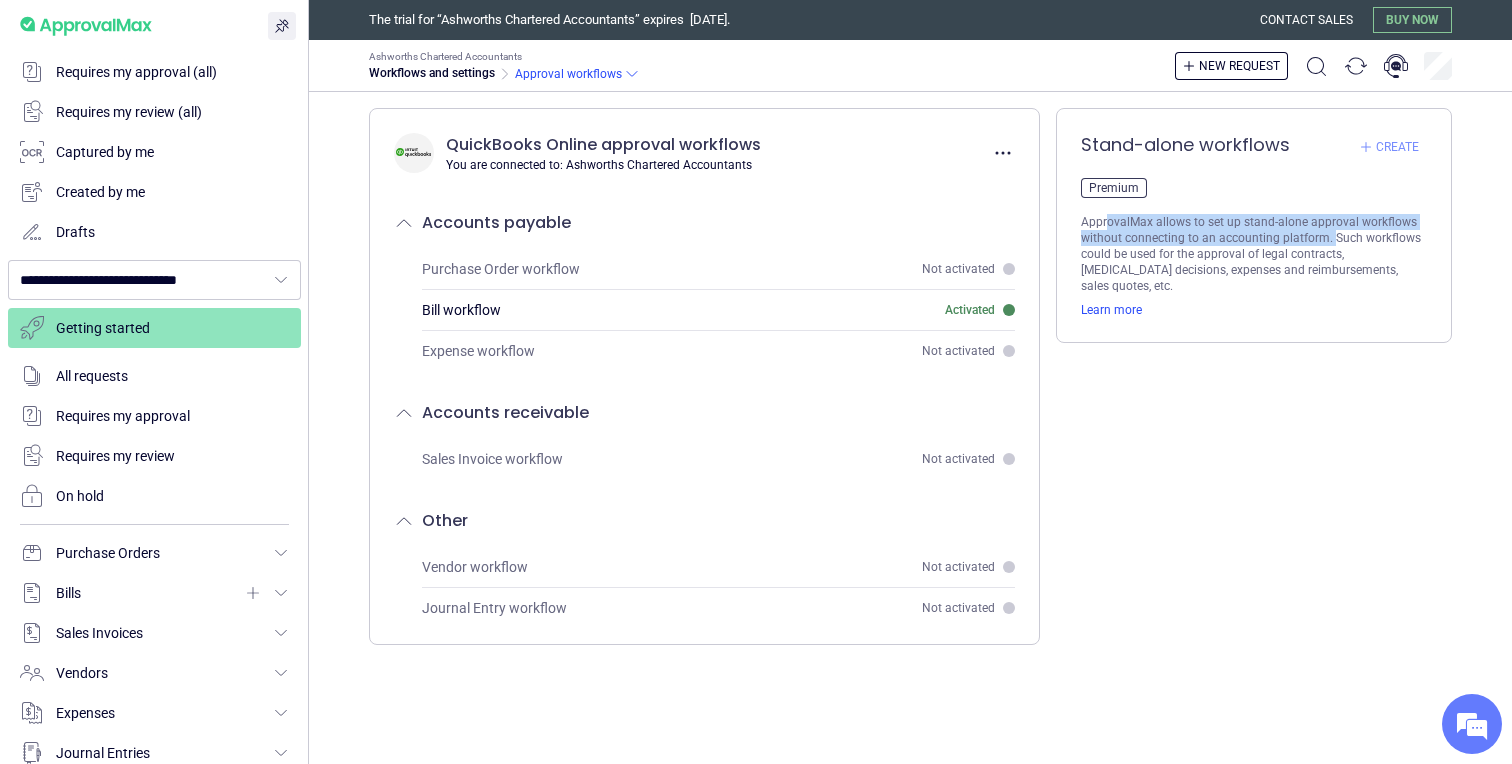 click on "Create" at bounding box center (1397, 147) 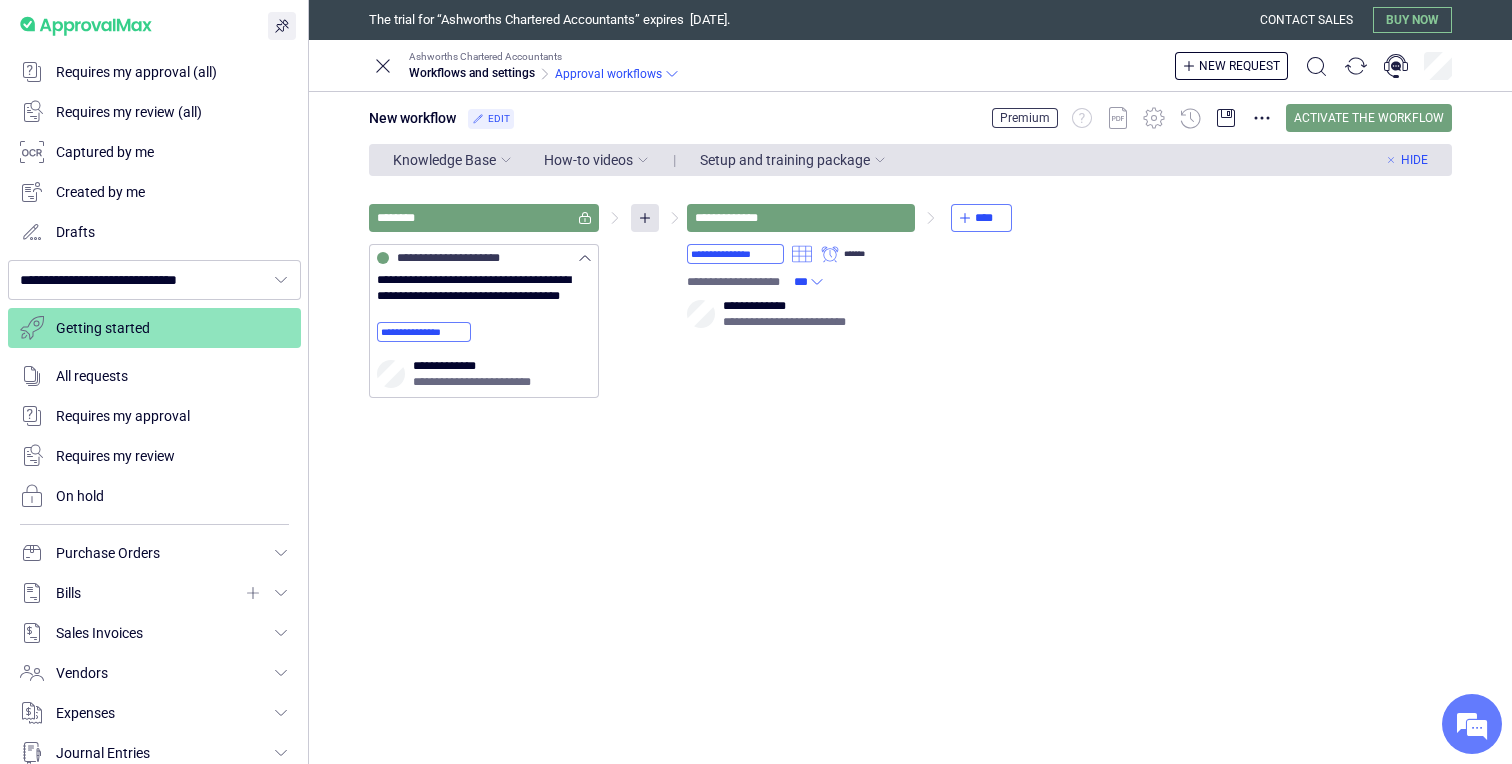 click on "Knowledge Base" at bounding box center (444, 160) 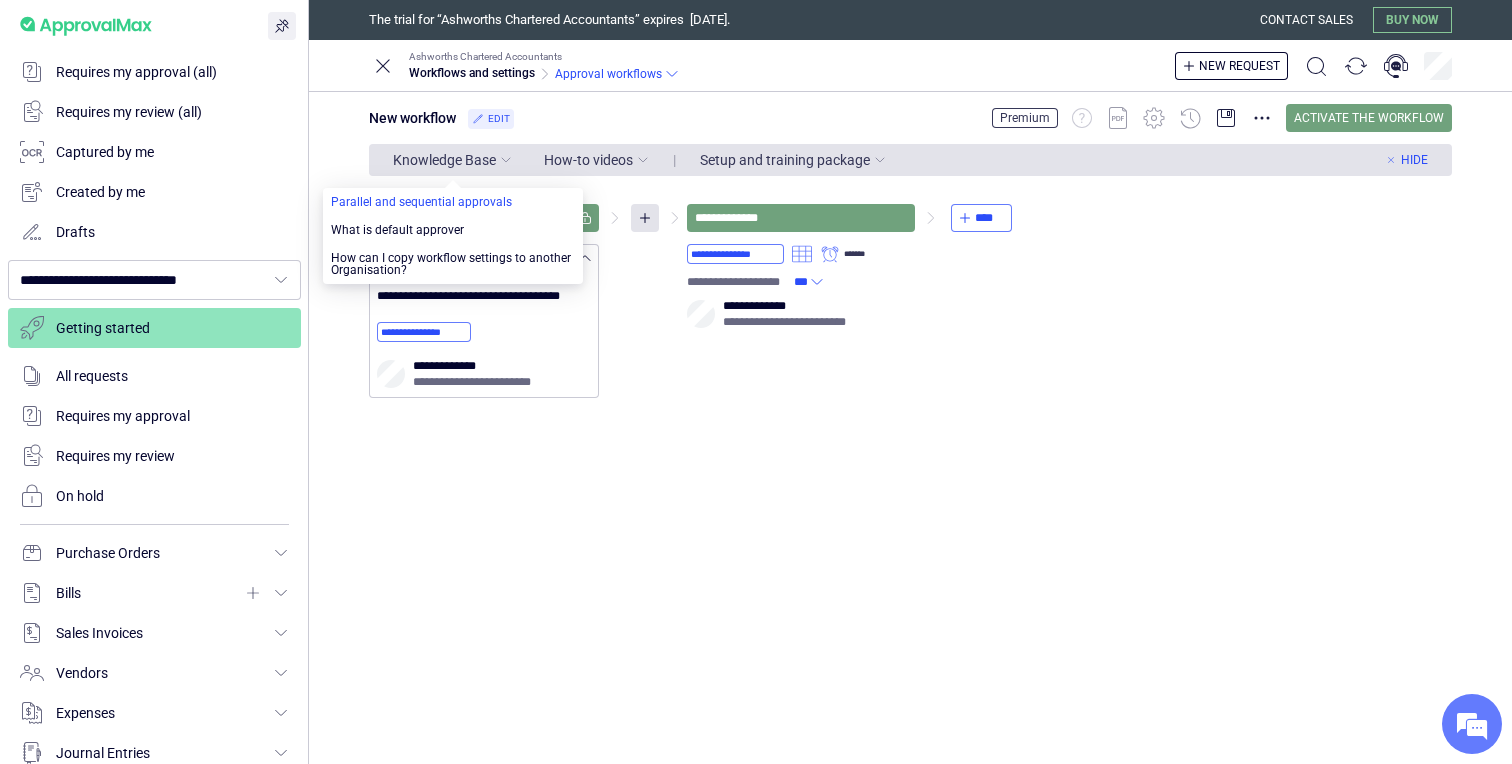 click at bounding box center [453, 202] 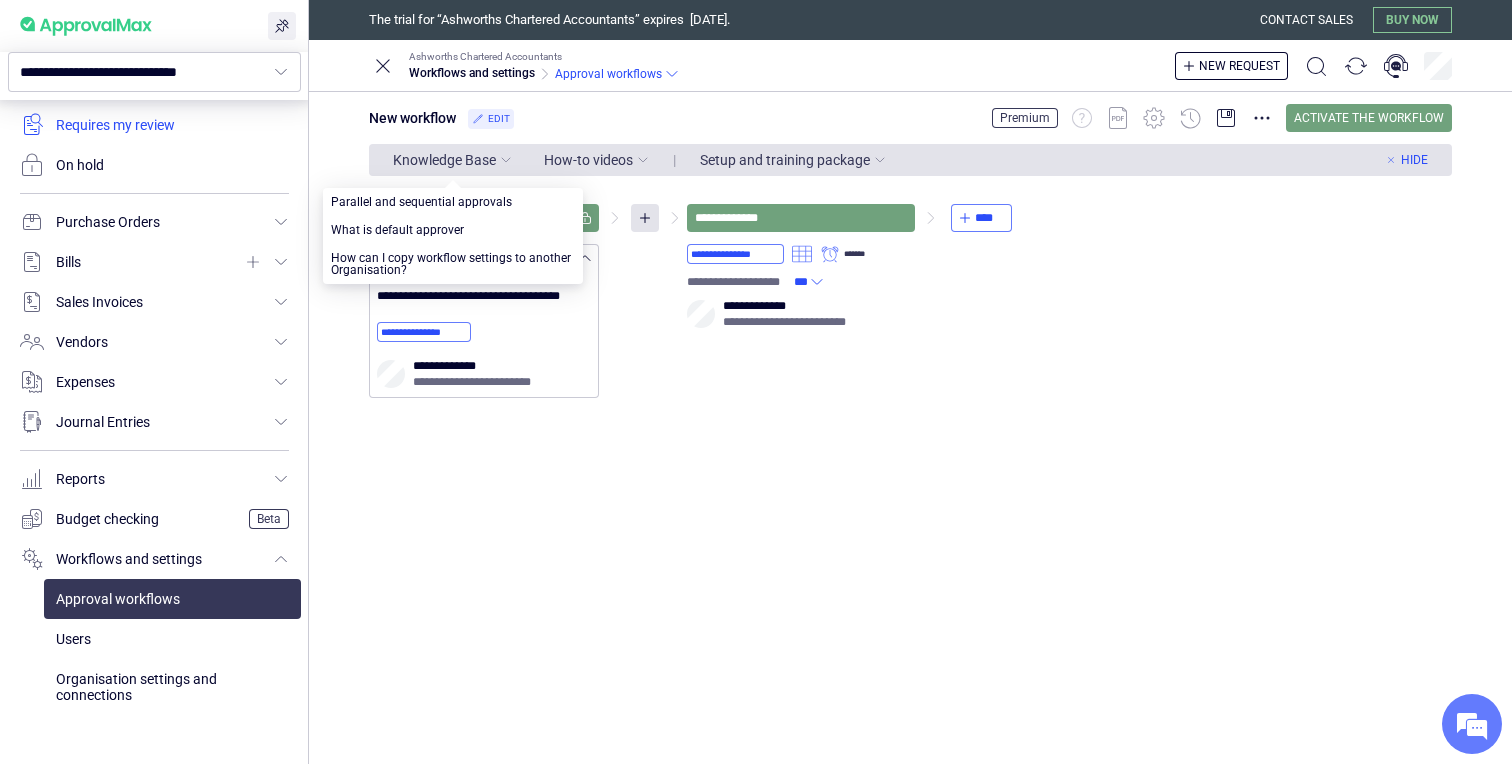 scroll, scrollTop: 346, scrollLeft: 0, axis: vertical 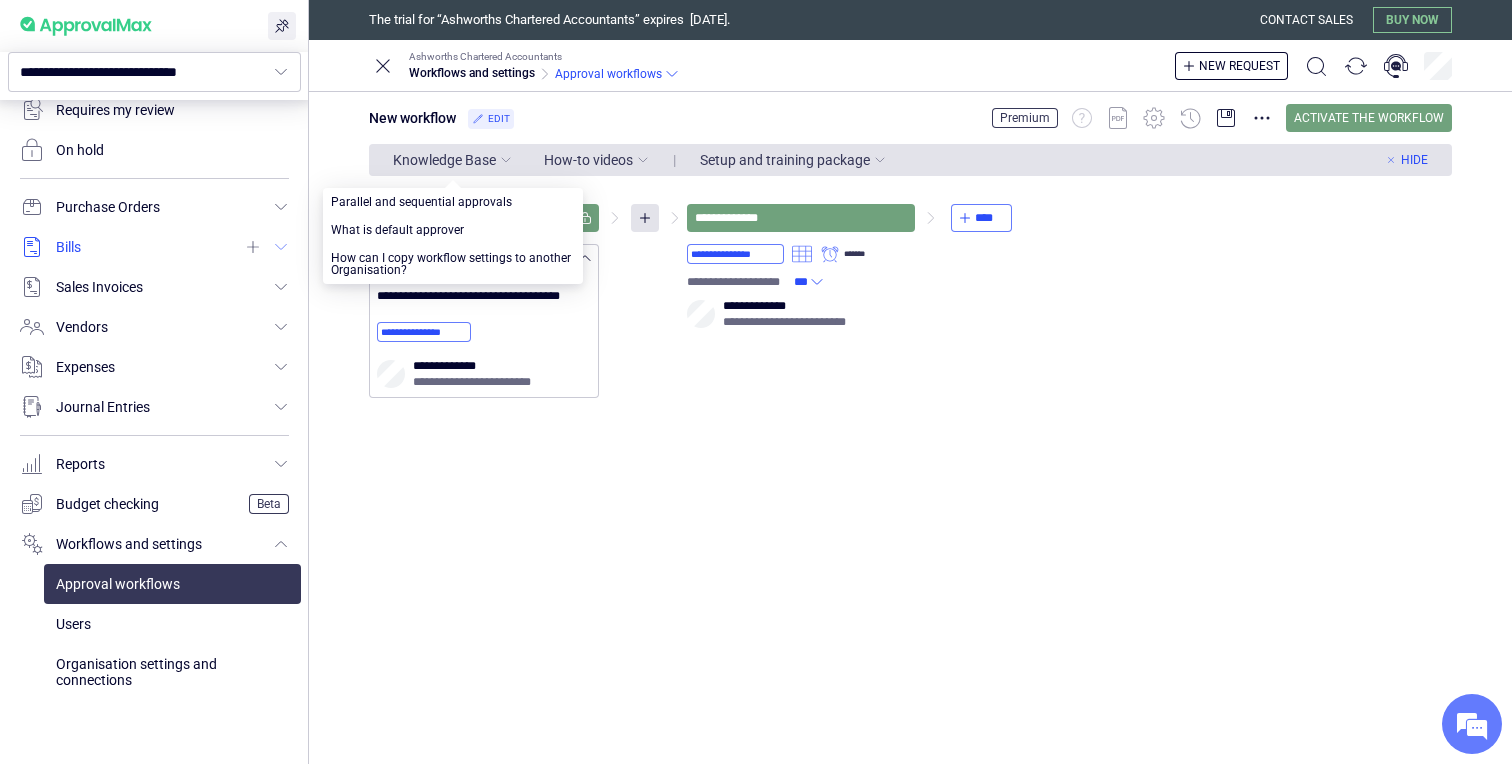 click at bounding box center (154, 247) 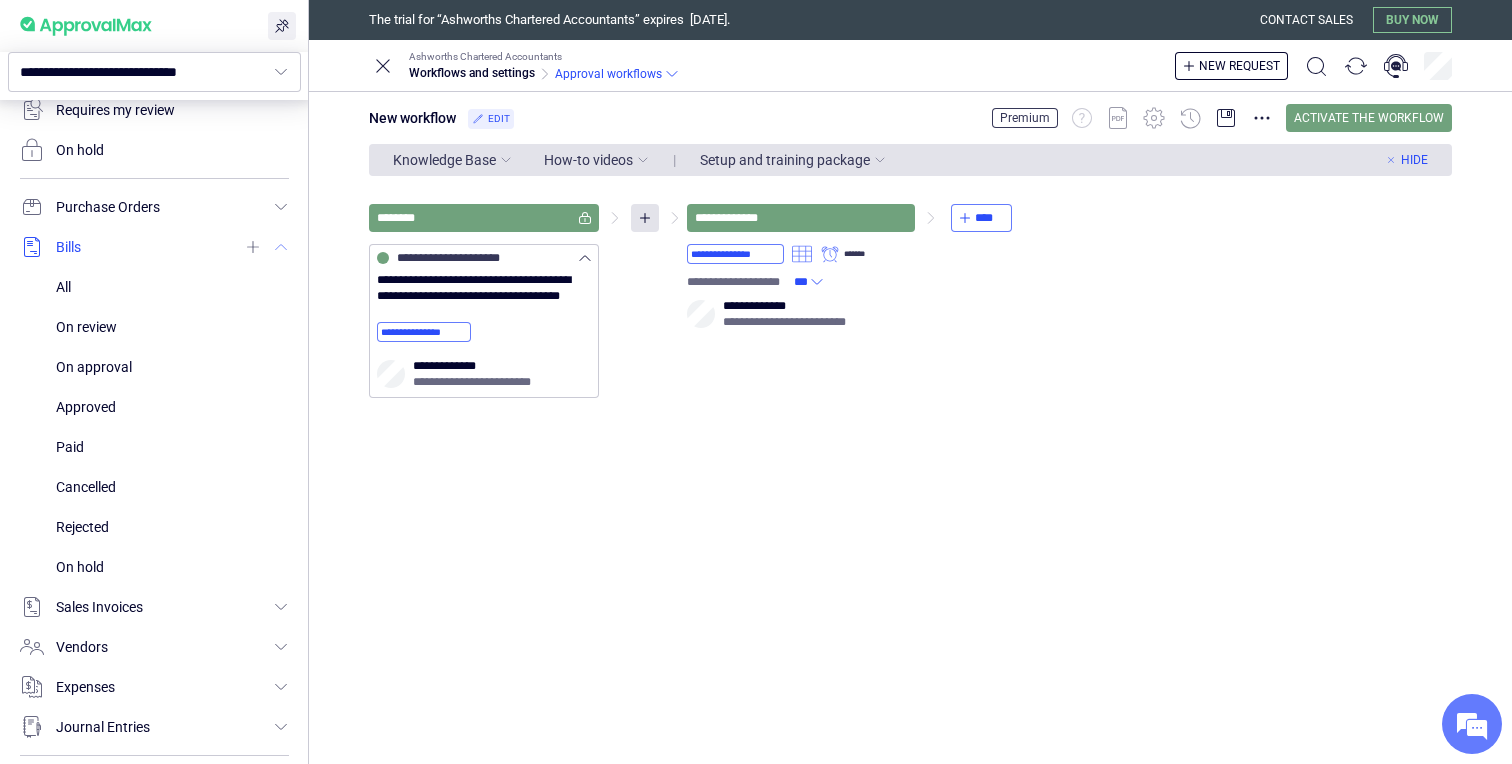 click at bounding box center (154, 247) 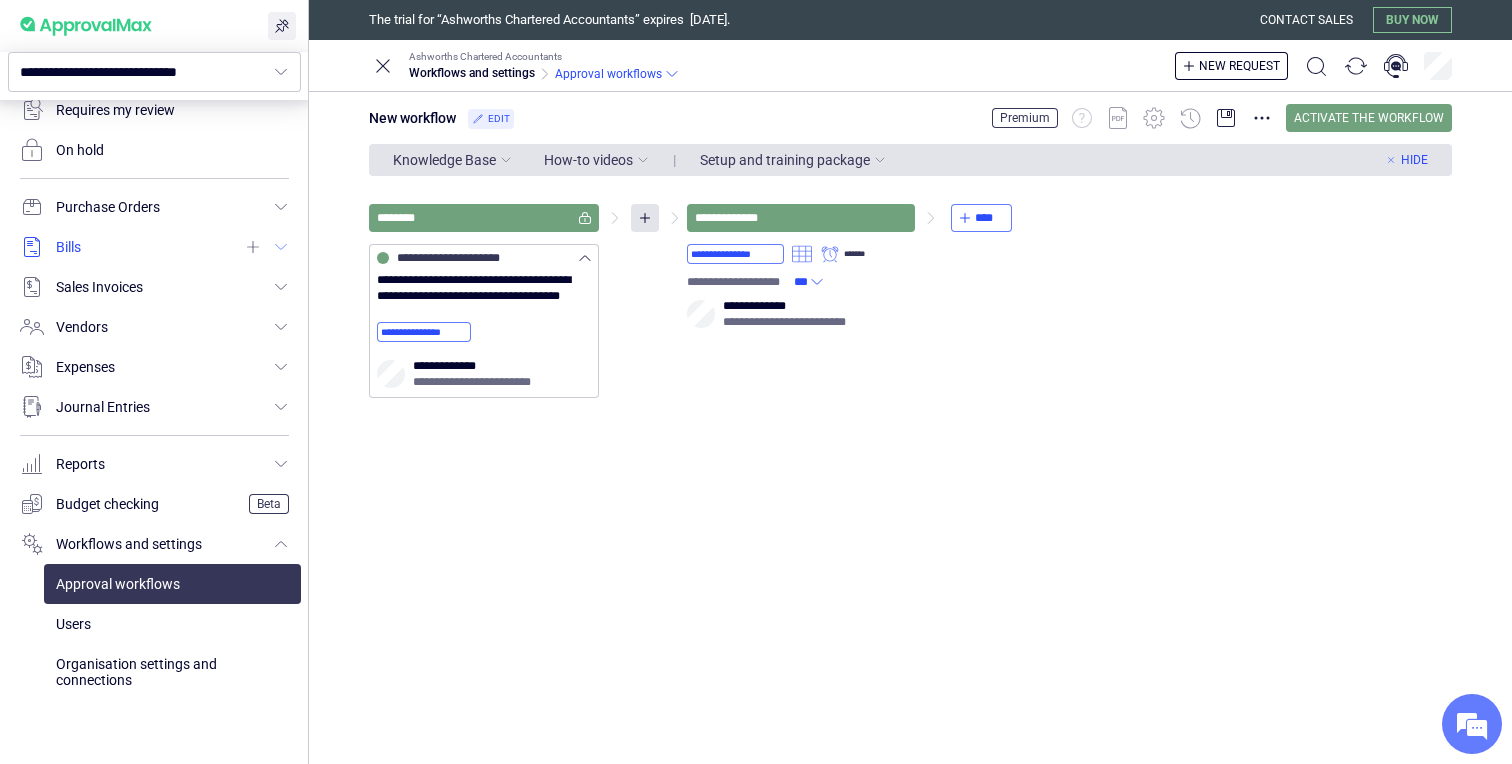 click at bounding box center [154, 247] 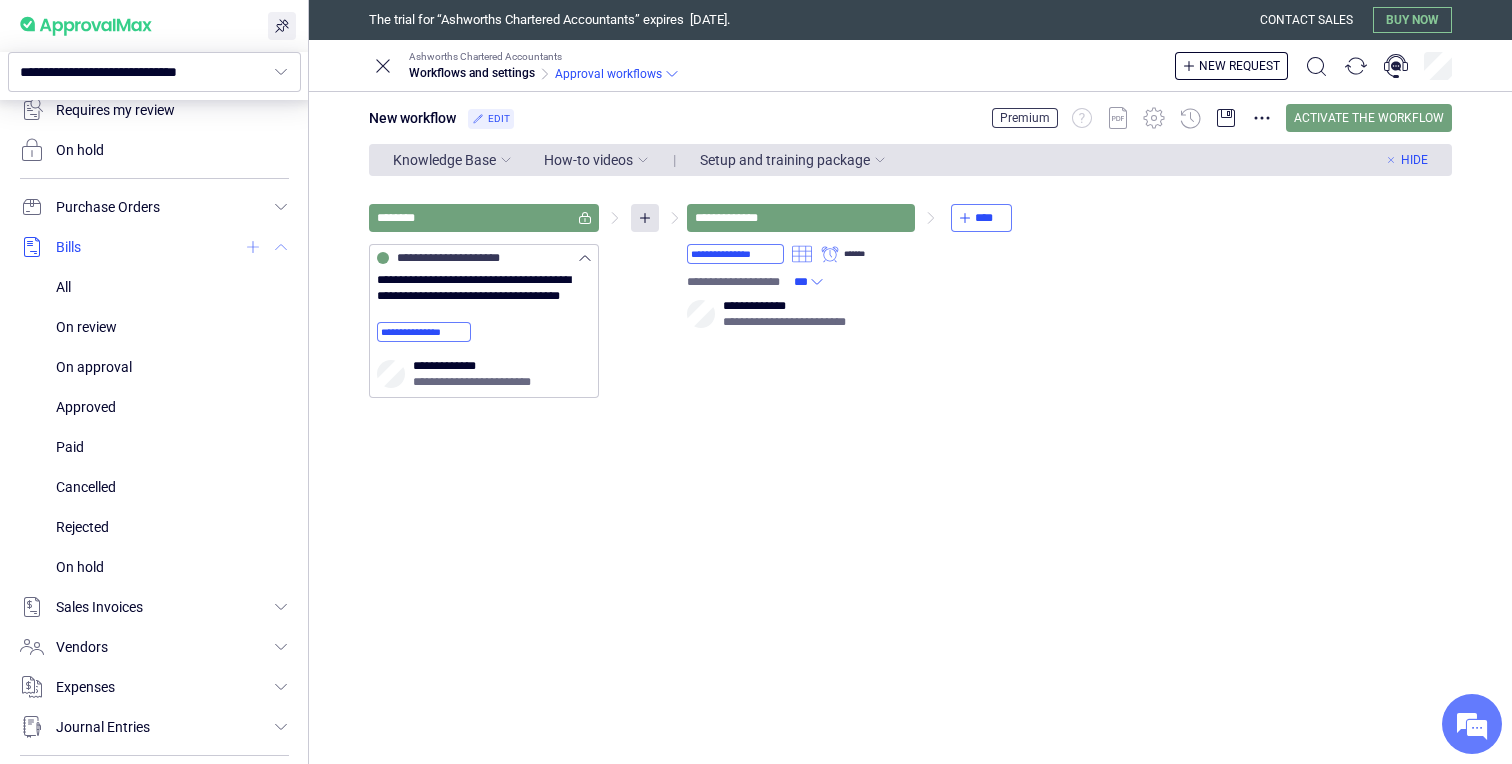 click 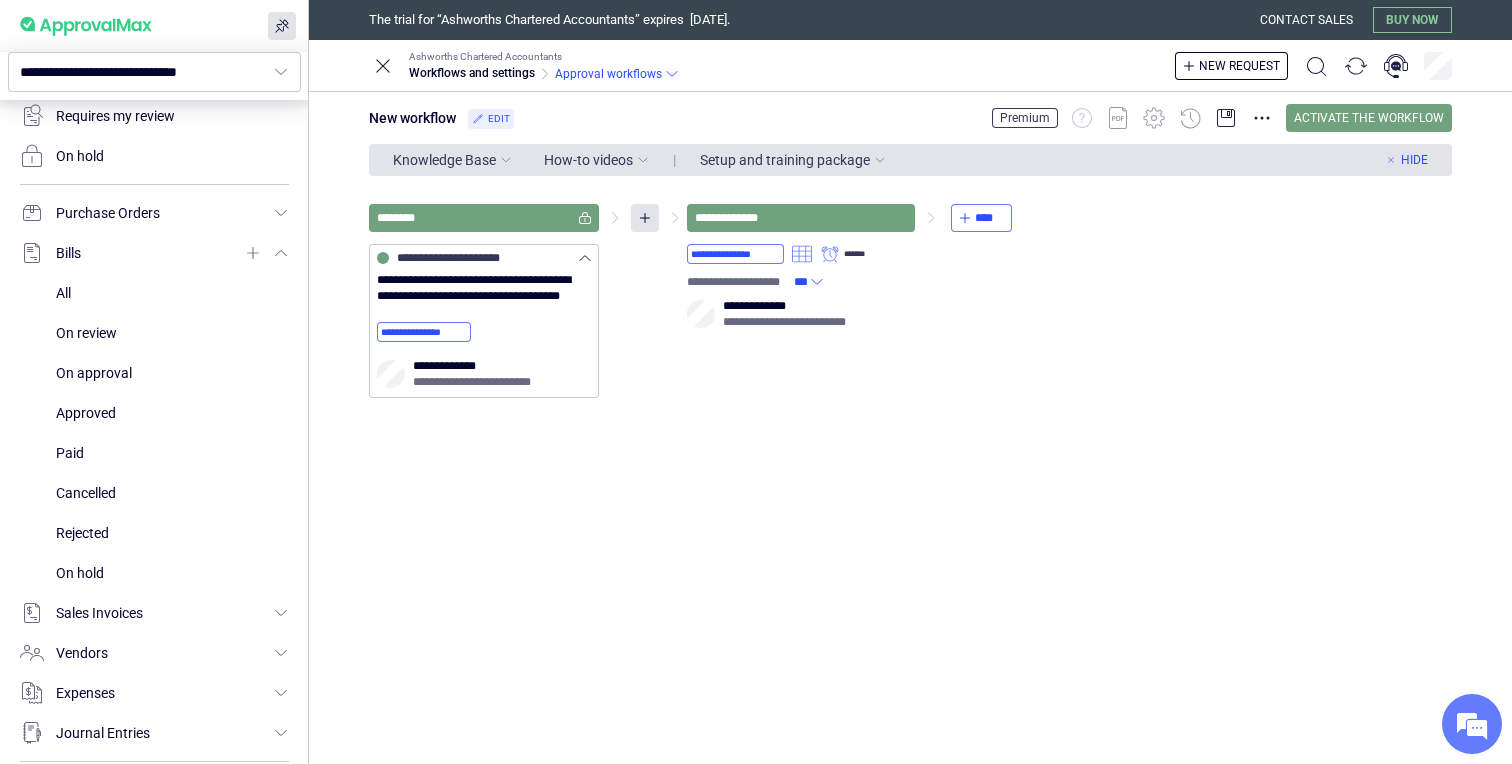 scroll, scrollTop: 666, scrollLeft: 0, axis: vertical 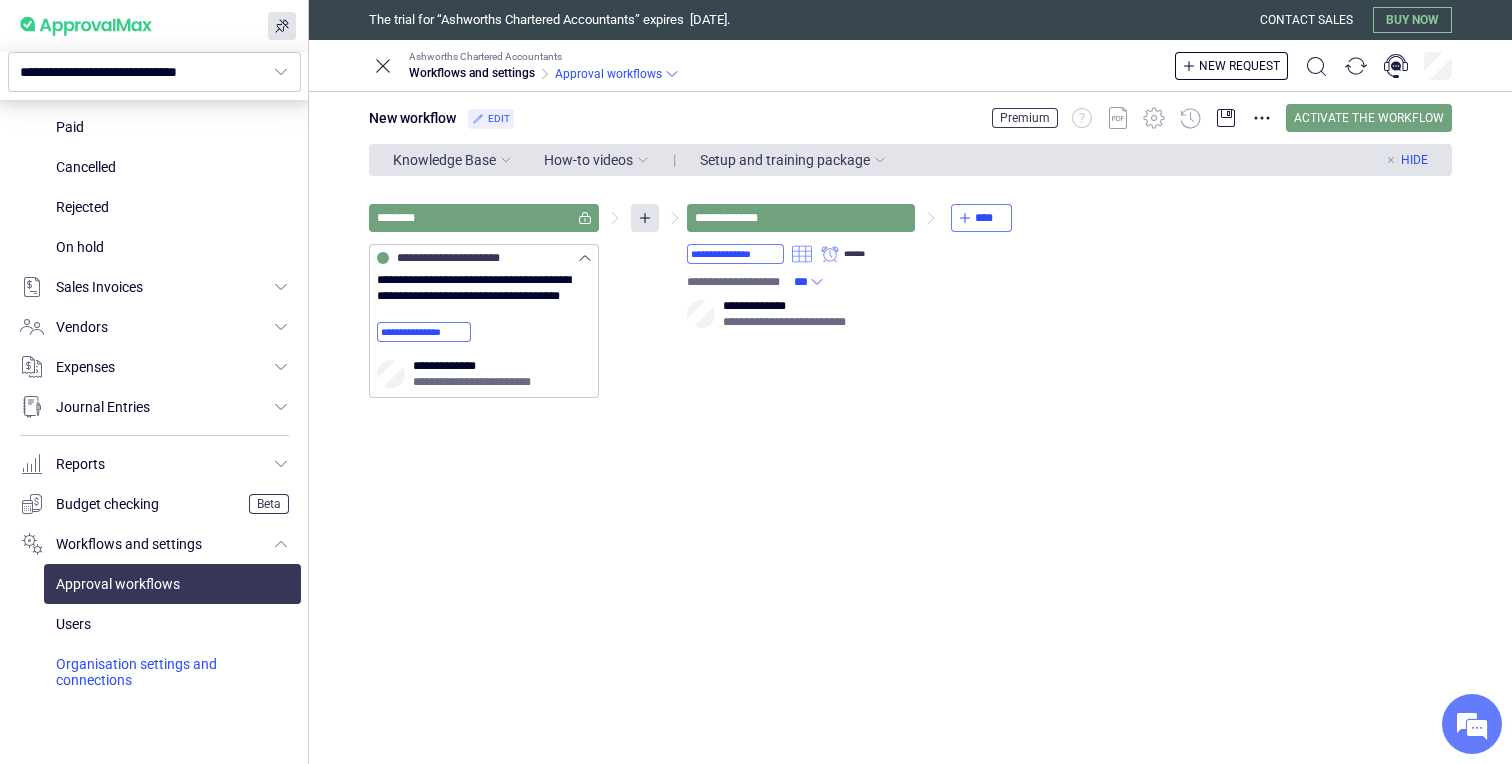 click at bounding box center (172, 672) 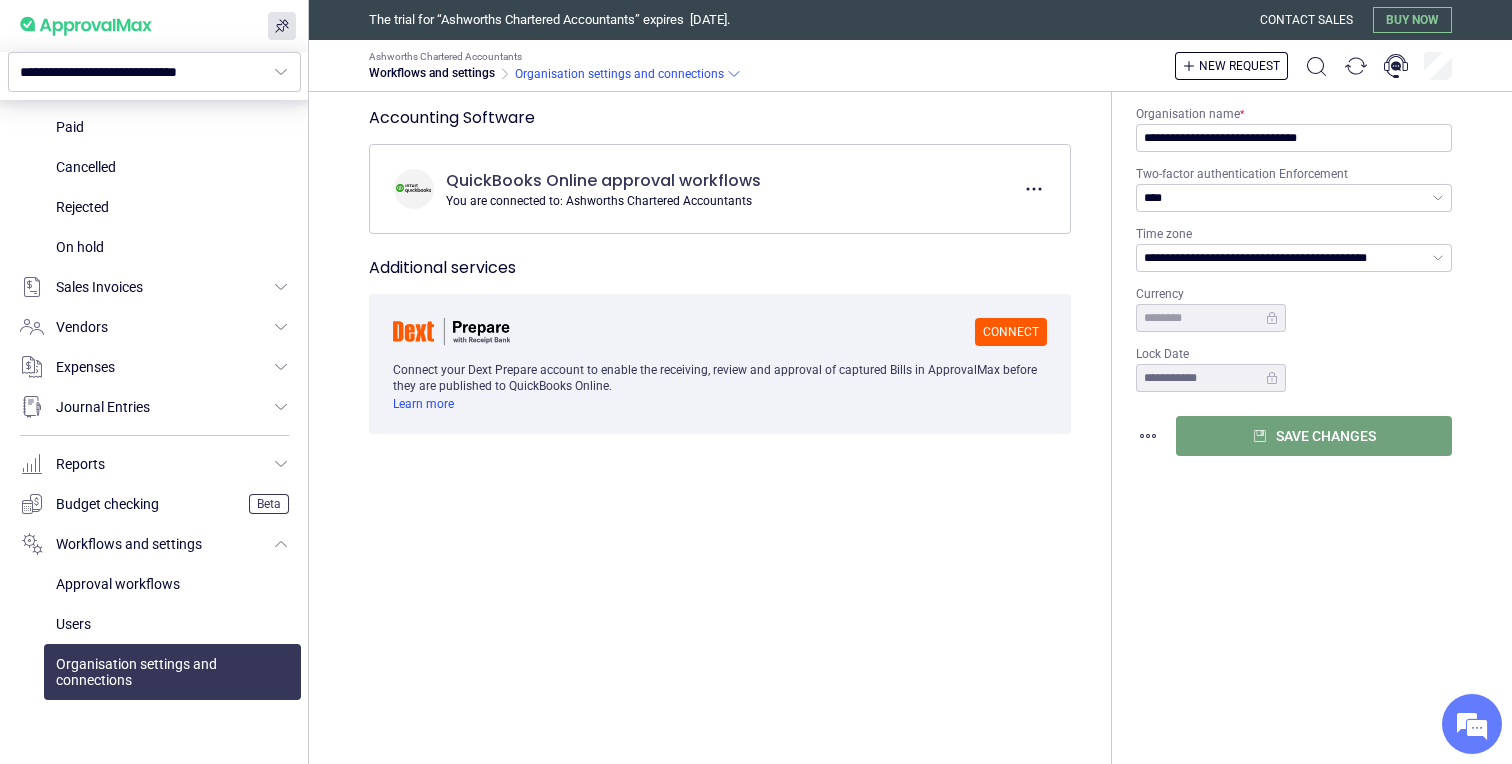 type on "**********" 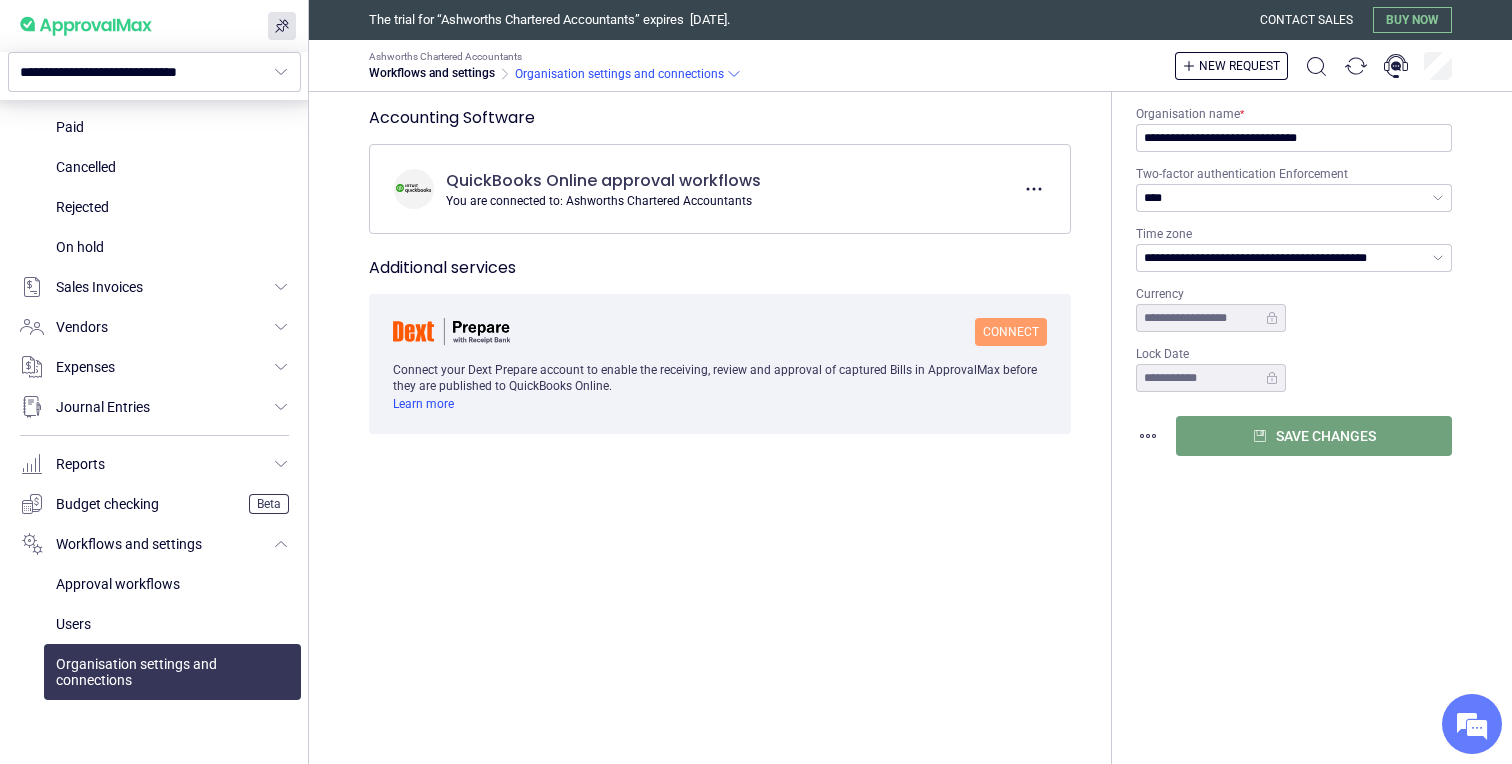 click on "Connect" at bounding box center (1011, 332) 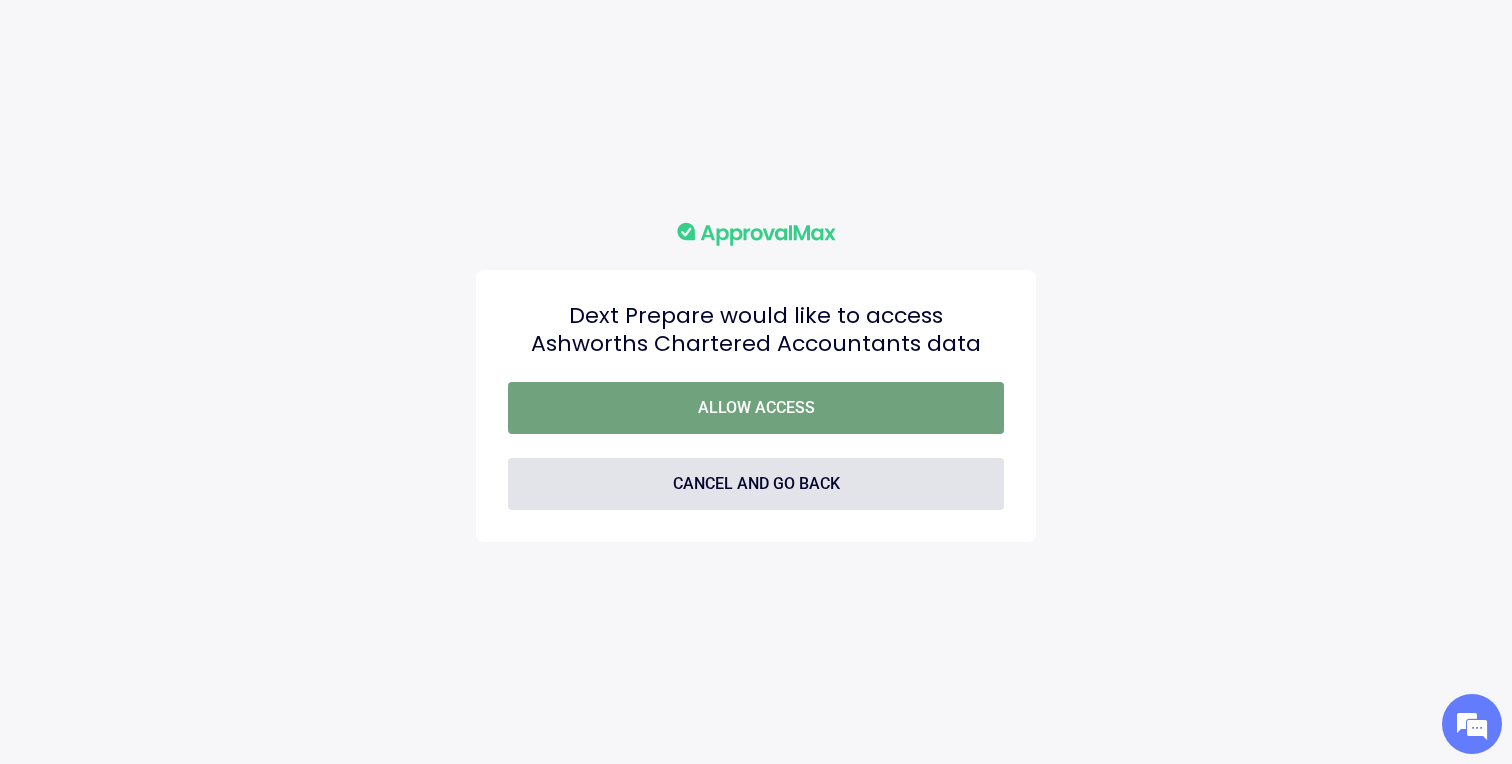 scroll, scrollTop: 0, scrollLeft: 0, axis: both 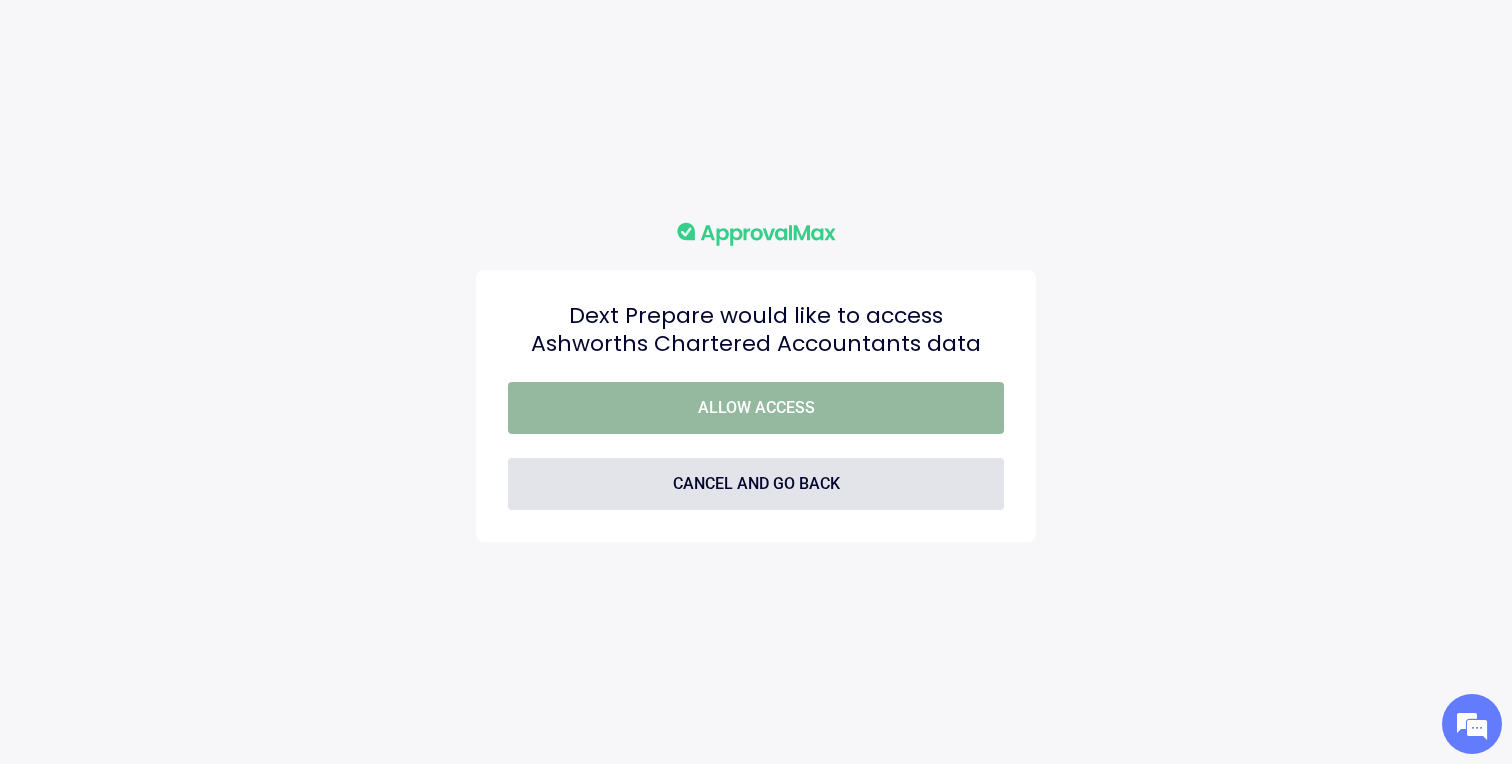 click on "Allow access" at bounding box center [756, 408] 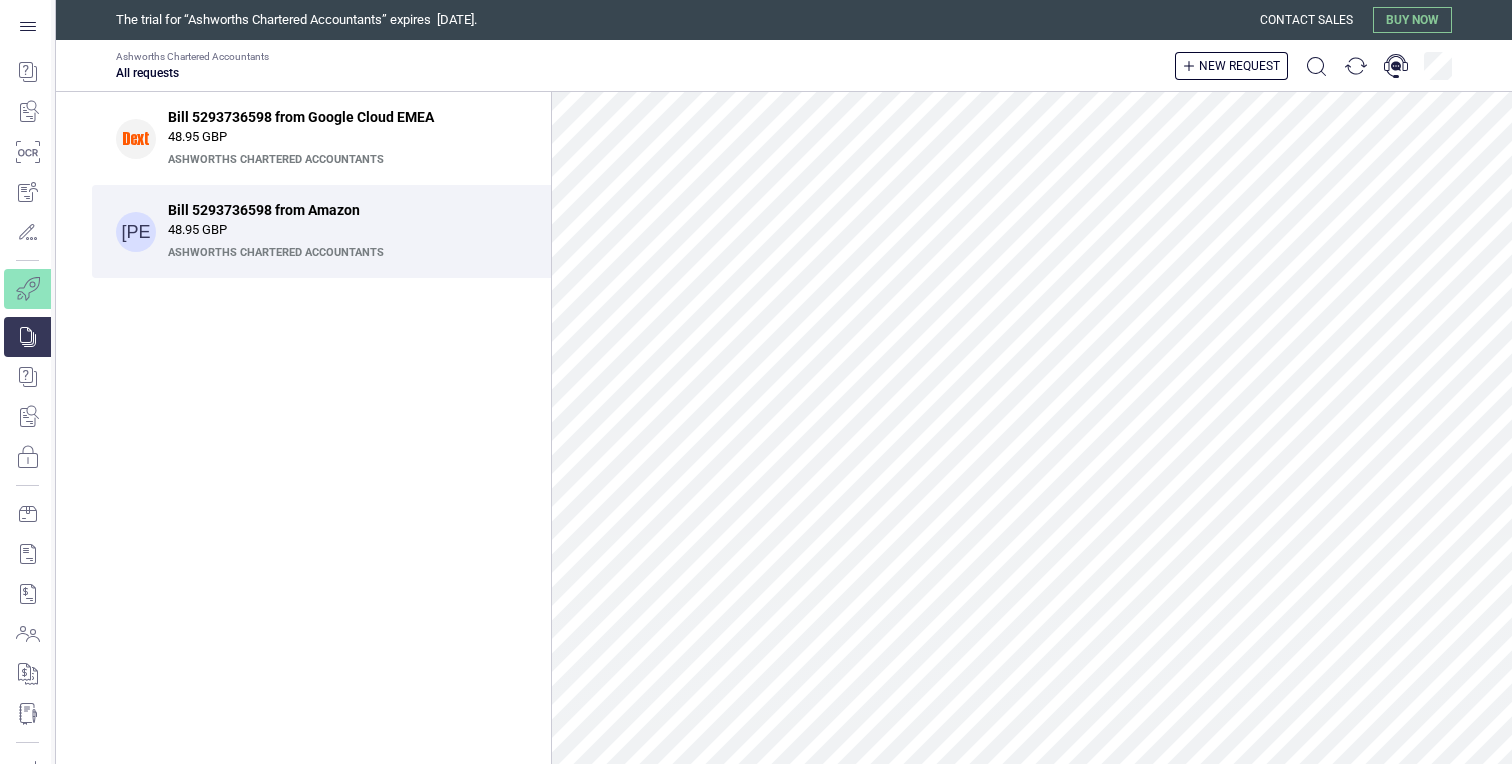 scroll, scrollTop: 0, scrollLeft: 0, axis: both 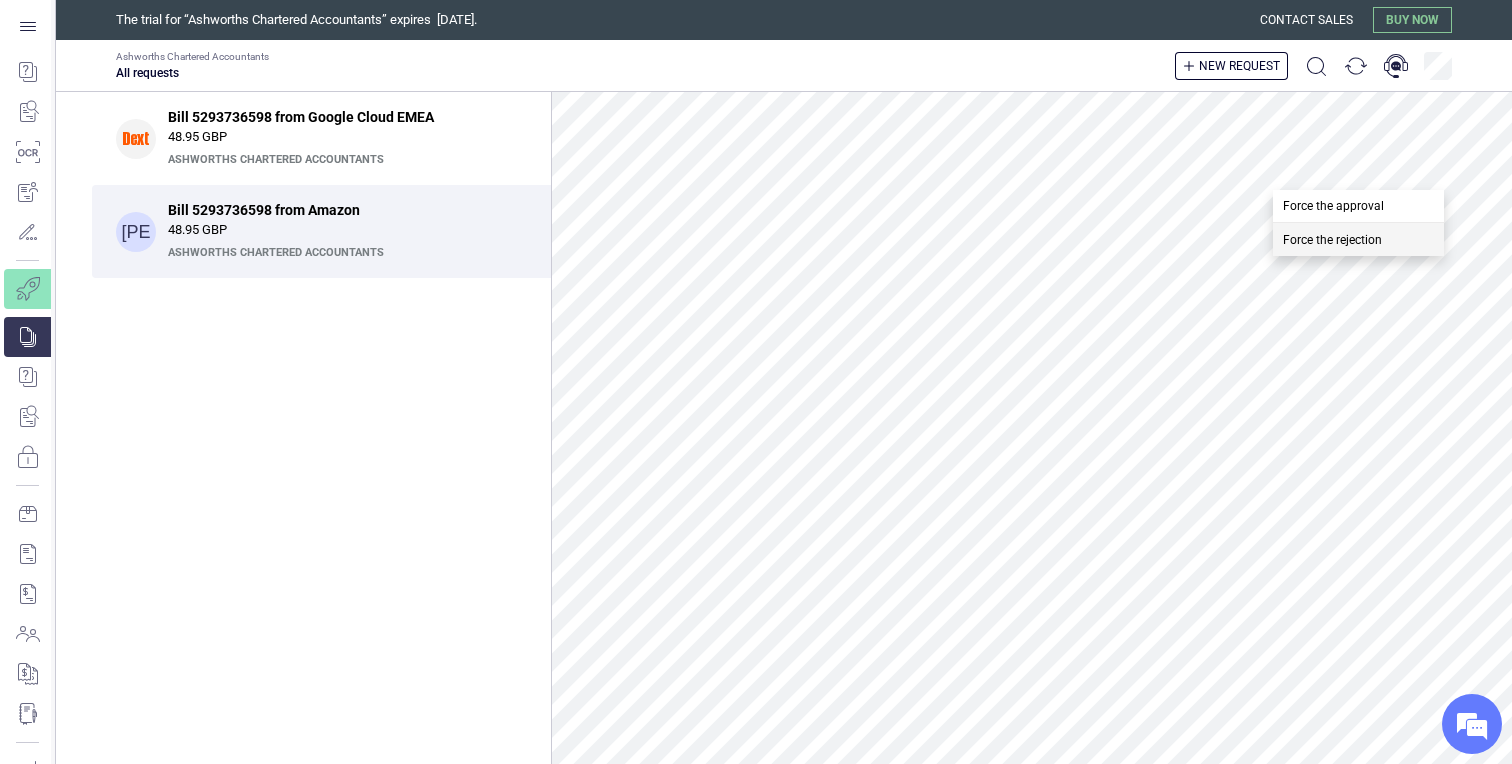 click on "Force the rejection" at bounding box center (1358, 239) 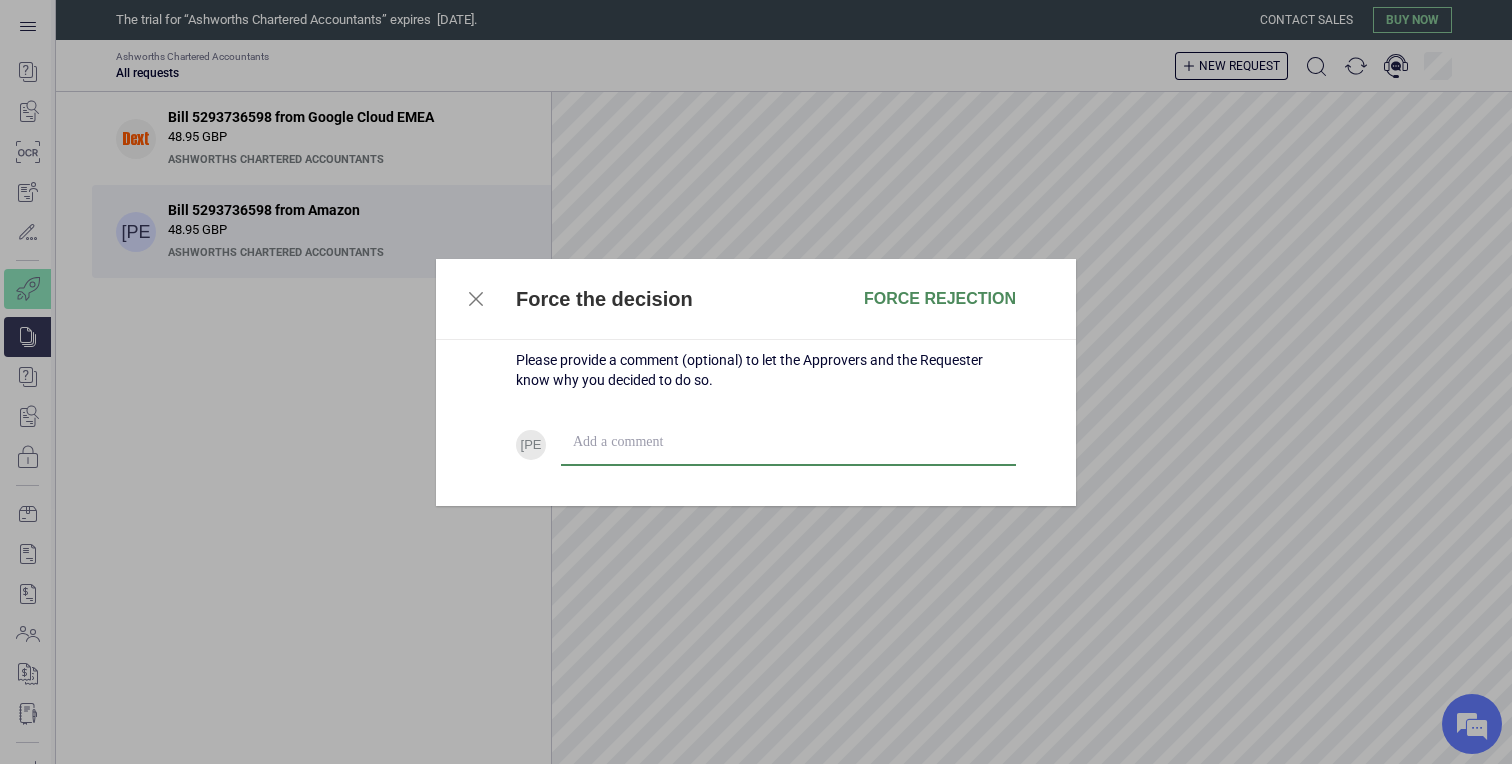 click at bounding box center [788, 442] 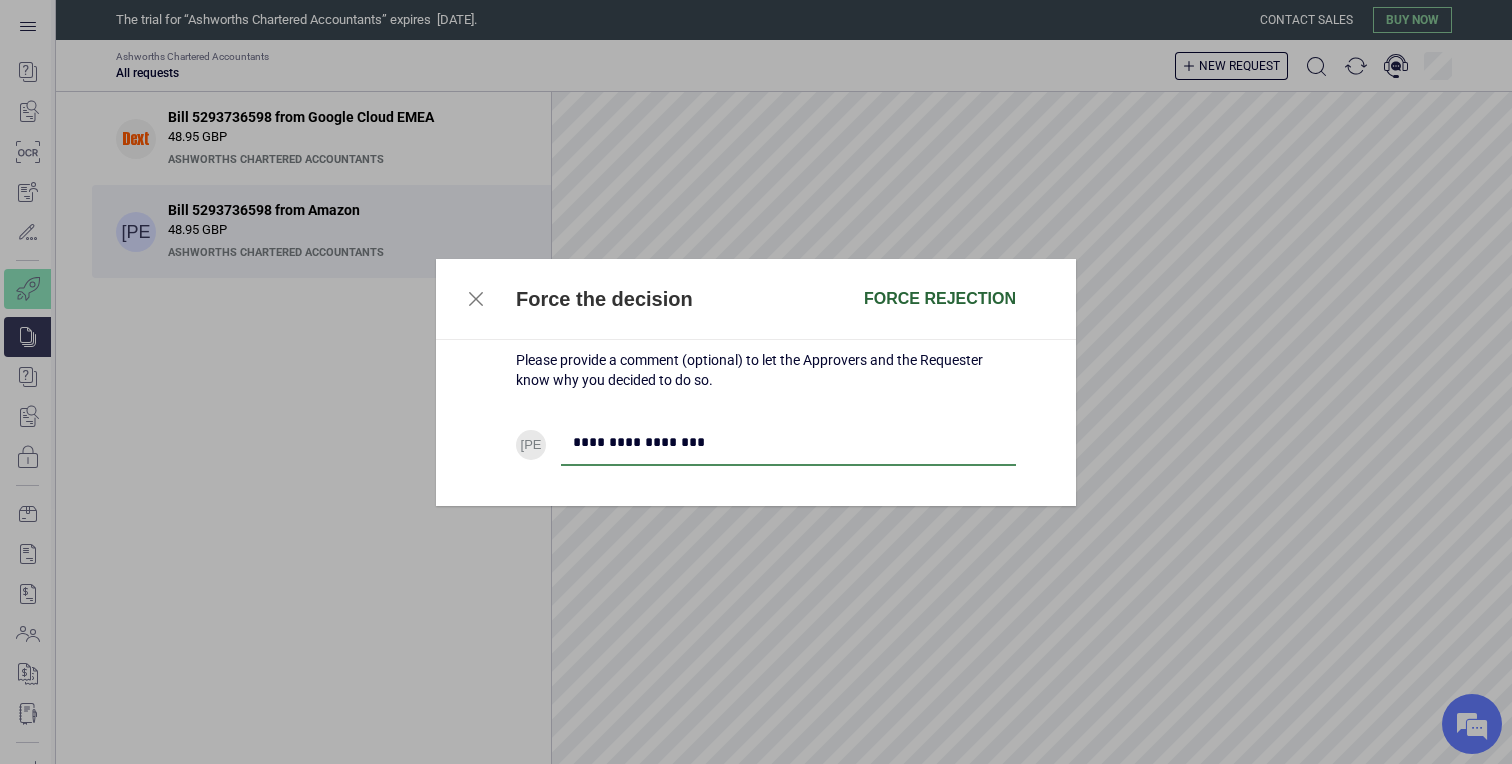 click on "Force rejection" at bounding box center [940, 299] 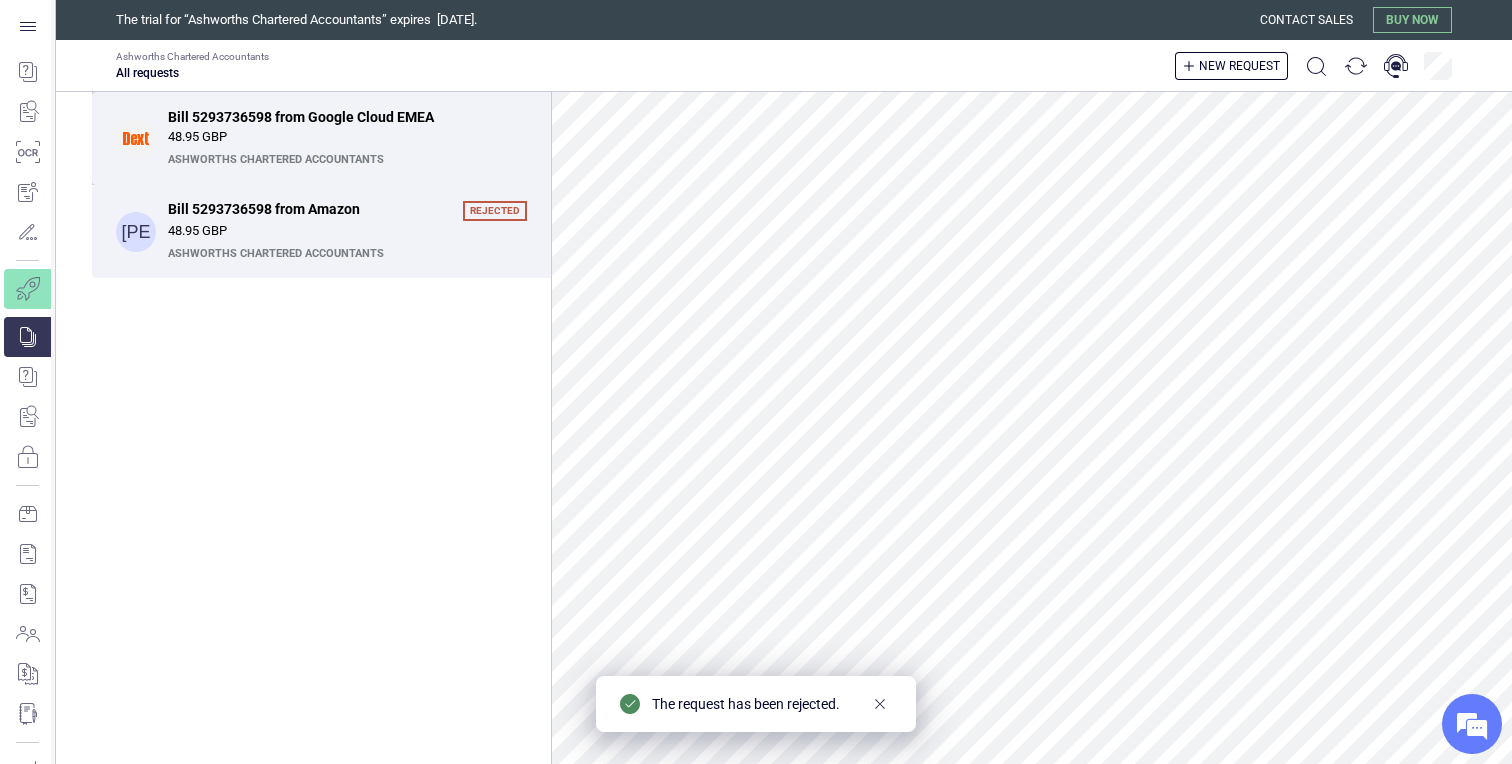 click on "Bill 5293736598 from Google Cloud EMEA" at bounding box center (341, 117) 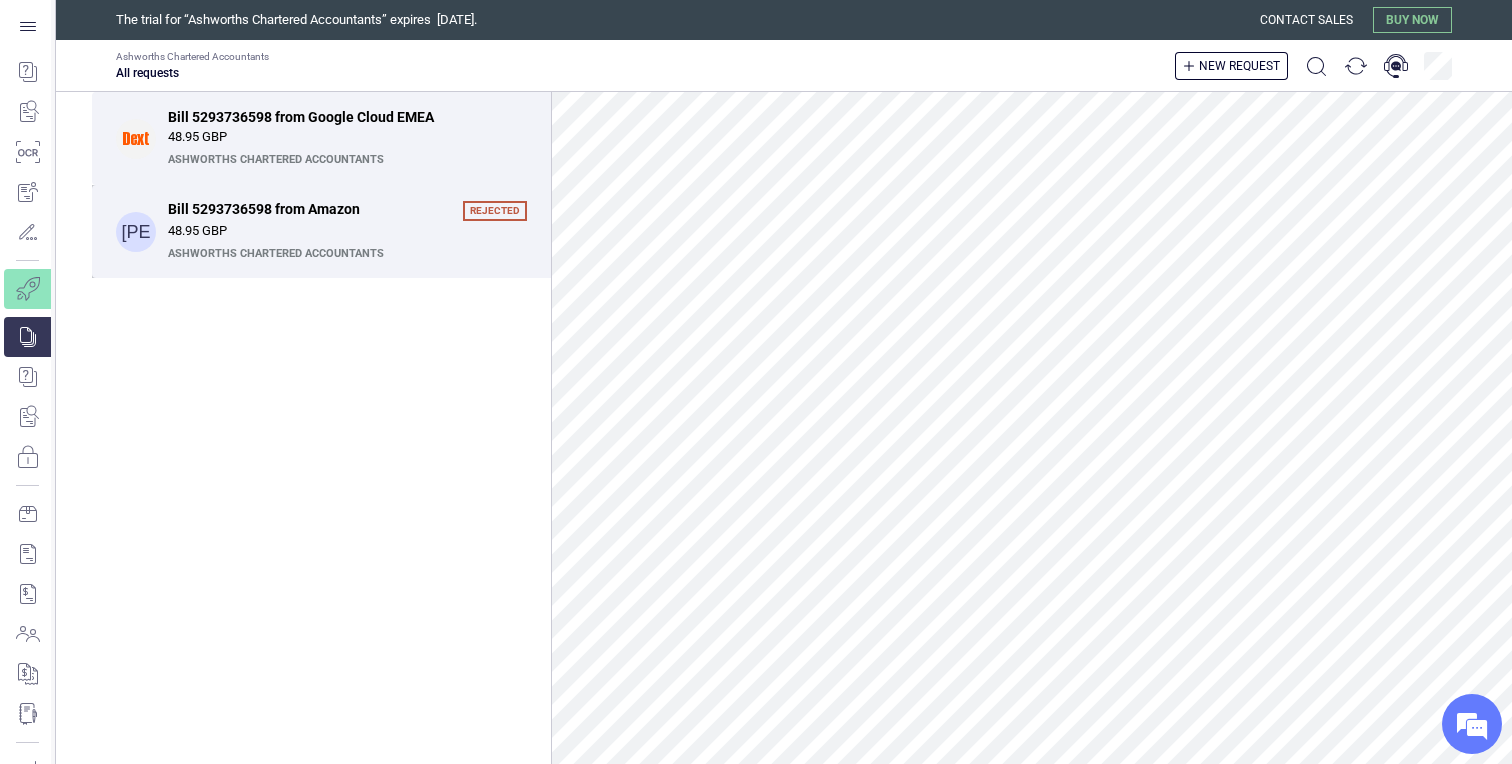 scroll, scrollTop: 0, scrollLeft: 0, axis: both 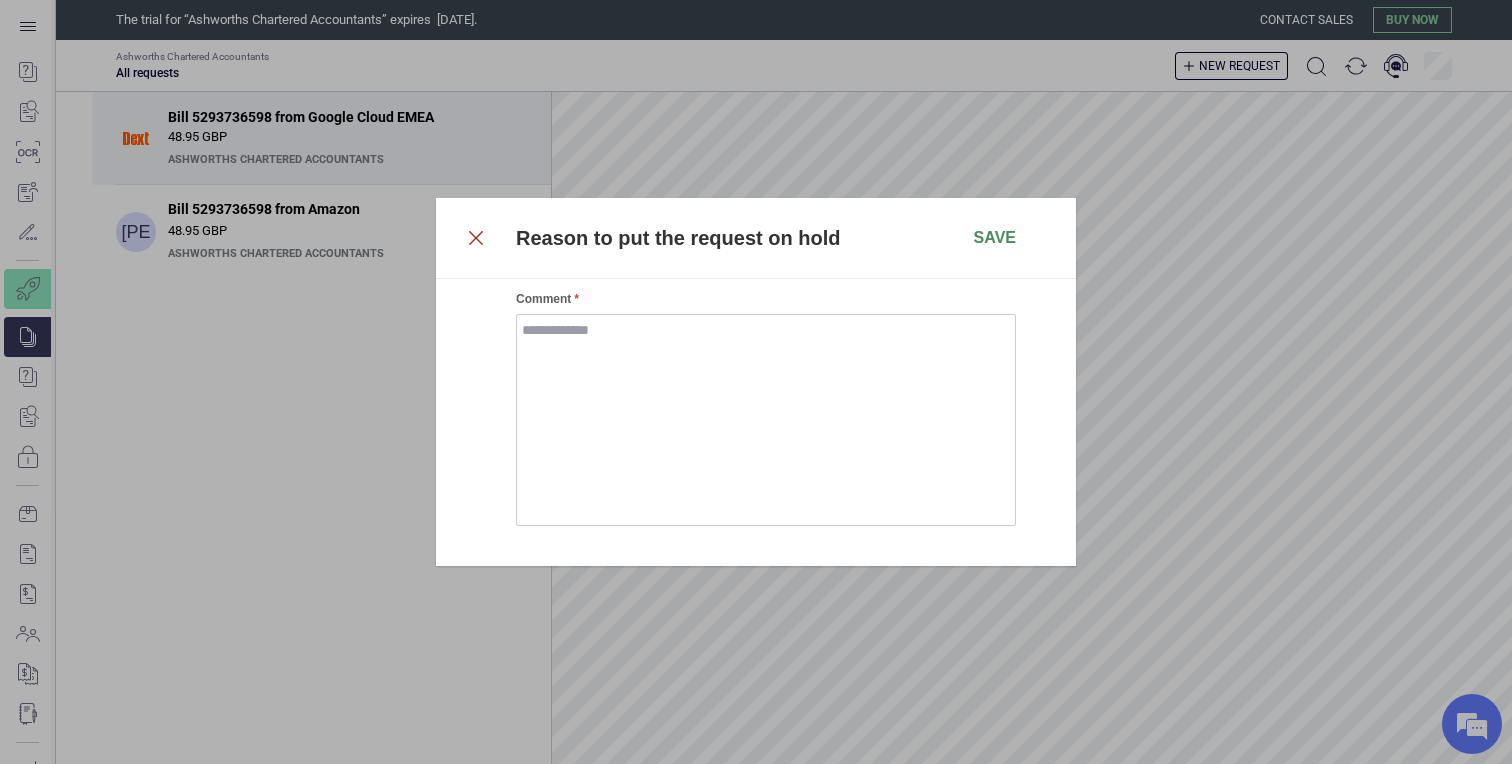click 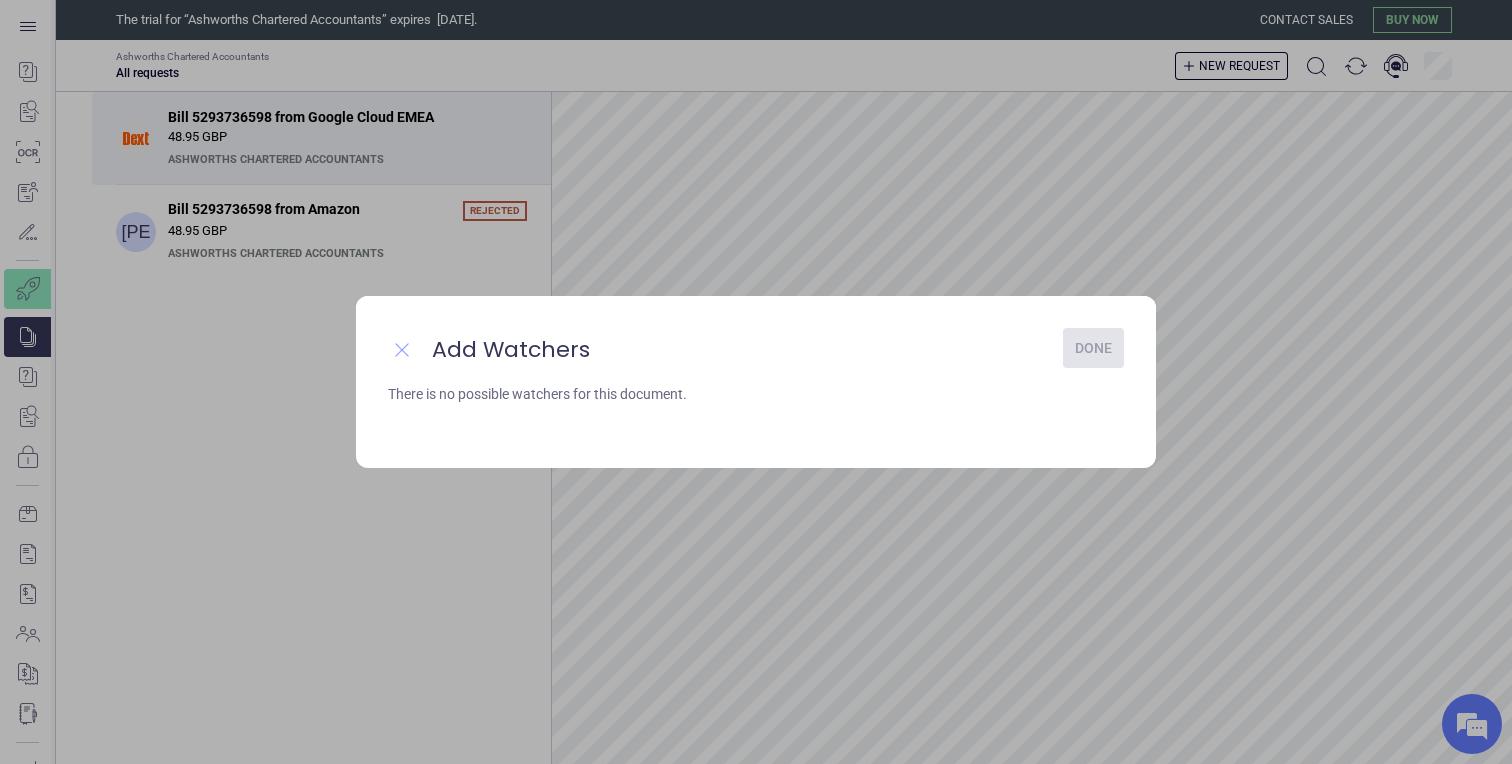 click 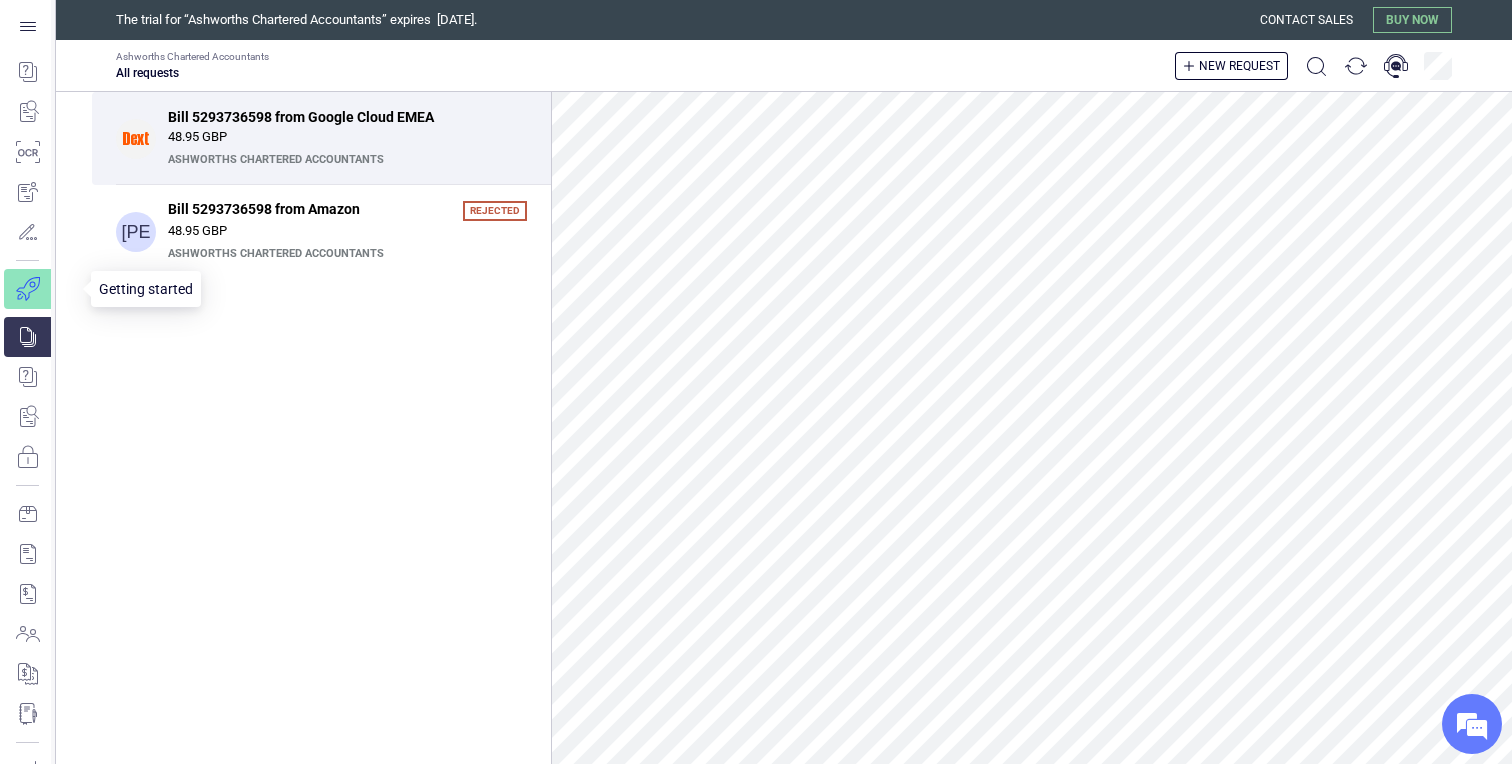 click at bounding box center [41, 289] 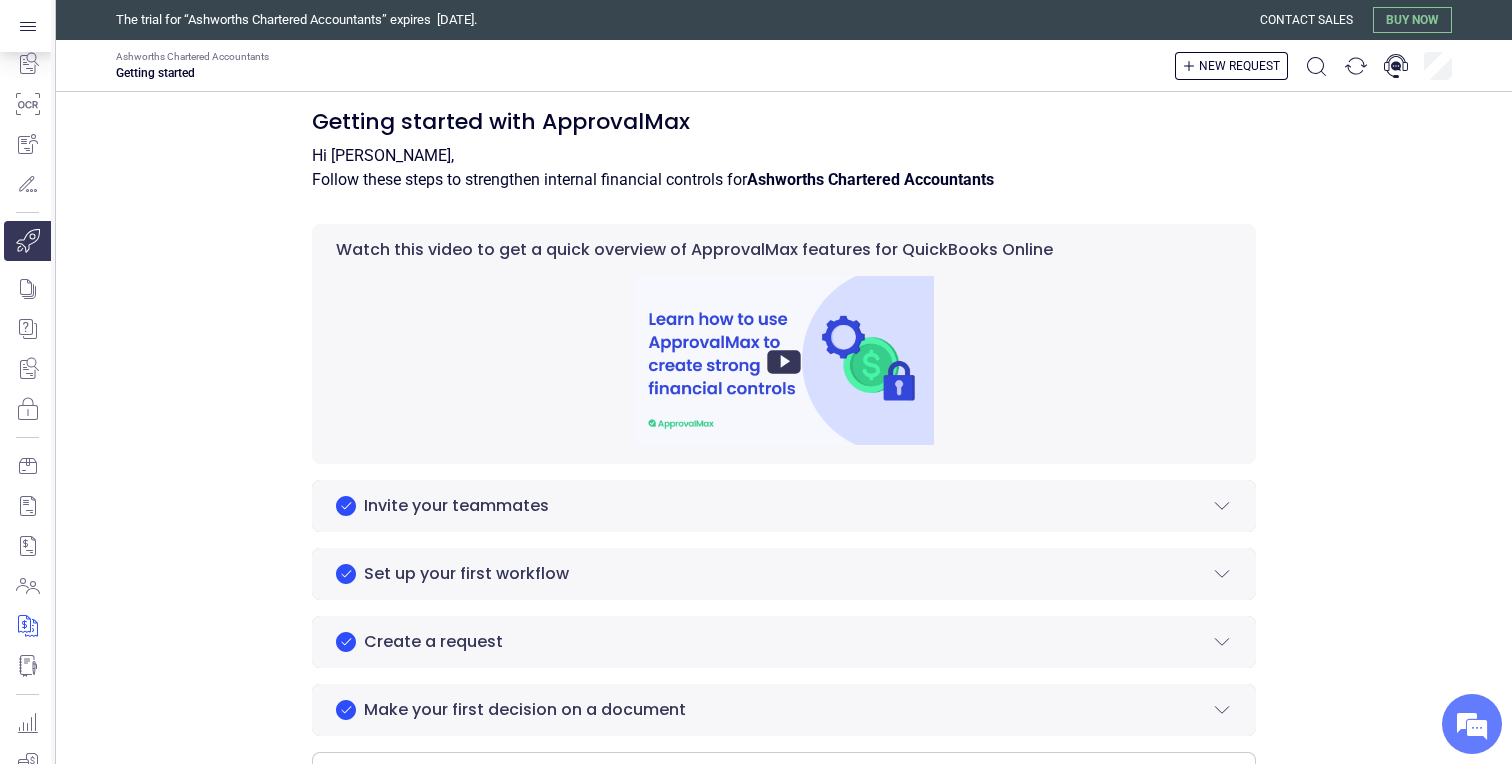 scroll, scrollTop: 131, scrollLeft: 0, axis: vertical 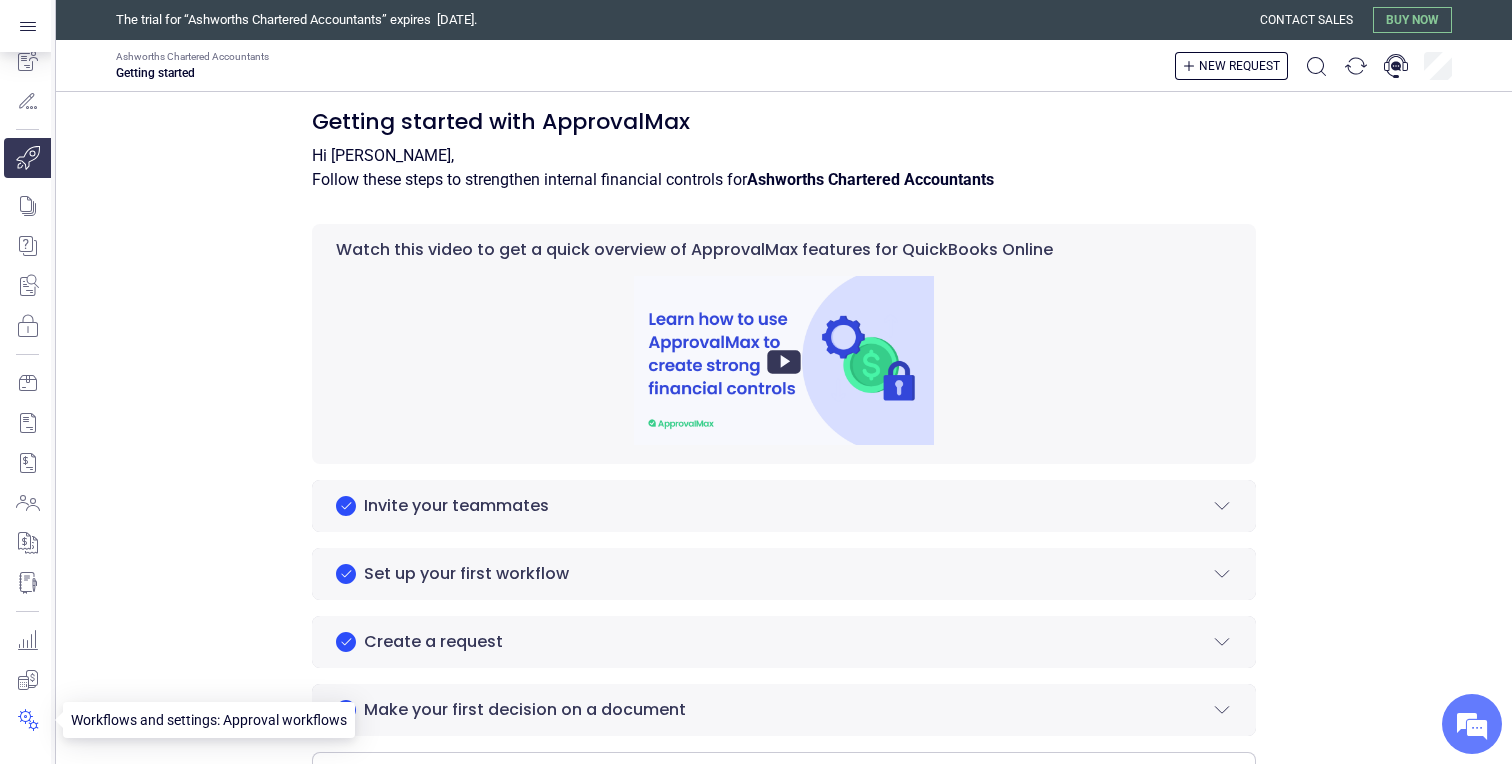 click at bounding box center (27, 720) 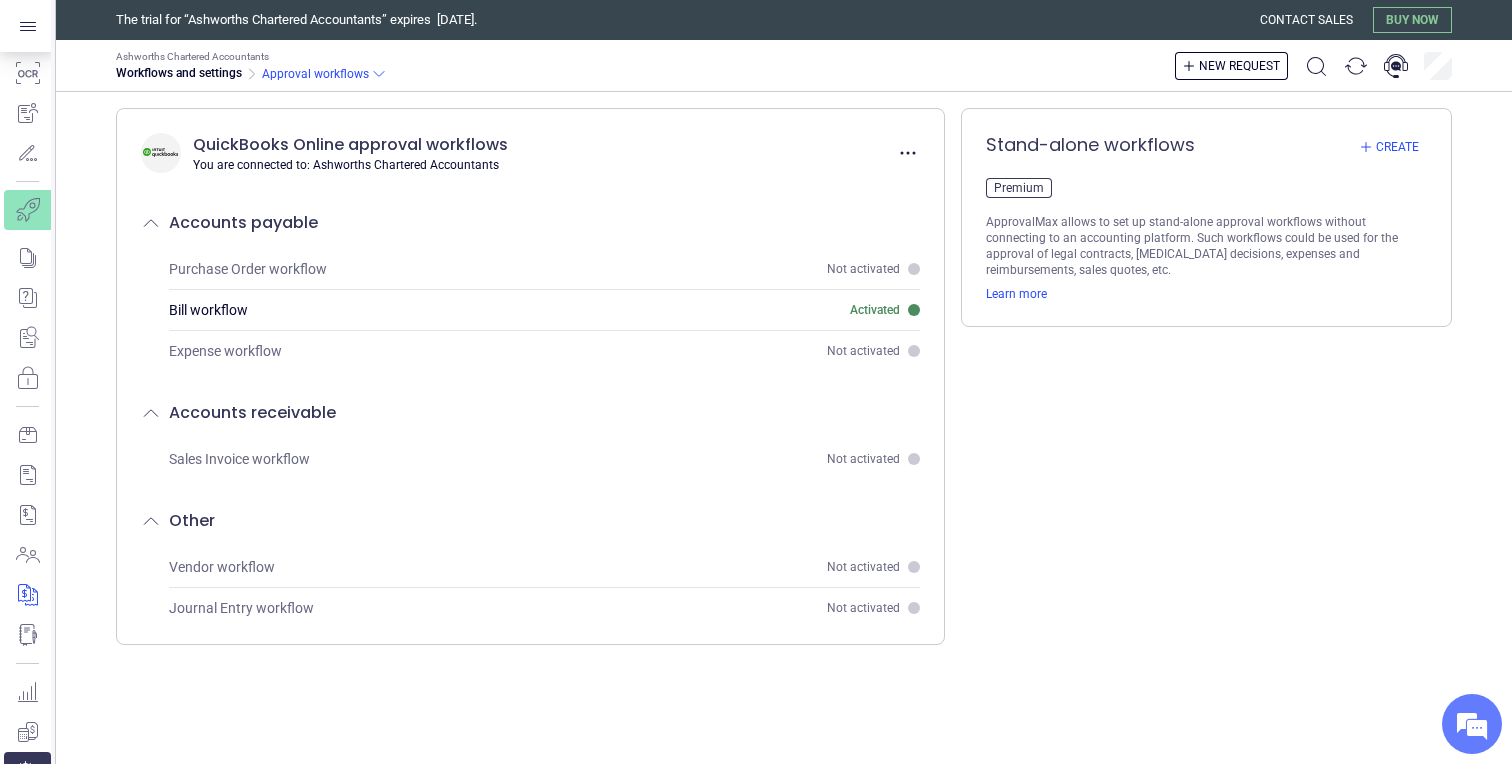 scroll, scrollTop: 131, scrollLeft: 0, axis: vertical 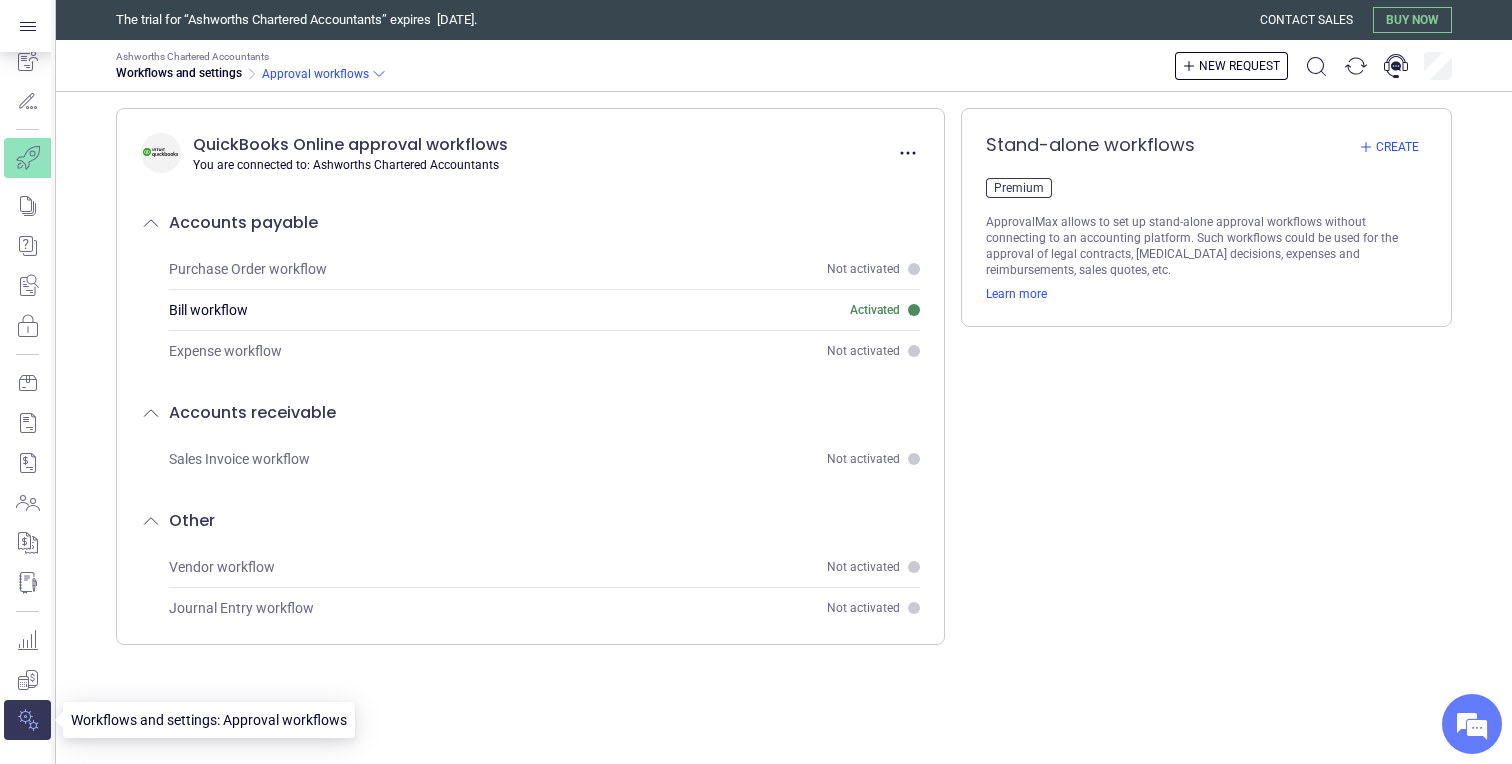 click at bounding box center [27, 720] 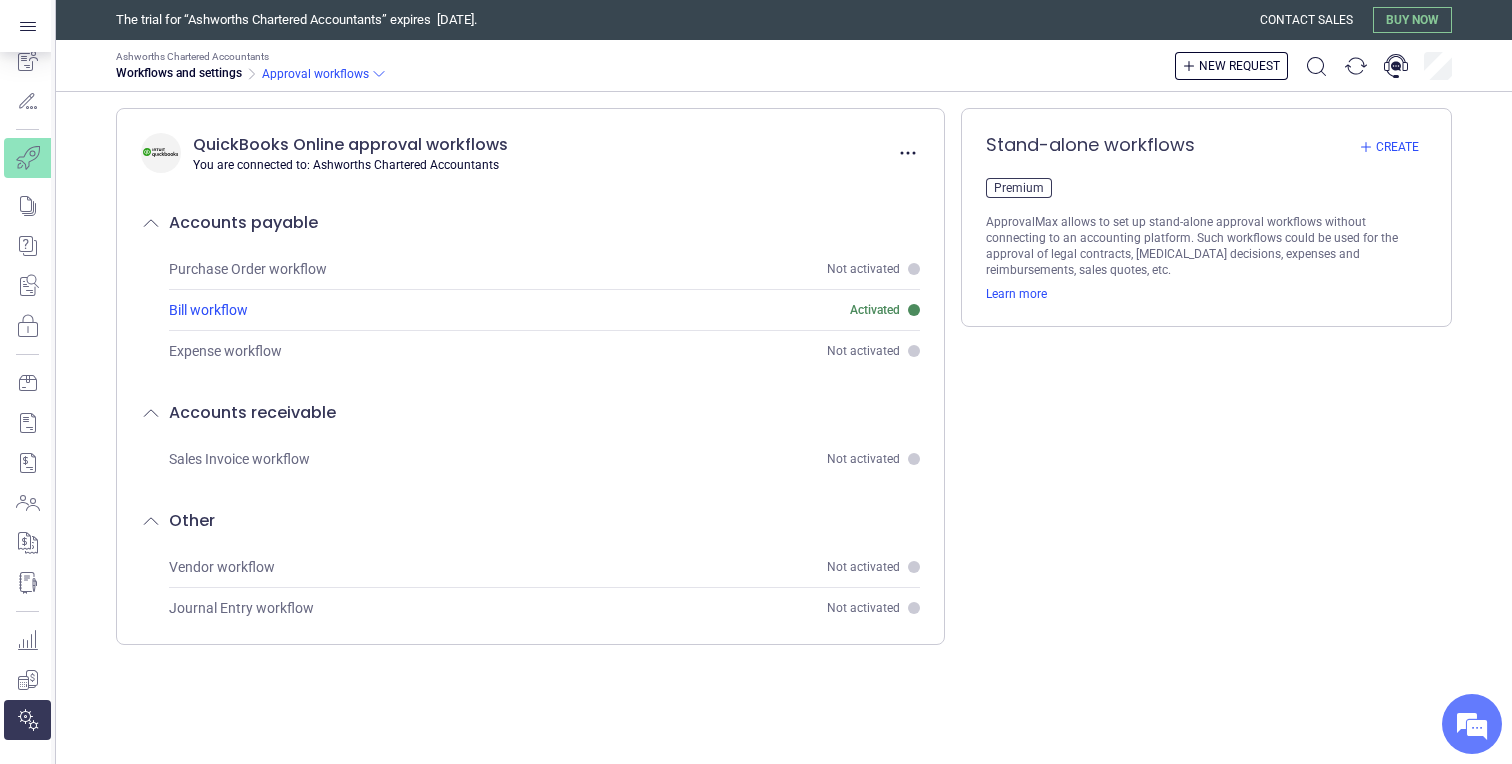 click on "Bill workflow" at bounding box center [208, 310] 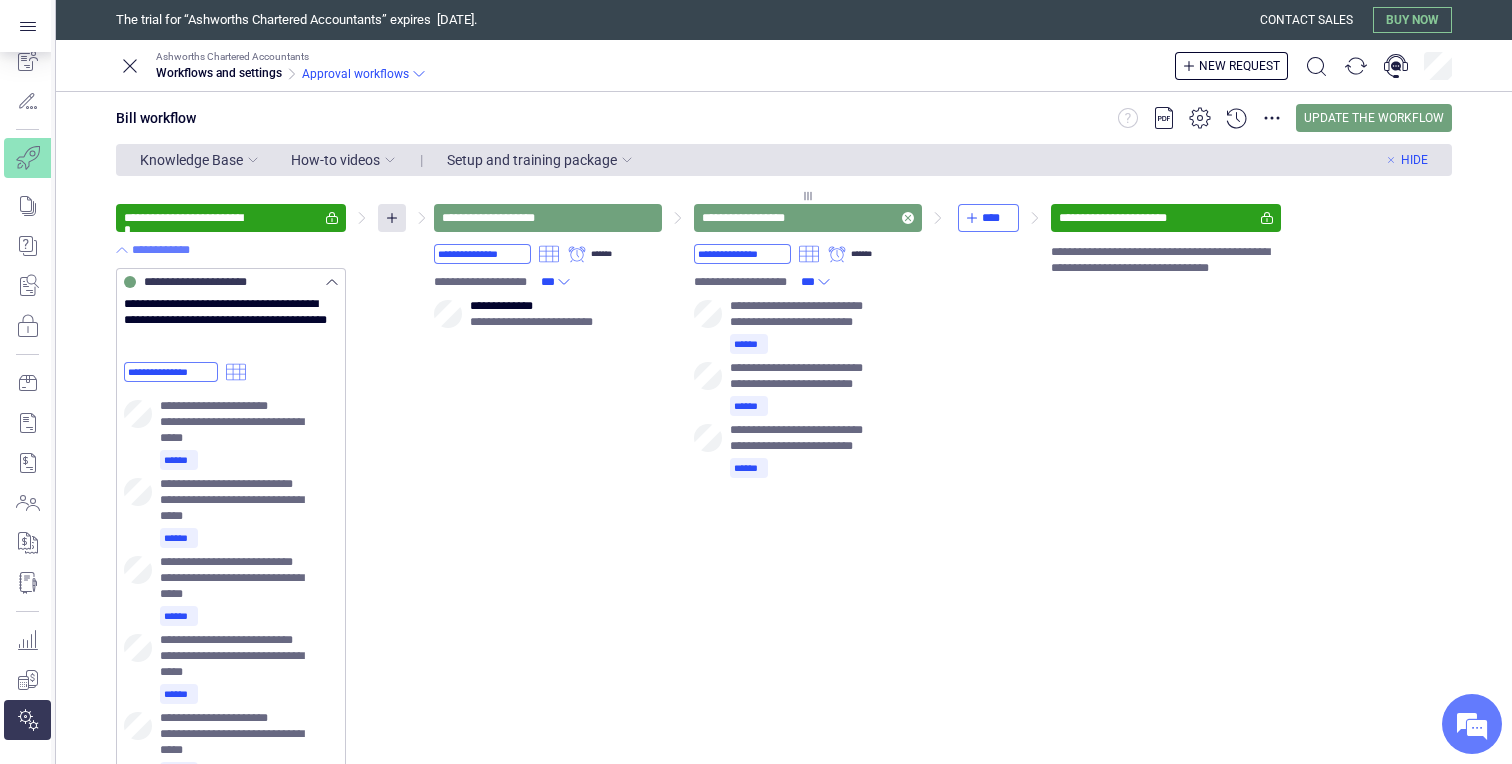click on "**********" at bounding box center (748, 218) 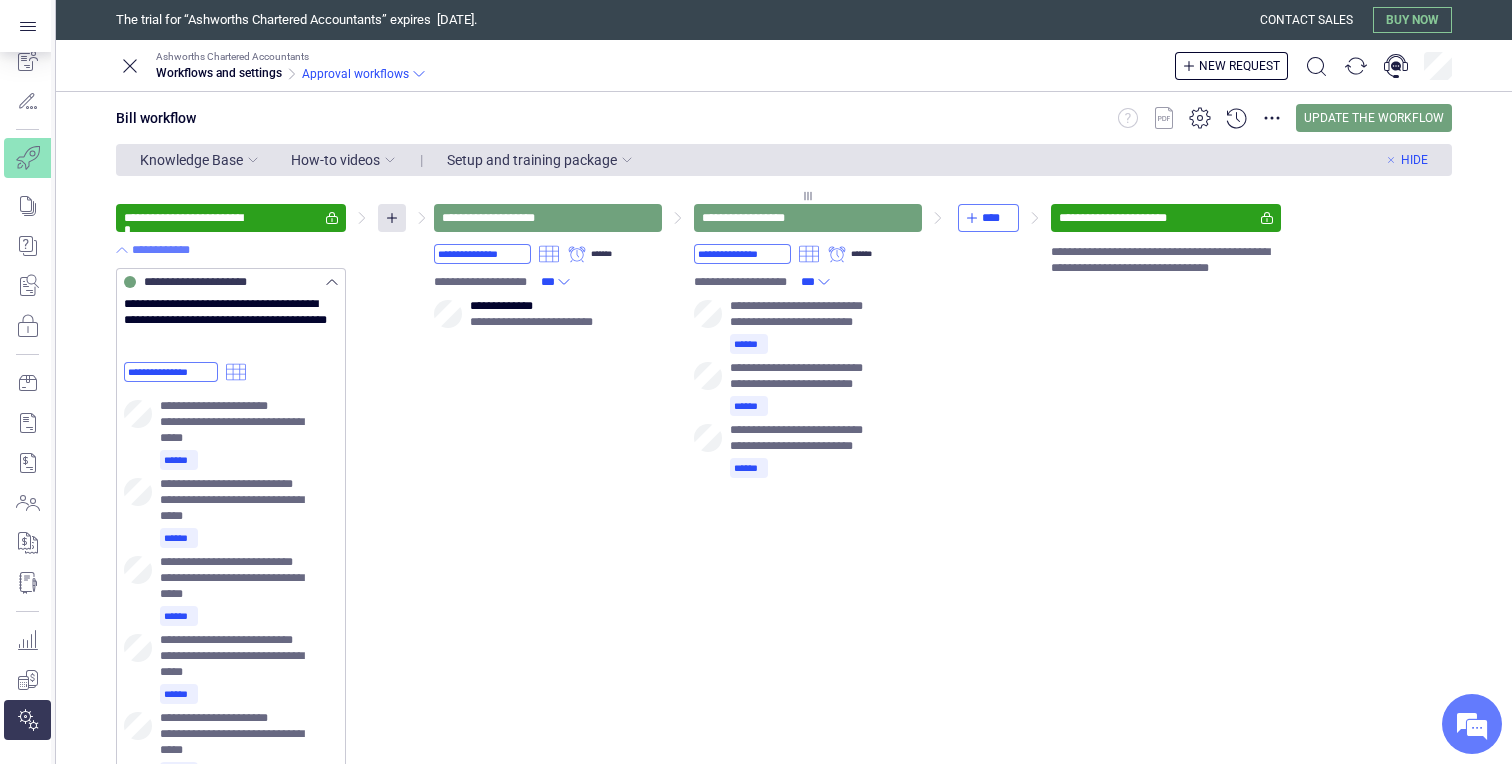 click on "**********" at bounding box center (784, 800) 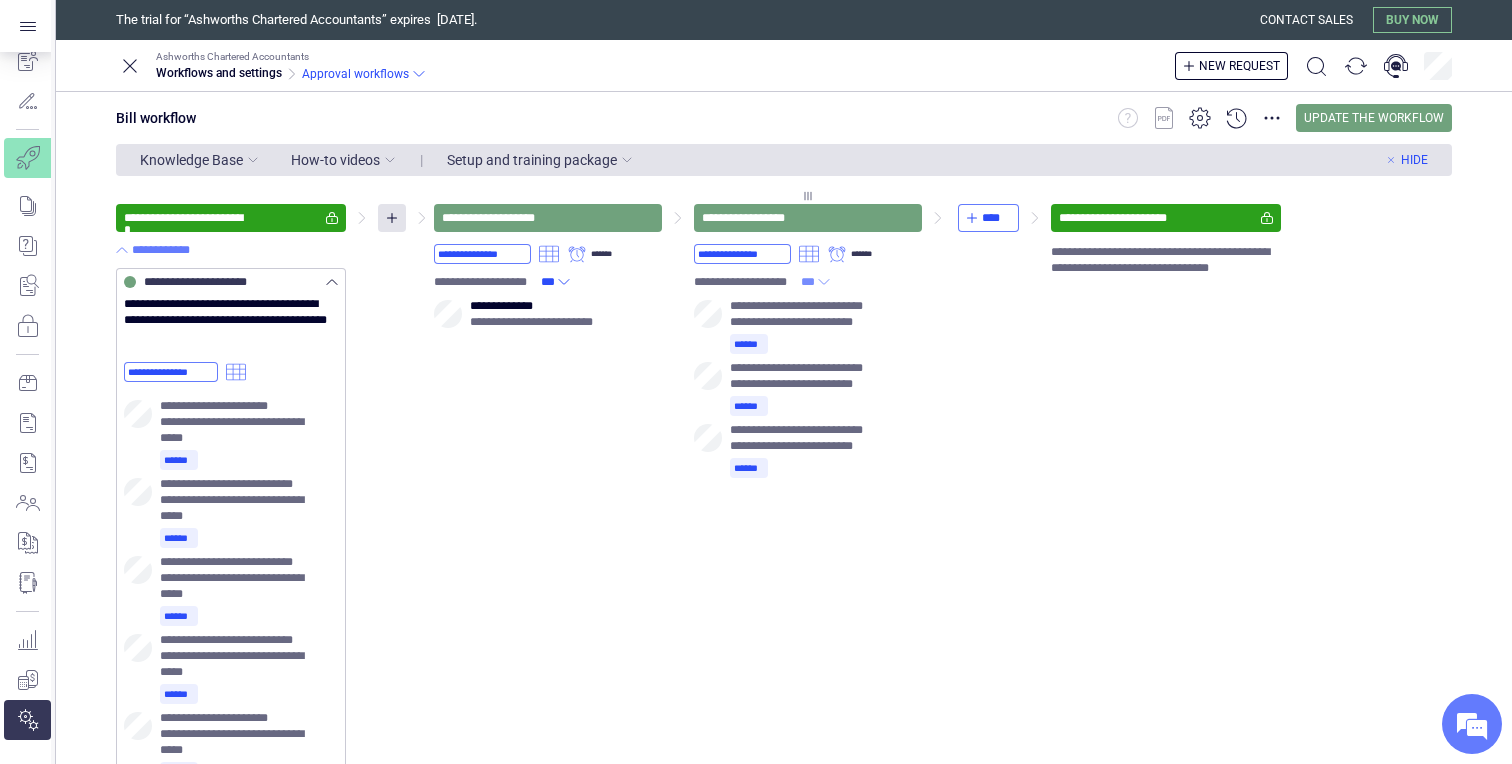 click 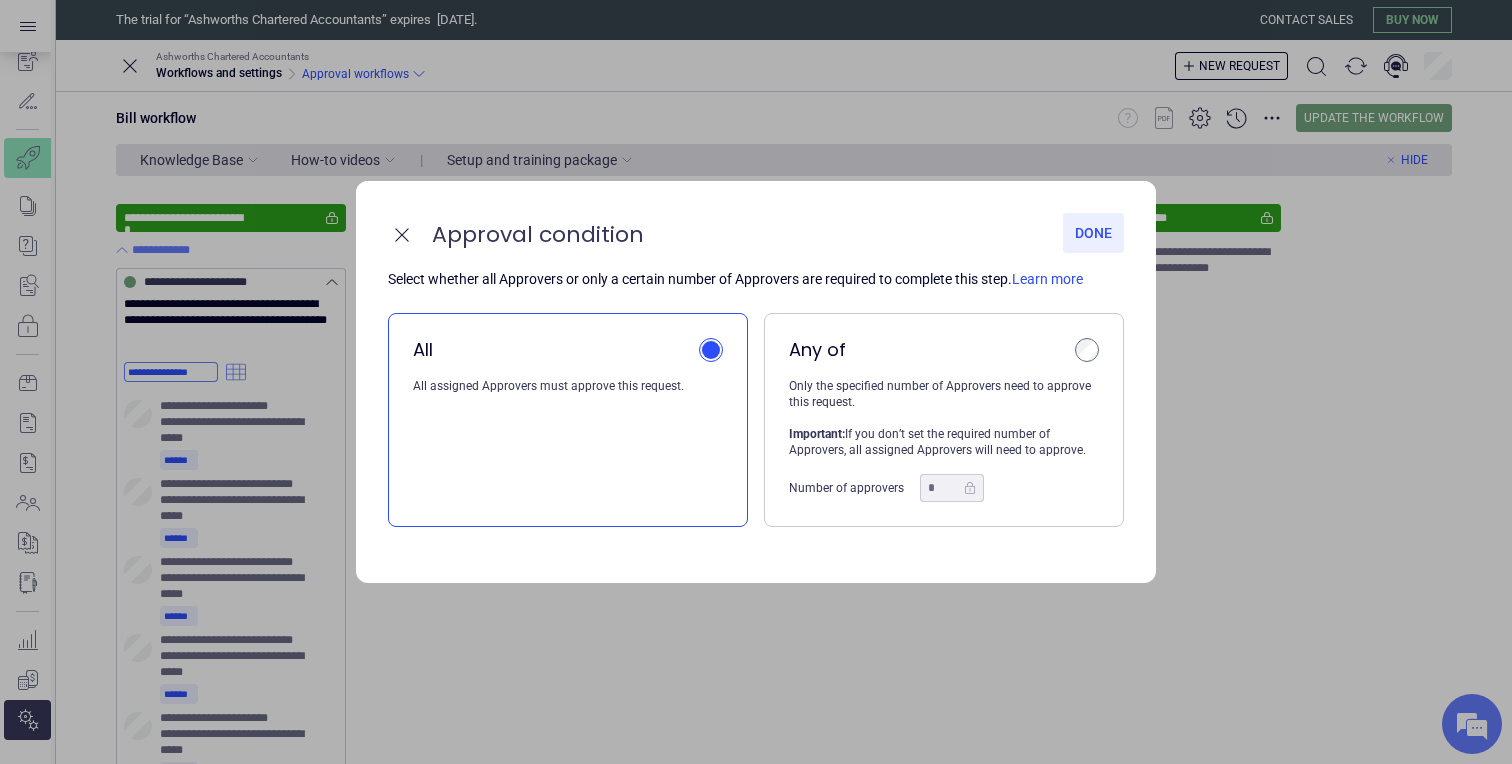 click on "Any of Only the specified number of Approvers need to approve this request. Important:  If you don’t set the required number of Approvers, all assigned Approvers will need to approve. Number of approvers *" at bounding box center (944, 420) 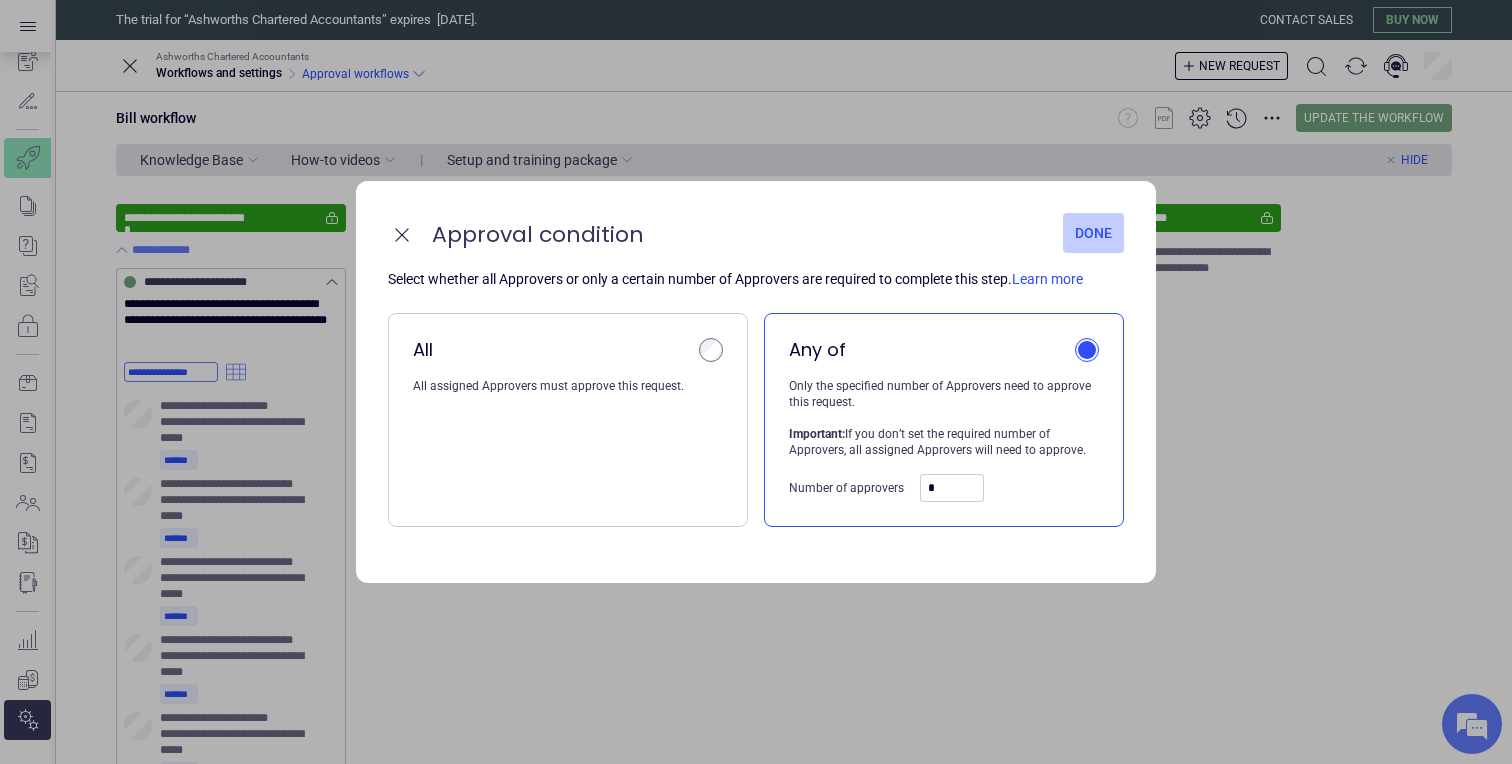 click on "Done" at bounding box center (1093, 233) 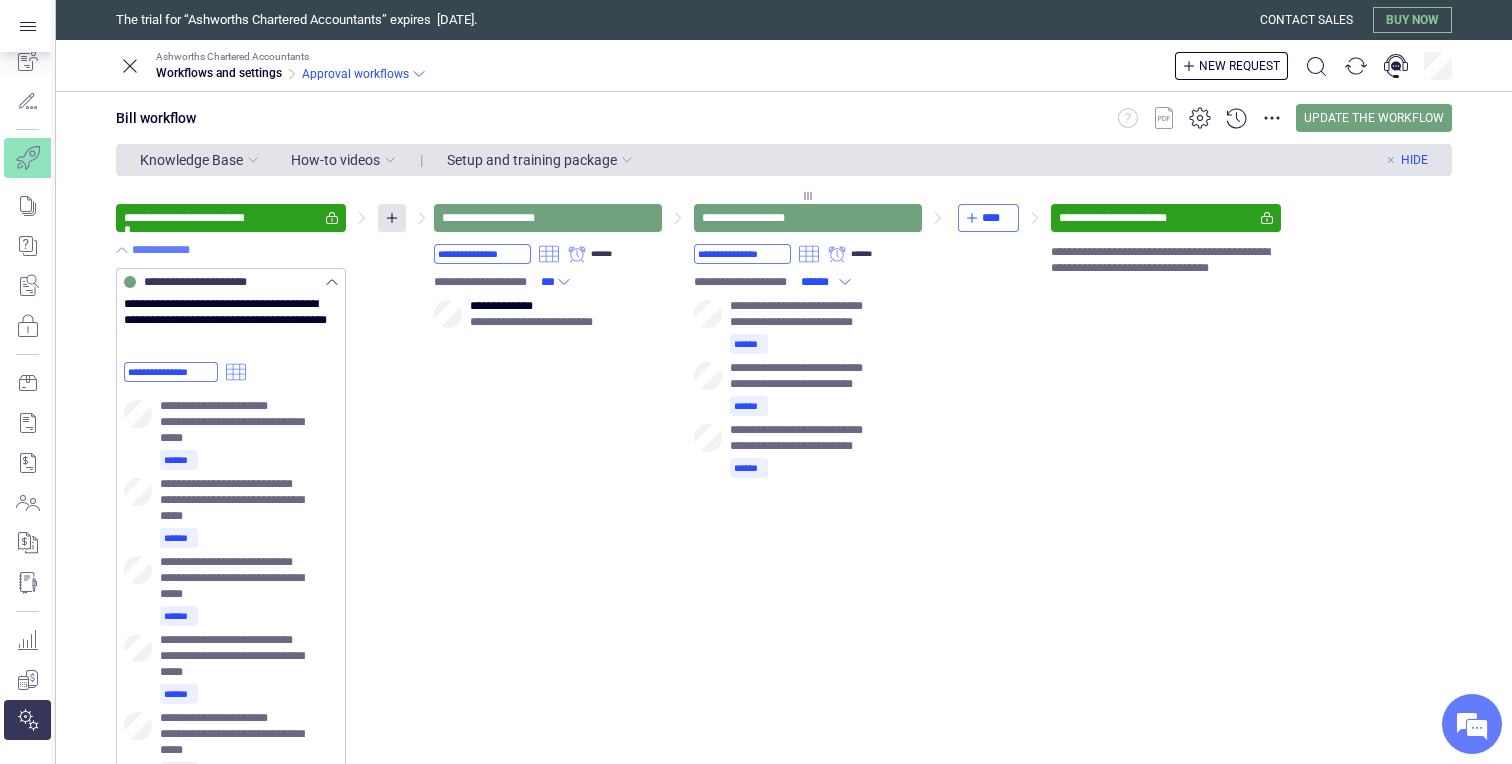 click 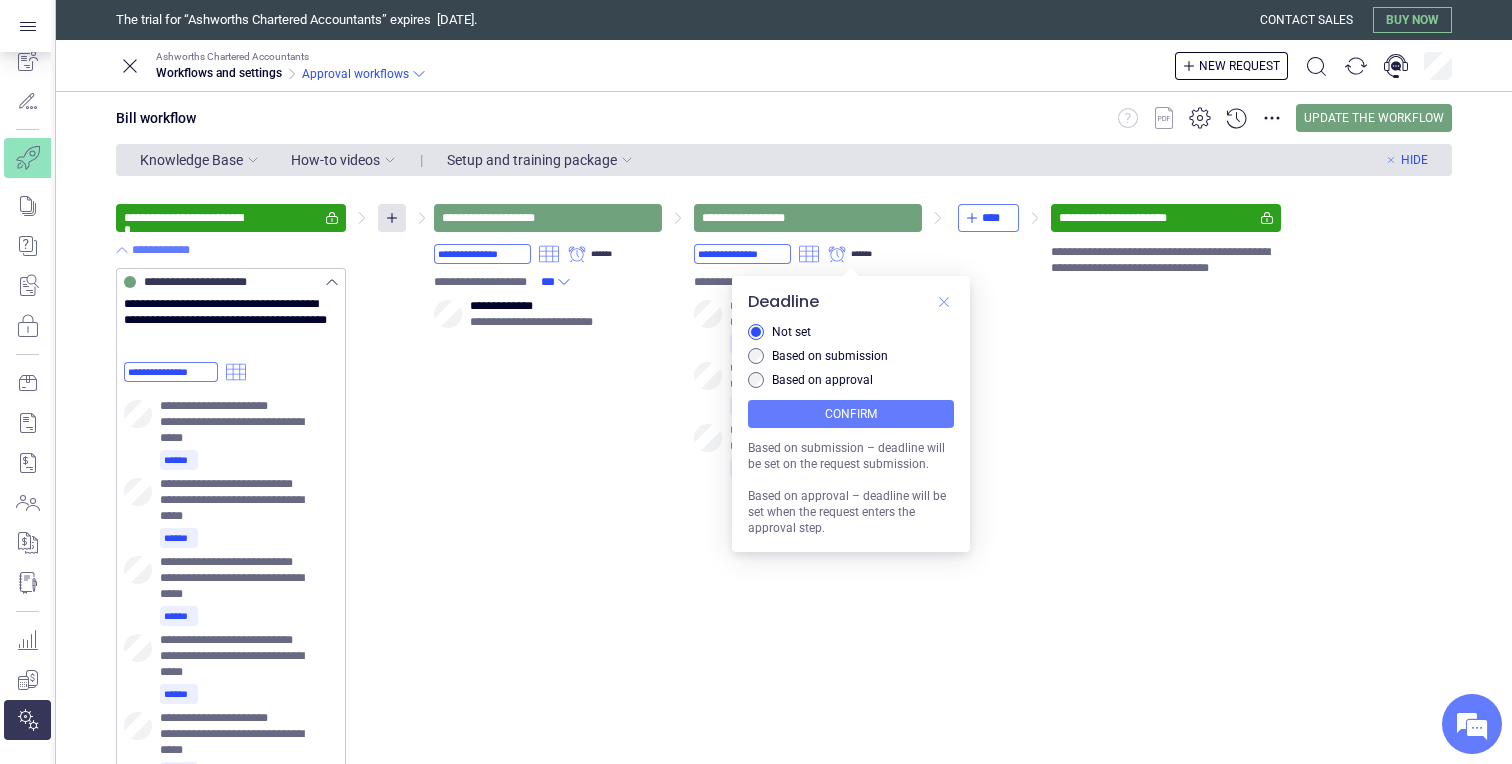 click 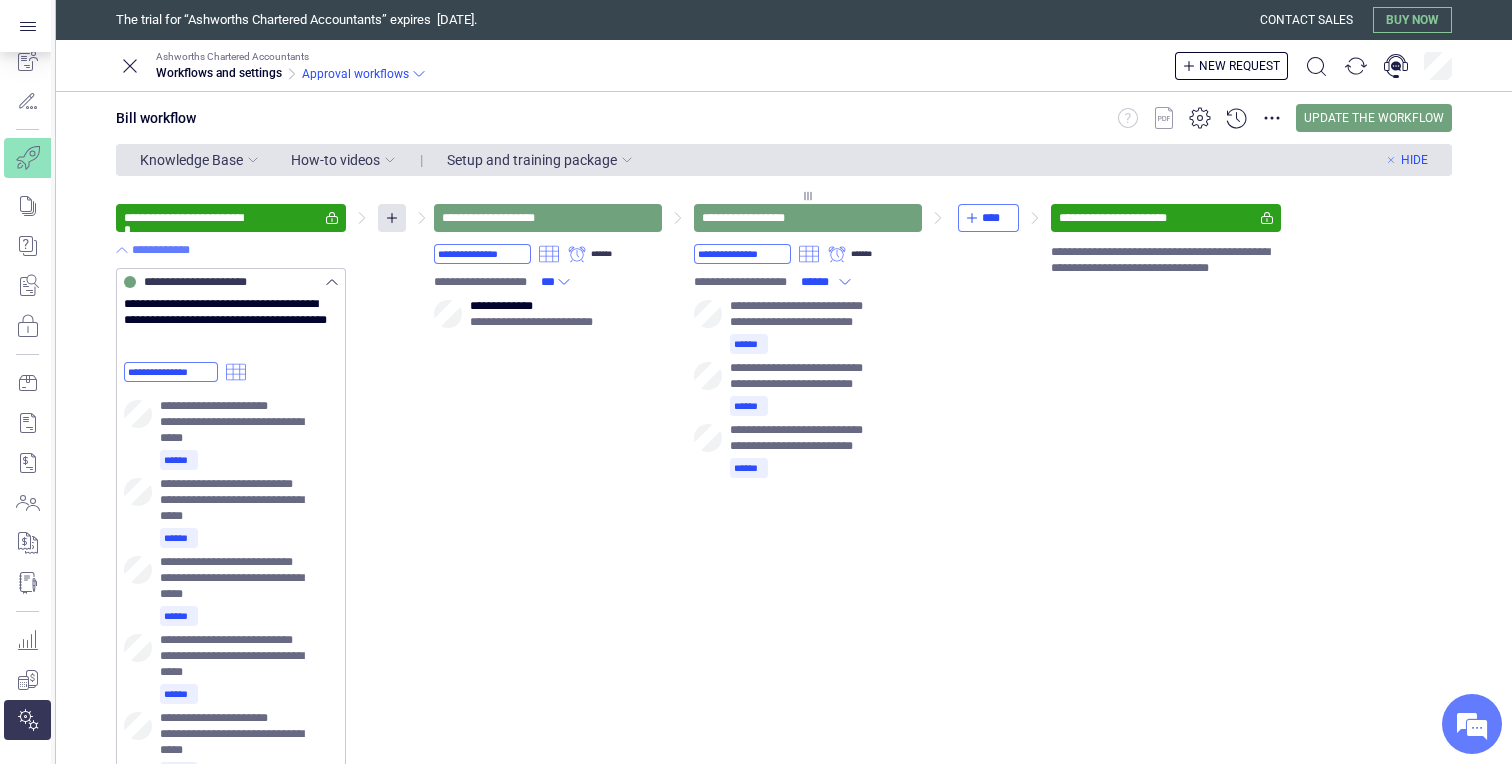 click 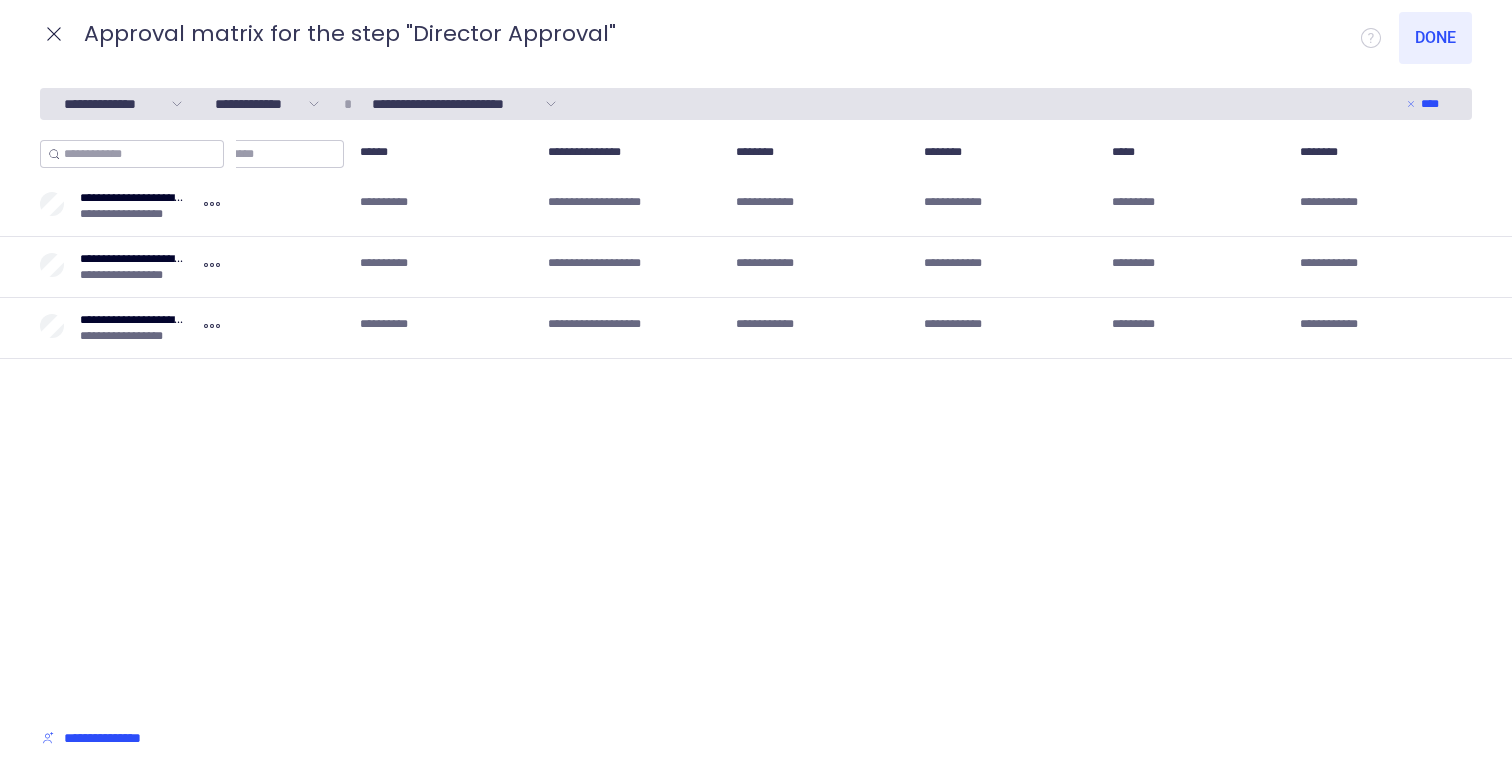 scroll, scrollTop: 0, scrollLeft: 267, axis: horizontal 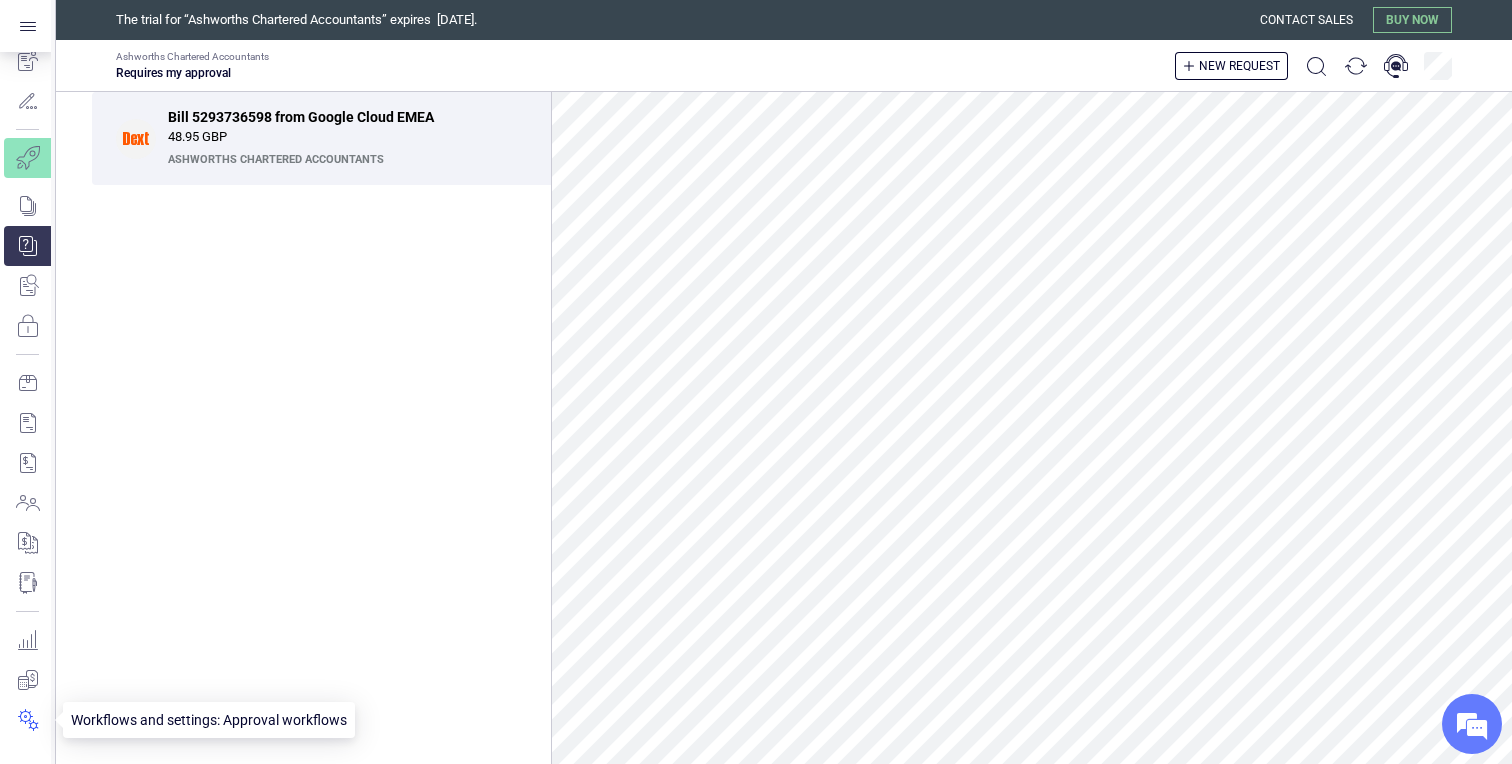 click at bounding box center (27, 720) 